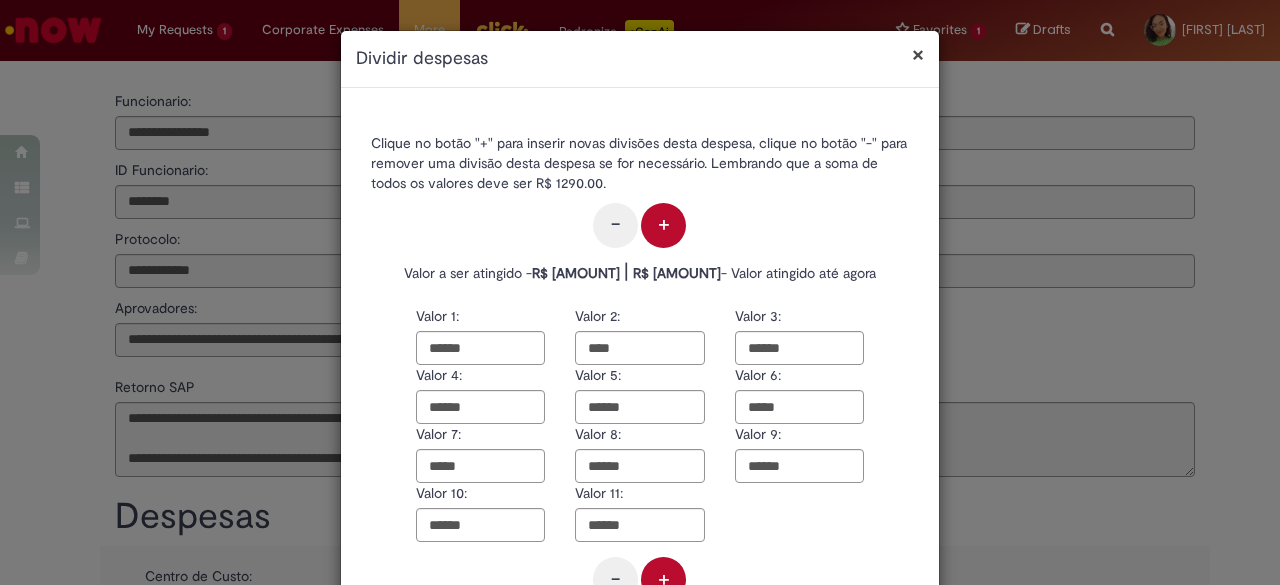 scroll, scrollTop: 0, scrollLeft: 0, axis: both 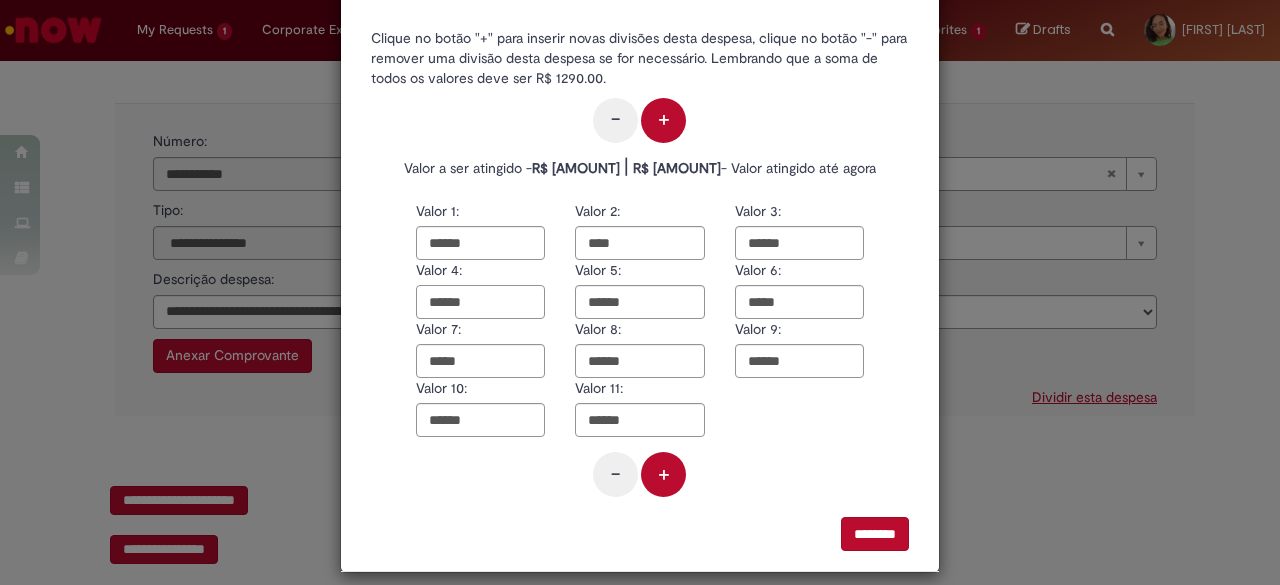 drag, startPoint x: 464, startPoint y: 303, endPoint x: 392, endPoint y: 302, distance: 72.00694 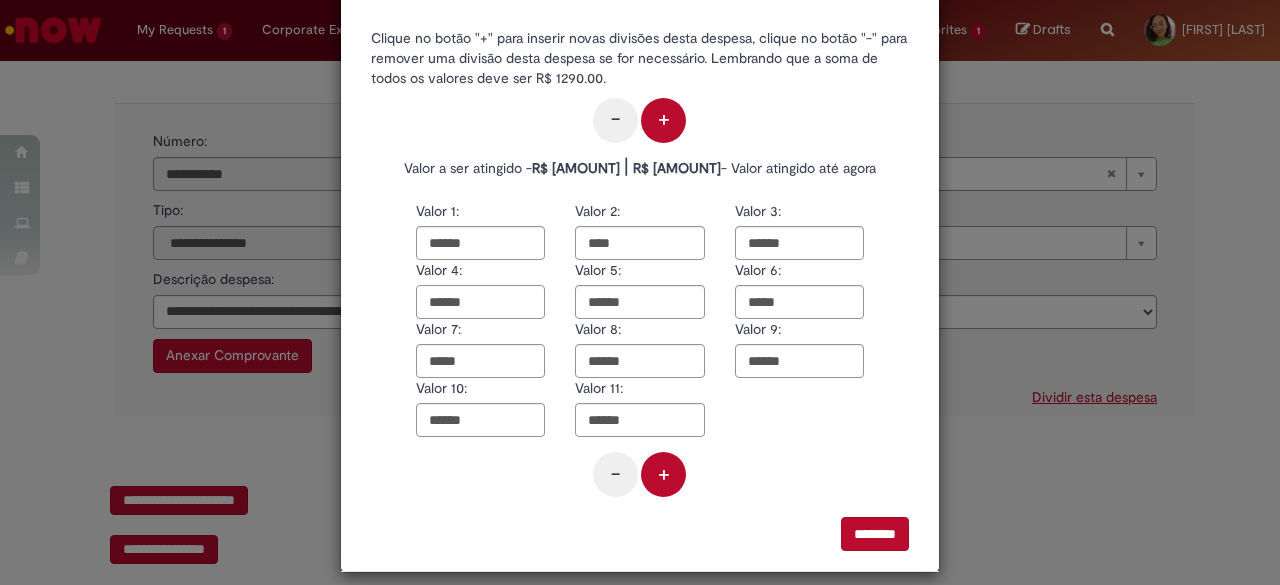paste 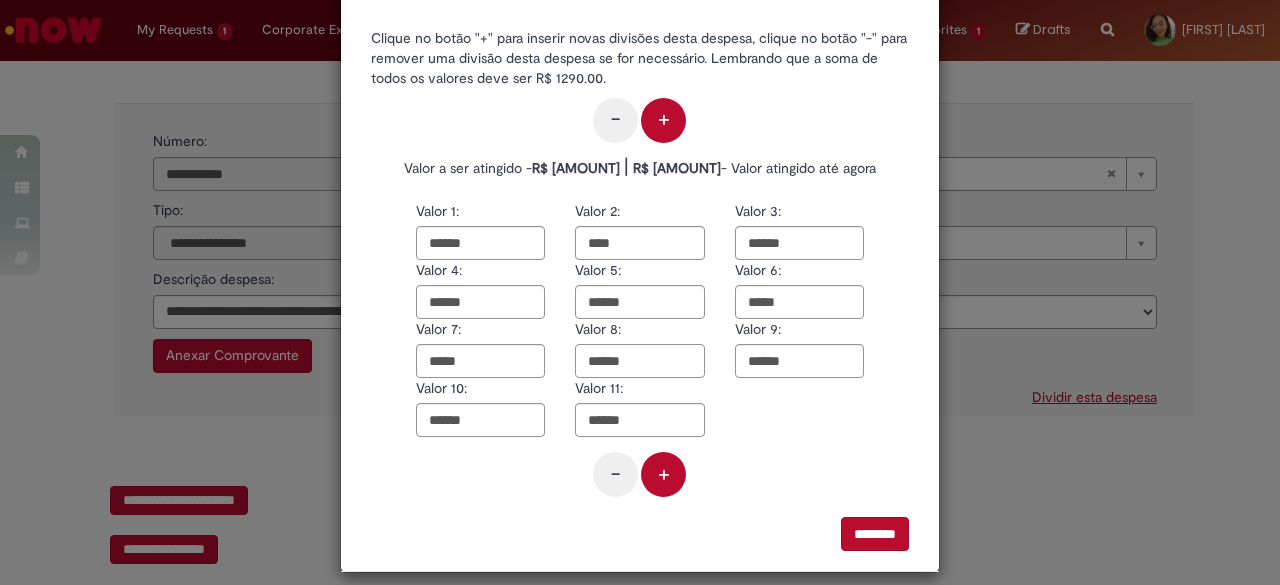 click on "******" at bounding box center (639, 361) 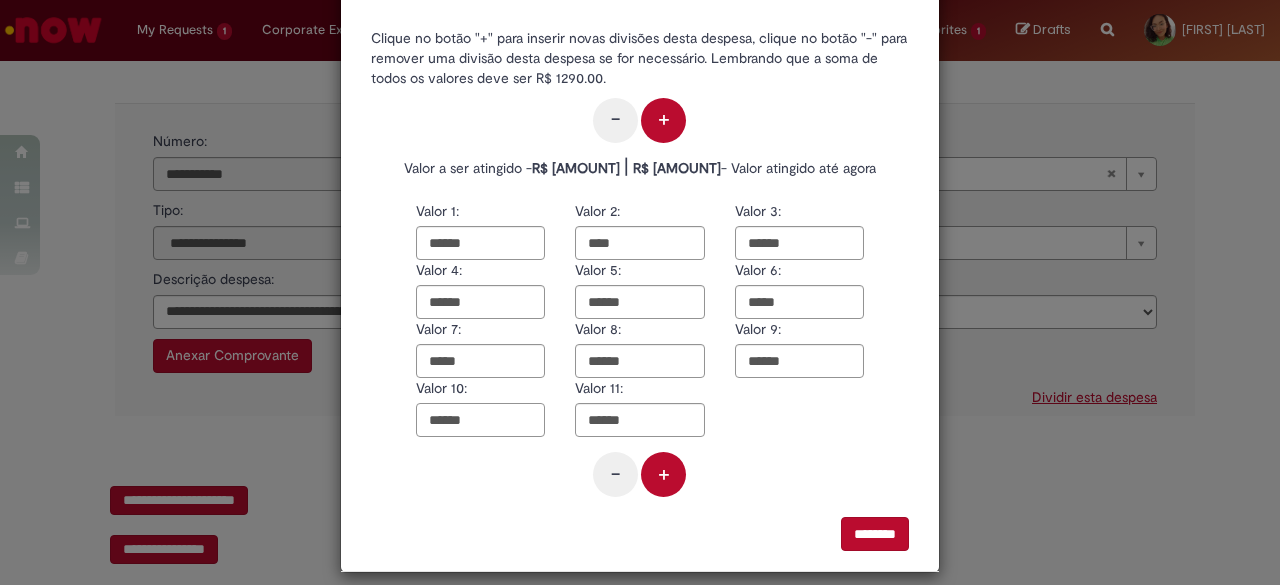 drag, startPoint x: 476, startPoint y: 423, endPoint x: 347, endPoint y: 421, distance: 129.0155 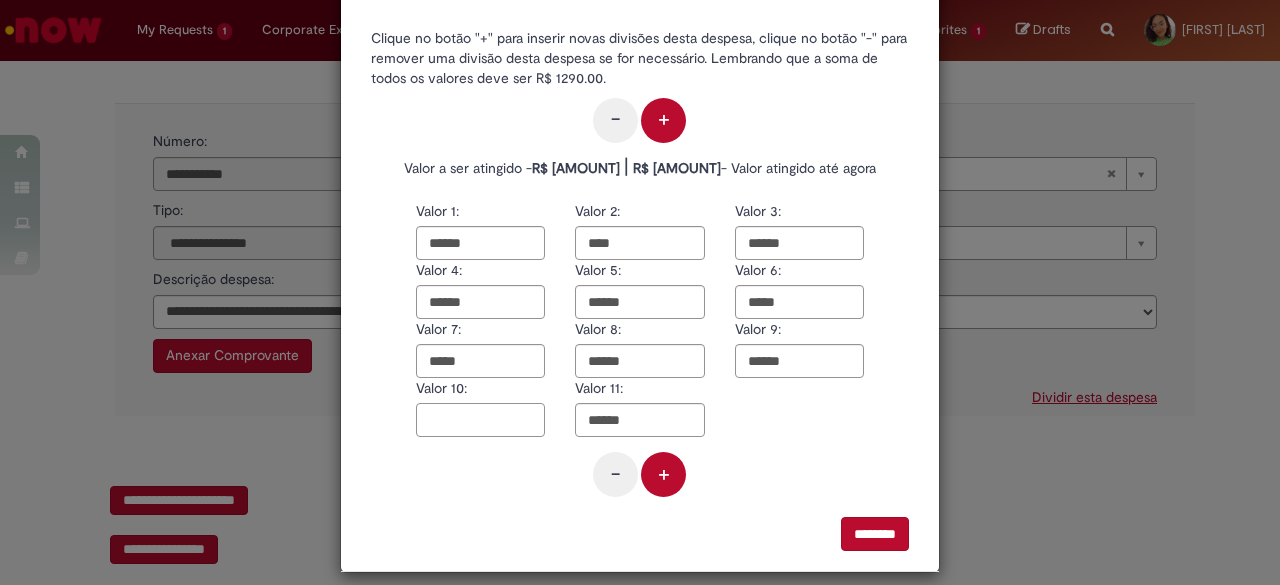 paste on "****" 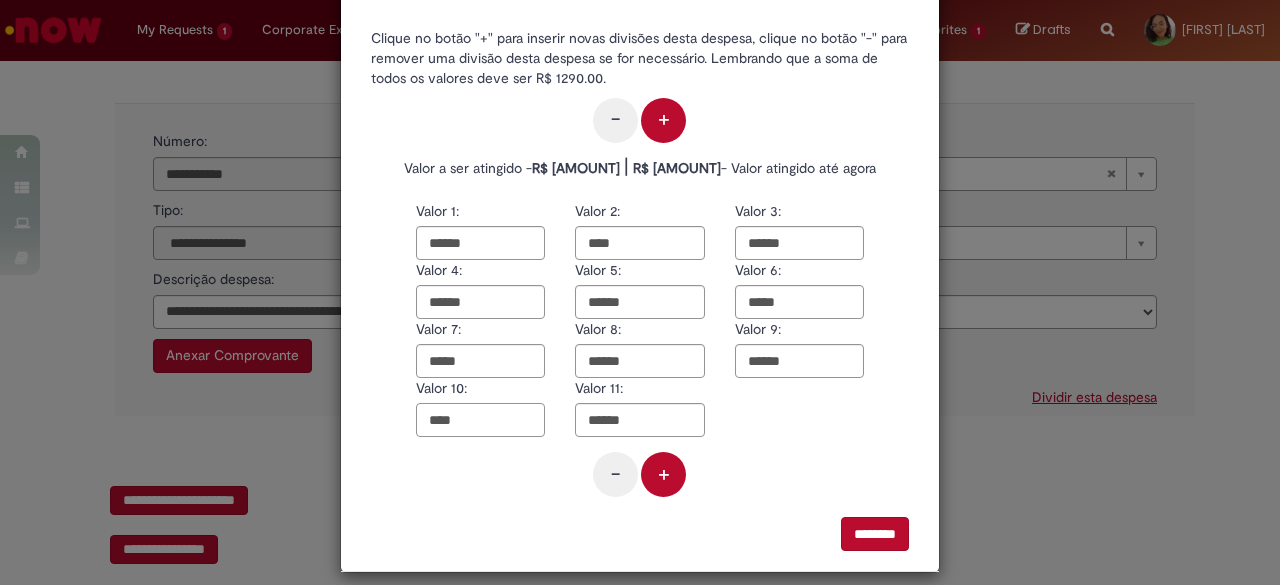 type on "****" 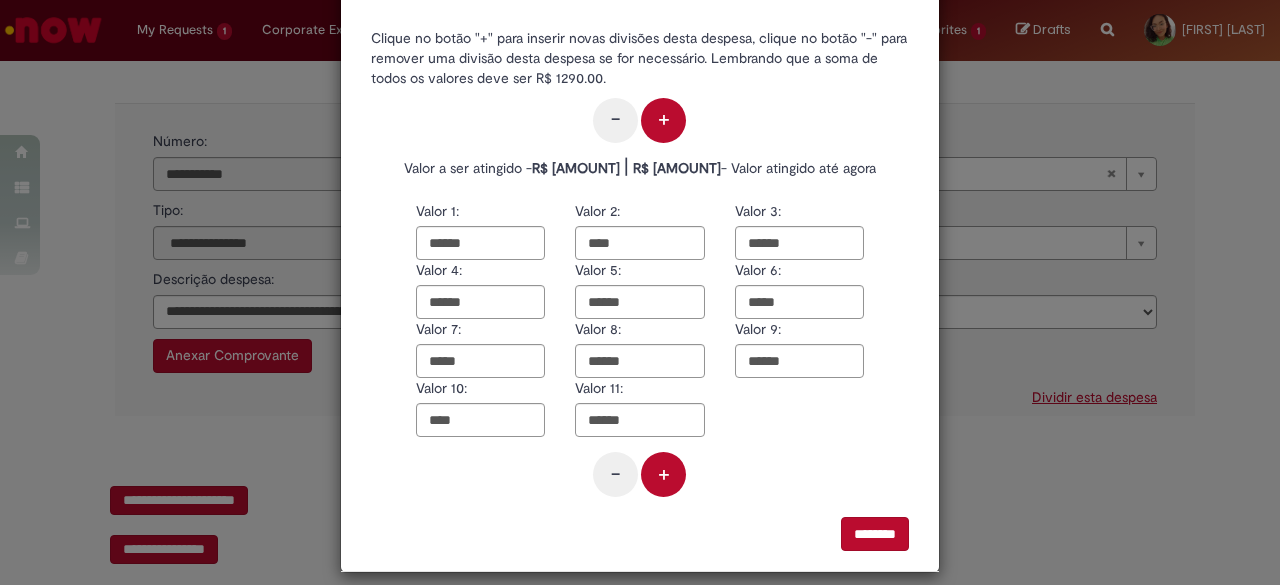 click on "+" at bounding box center [663, 474] 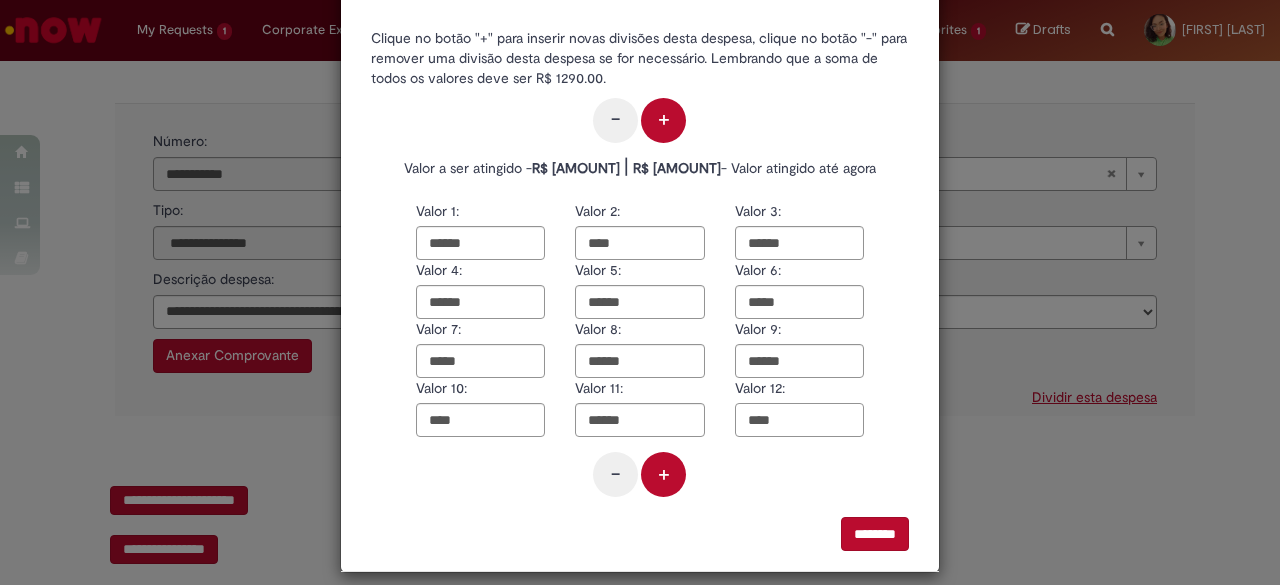 drag, startPoint x: 751, startPoint y: 418, endPoint x: 726, endPoint y: 414, distance: 25.317978 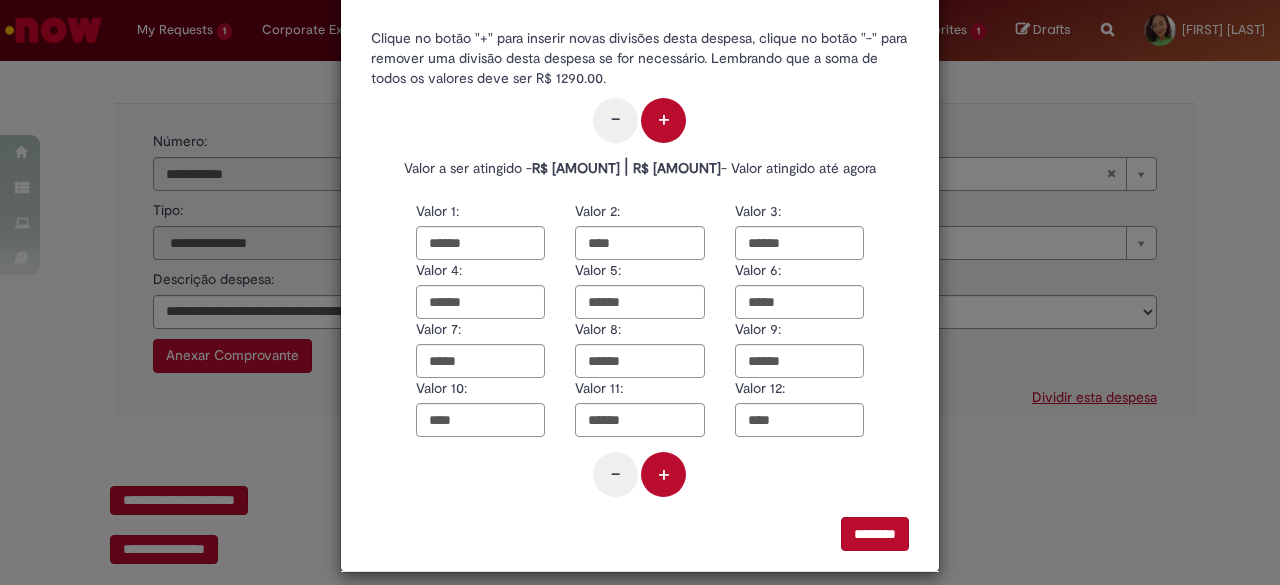 click on "+" at bounding box center (663, 474) 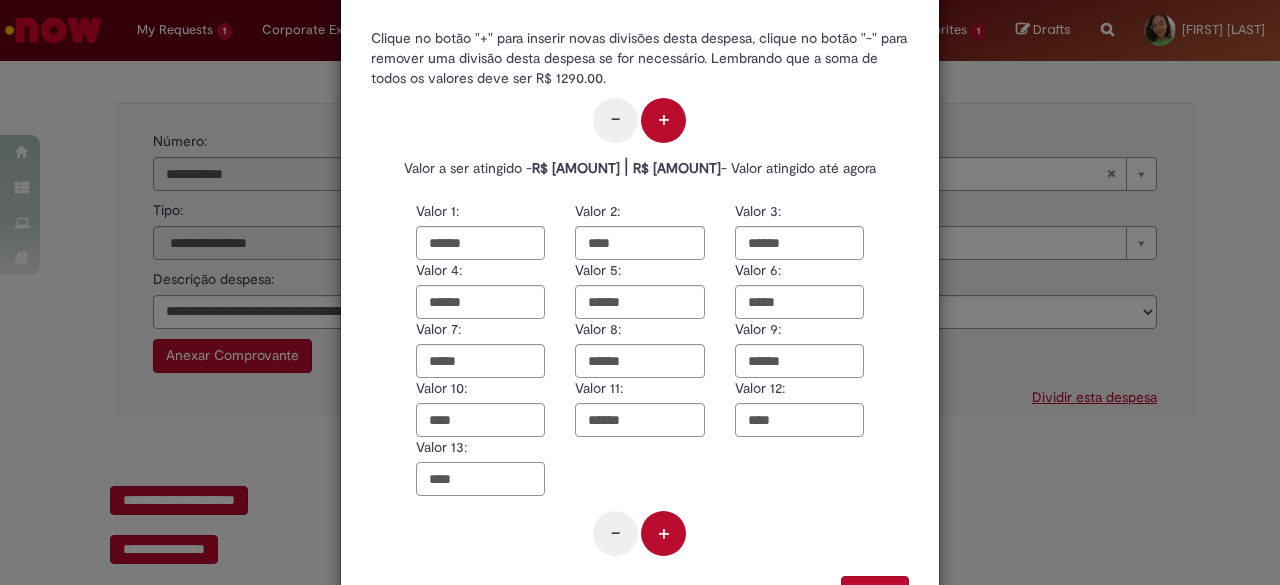 click on "****" at bounding box center [480, 479] 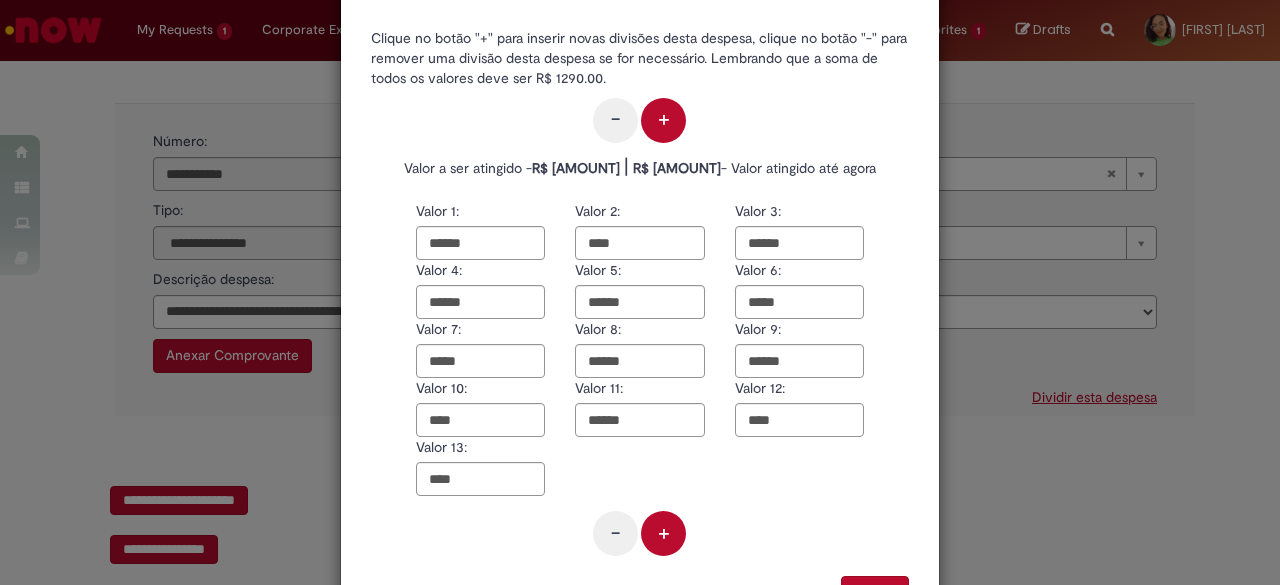 click on "+" at bounding box center [663, 533] 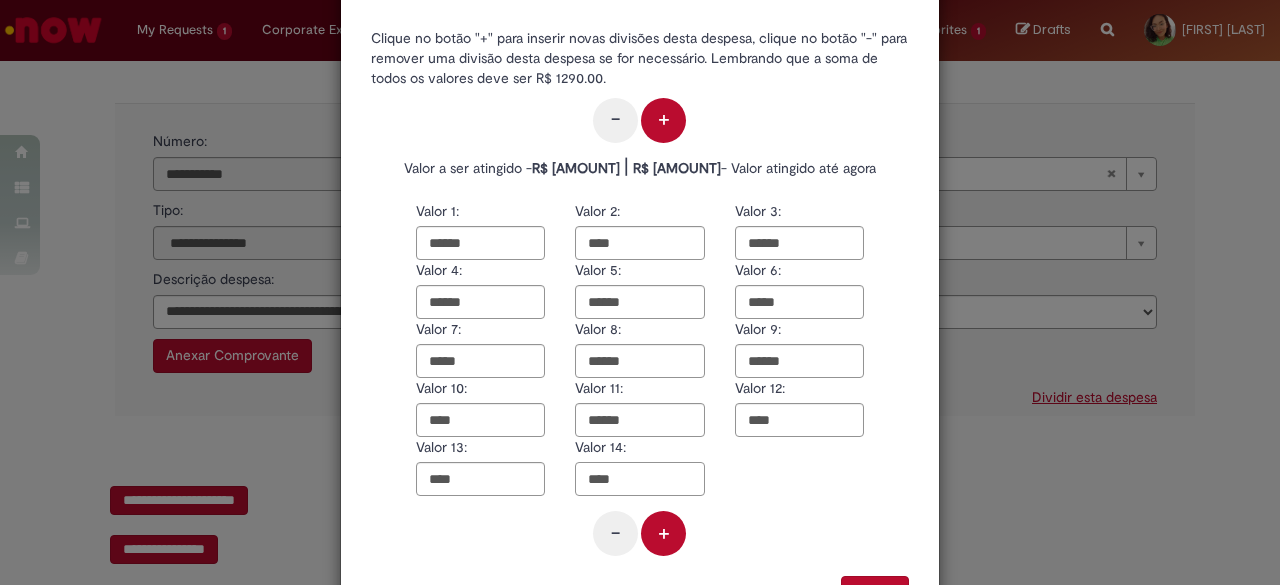 drag, startPoint x: 624, startPoint y: 476, endPoint x: 526, endPoint y: 463, distance: 98.85848 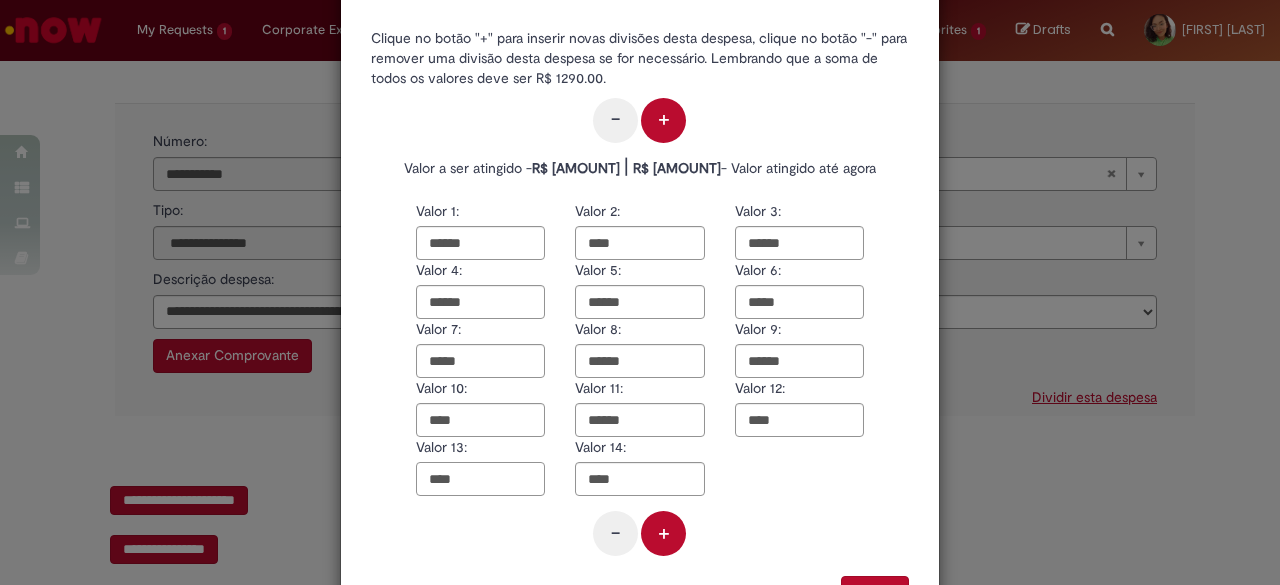 paste on "****" 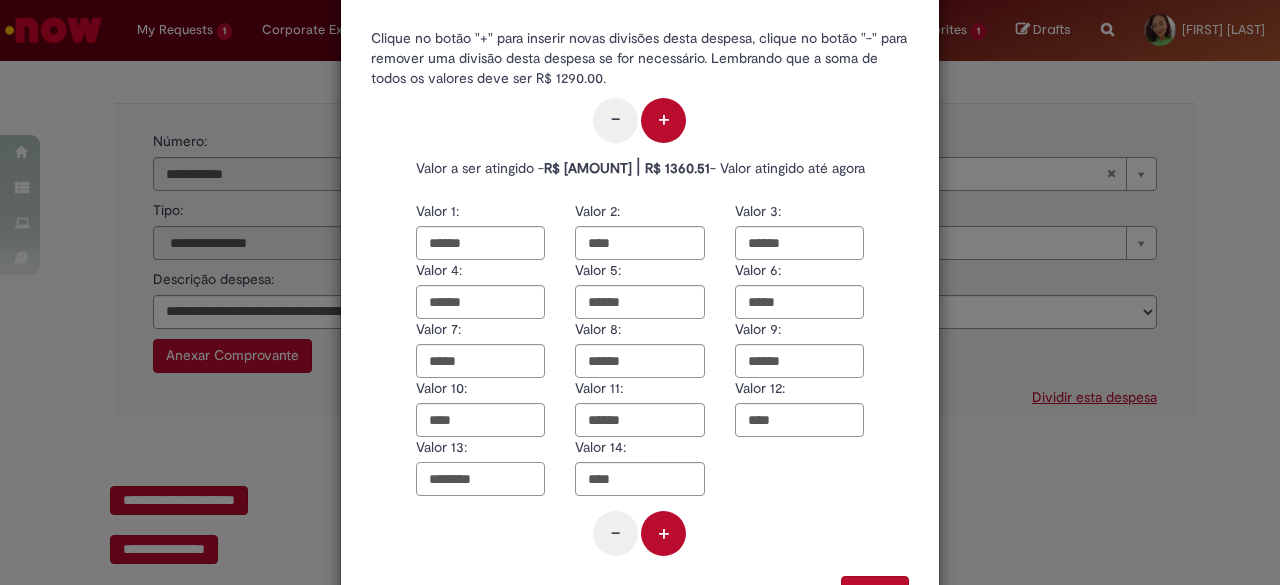 click on "********" at bounding box center (480, 479) 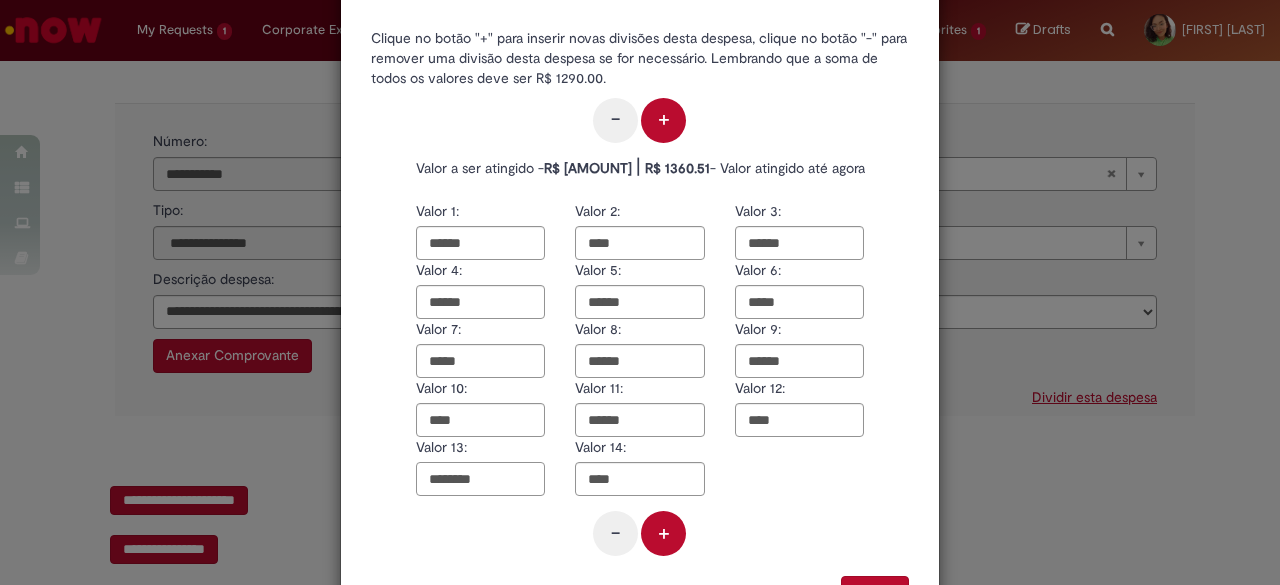 type on "****" 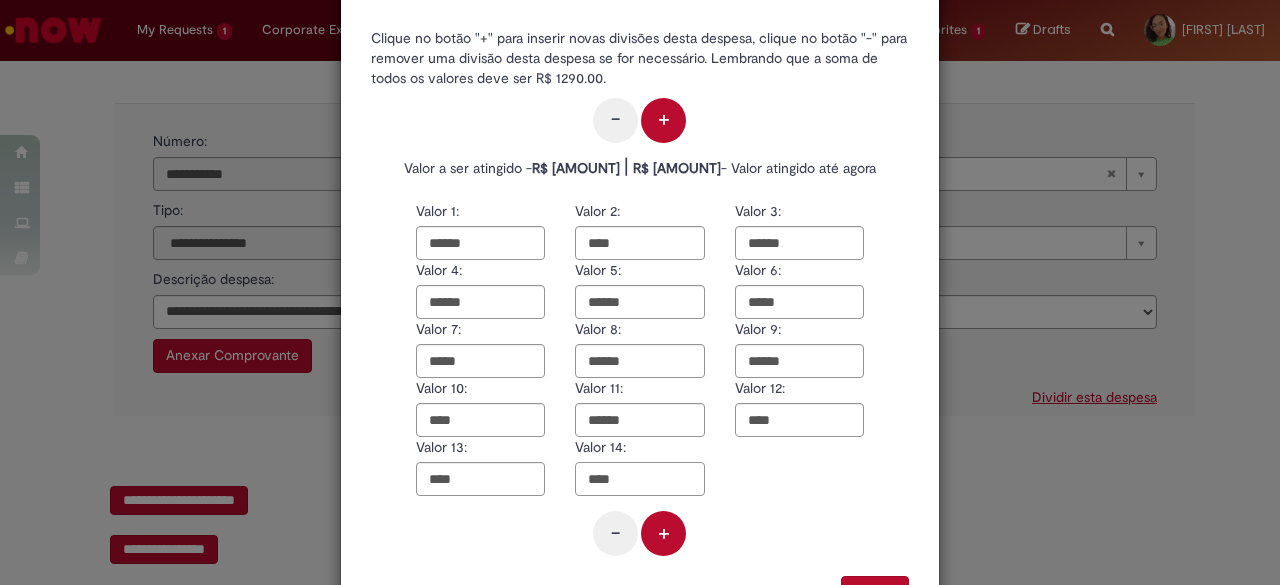 click on "****" at bounding box center [639, 479] 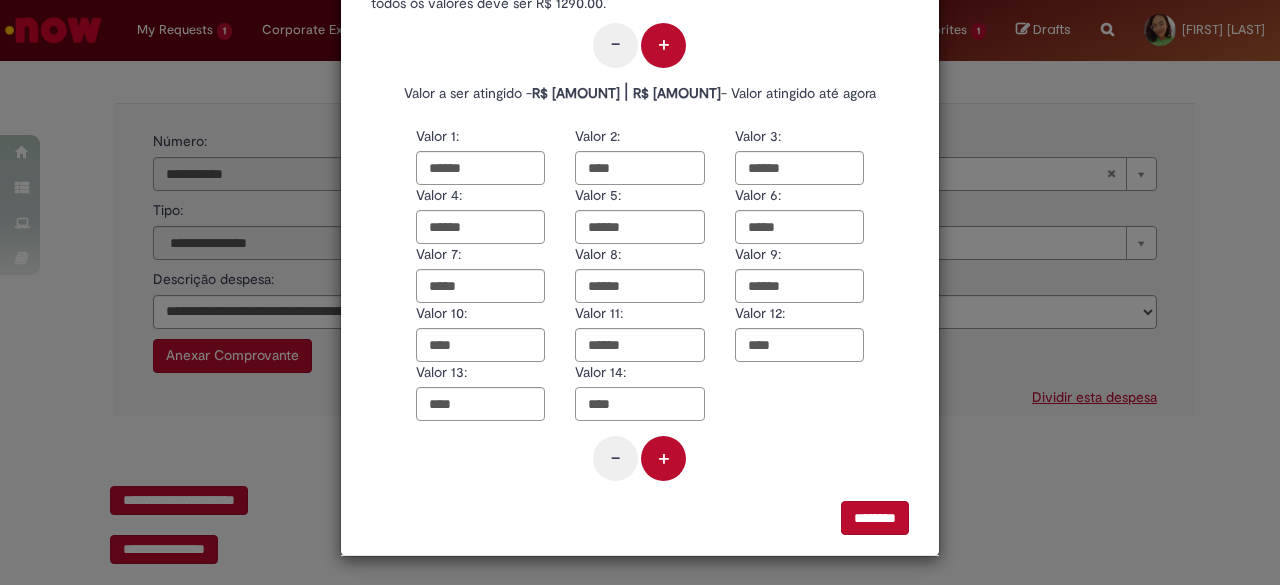 type on "****" 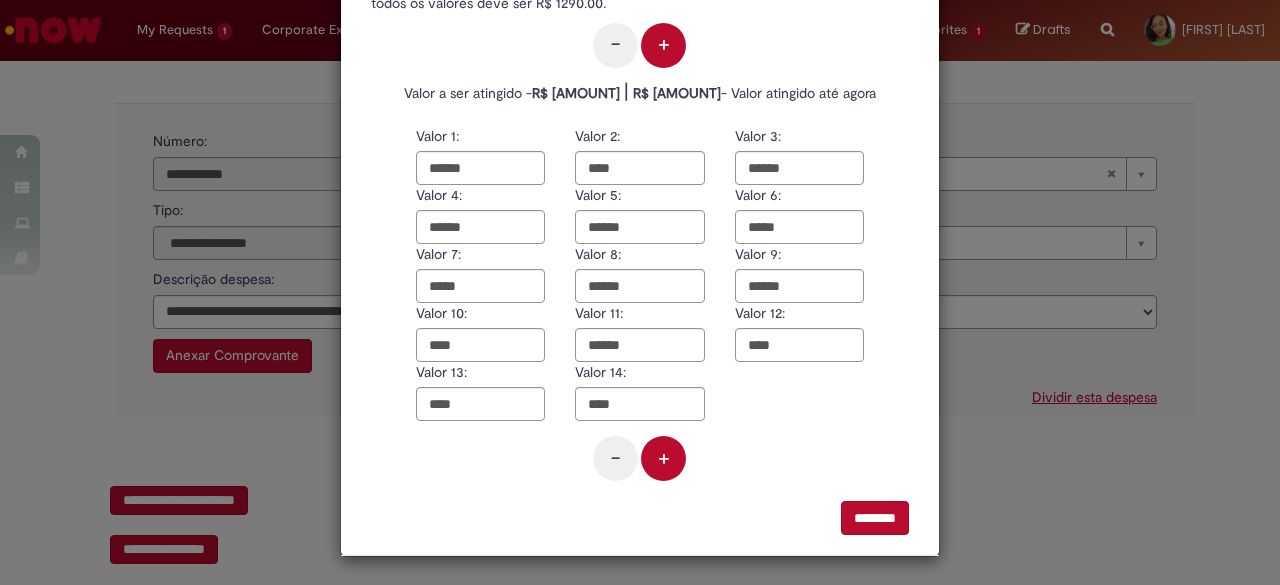 click on "Clique no botão "+" para inserir novas divisões desta despesa, clique no botão "-" para remover uma divisão desta despesa se for necessário. Lembrando que a soma de todos os valores deve ser R$ 1290.00.
-   +
Valor a ser atingido -  R$ 1290.00      |     R$ 1377.39   - Valor atingido até agora
Valor 1:   ******
Valor 2:   ****
Valor 3:   ******
Valor 4:   ******
Valor 5:   ******
Valor 6:   *****
Valor 7:   *****
Valor 8:   ******
Valor 9:   ******
Valor 10:   ****
Valor 11:   ******
Valor 12:   ****
Valor 13:   ****
Valor 14:   ****
-   +
********" at bounding box center [640, 232] 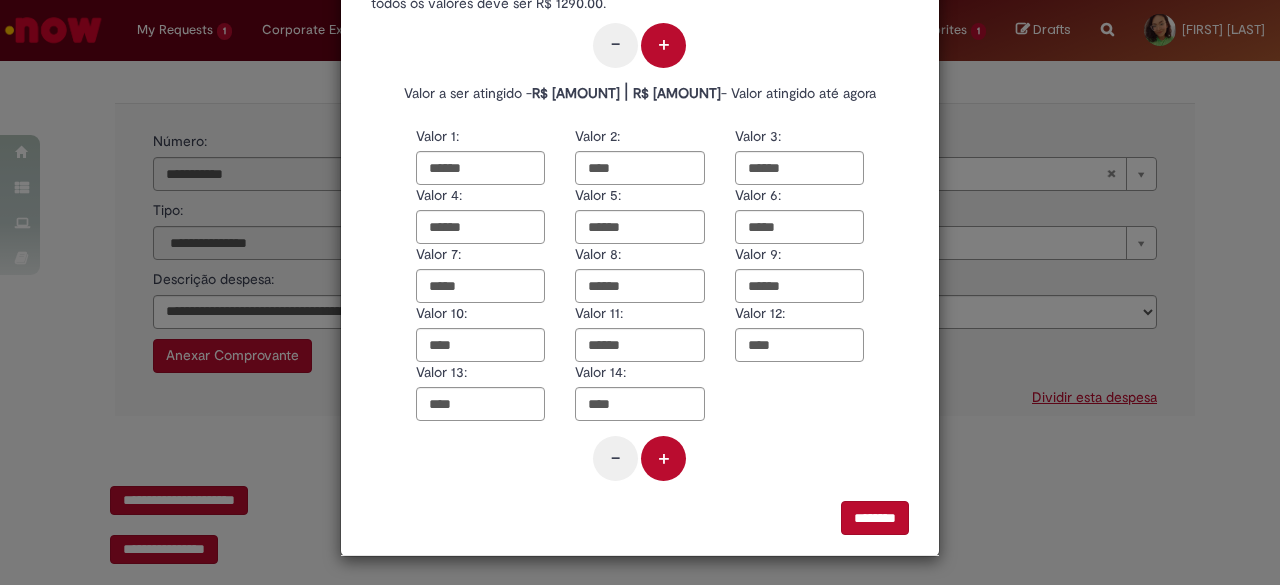 scroll, scrollTop: 180, scrollLeft: 0, axis: vertical 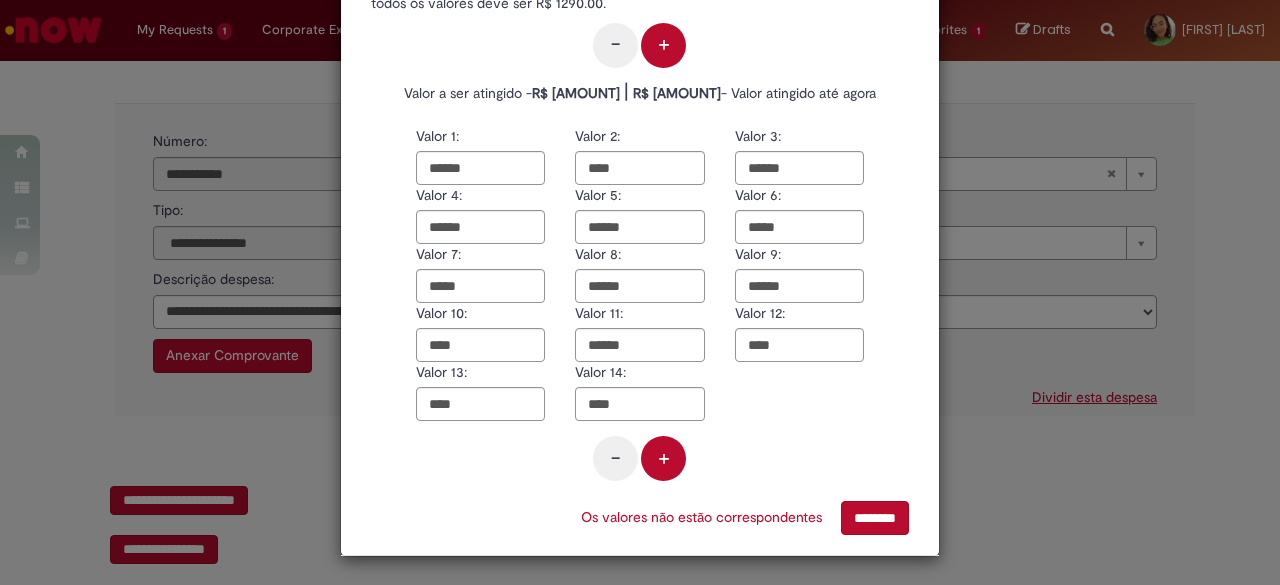 click on "+" at bounding box center [663, 458] 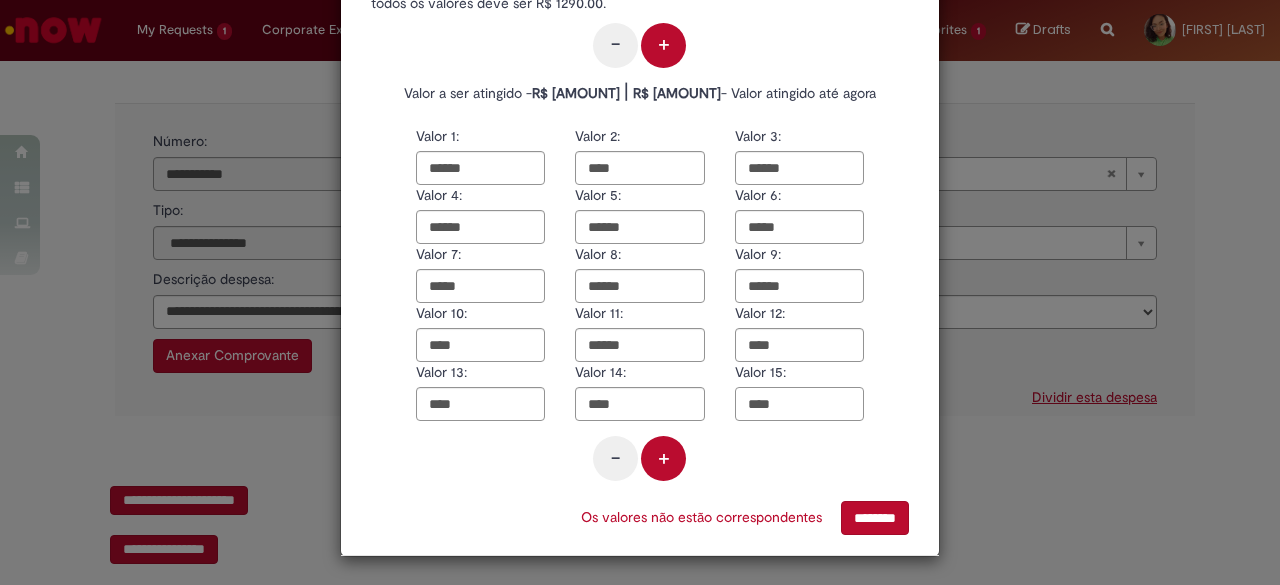 drag, startPoint x: 738, startPoint y: 401, endPoint x: 719, endPoint y: 399, distance: 19.104973 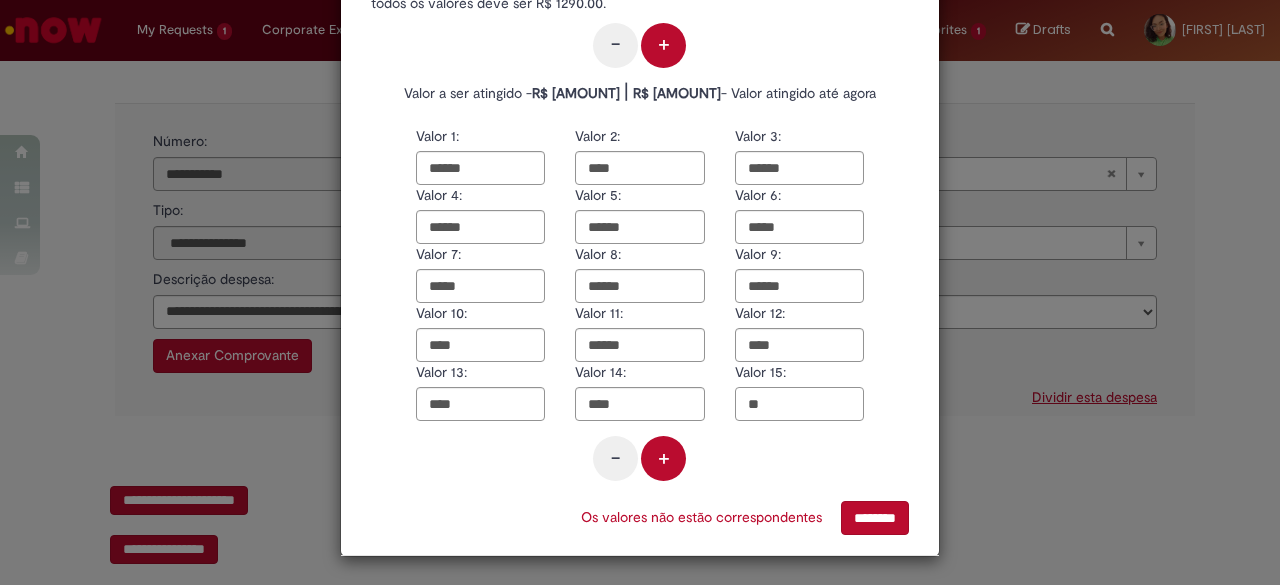 type on "*" 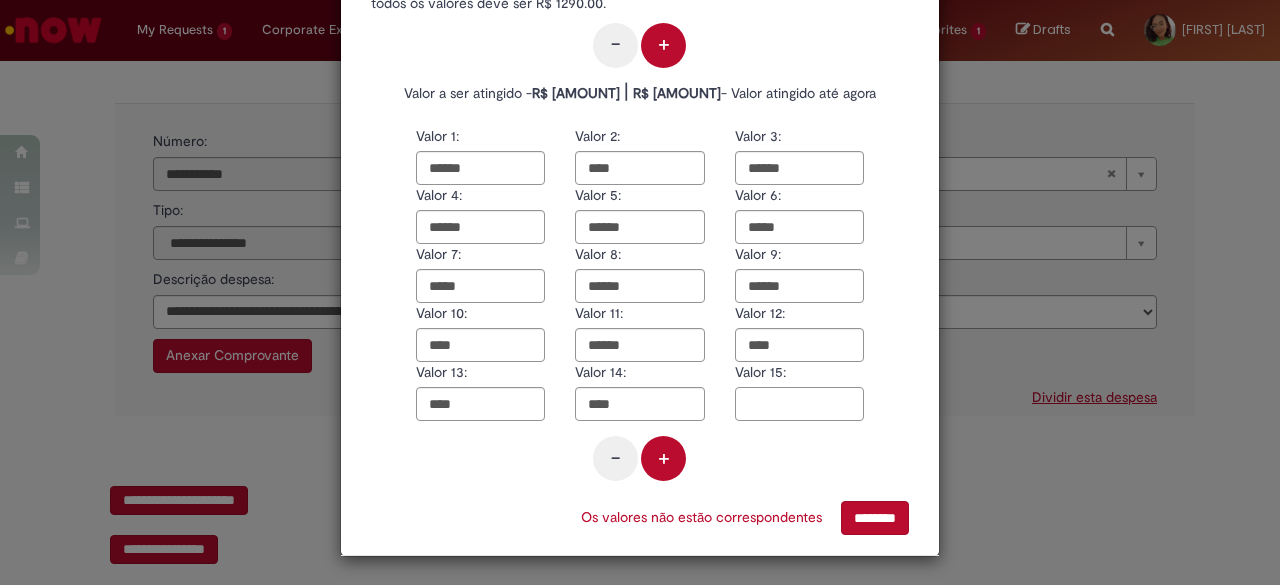 type on "*" 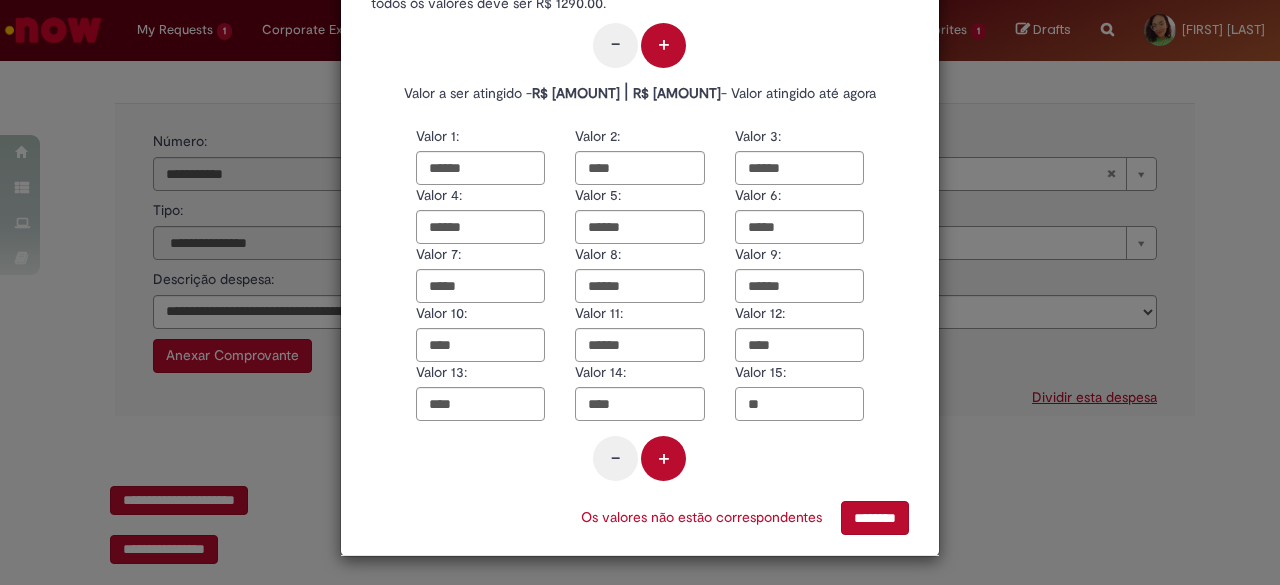 type on "*" 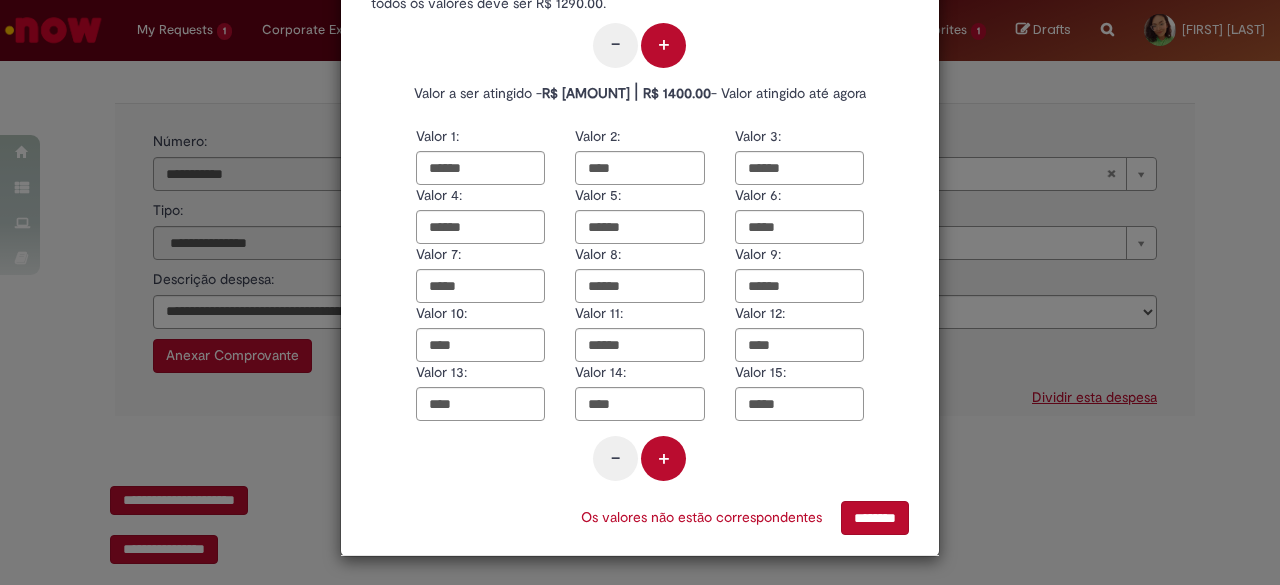 click on "********" at bounding box center [875, 518] 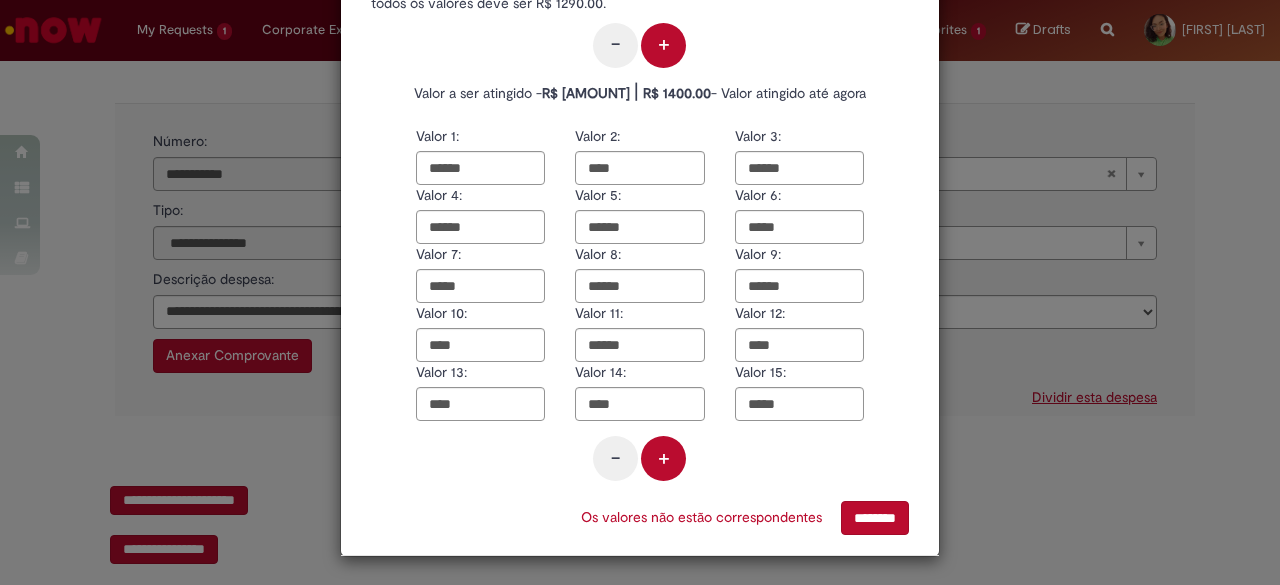 click on "********" at bounding box center (875, 518) 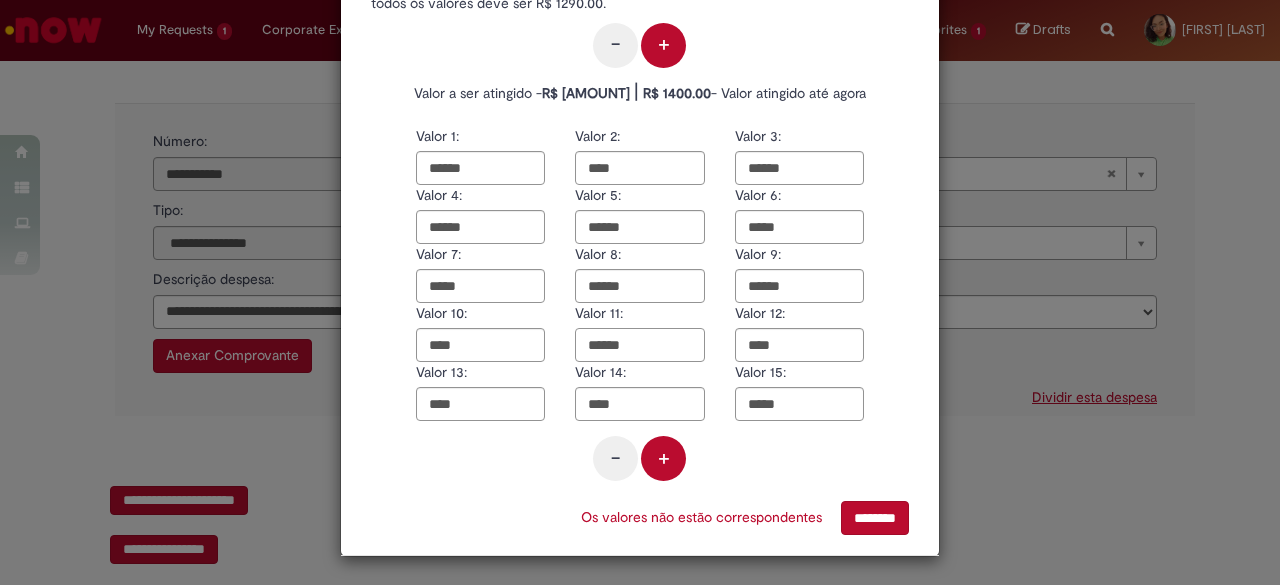 click on "******" at bounding box center [639, 345] 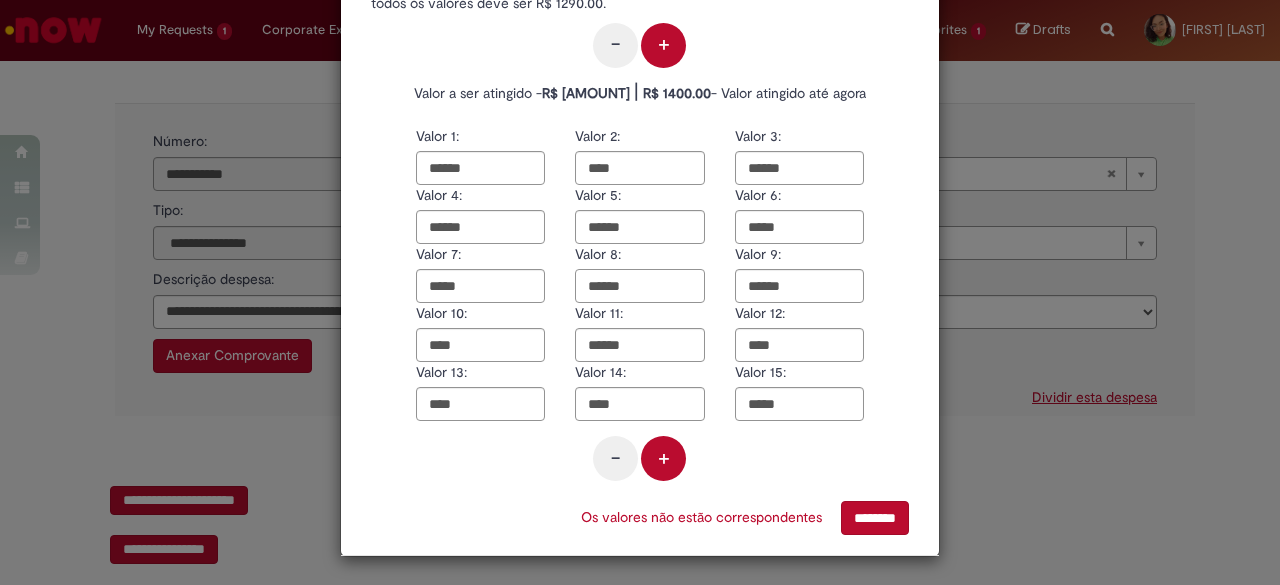 click on "******" at bounding box center [639, 286] 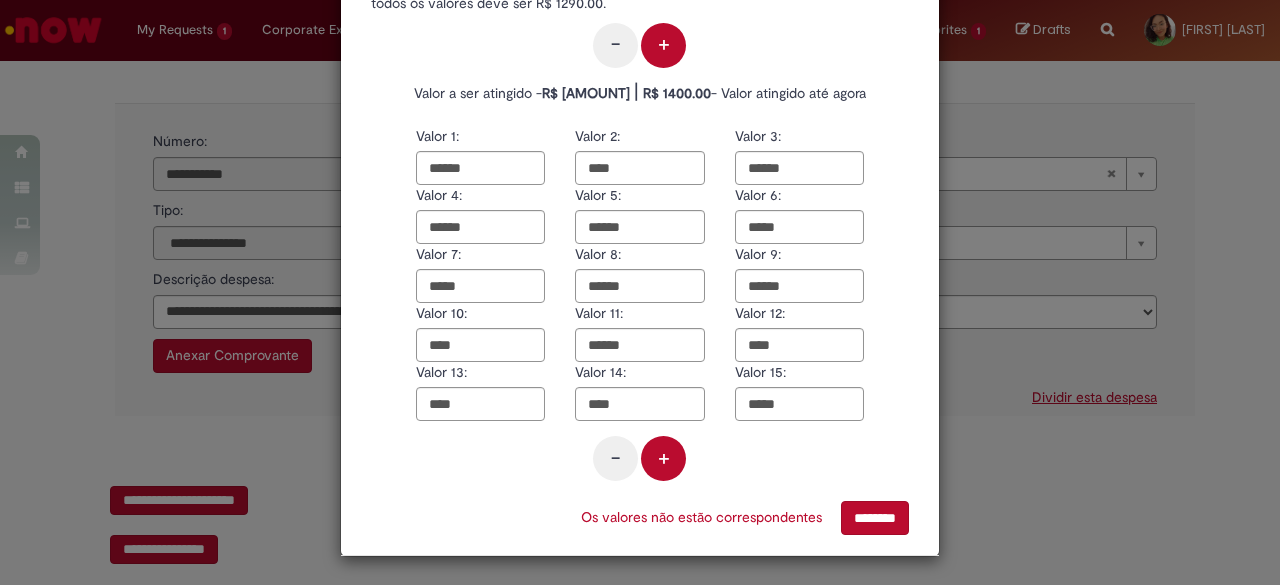click on "-   +" at bounding box center (640, 458) 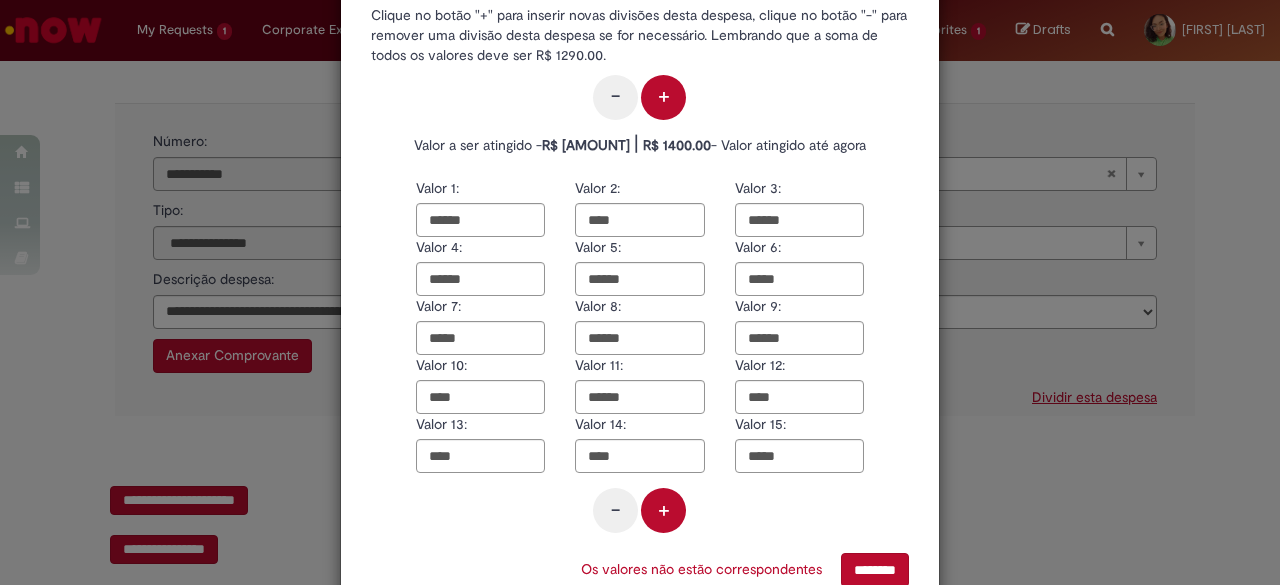 scroll, scrollTop: 130, scrollLeft: 0, axis: vertical 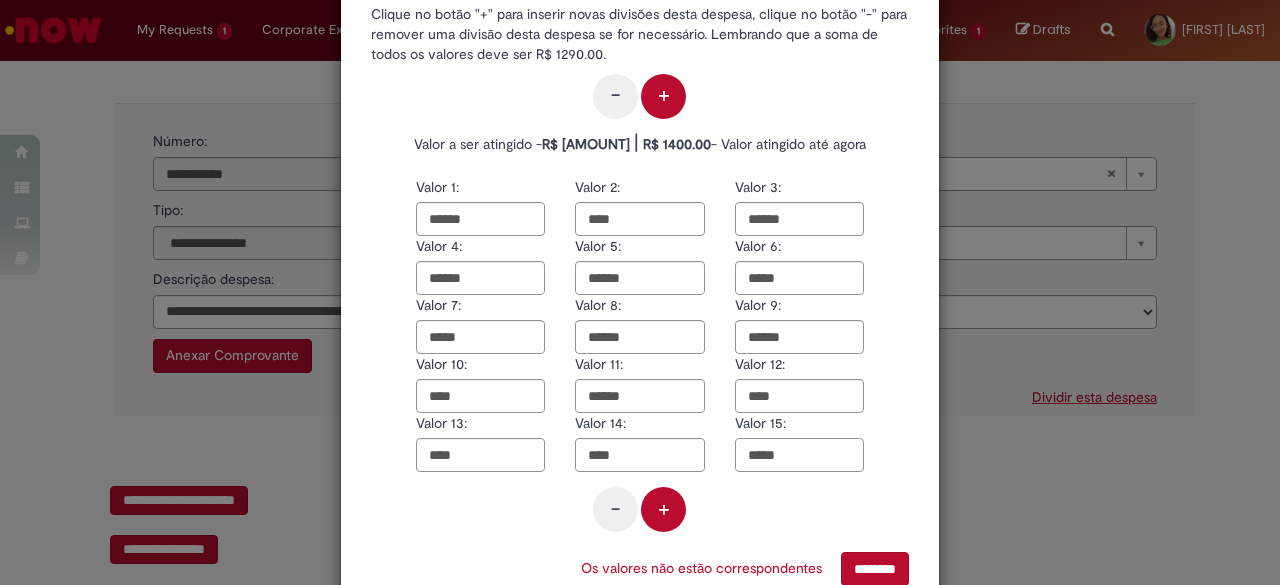 drag, startPoint x: 786, startPoint y: 451, endPoint x: 749, endPoint y: 456, distance: 37.336308 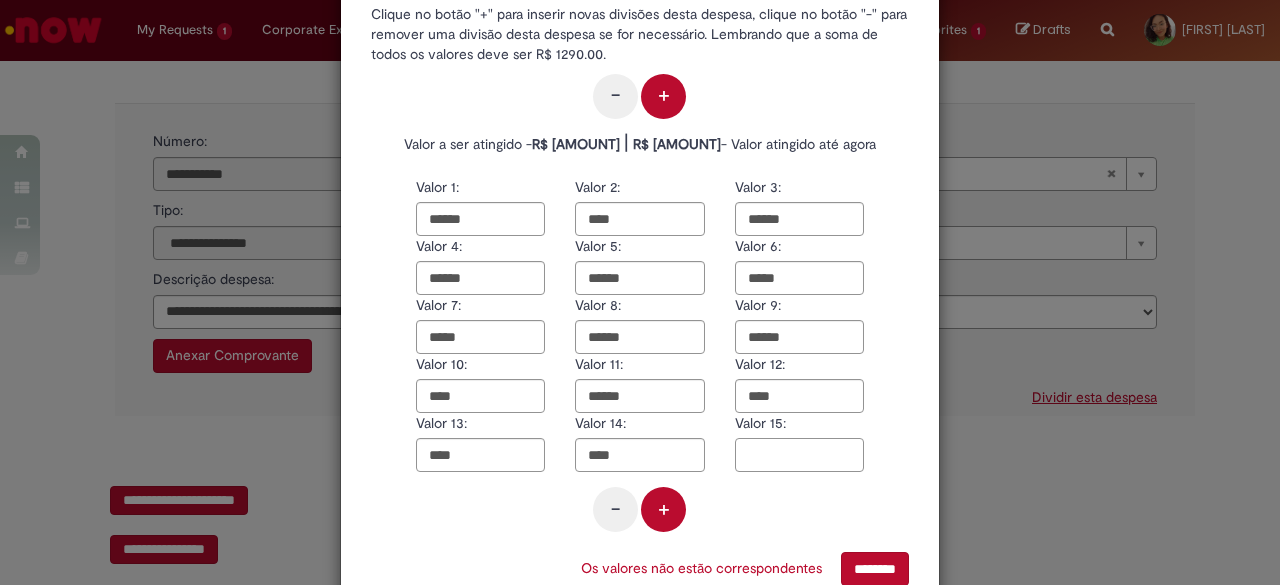 type 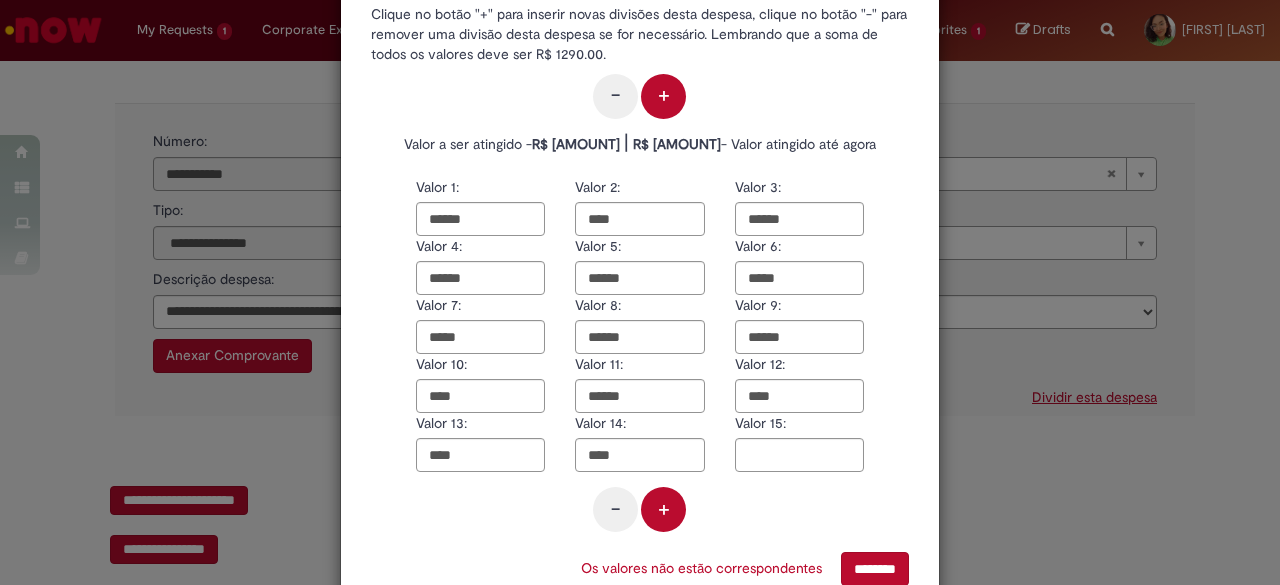 click on "-   +" at bounding box center [640, 509] 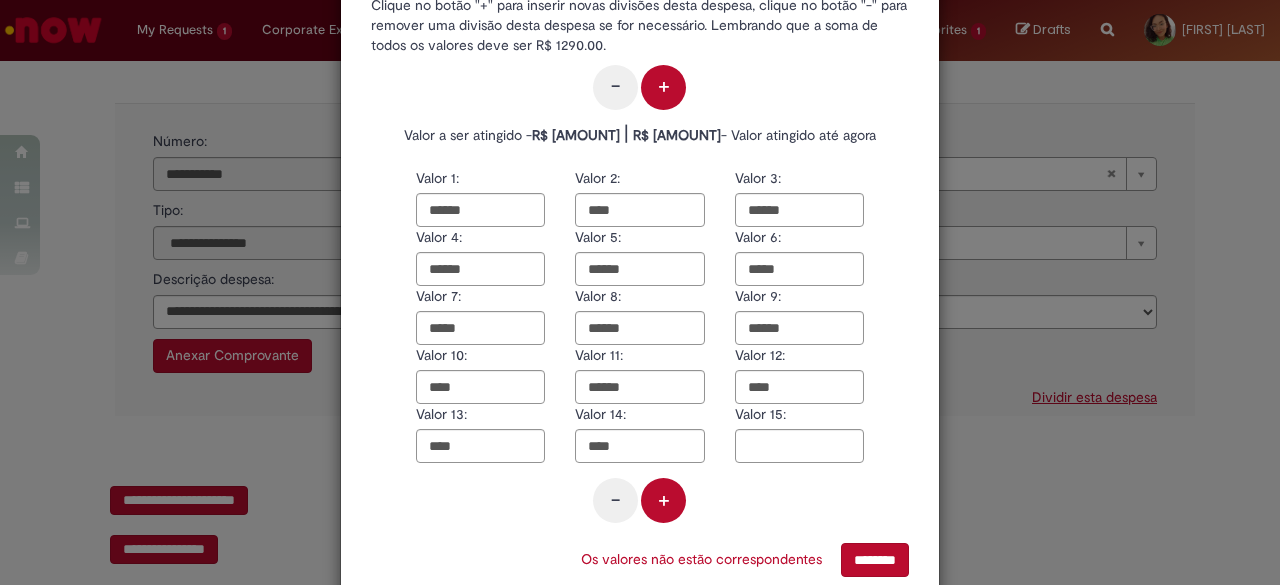 scroll, scrollTop: 132, scrollLeft: 0, axis: vertical 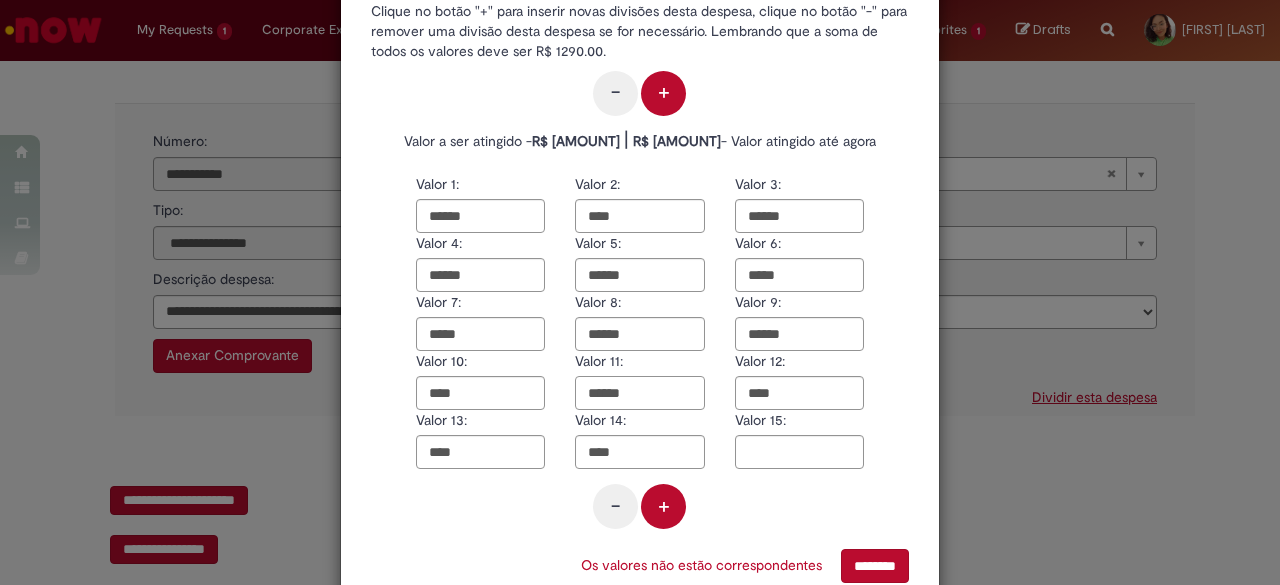 drag, startPoint x: 604, startPoint y: 385, endPoint x: 560, endPoint y: 394, distance: 44.911022 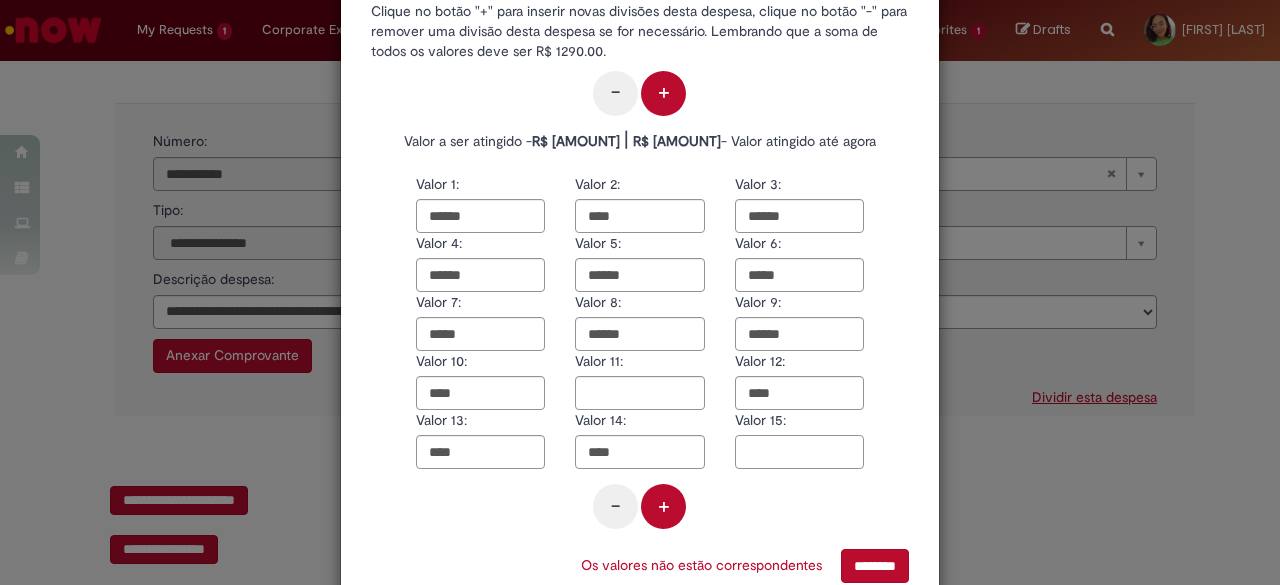 click at bounding box center [799, 452] 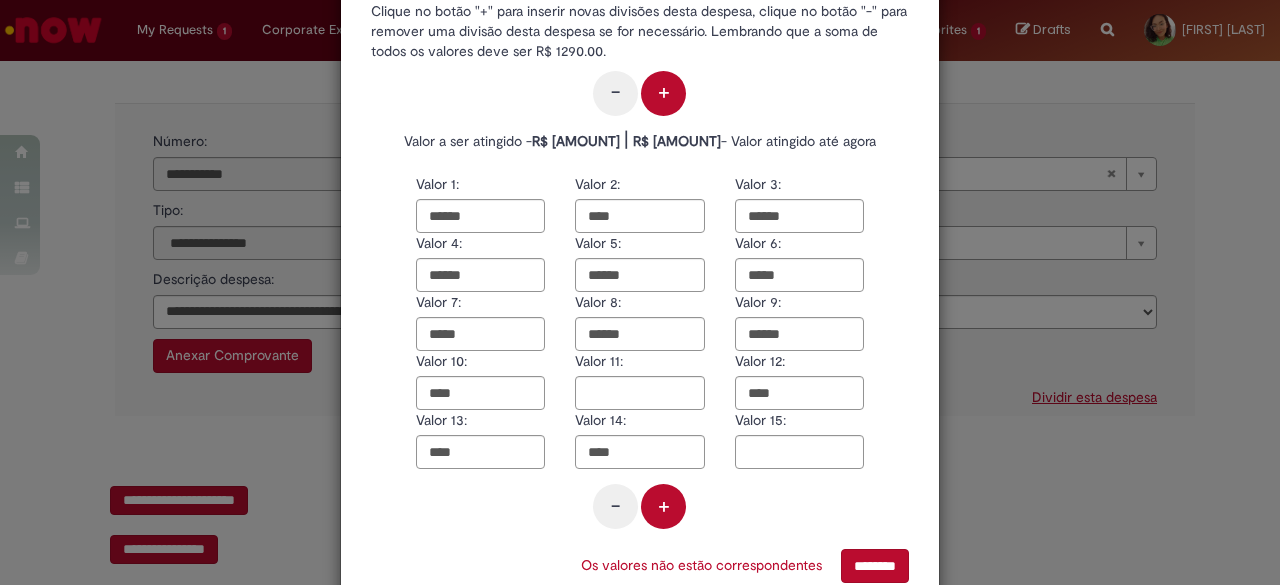 click on "-" at bounding box center (615, 506) 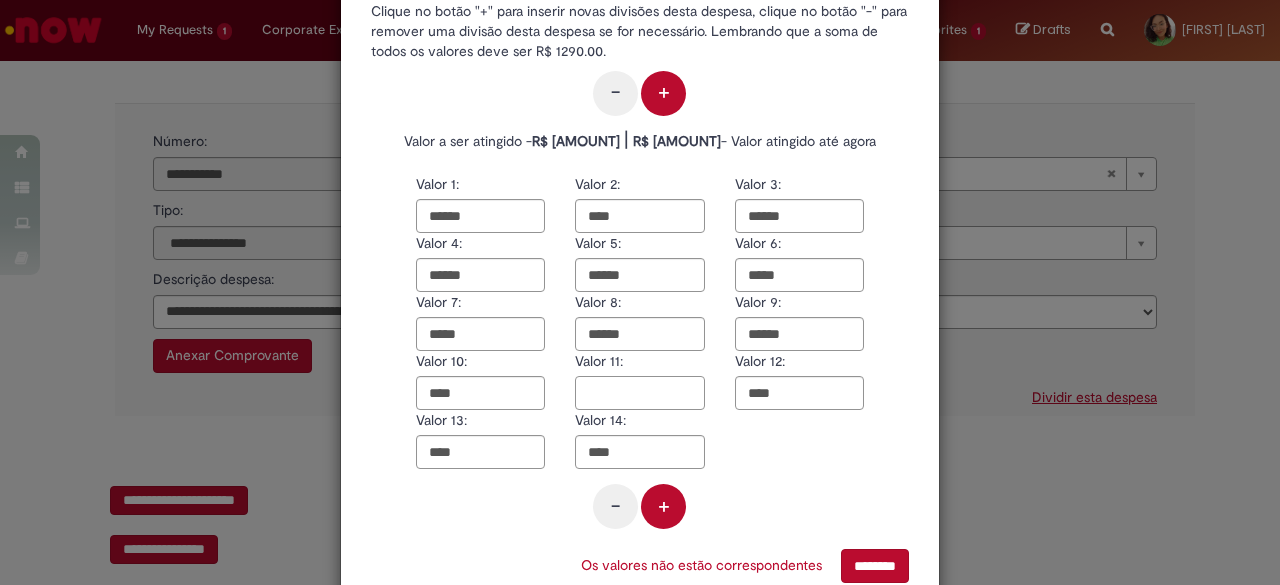 click at bounding box center [639, 393] 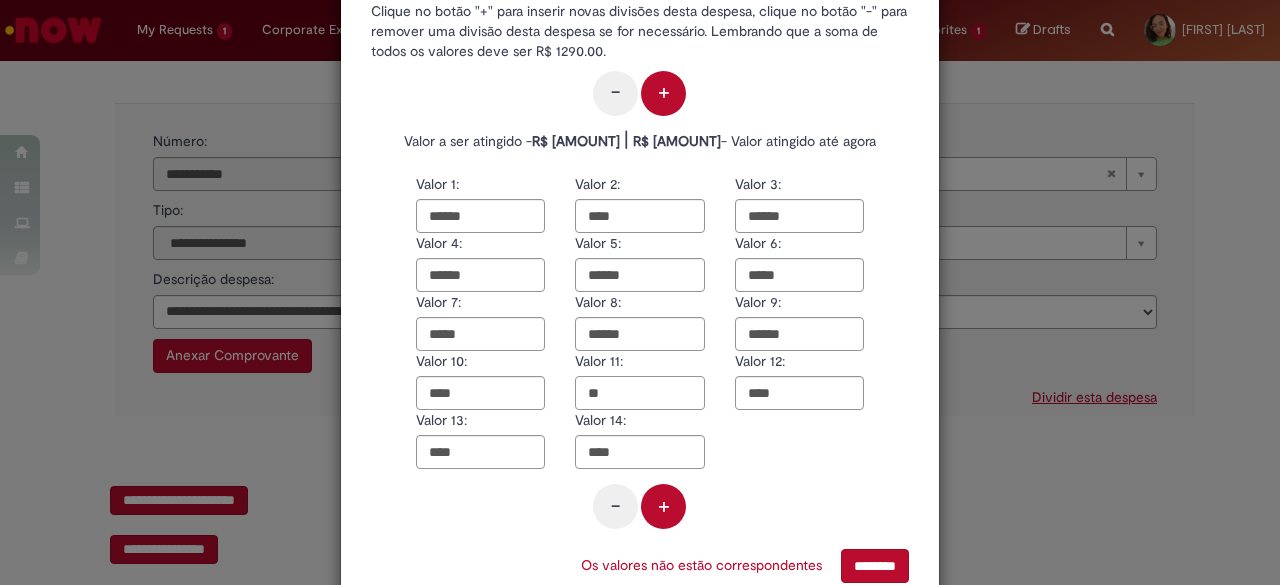 type on "*" 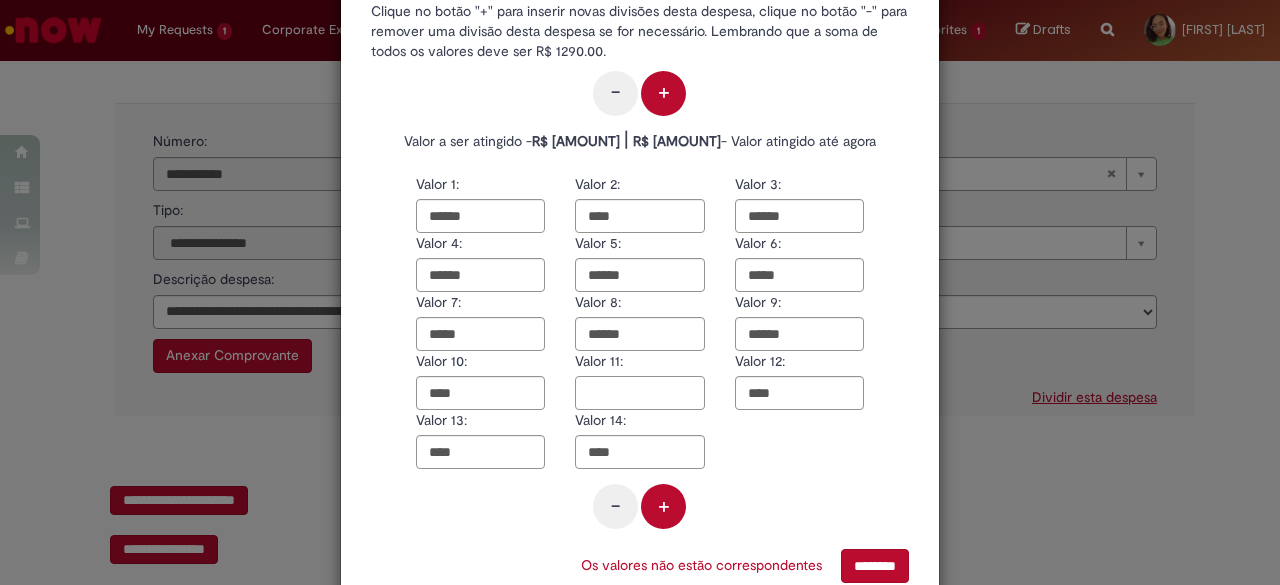 type on "*" 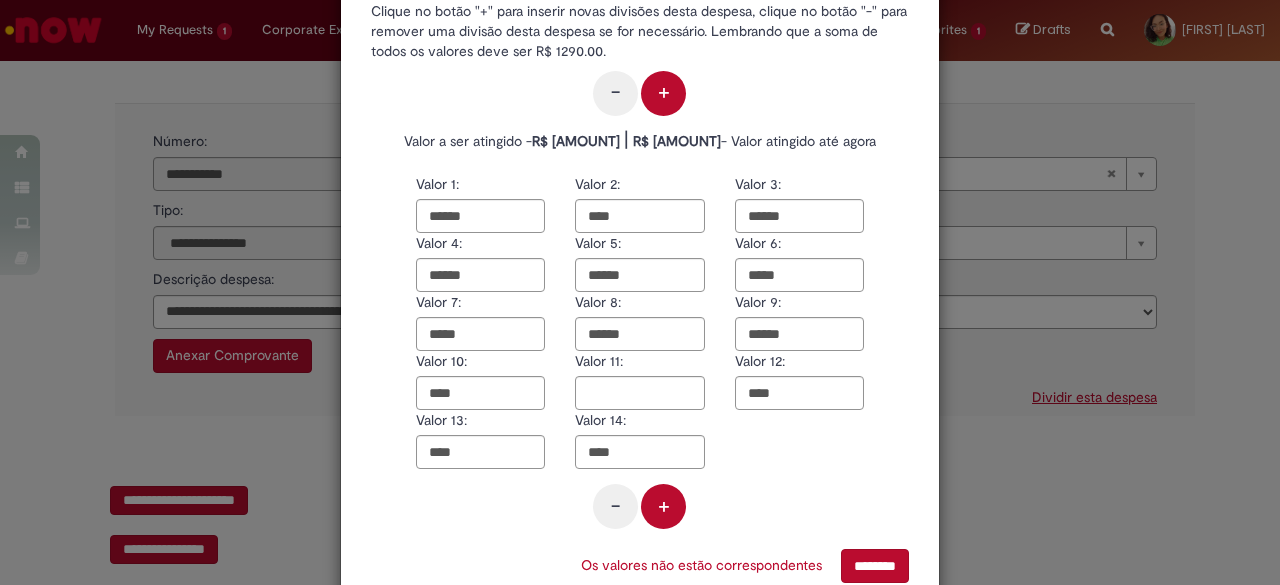scroll, scrollTop: 132, scrollLeft: 0, axis: vertical 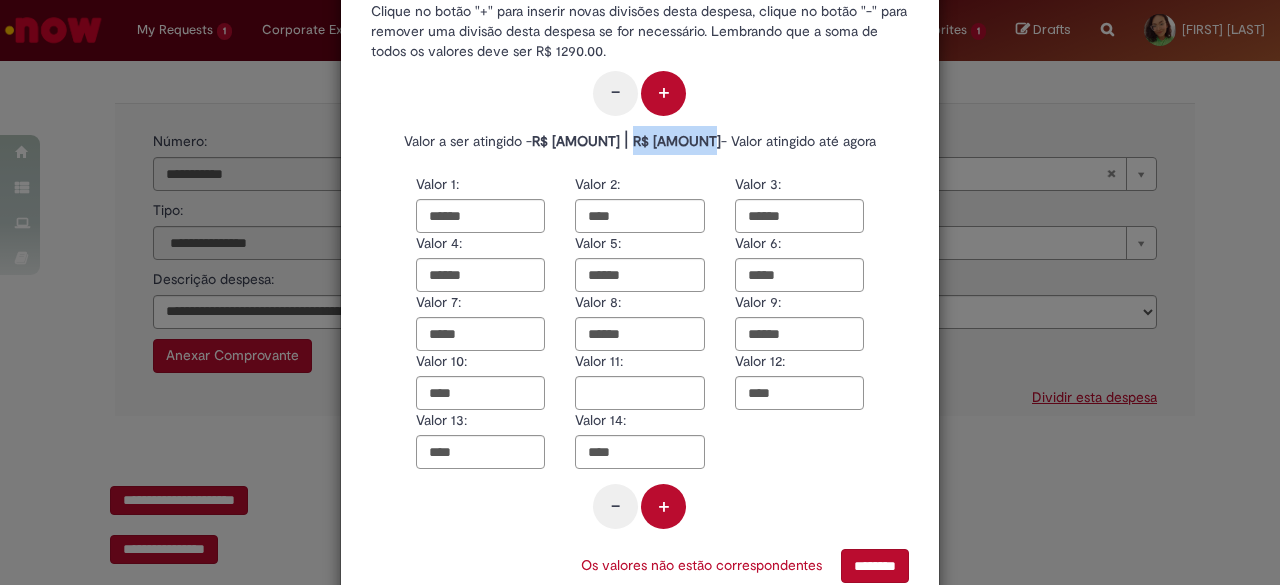 drag, startPoint x: 699, startPoint y: 141, endPoint x: 638, endPoint y: 135, distance: 61.294373 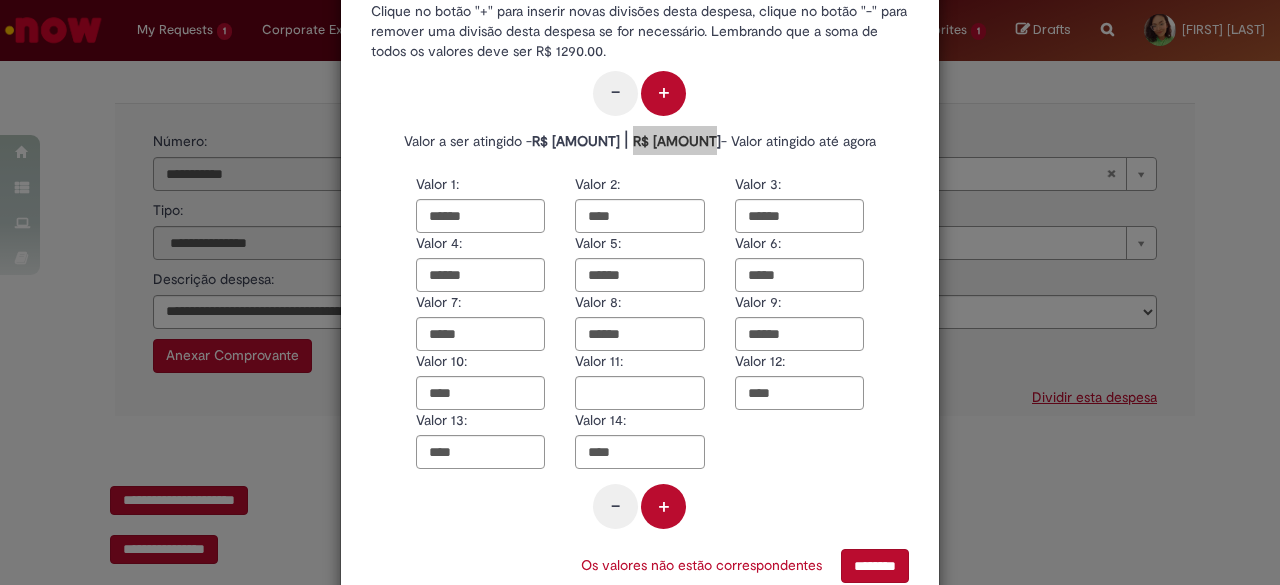 scroll, scrollTop: 132, scrollLeft: 0, axis: vertical 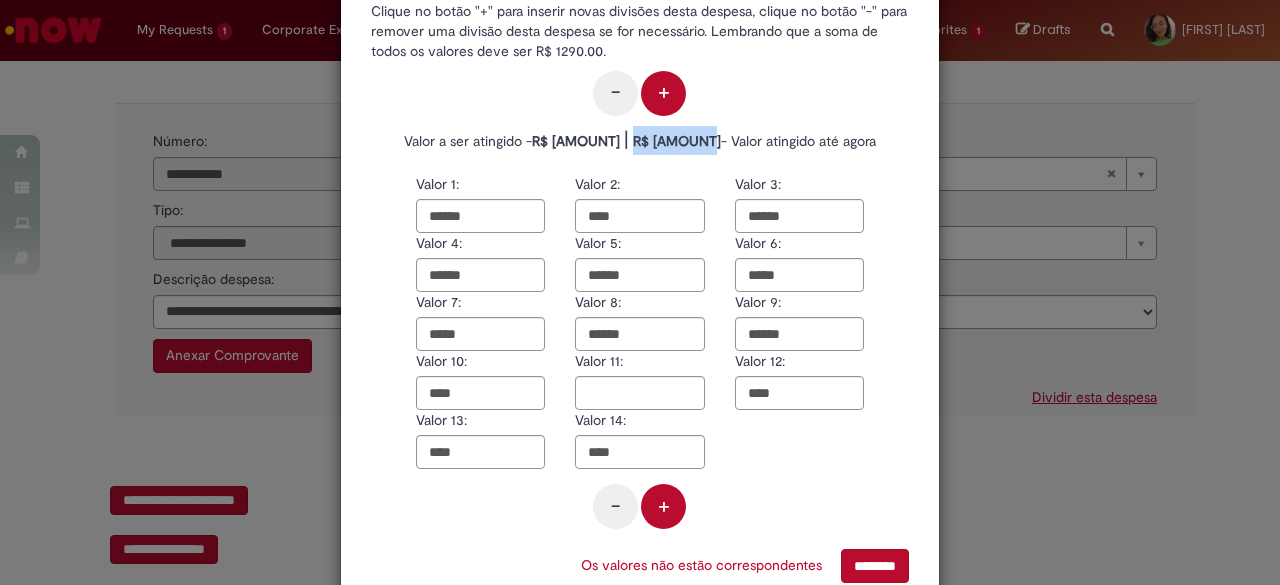click on "Valor 2:   ****" at bounding box center (639, 203) 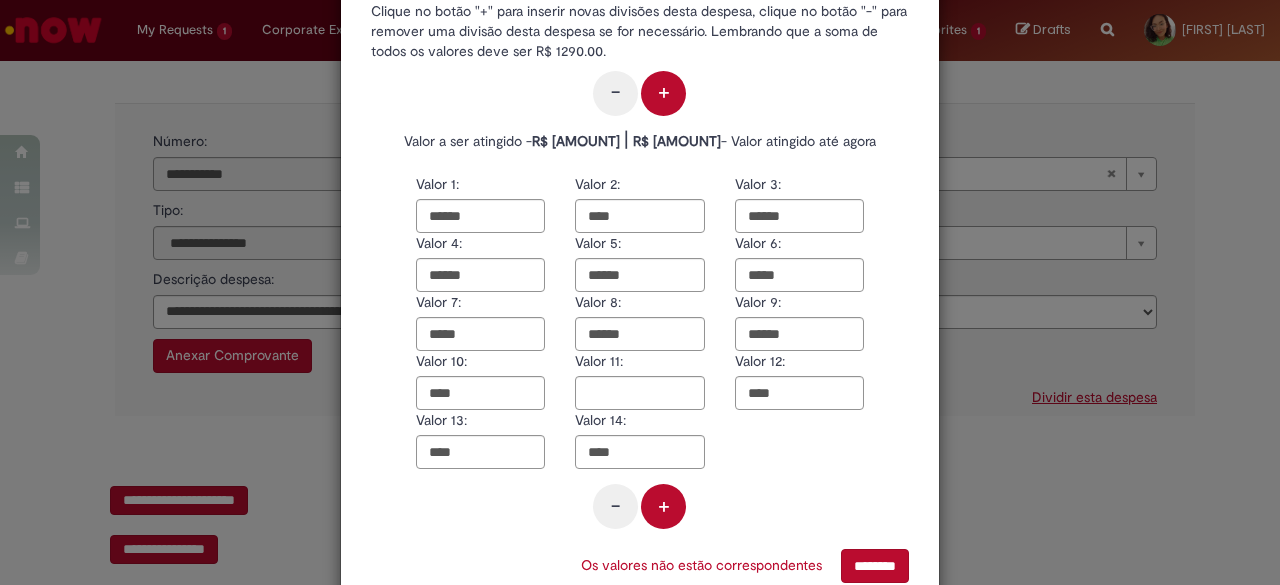 click on "R$ 1199.79" at bounding box center [677, 141] 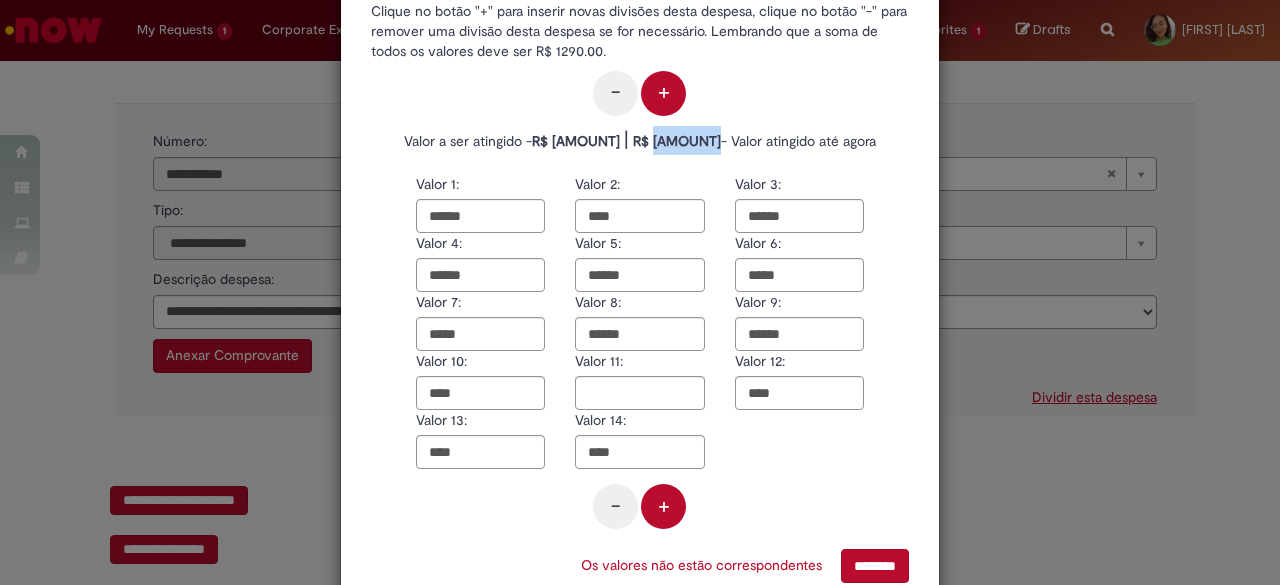drag, startPoint x: 694, startPoint y: 143, endPoint x: 666, endPoint y: 145, distance: 28.071337 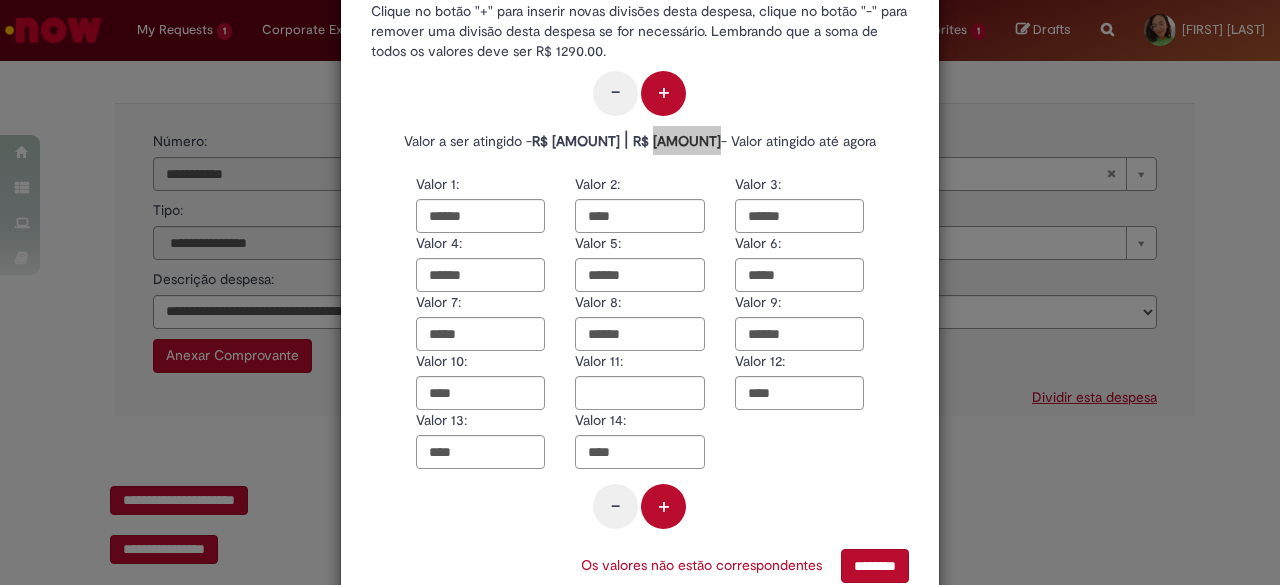 scroll, scrollTop: 132, scrollLeft: 0, axis: vertical 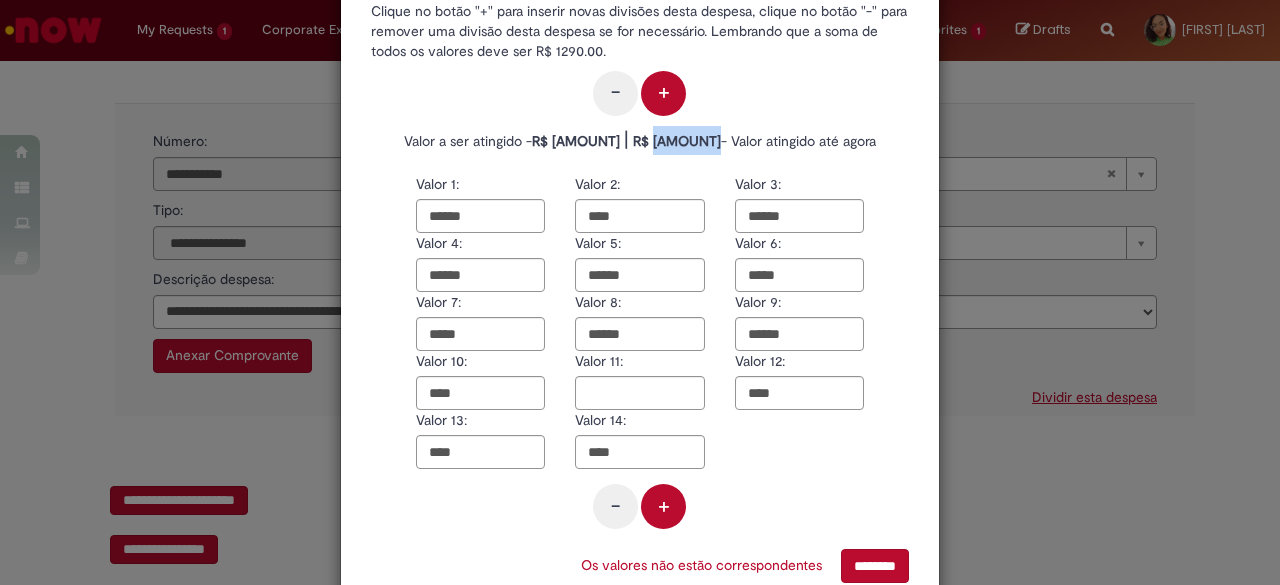 click on "R$ 1290.00" at bounding box center [576, 141] 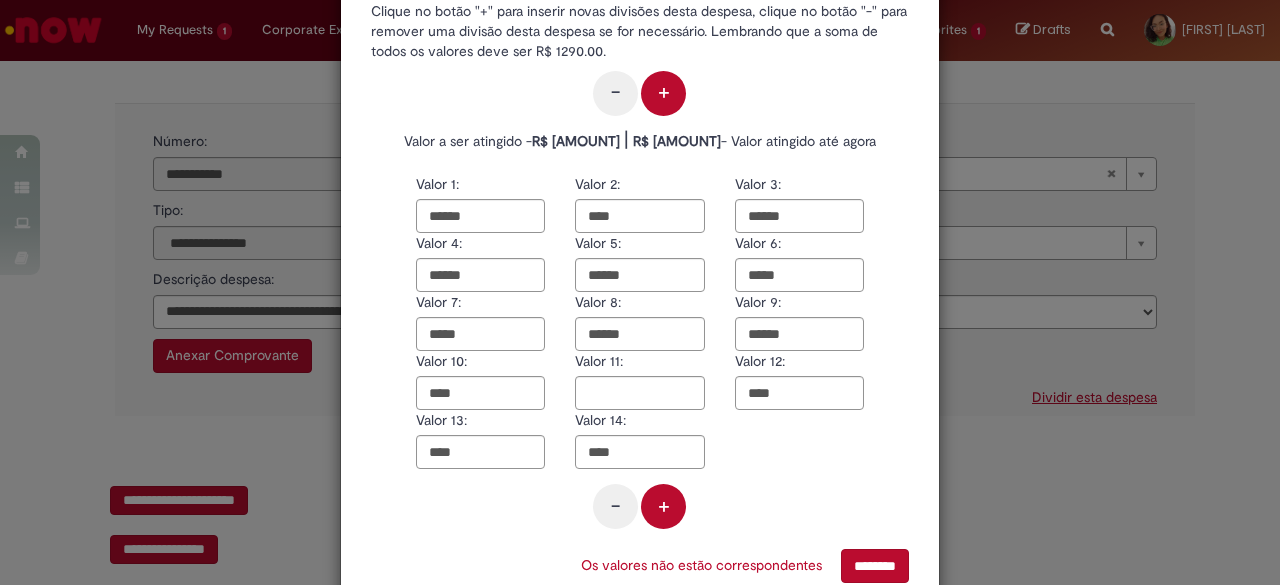 scroll, scrollTop: 132, scrollLeft: 0, axis: vertical 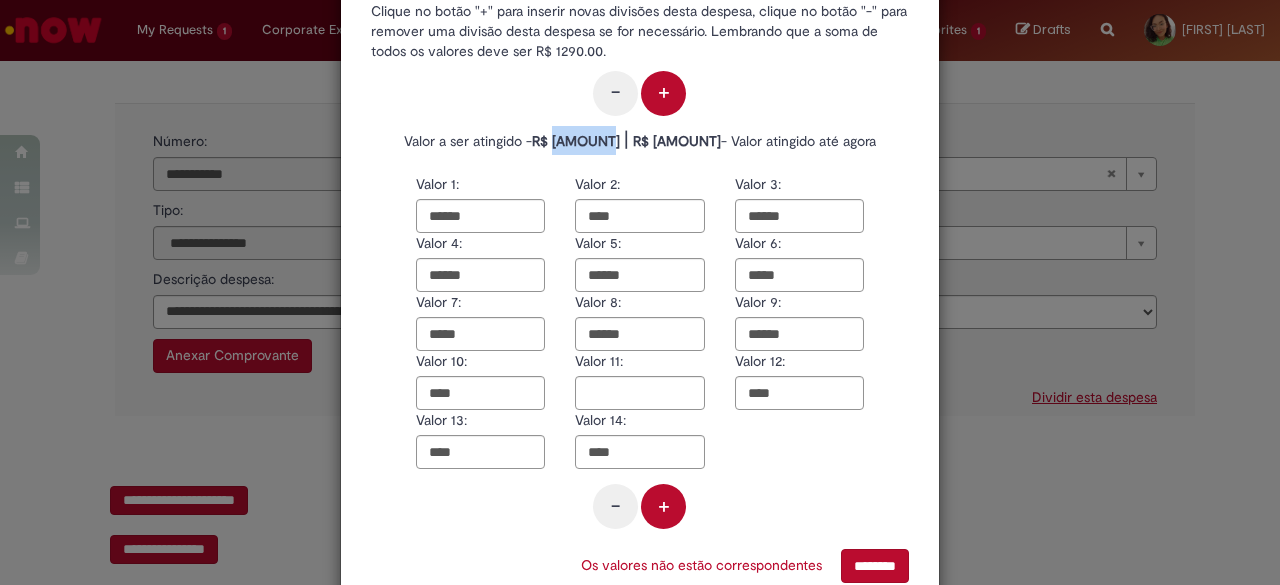 drag, startPoint x: 558, startPoint y: 139, endPoint x: 594, endPoint y: 144, distance: 36.345562 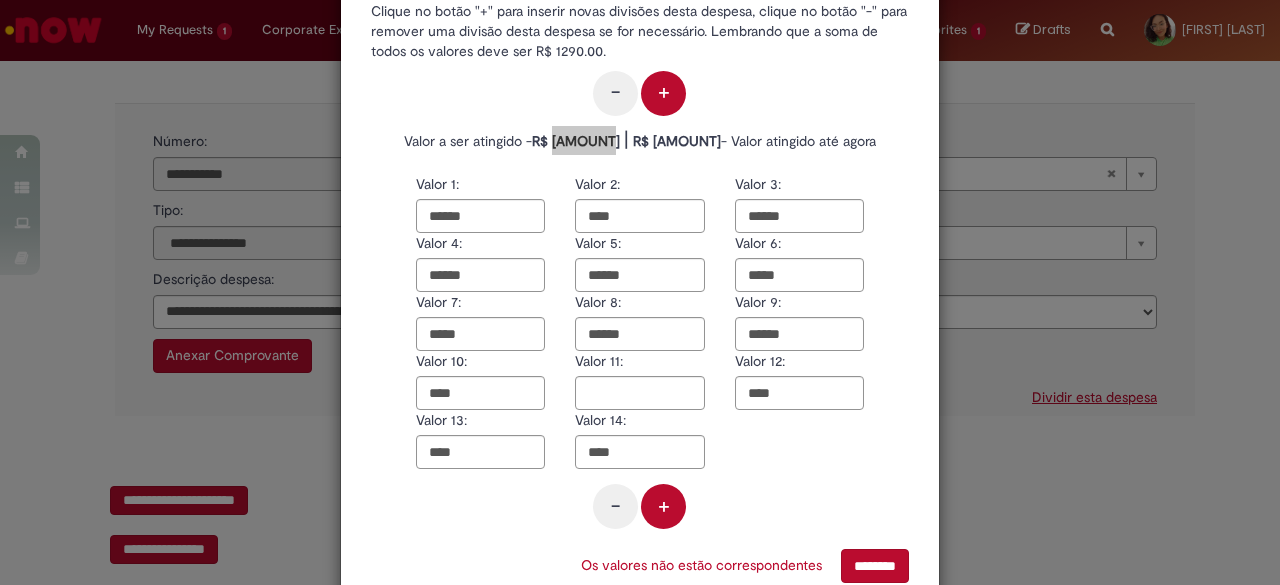 scroll, scrollTop: 132, scrollLeft: 0, axis: vertical 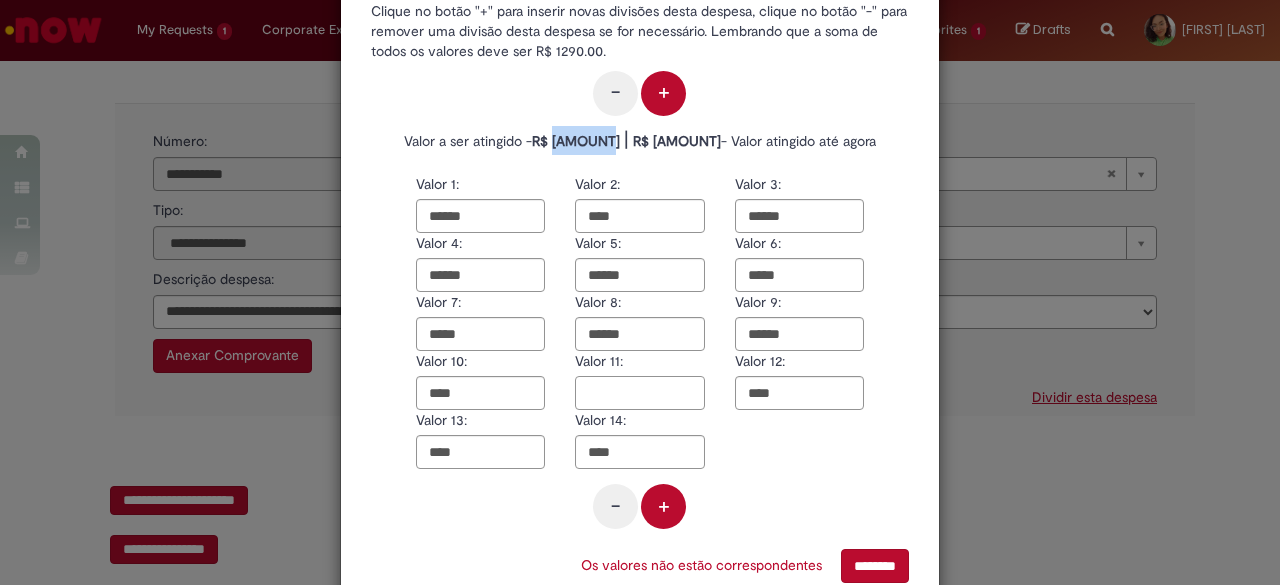 click at bounding box center [639, 393] 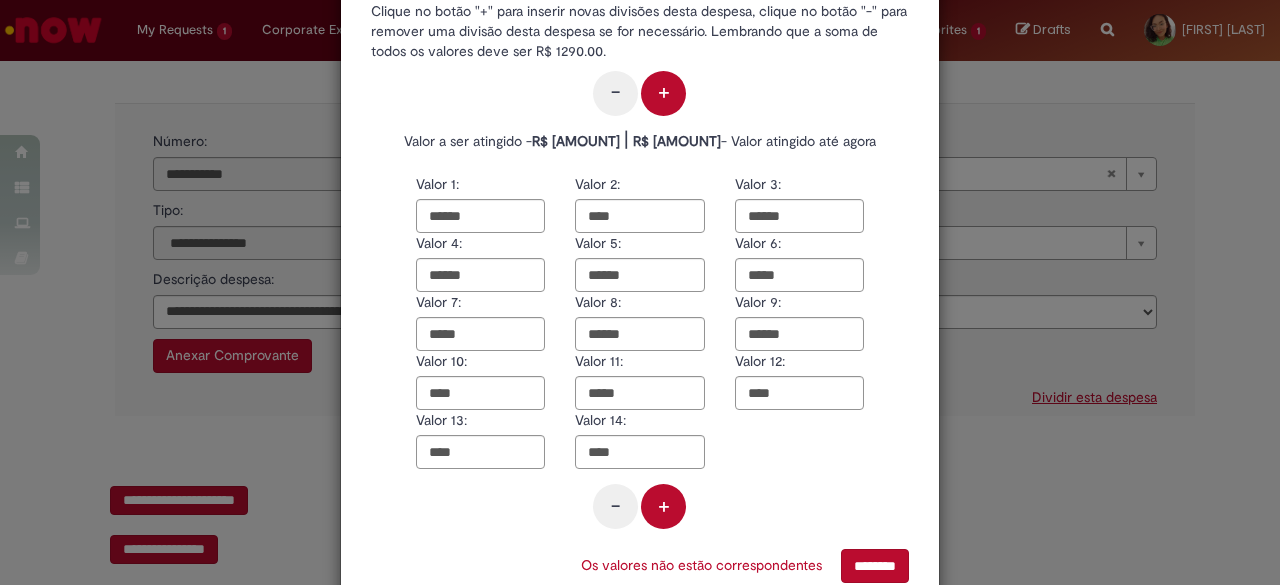 click on "Valor 1:   ******
Valor 2:   ****
Valor 3:   ******
Valor 4:   ******
Valor 5:   ******
Valor 6:   *****
Valor 7:   *****
Valor 8:   ******
Valor 9:   ******
Valor 10:   ****
Valor 11:   *****
Valor 12:   ****
Valor 13:   ****
Valor 14:   ****
-   +" at bounding box center [640, 356] 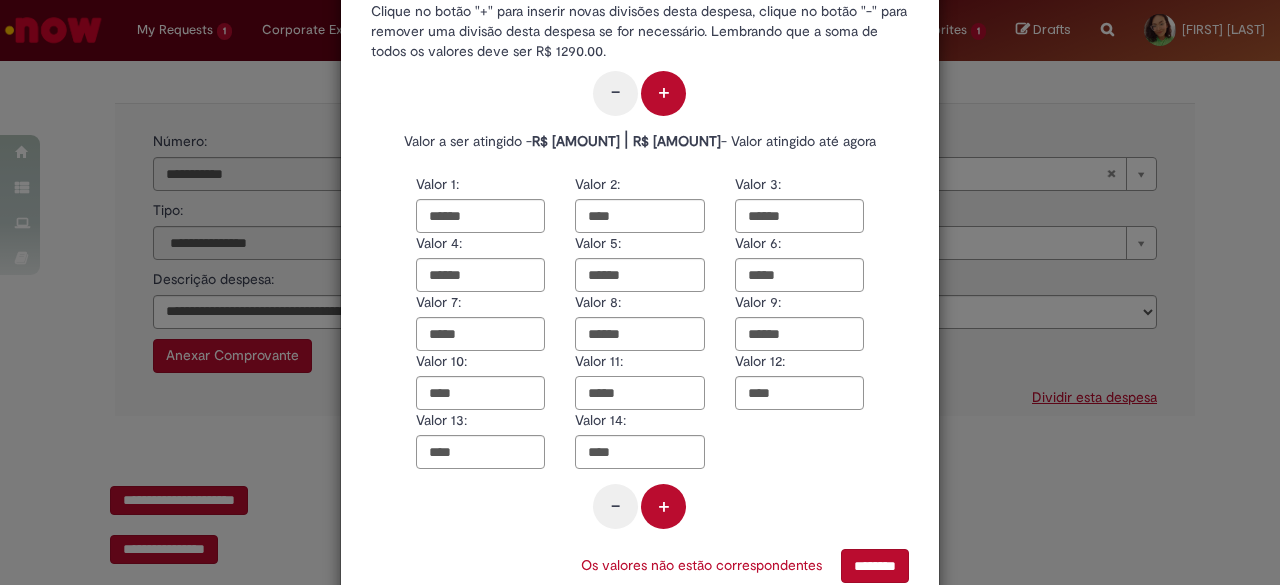 scroll, scrollTop: 132, scrollLeft: 0, axis: vertical 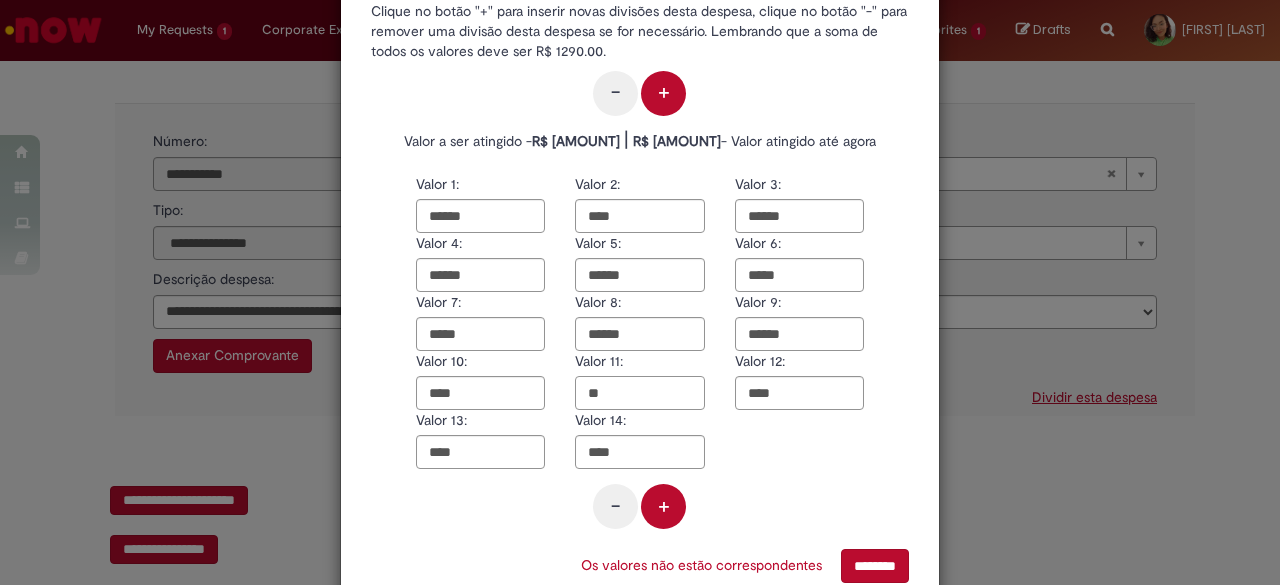 type on "**" 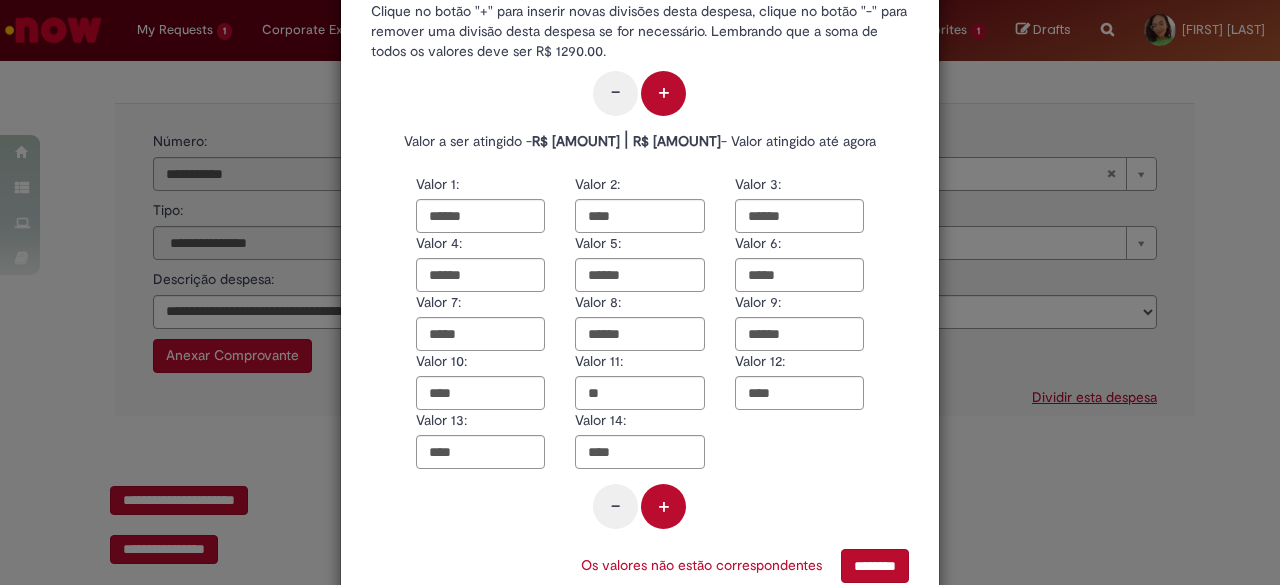 scroll, scrollTop: 132, scrollLeft: 0, axis: vertical 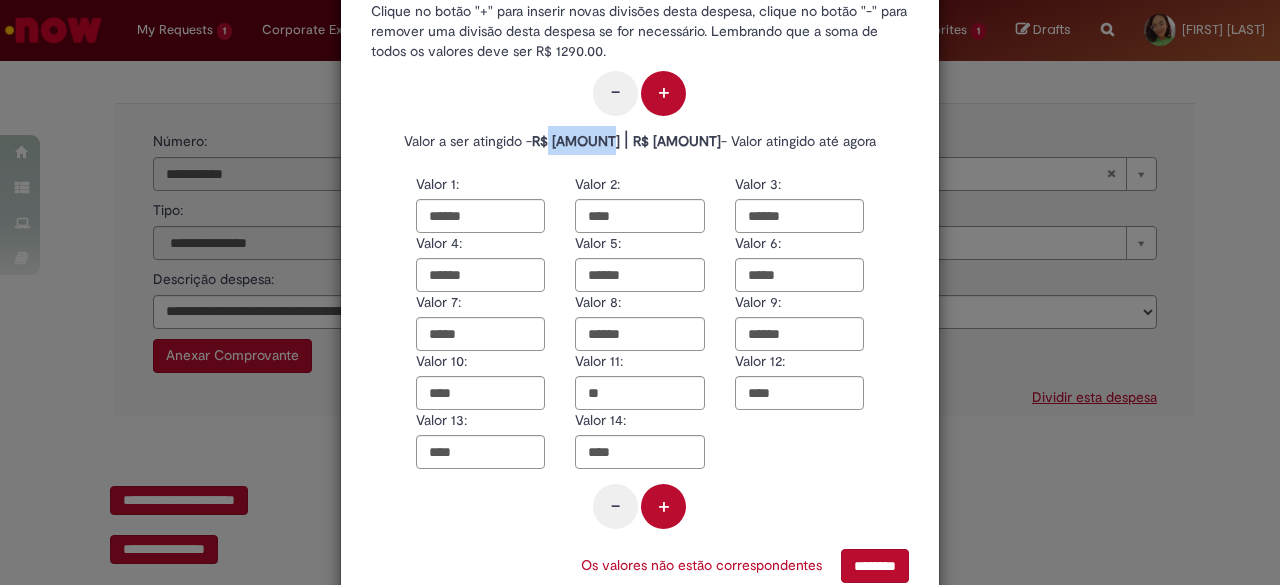 drag, startPoint x: 596, startPoint y: 140, endPoint x: 555, endPoint y: 137, distance: 41.109608 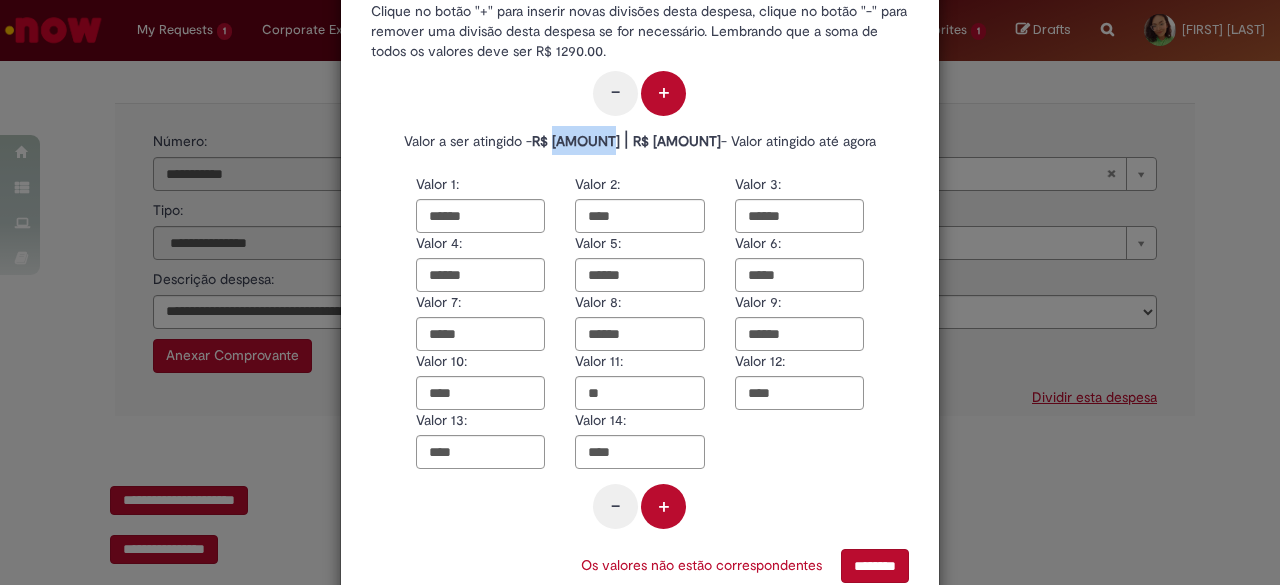 copy on "1290.00" 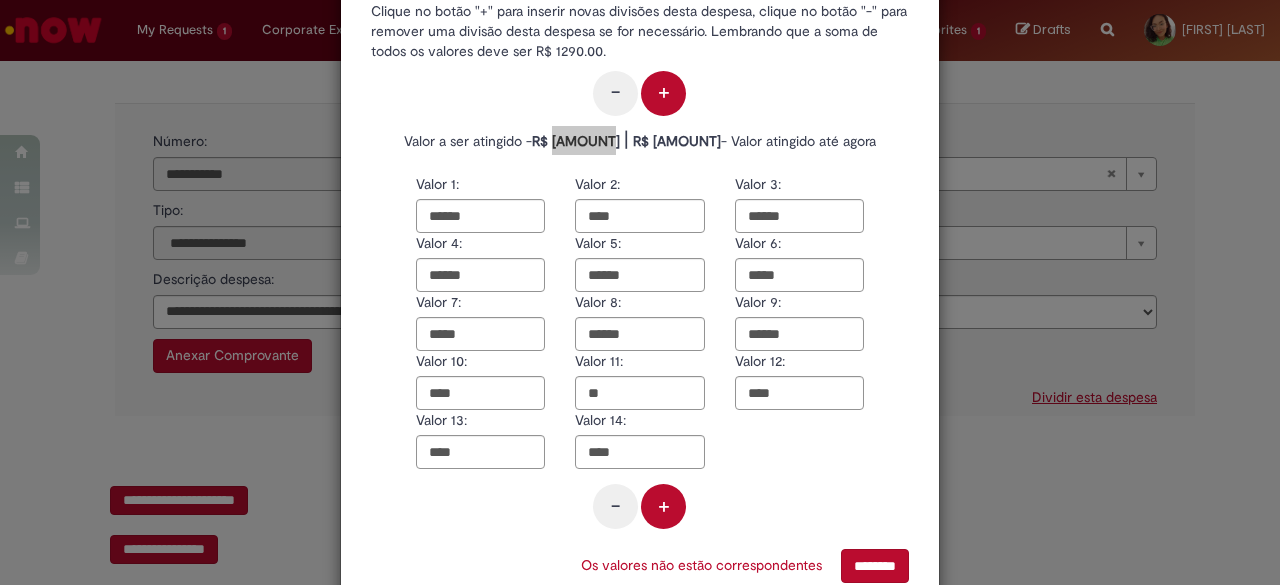 scroll, scrollTop: 132, scrollLeft: 0, axis: vertical 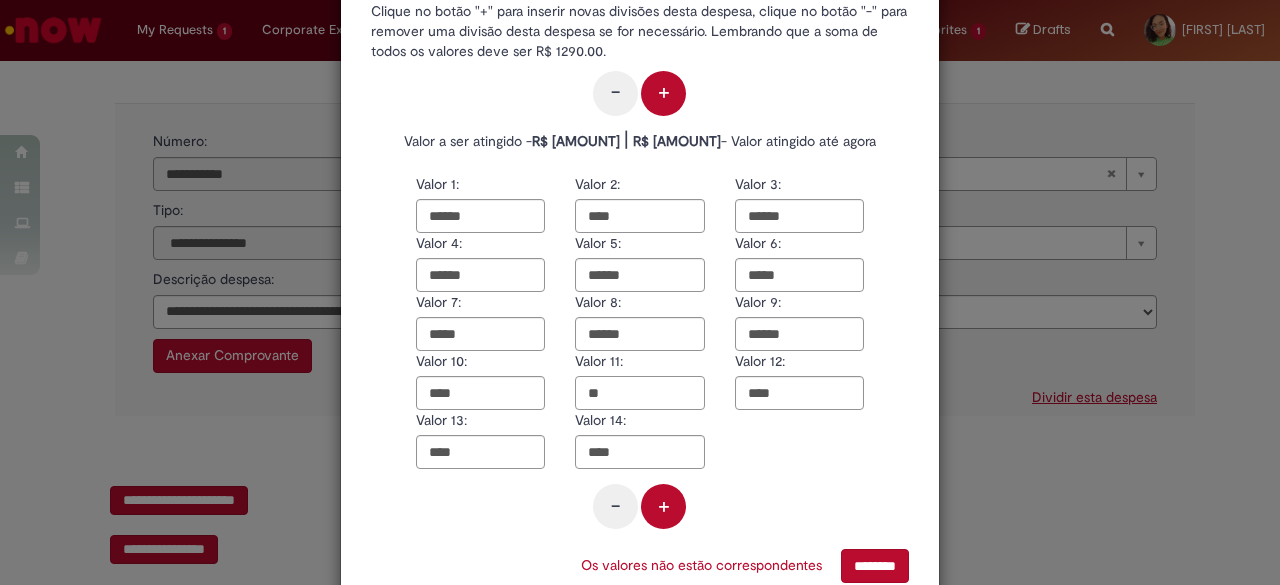 drag, startPoint x: 629, startPoint y: 394, endPoint x: 550, endPoint y: 389, distance: 79.15807 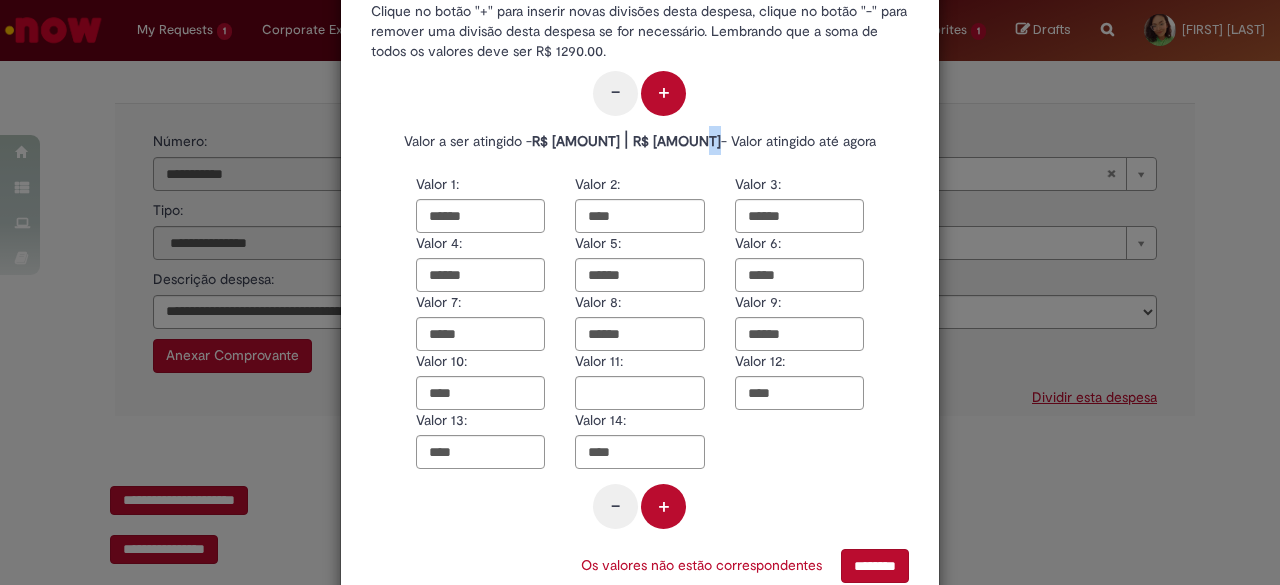 scroll, scrollTop: 132, scrollLeft: 0, axis: vertical 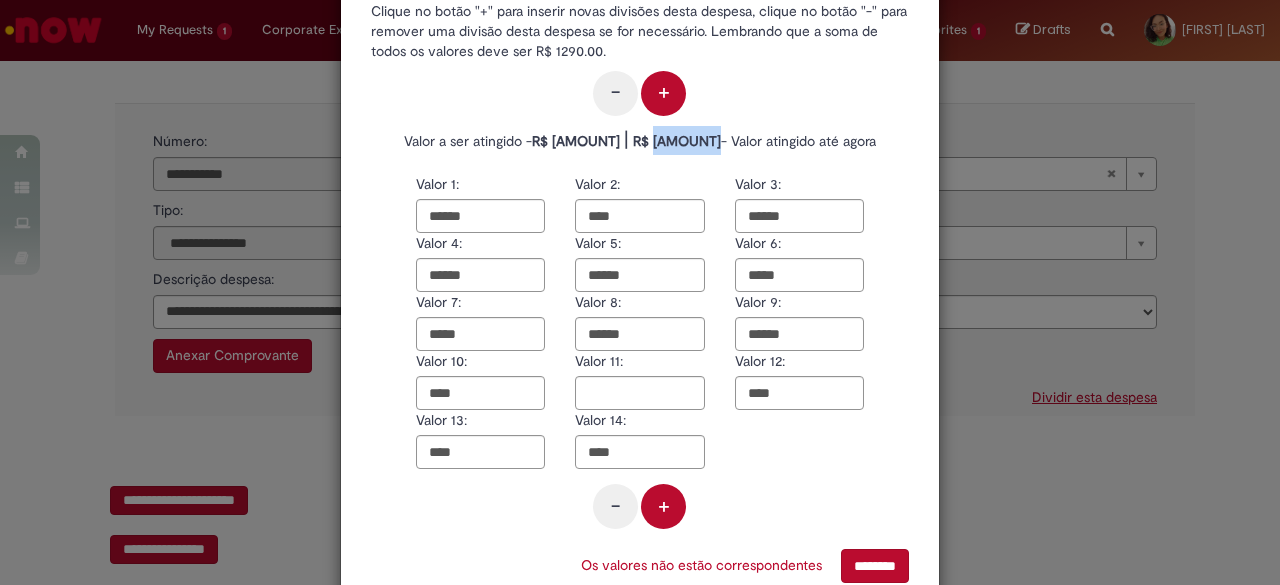 drag, startPoint x: 692, startPoint y: 139, endPoint x: 656, endPoint y: 145, distance: 36.496574 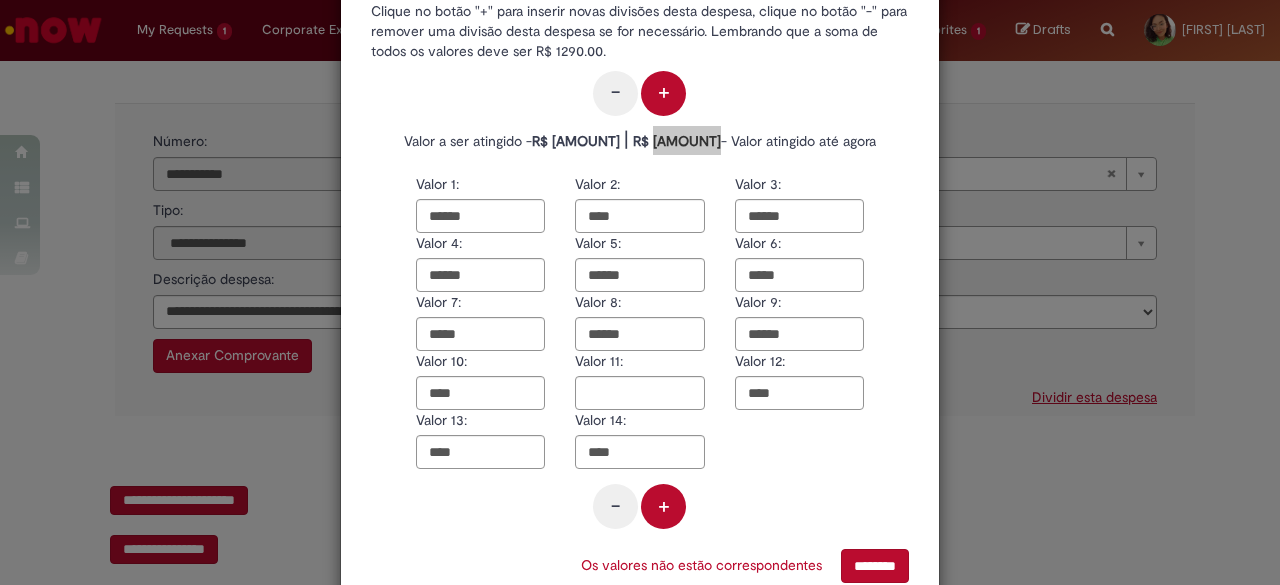 scroll, scrollTop: 132, scrollLeft: 0, axis: vertical 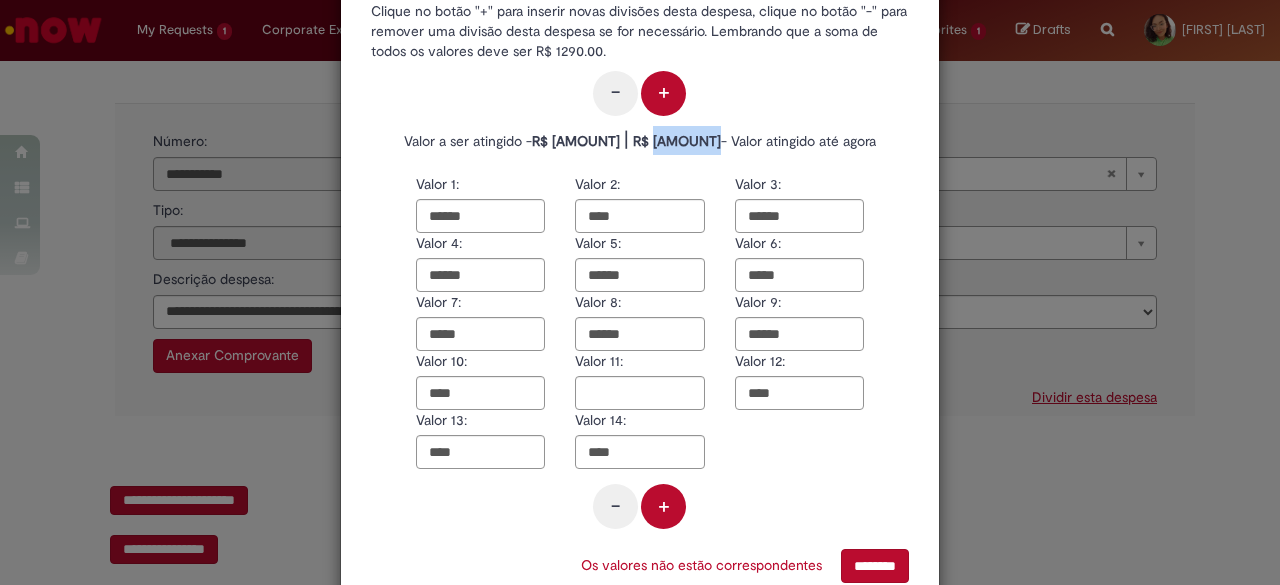 click on "R$ 1290.00" at bounding box center [576, 141] 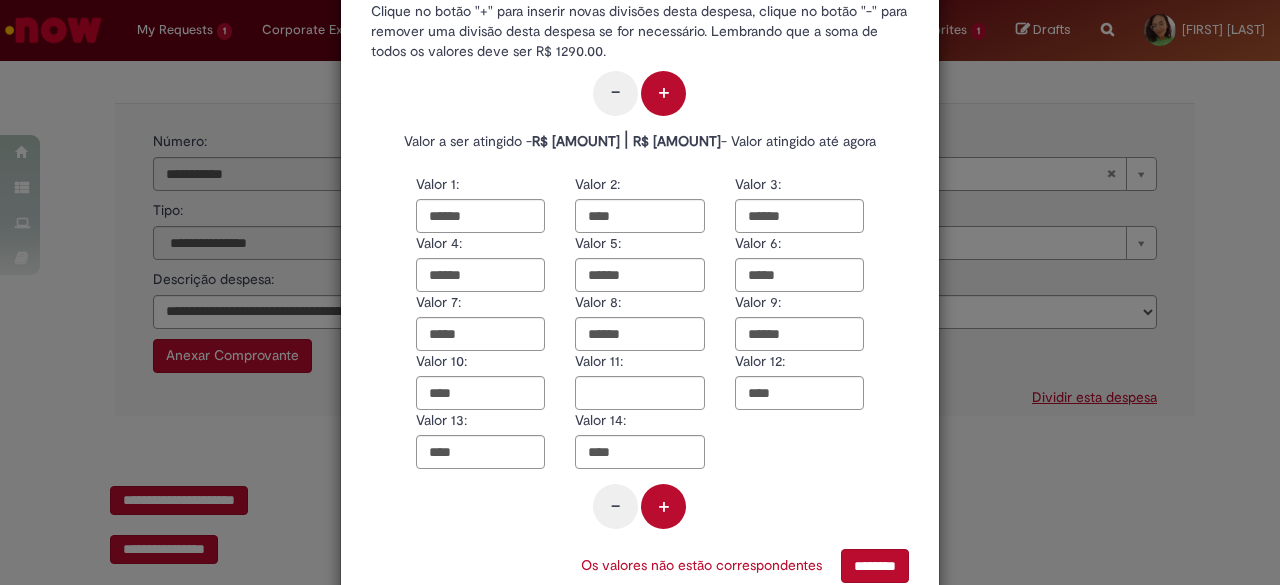 scroll, scrollTop: 132, scrollLeft: 0, axis: vertical 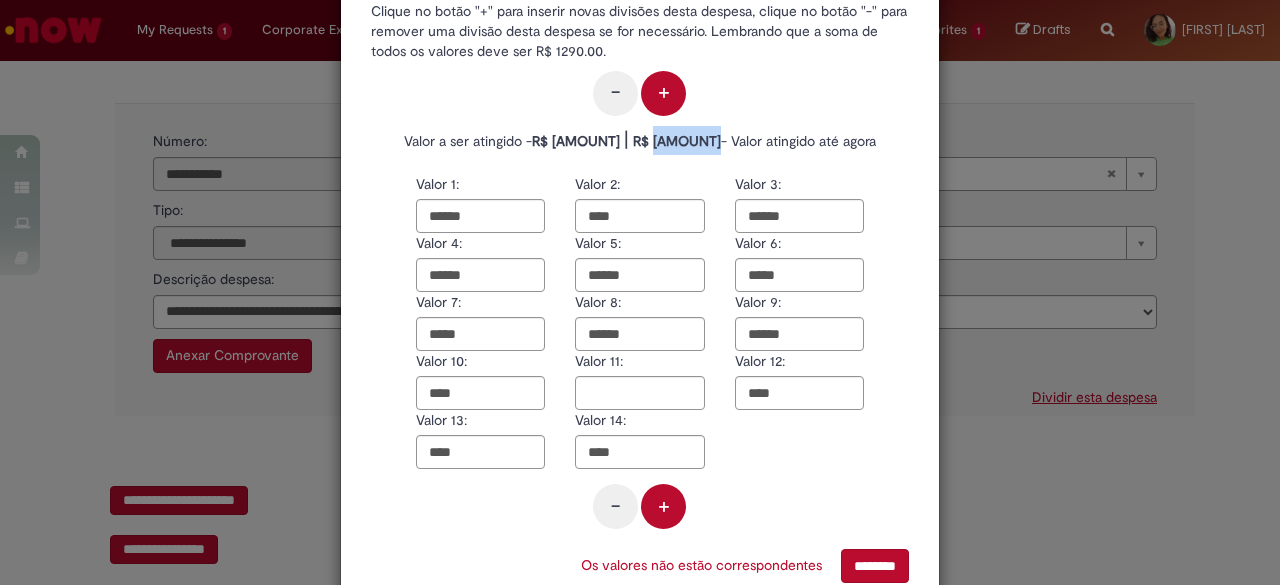 click on "R$ 1199.79" at bounding box center [677, 141] 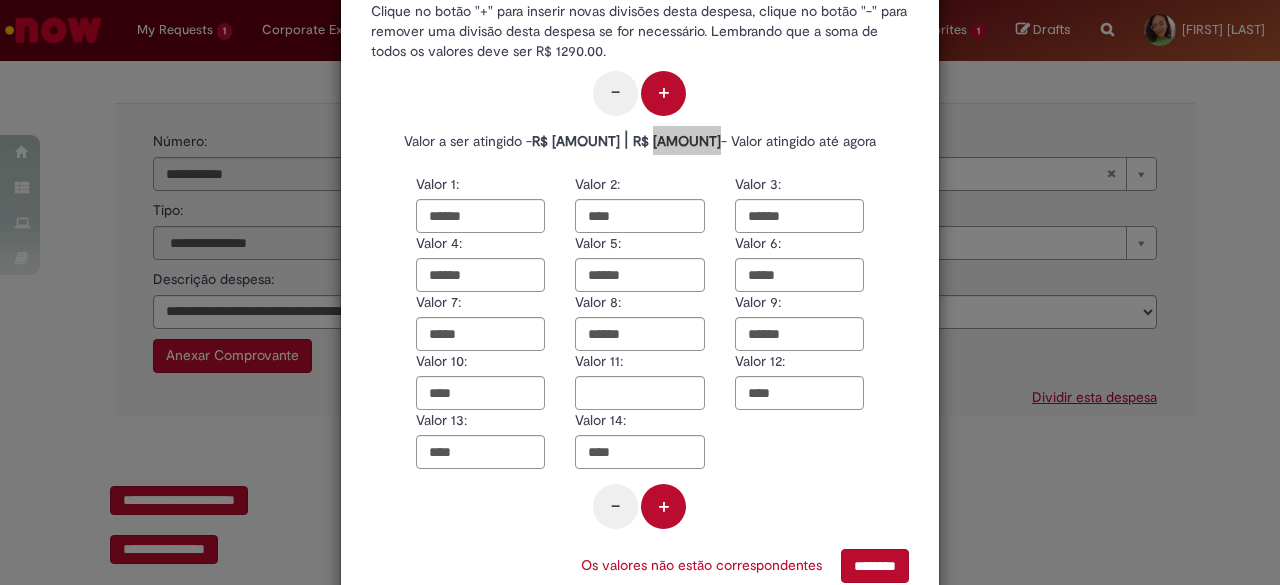 scroll, scrollTop: 132, scrollLeft: 0, axis: vertical 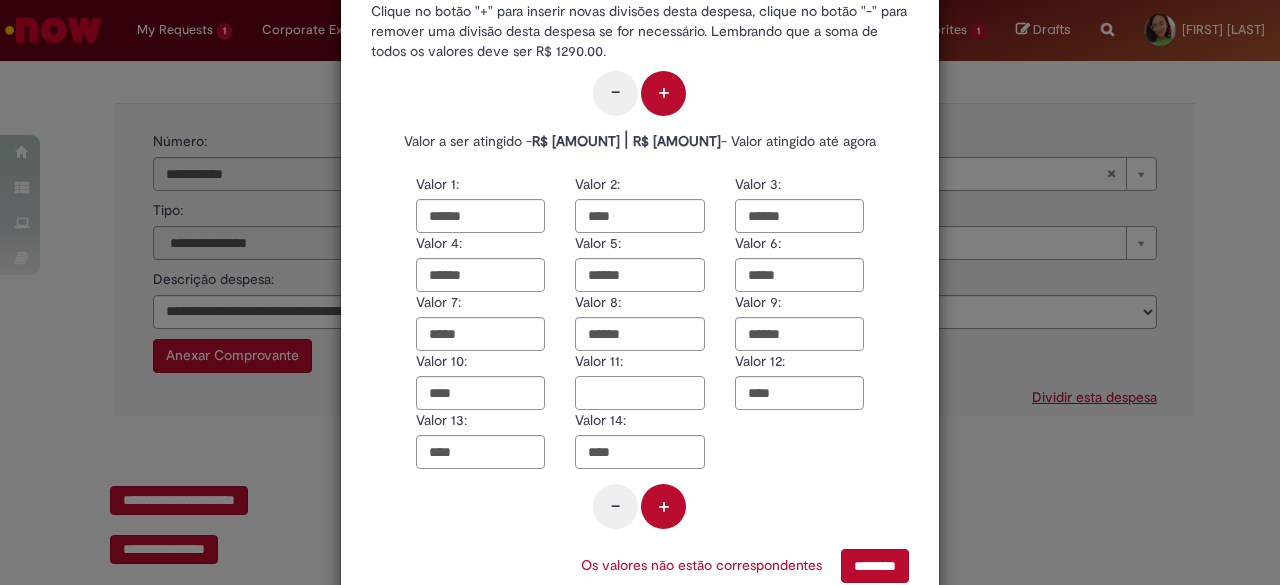 click at bounding box center (639, 393) 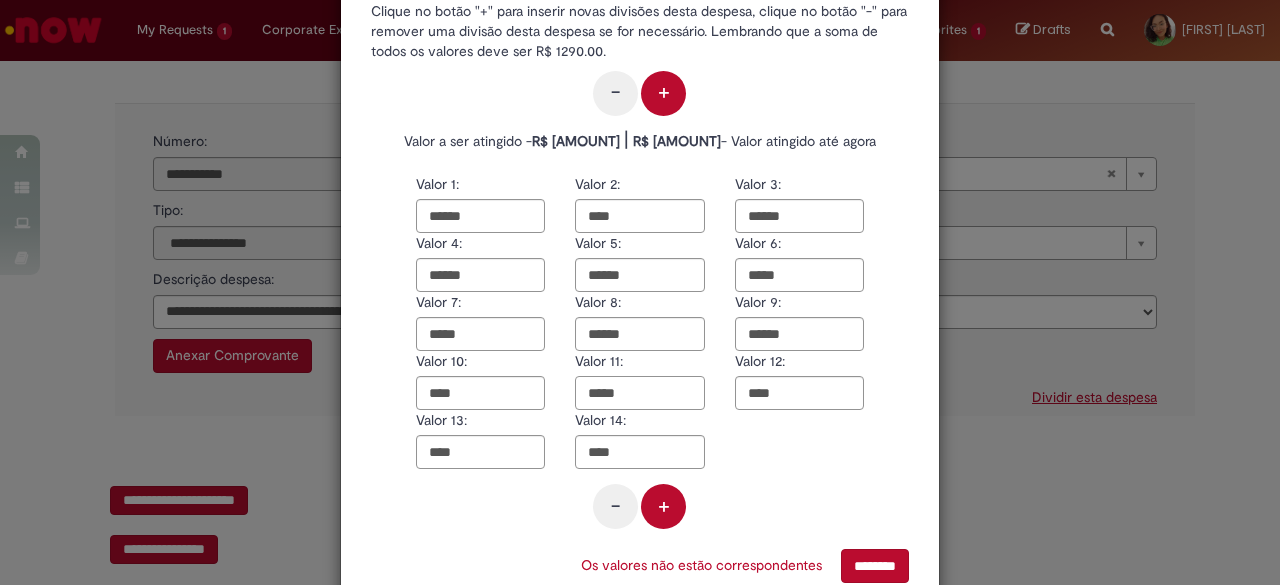 type on "*****" 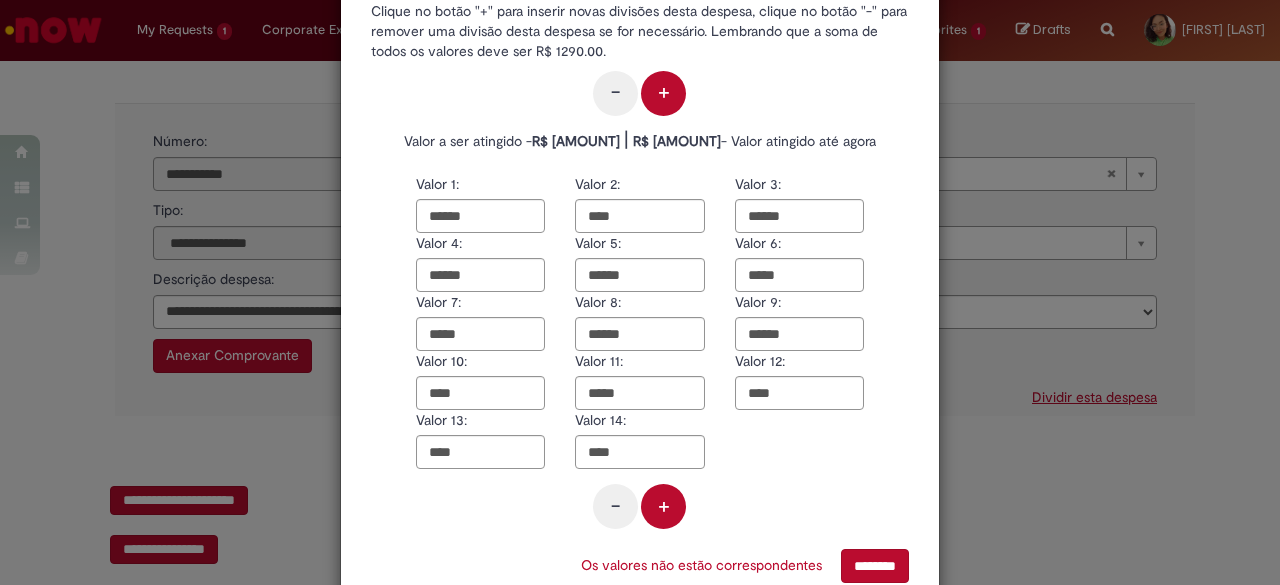 click on "-   +" at bounding box center (640, 506) 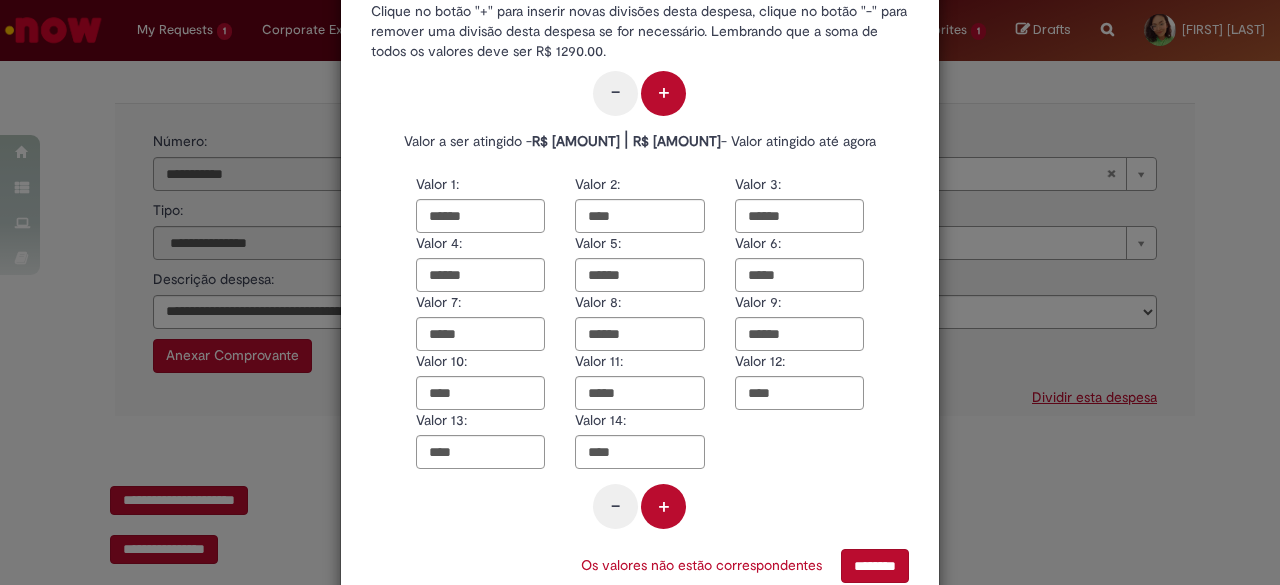click on "********" at bounding box center (875, 566) 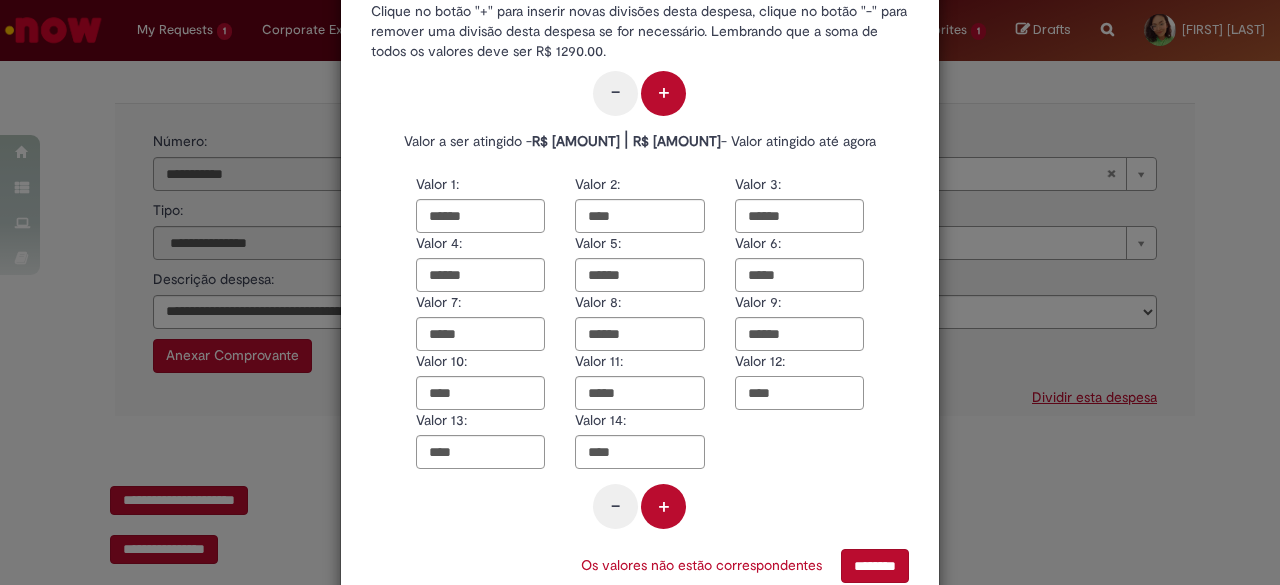 click on "****" at bounding box center (799, 393) 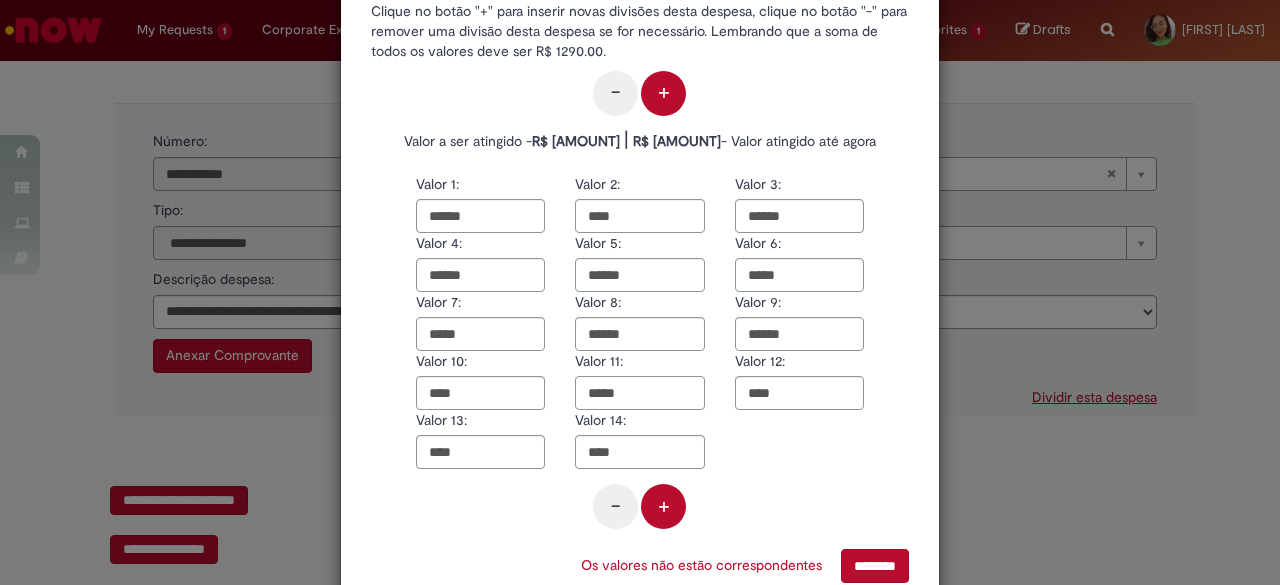 drag, startPoint x: 621, startPoint y: 387, endPoint x: 509, endPoint y: 377, distance: 112.44554 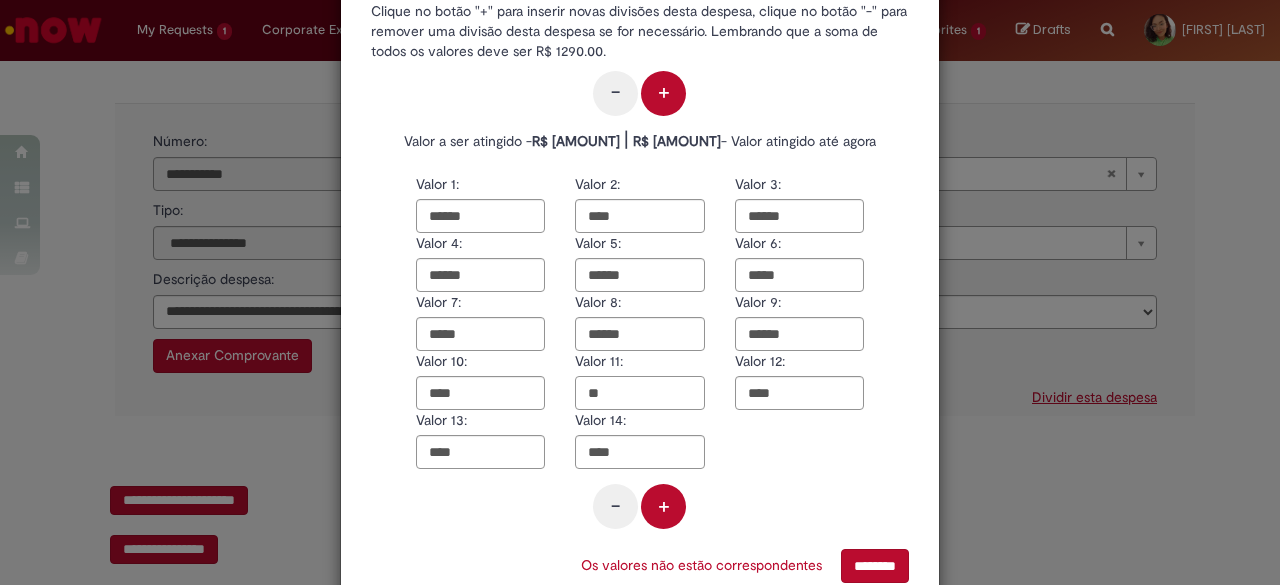 type on "*" 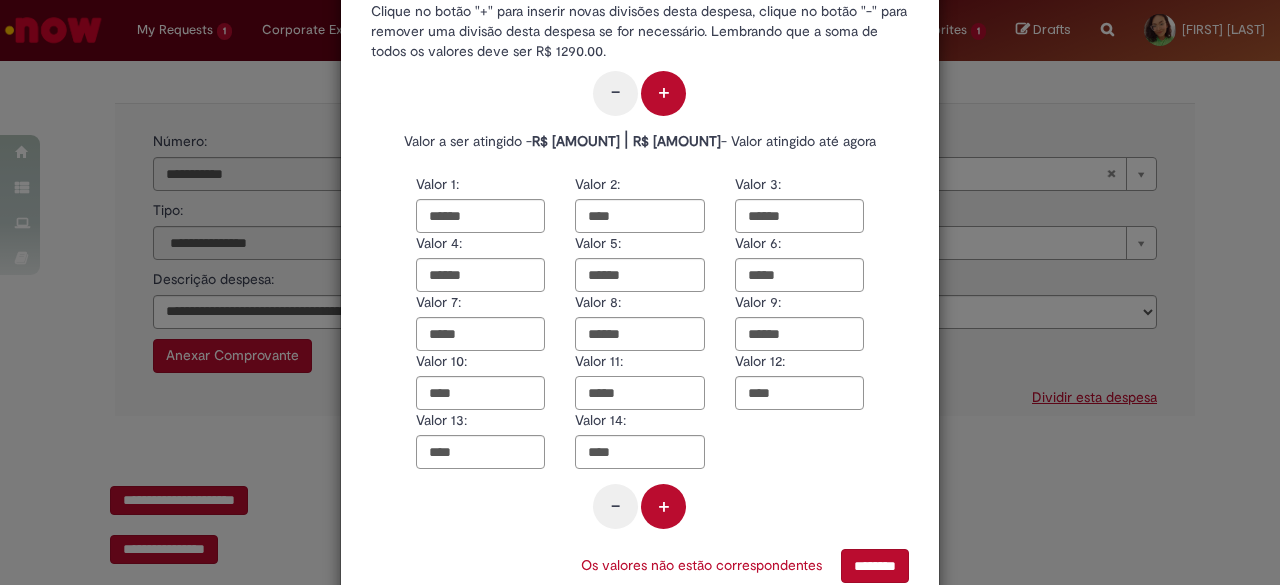 scroll, scrollTop: 180, scrollLeft: 0, axis: vertical 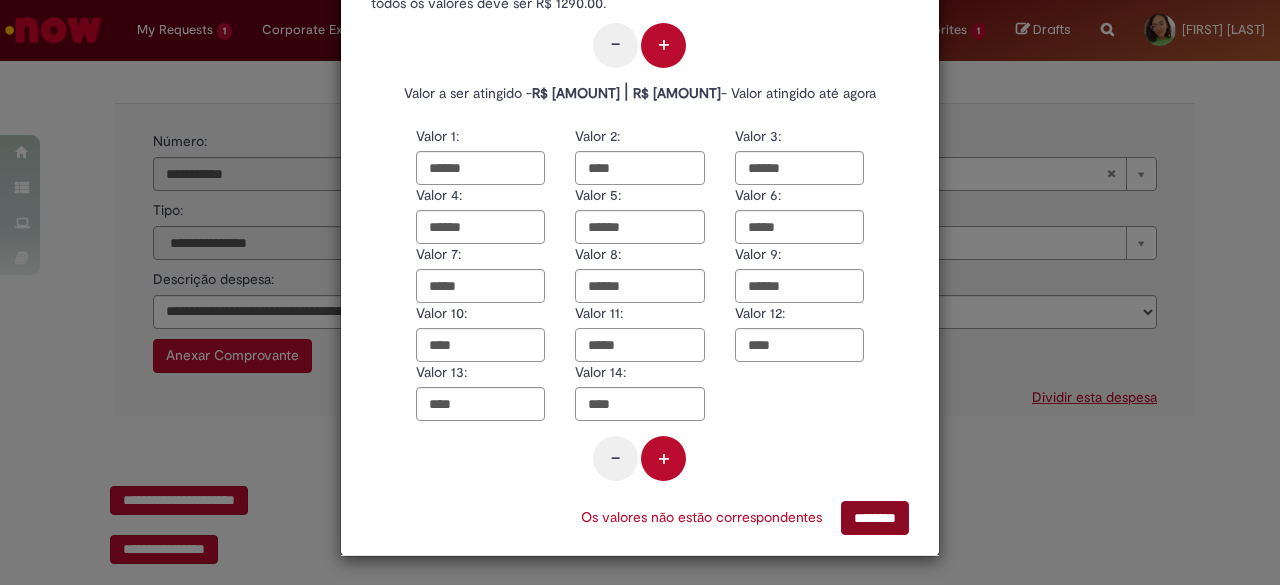type on "*****" 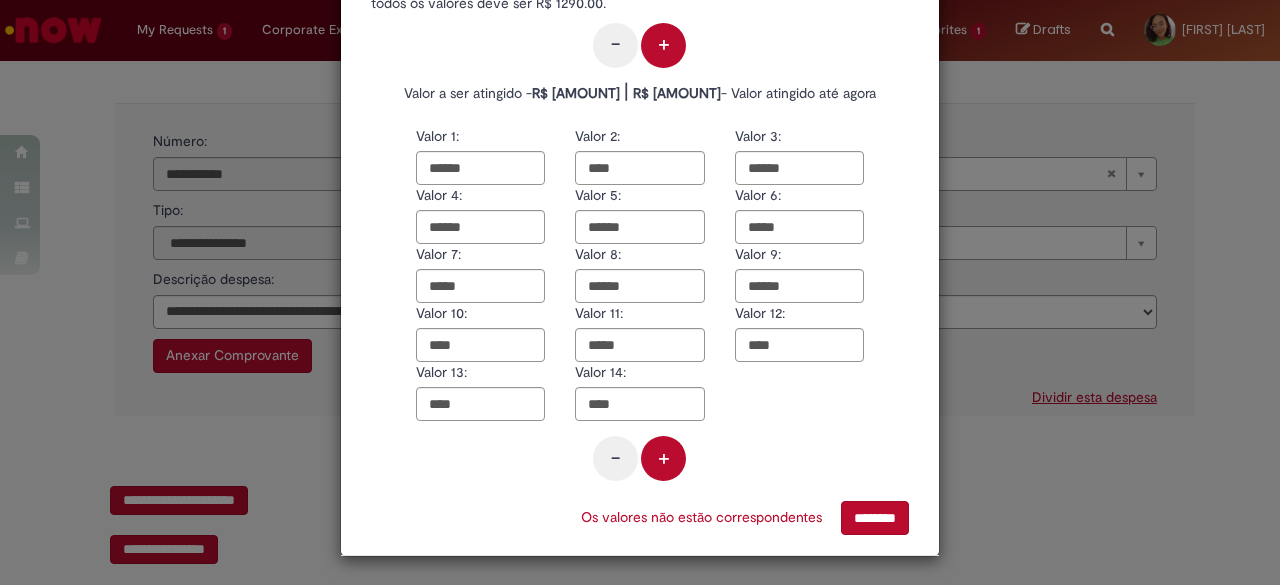 click on "********" at bounding box center (875, 518) 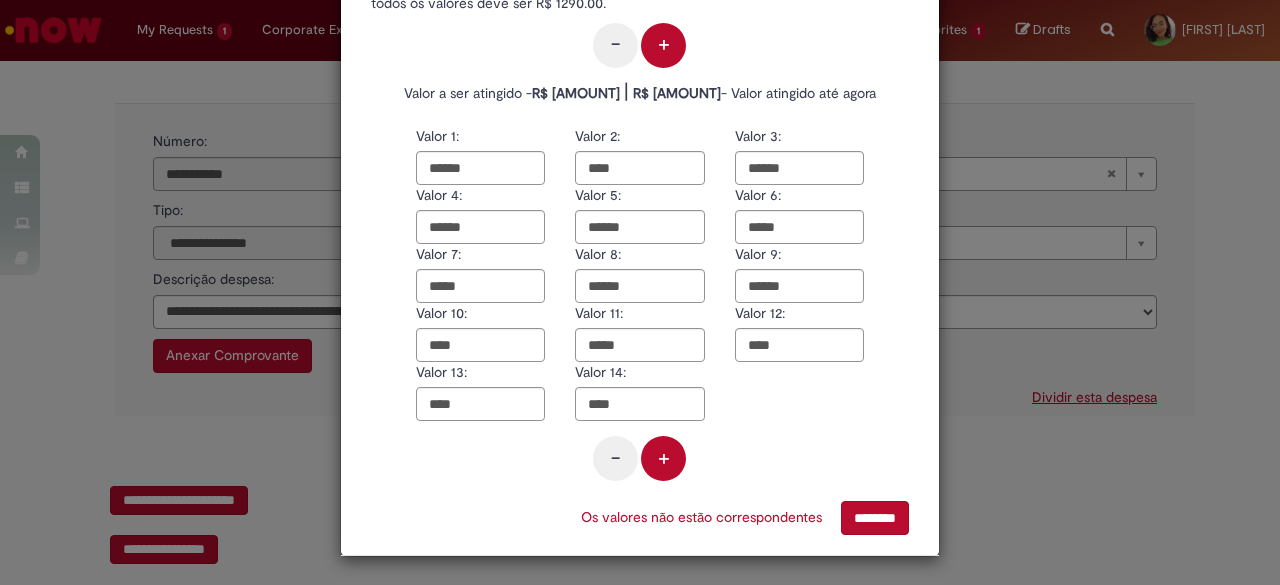 click on "********" at bounding box center (875, 518) 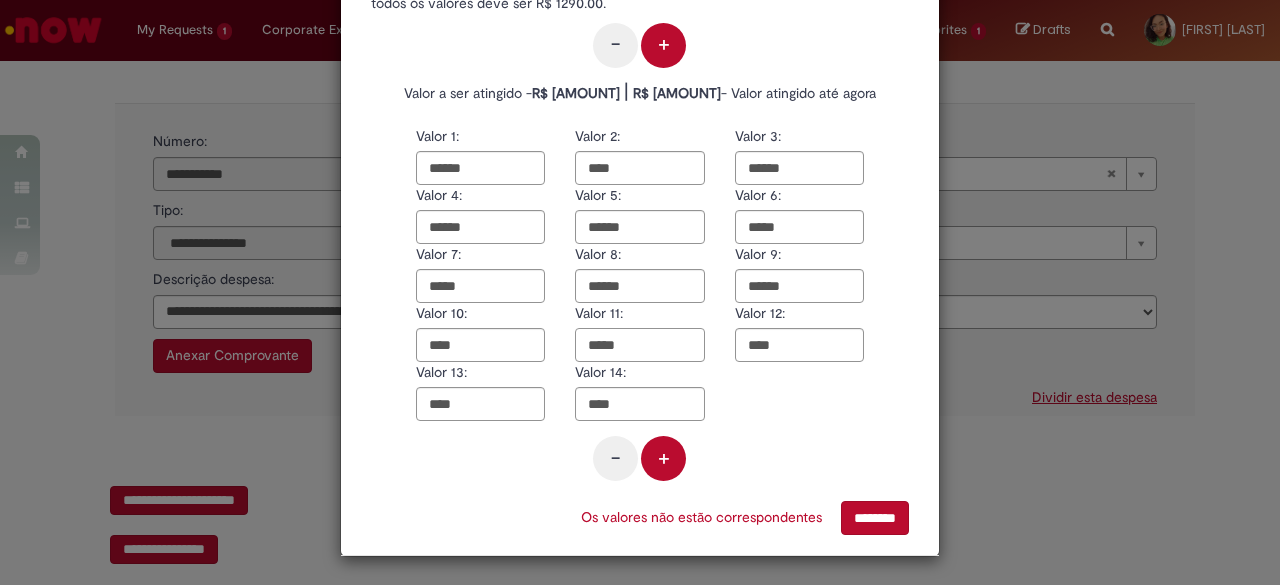 drag, startPoint x: 649, startPoint y: 335, endPoint x: 519, endPoint y: 325, distance: 130.38405 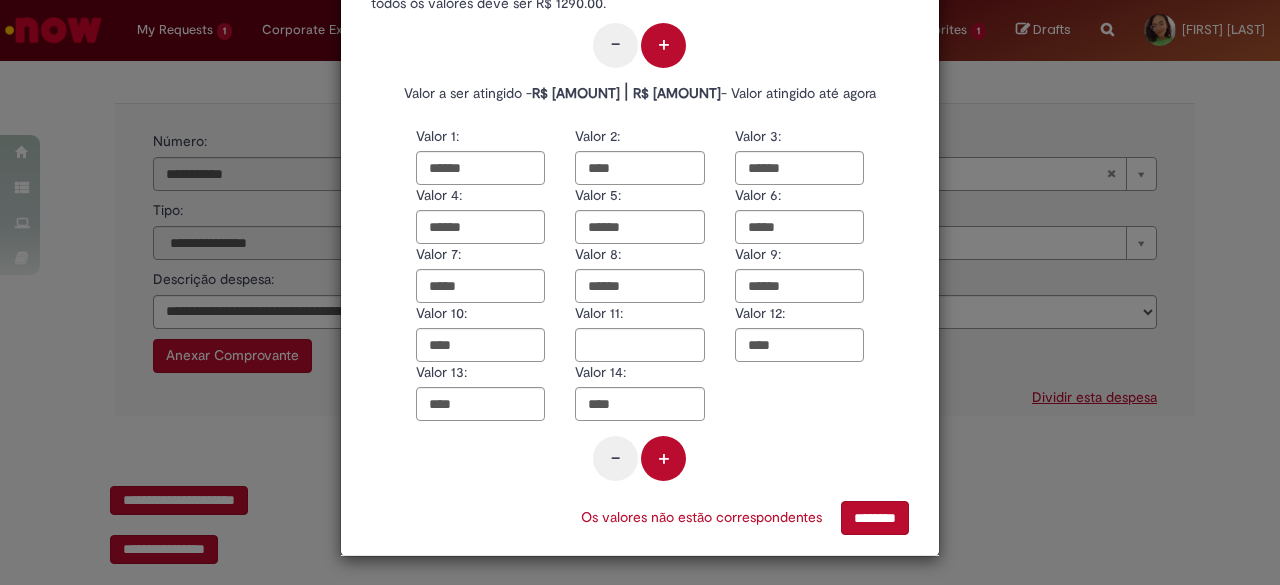 click on "Valor 1:   ******
Valor 2:   ****
Valor 3:   ******
Valor 4:   ******
Valor 5:   ******
Valor 6:   *****
Valor 7:   *****
Valor 8:   ******
Valor 9:   ******
Valor 10:   ****
Valor 11:
Valor 12:   ****
Valor 13:   ****
Valor 14:   ****
-   +" at bounding box center [640, 308] 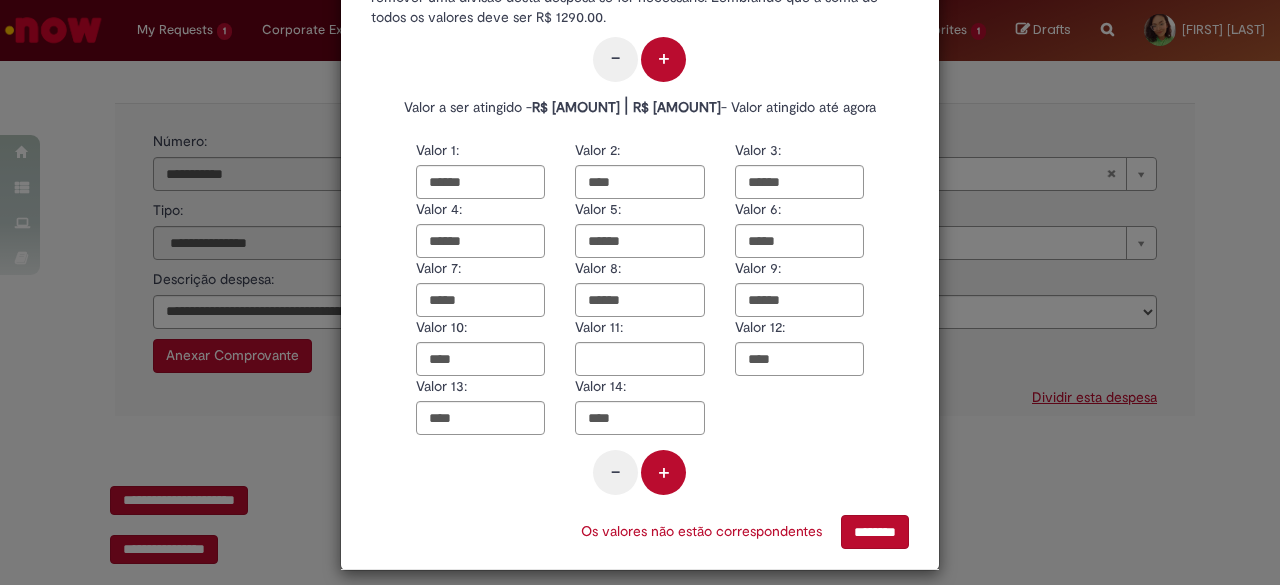 scroll, scrollTop: 164, scrollLeft: 0, axis: vertical 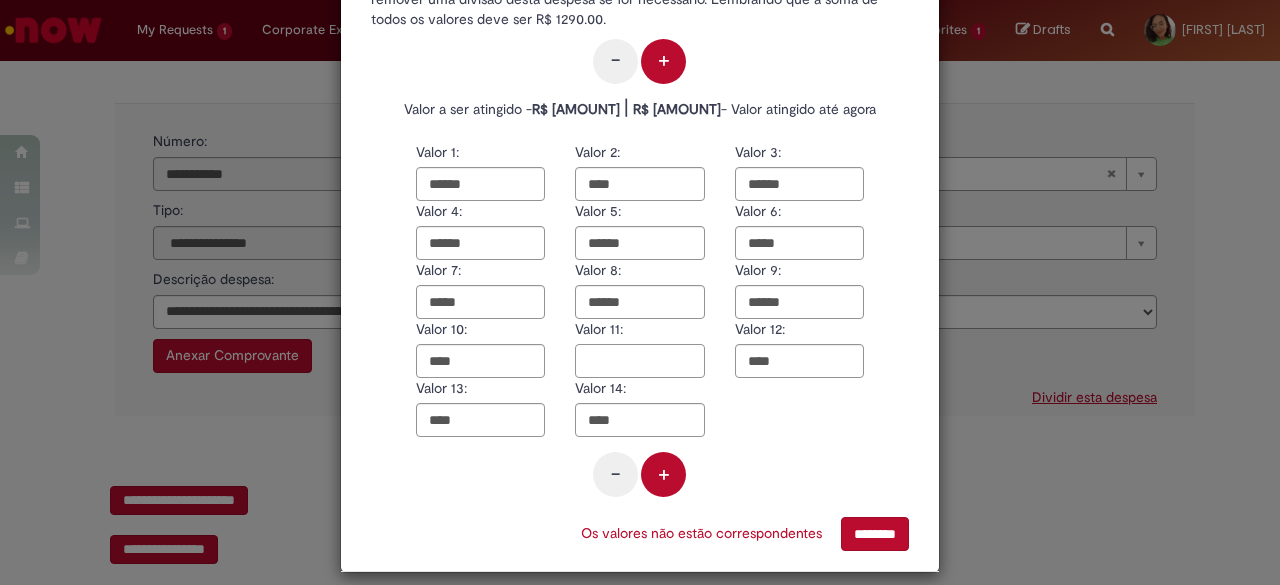 click at bounding box center (639, 361) 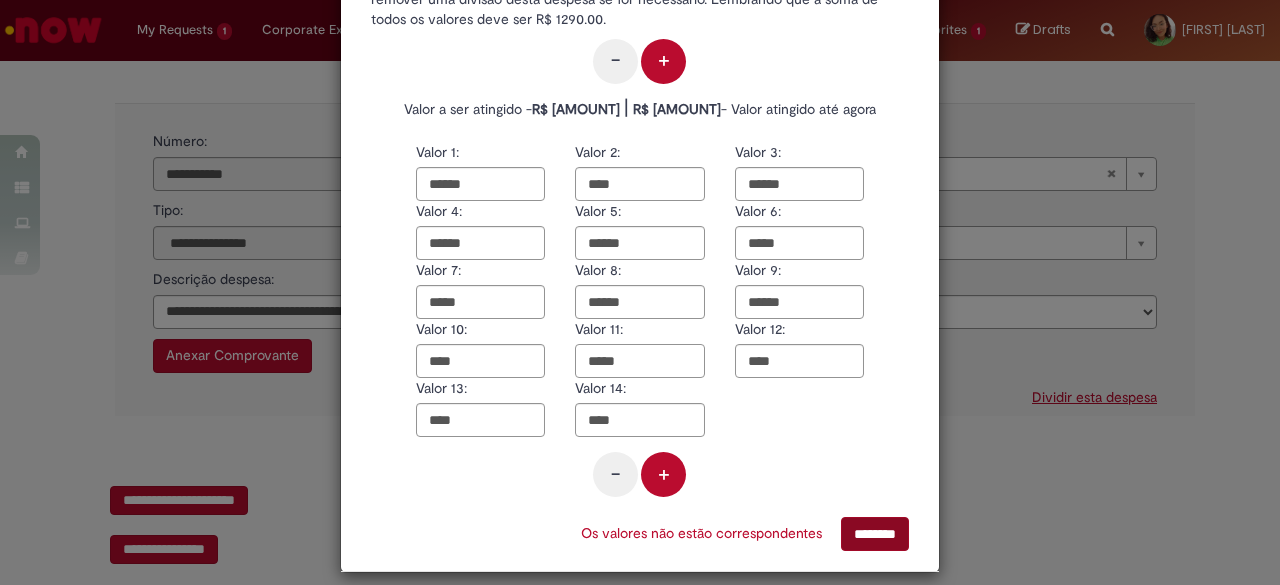 type on "*****" 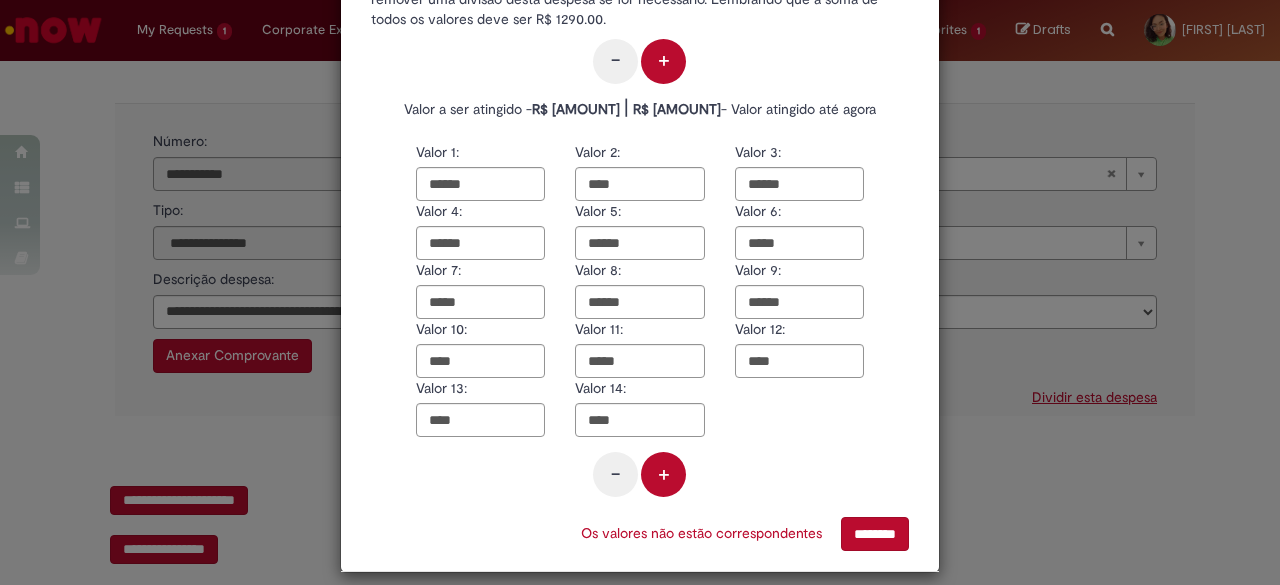 click on "********" at bounding box center (875, 534) 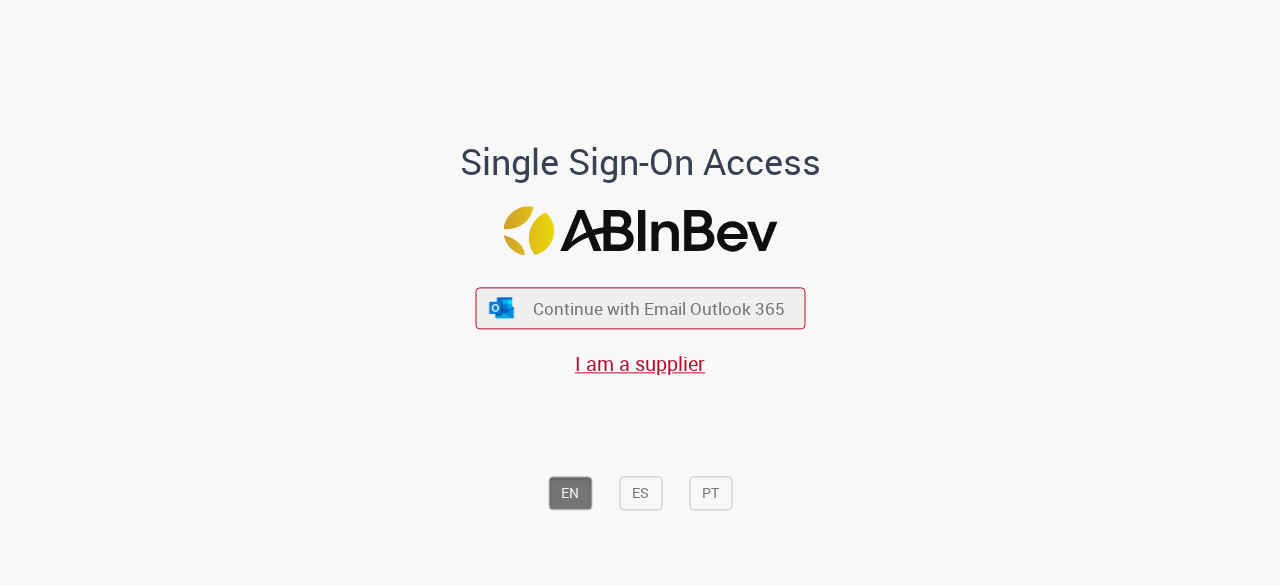 scroll, scrollTop: 0, scrollLeft: 0, axis: both 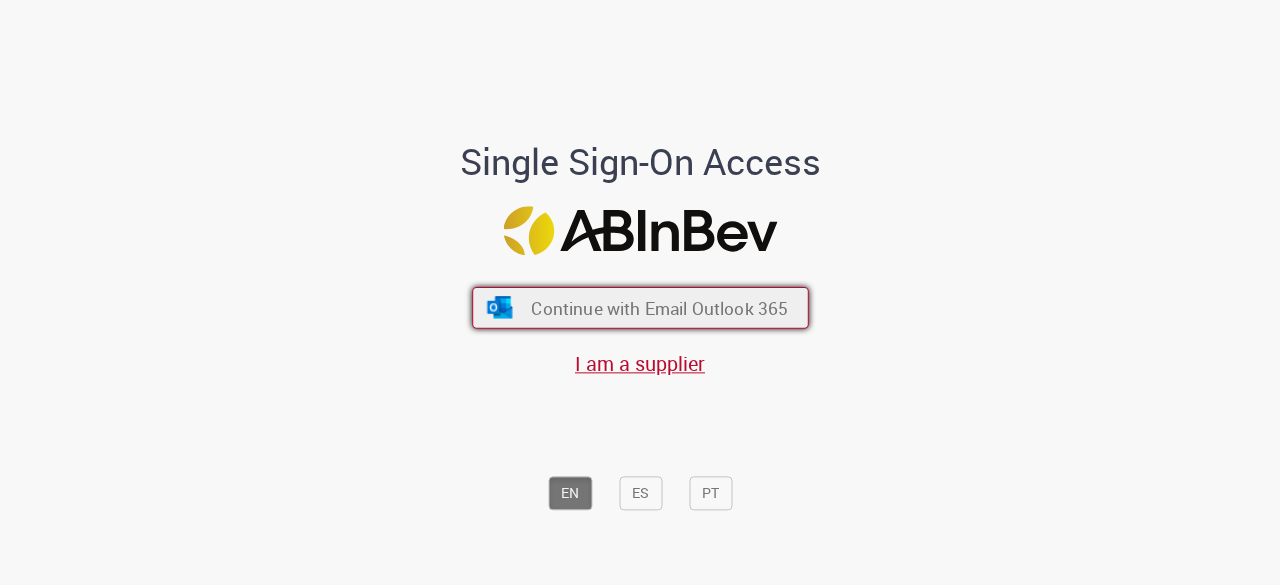 click on "Continue with Email Outlook 365" at bounding box center (659, 308) 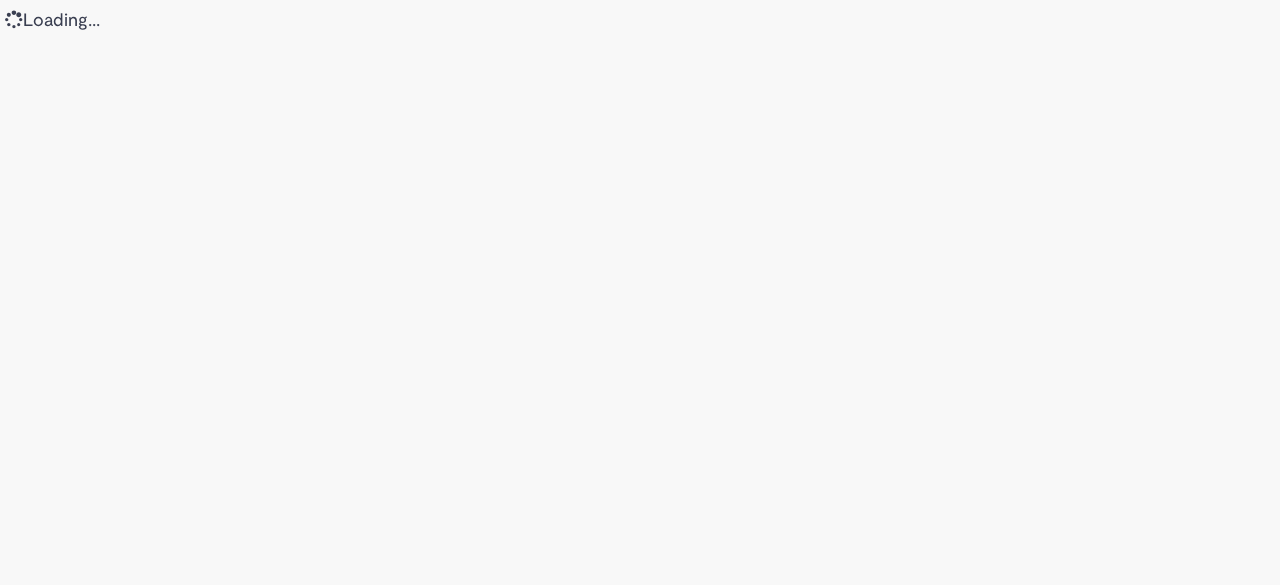 scroll, scrollTop: 0, scrollLeft: 0, axis: both 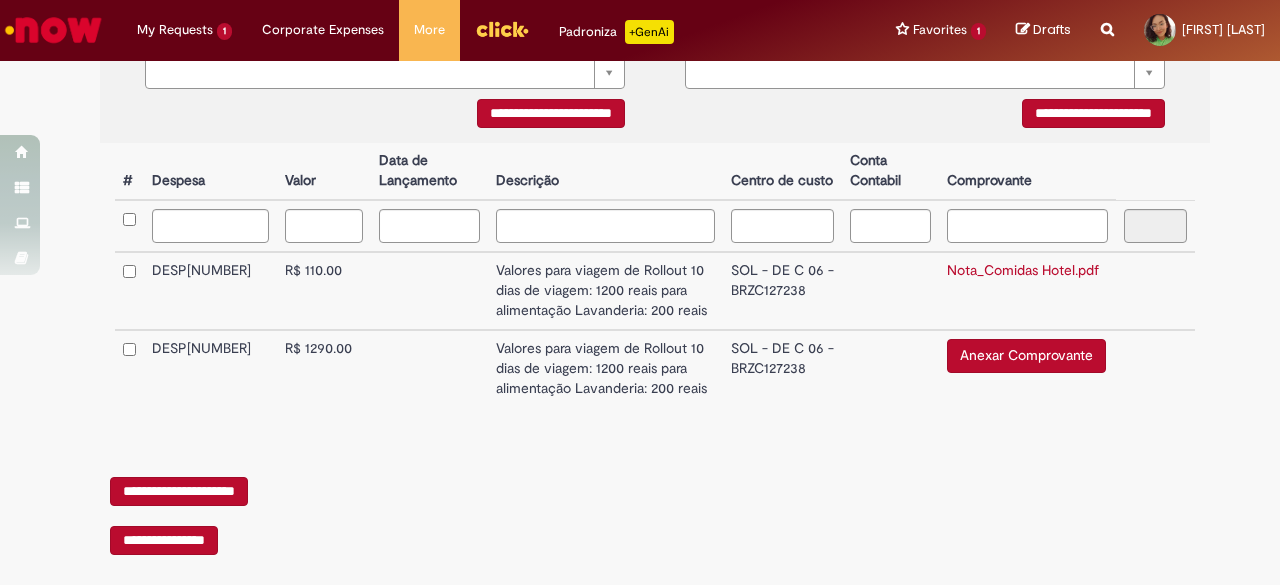 click on "R$ 1290.00" at bounding box center [324, 368] 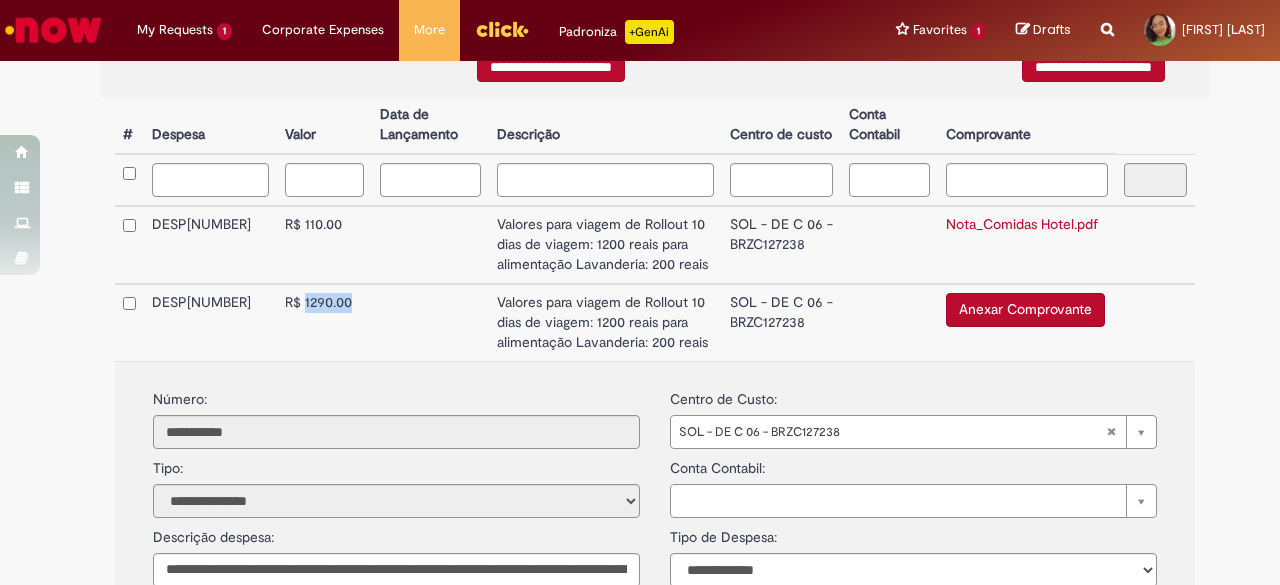 click on "R$ 1290.00" at bounding box center (324, 322) 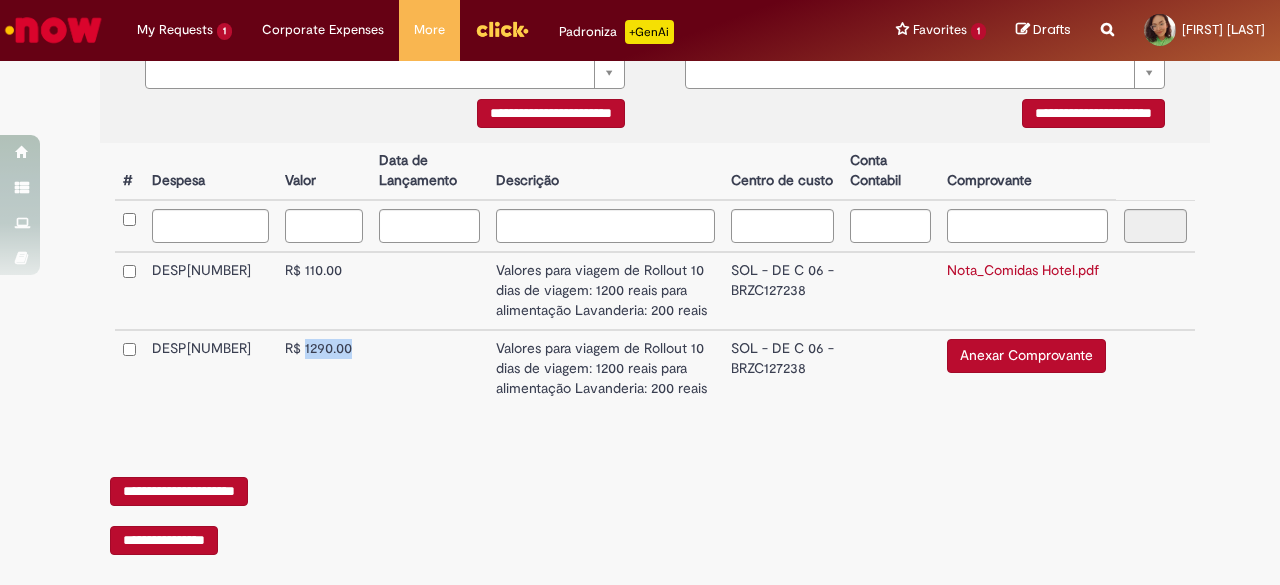 copy on "1290.00" 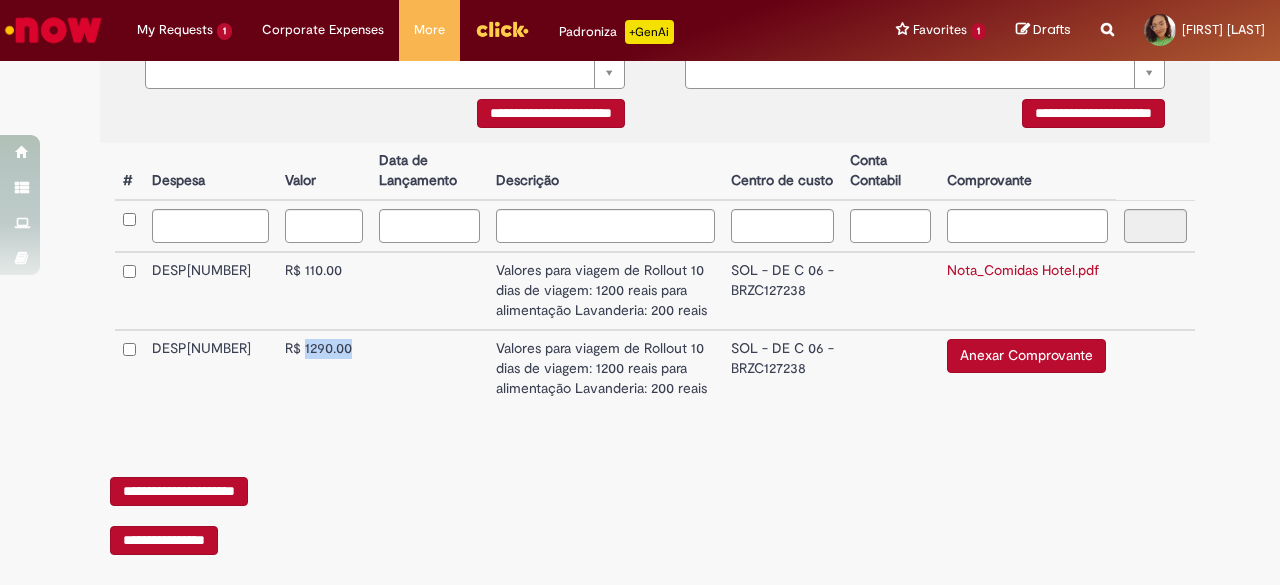 copy on "1290.00" 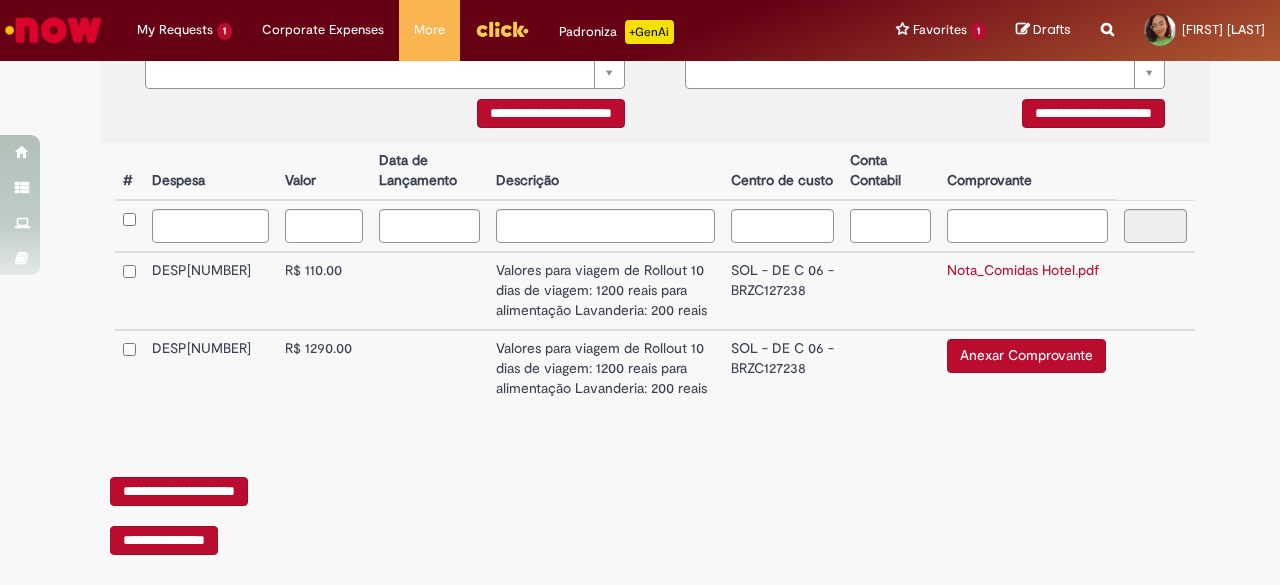 click on "Valores para viagem de Rollout
10 dias de viagem: 1200 reais para alimentação
Lavanderia: 200 reais" at bounding box center (605, 368) 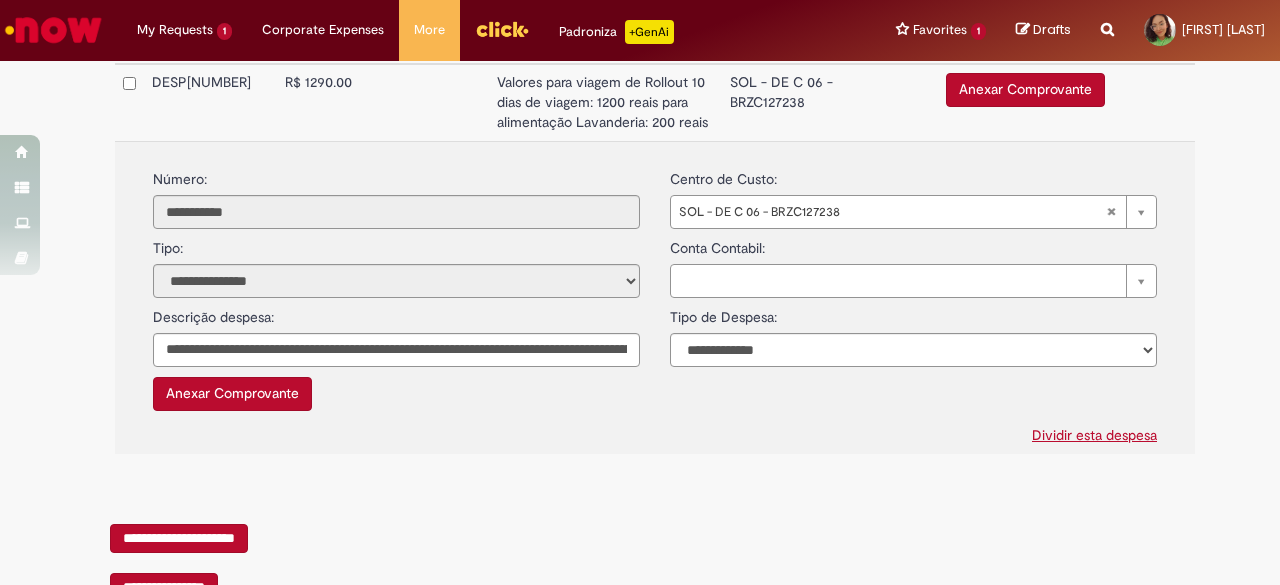 scroll, scrollTop: 894, scrollLeft: 0, axis: vertical 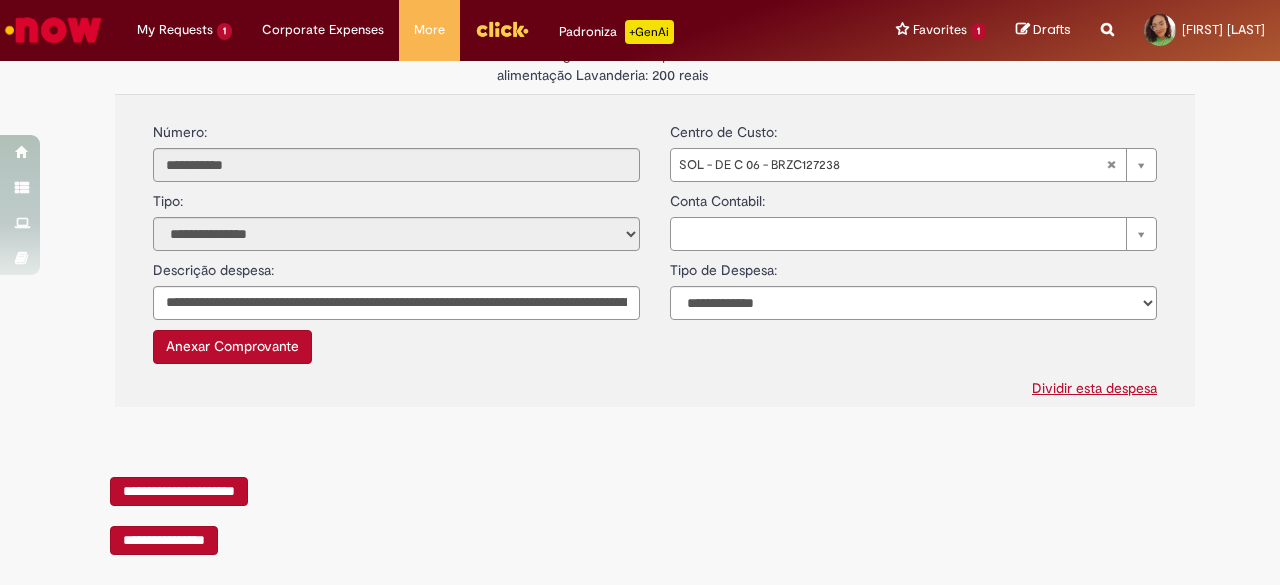 click on "Dividir esta despesa" at bounding box center [655, 384] 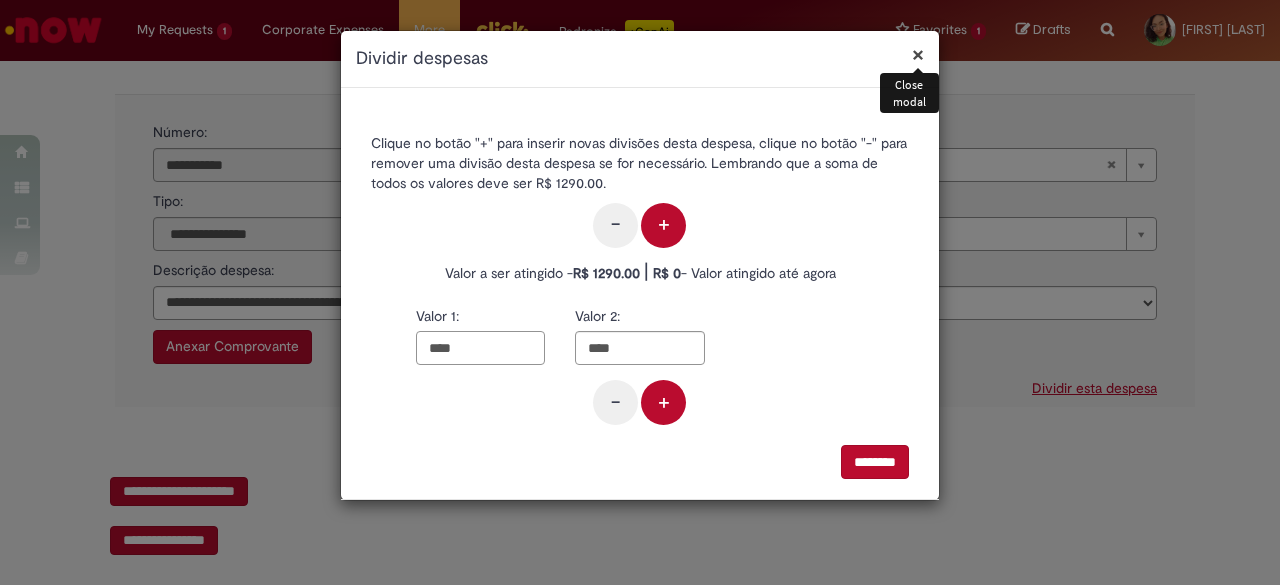 click on "****" at bounding box center [480, 348] 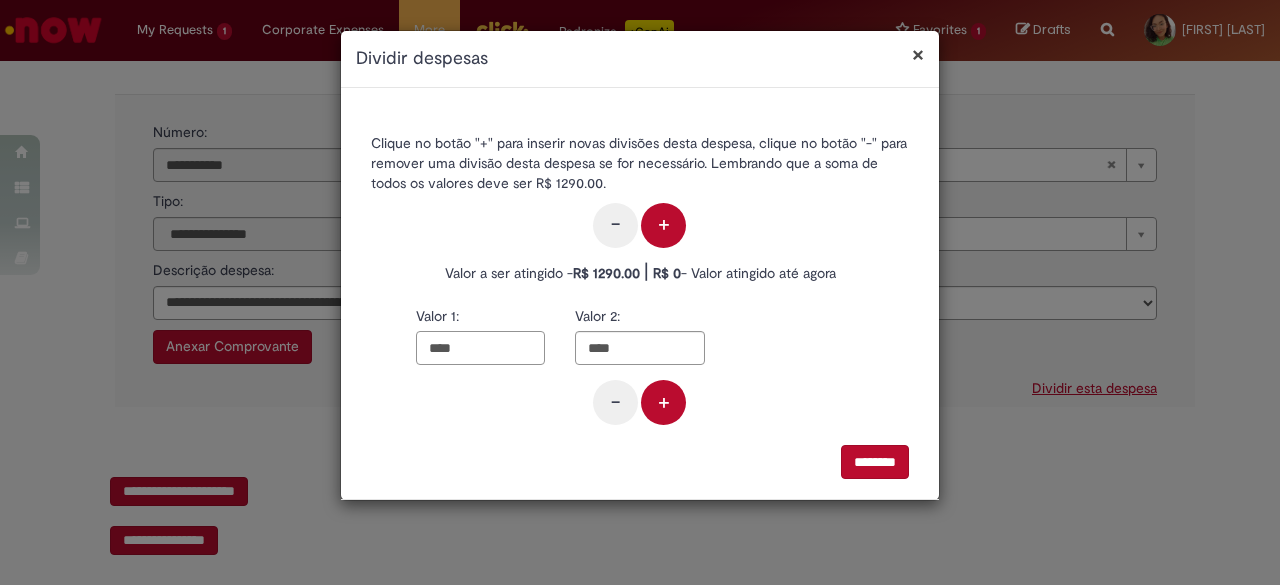 paste on "**" 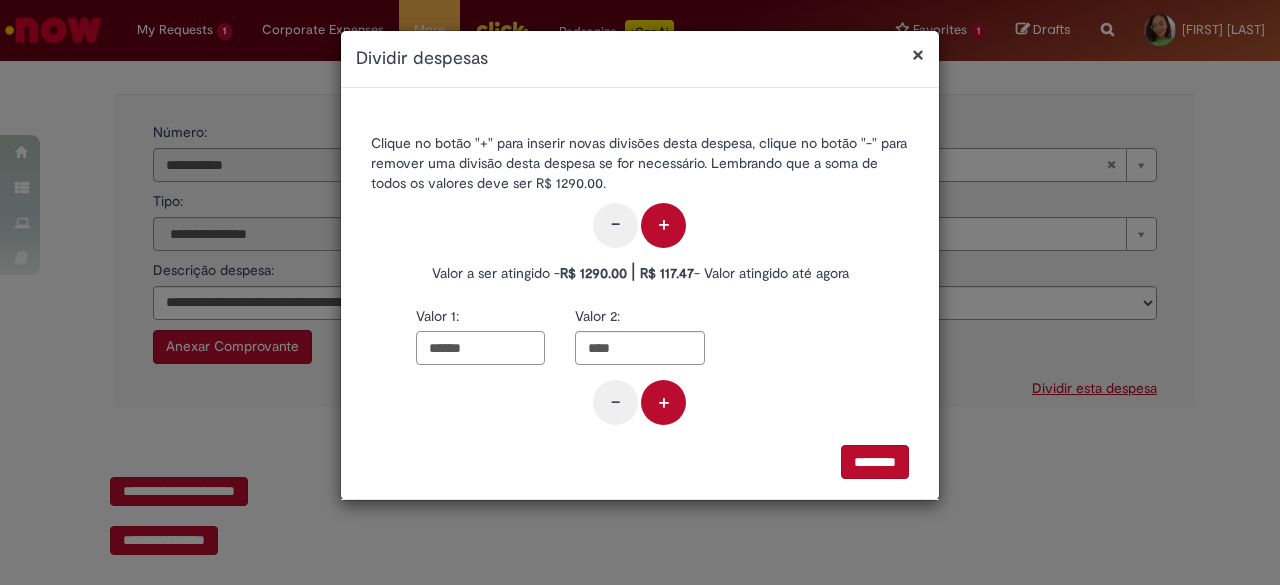 type on "******" 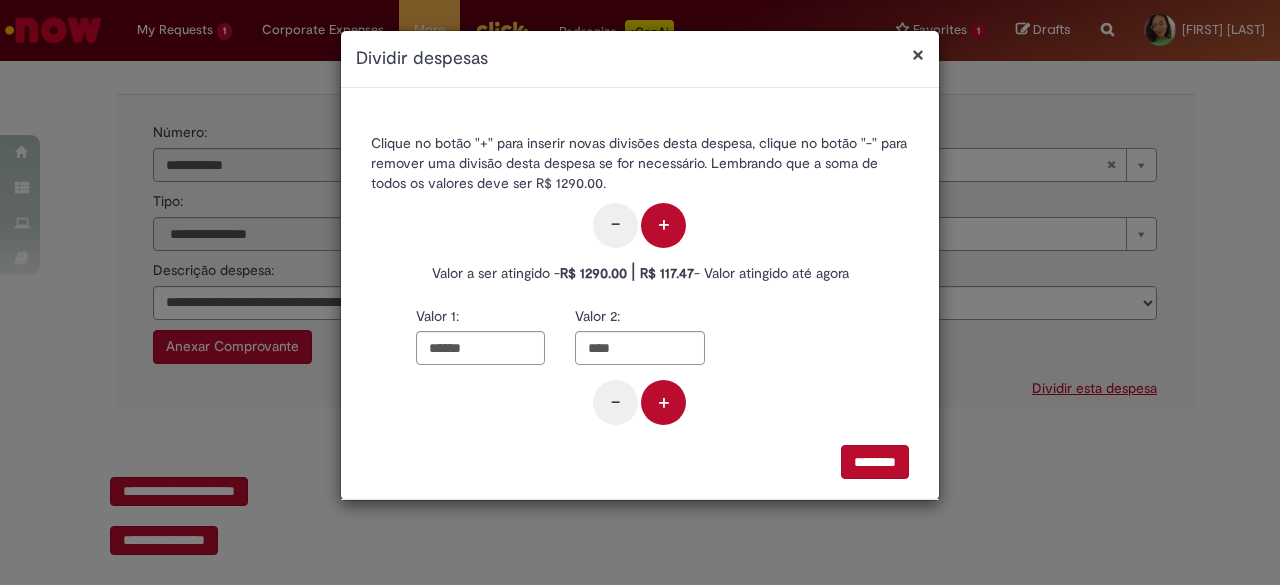 click on "-   +" at bounding box center [640, 400] 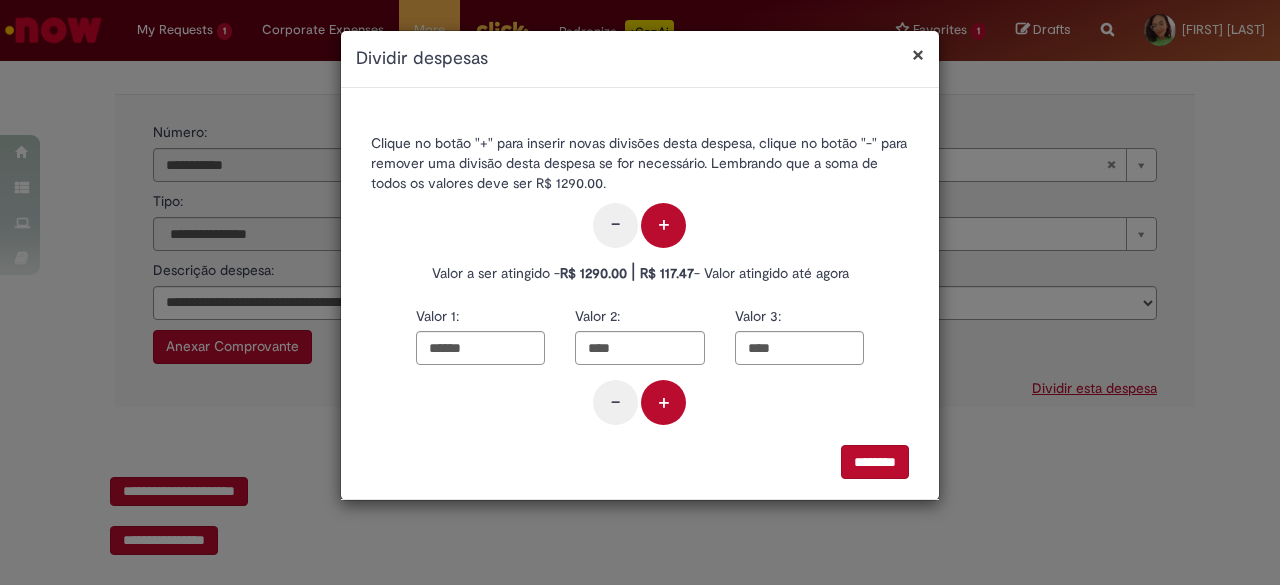 type 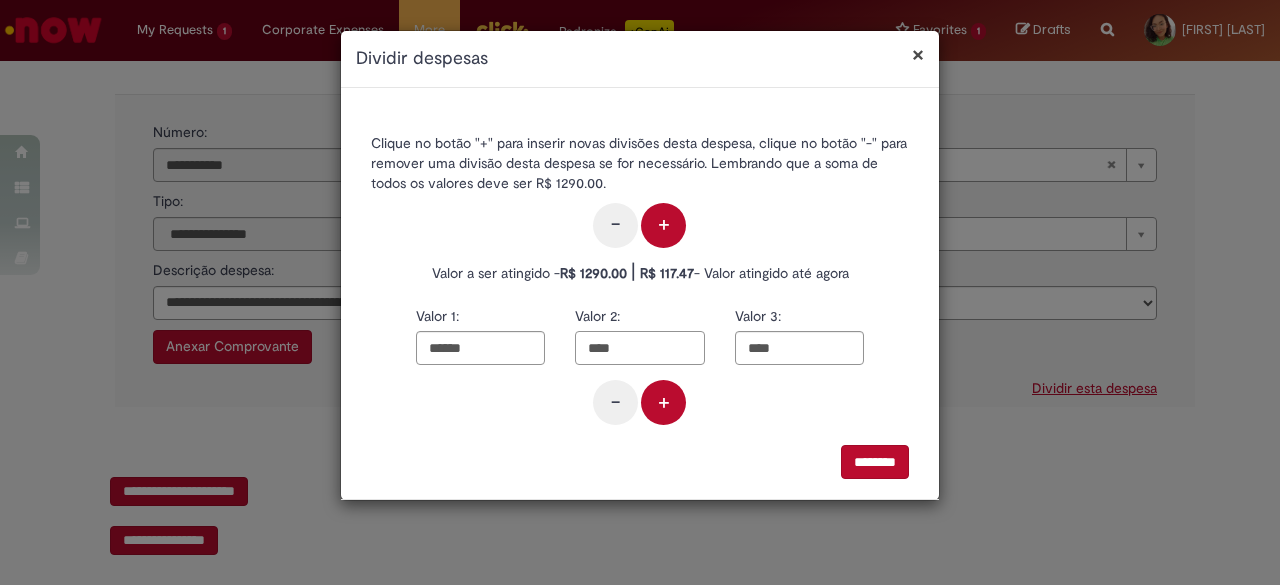 click on "****" at bounding box center [639, 348] 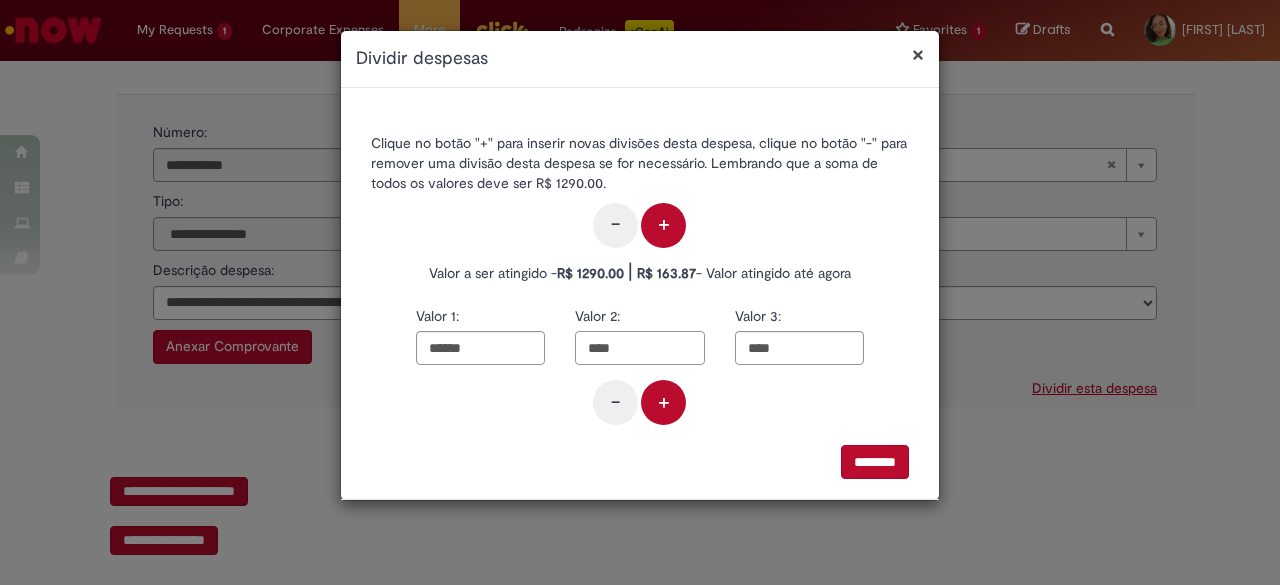 type on "****" 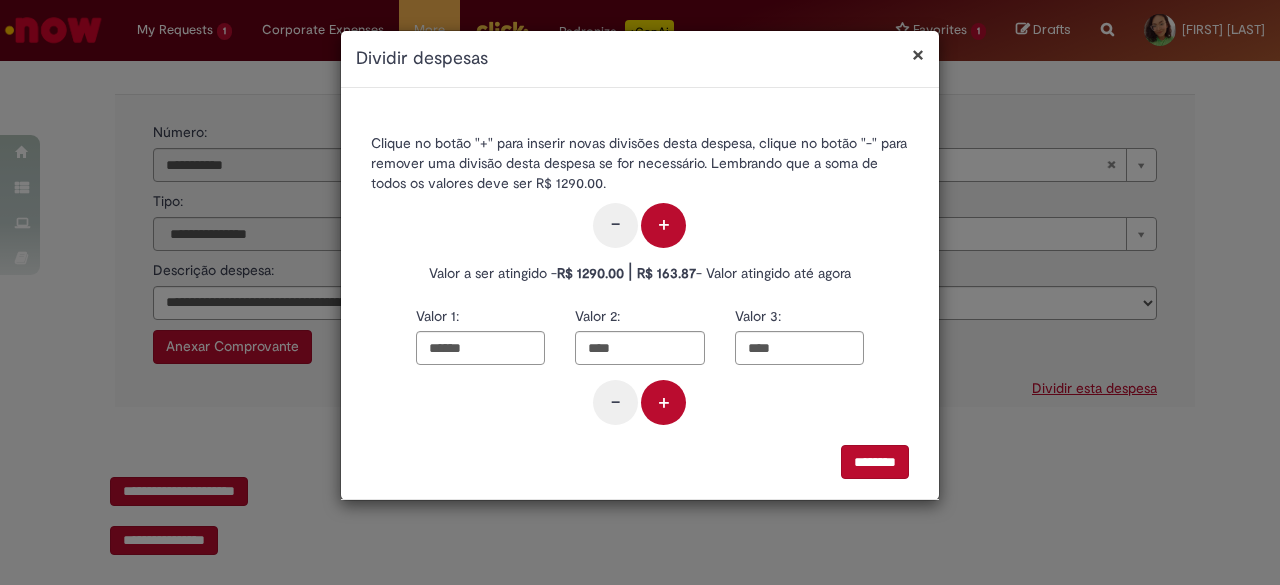 click on "Valor 3:   ****" at bounding box center (799, 335) 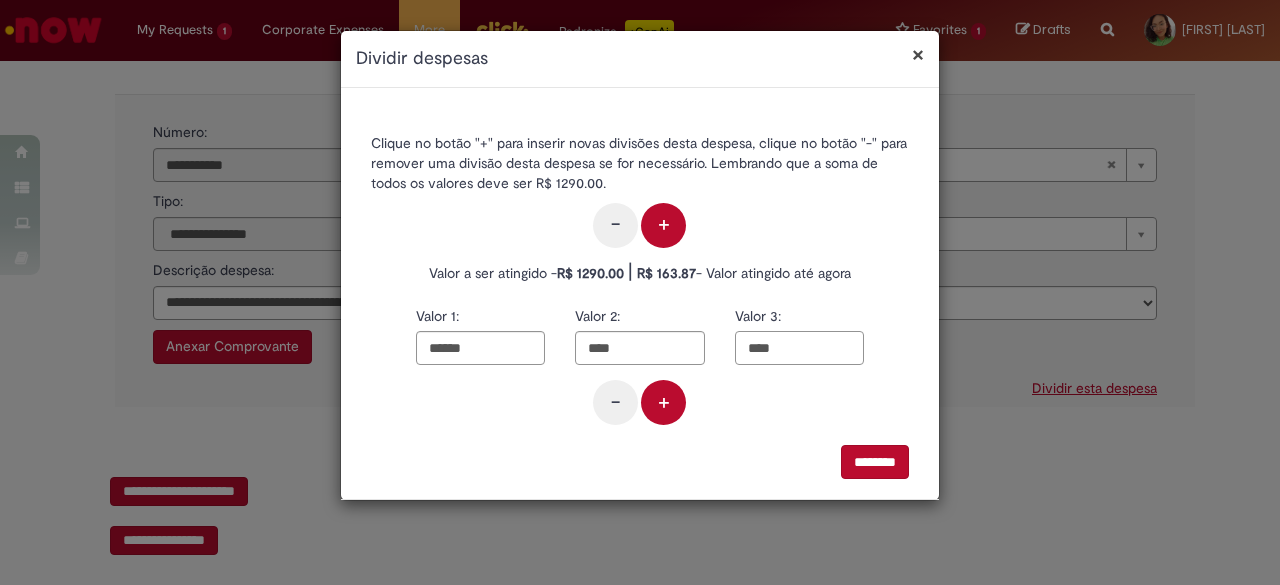 click on "****" at bounding box center [799, 348] 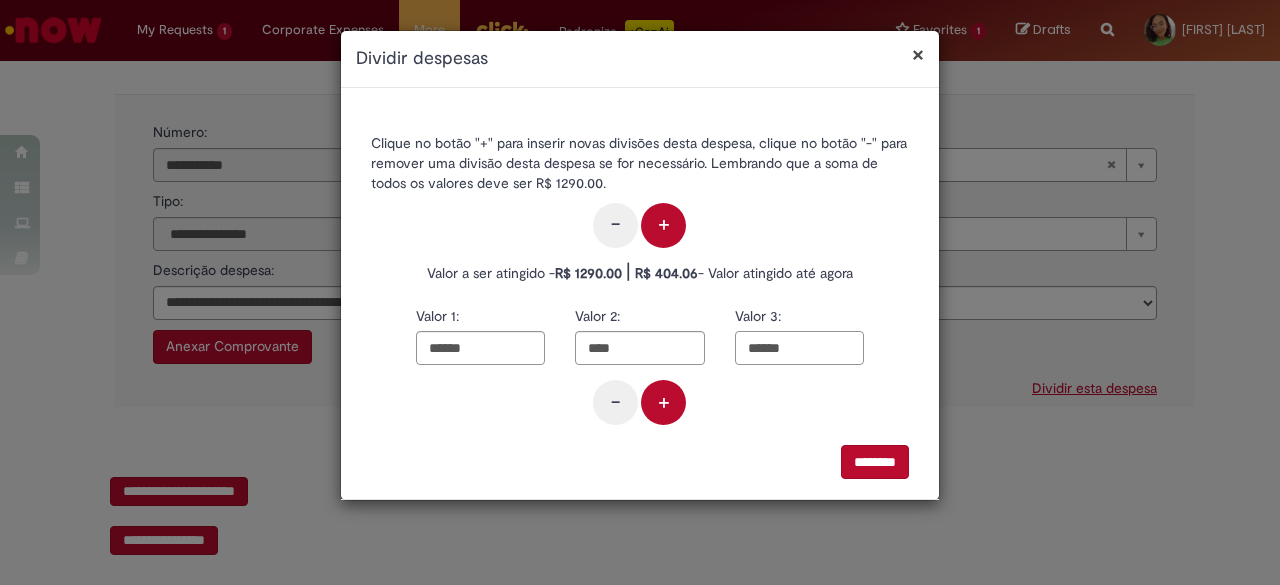 type on "******" 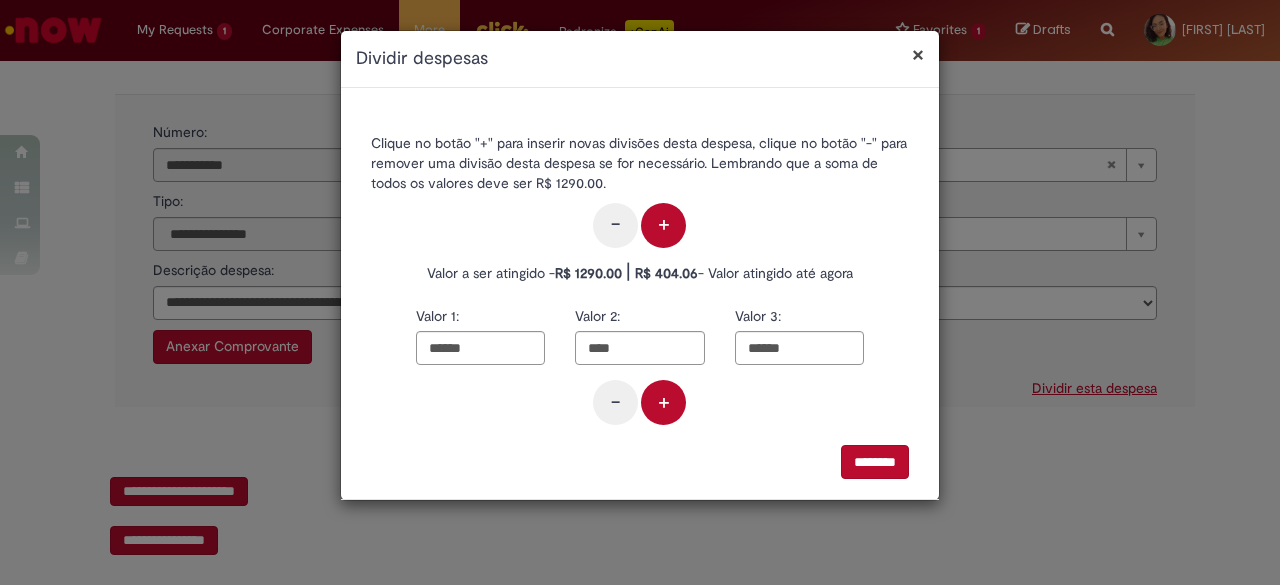 click on "+" at bounding box center (663, 402) 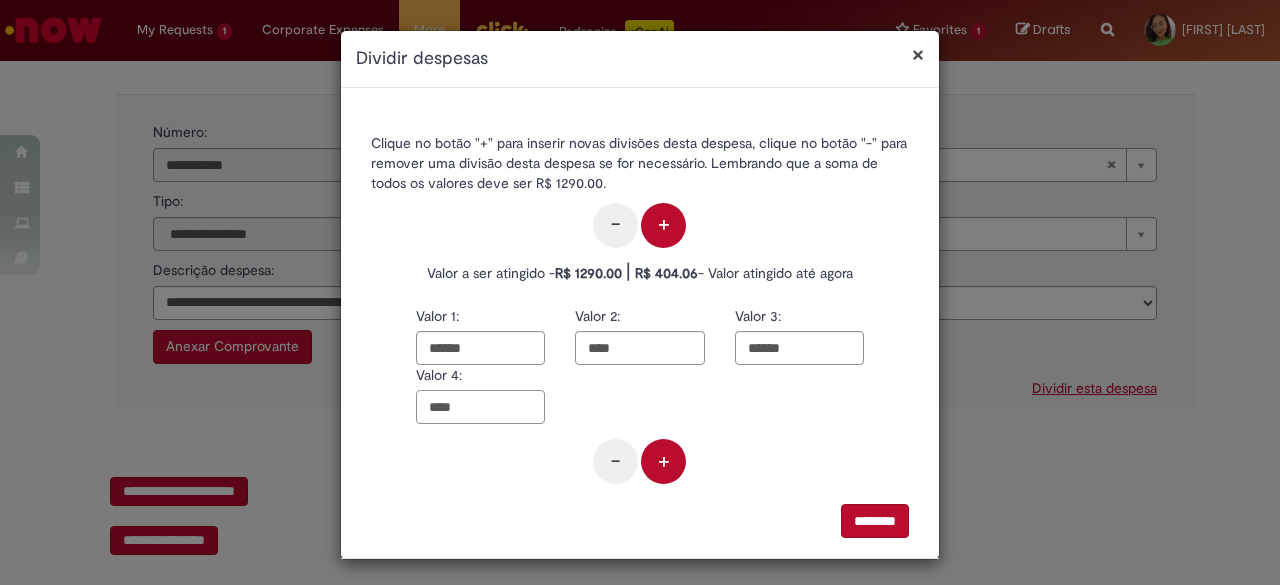 click on "****" at bounding box center (480, 407) 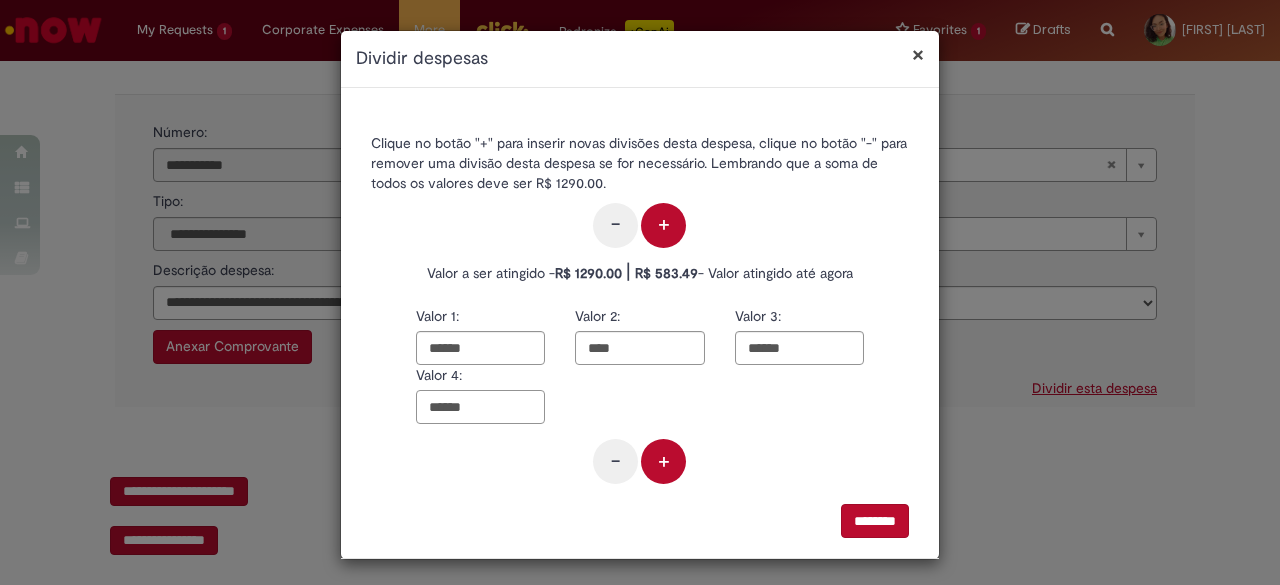 type on "******" 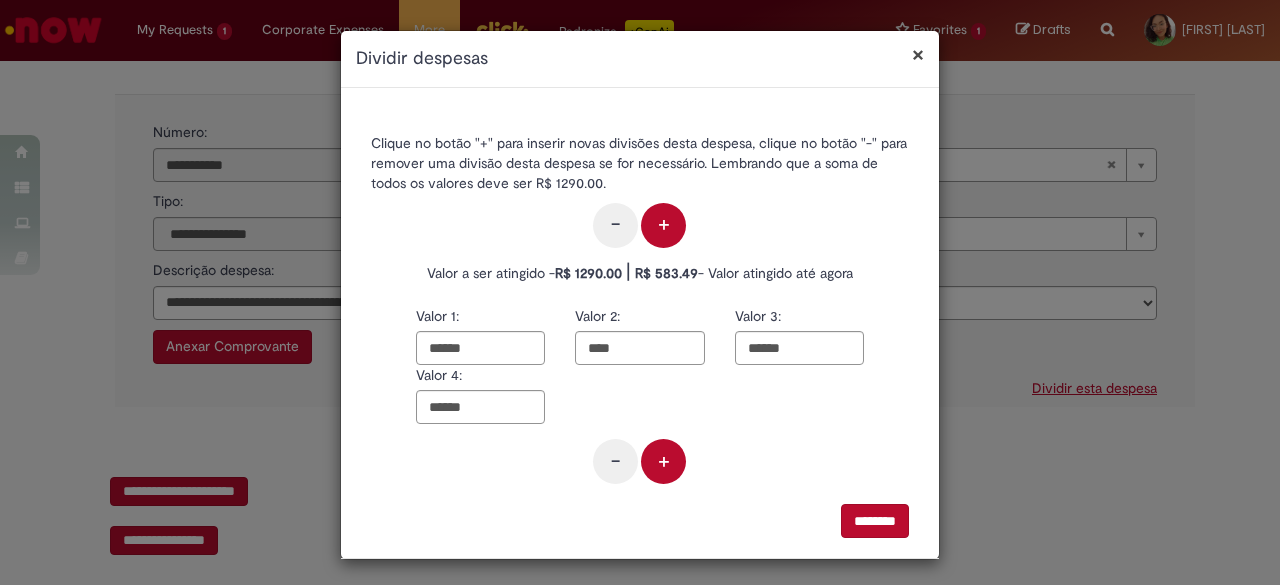 click on "+" at bounding box center (663, 461) 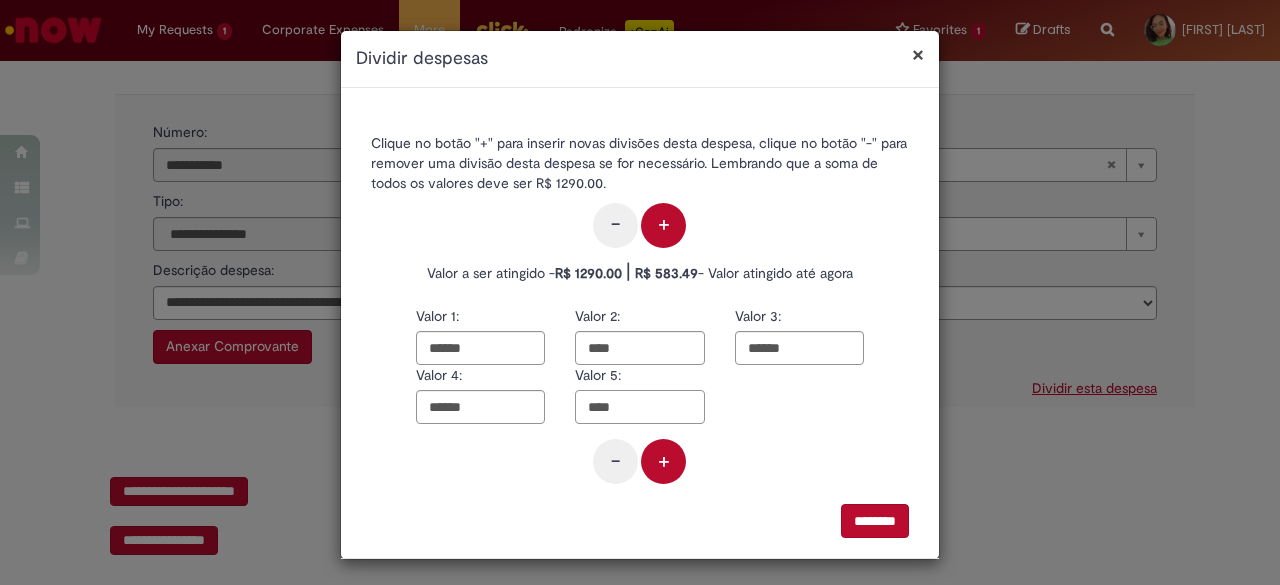 click on "****" at bounding box center [639, 407] 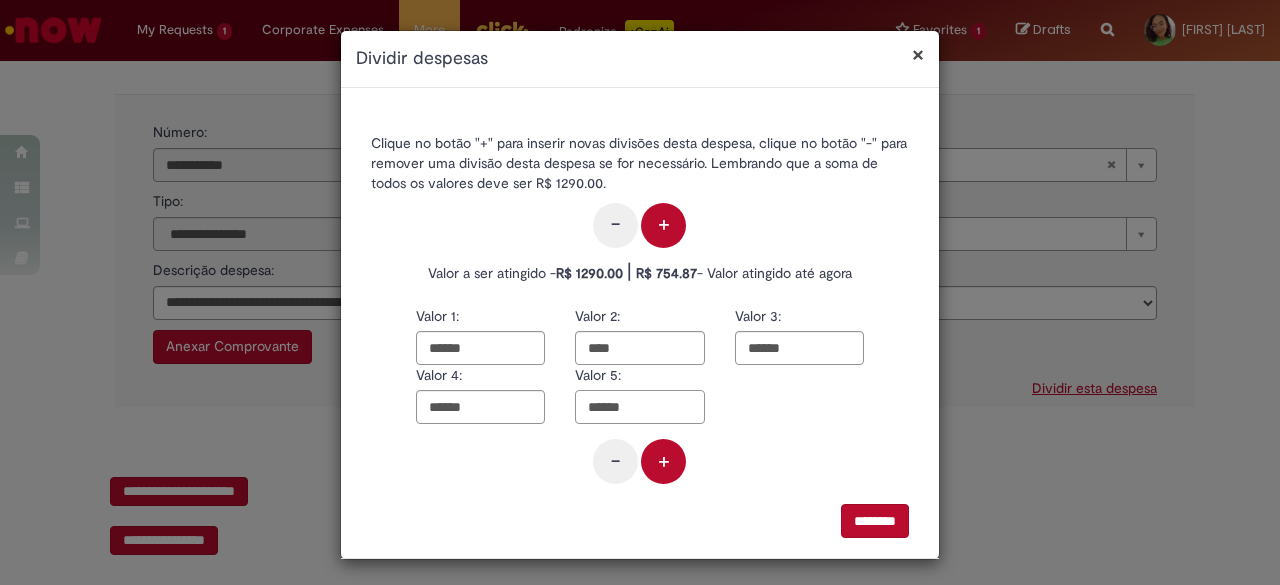 type on "******" 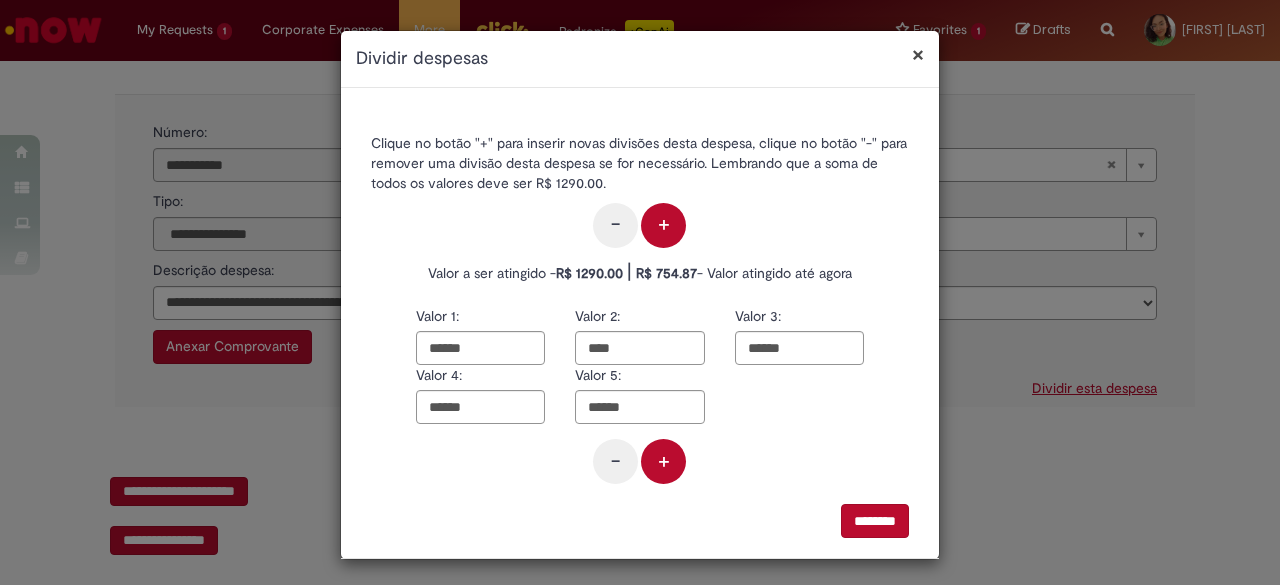 click on "+" at bounding box center [663, 461] 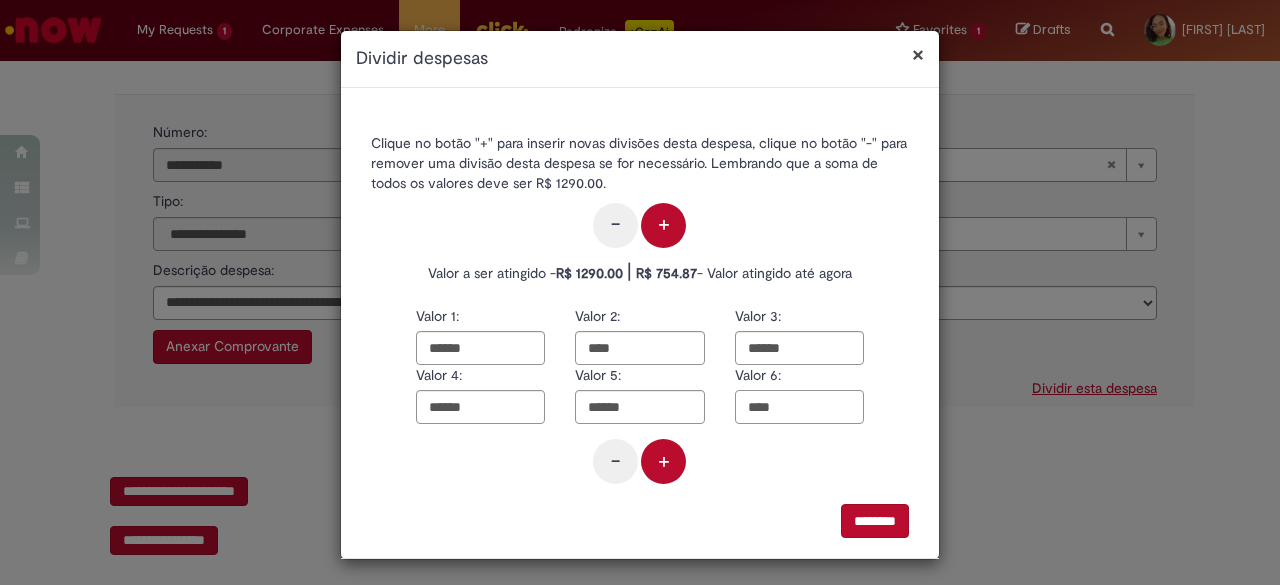 drag, startPoint x: 812, startPoint y: 403, endPoint x: 688, endPoint y: 397, distance: 124.14507 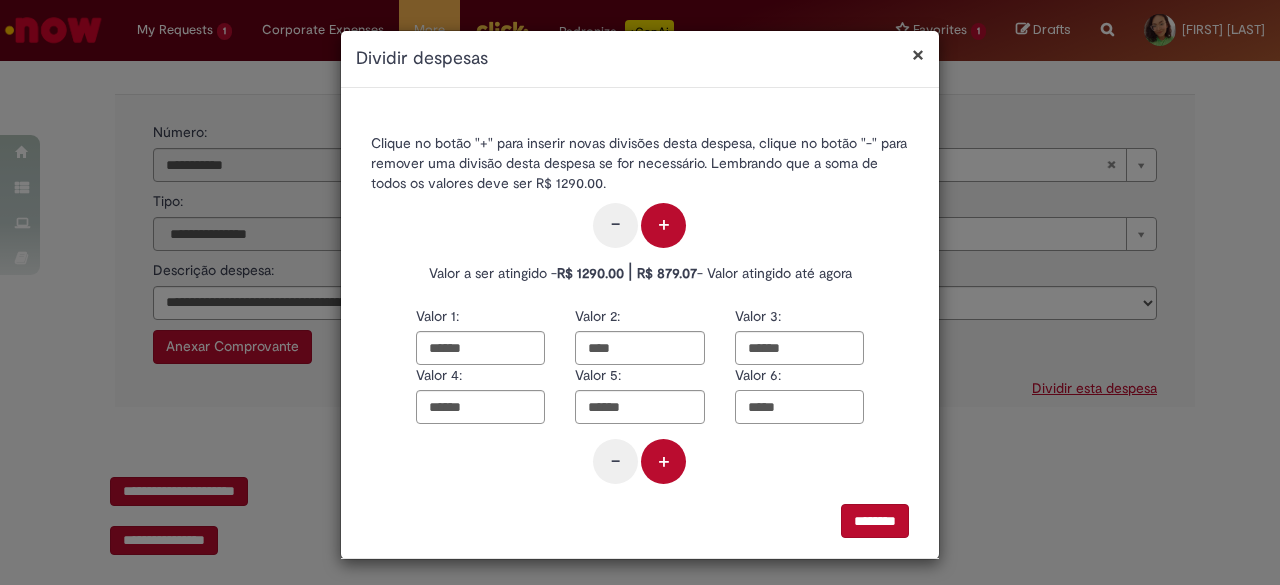 type on "*****" 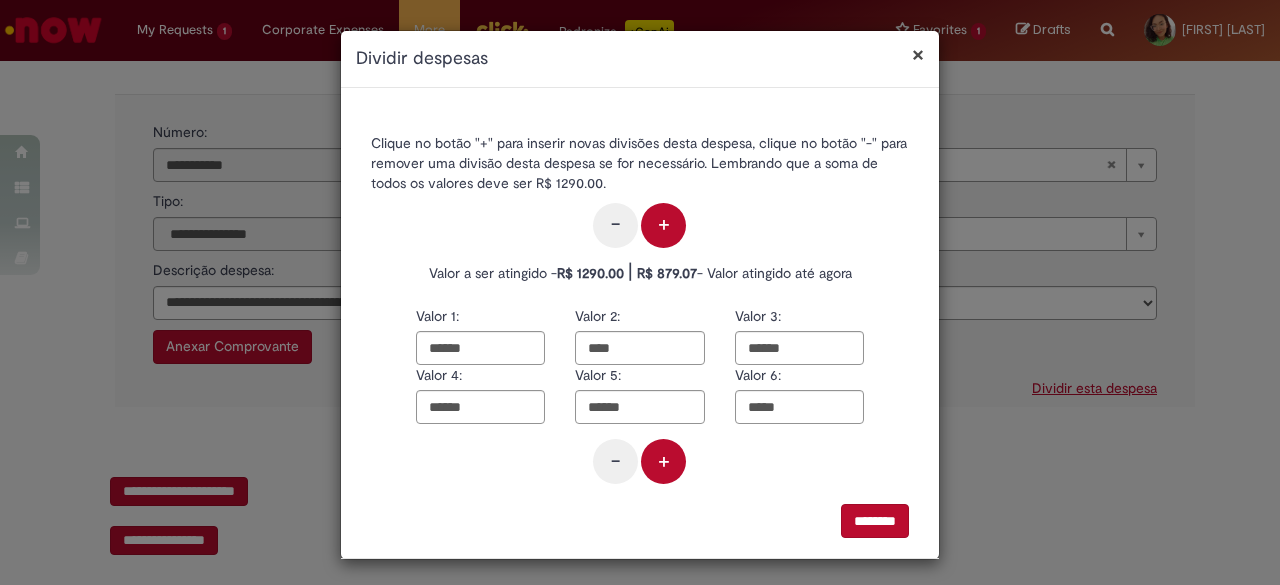 click on "+" at bounding box center [663, 461] 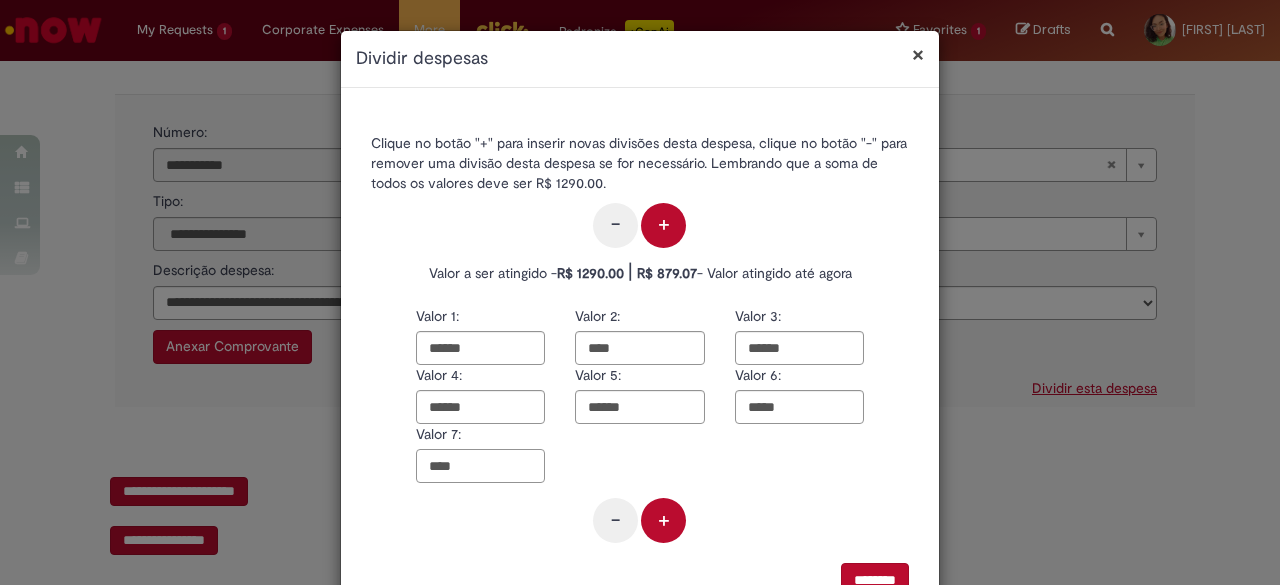 drag, startPoint x: 492, startPoint y: 457, endPoint x: 368, endPoint y: 445, distance: 124.57929 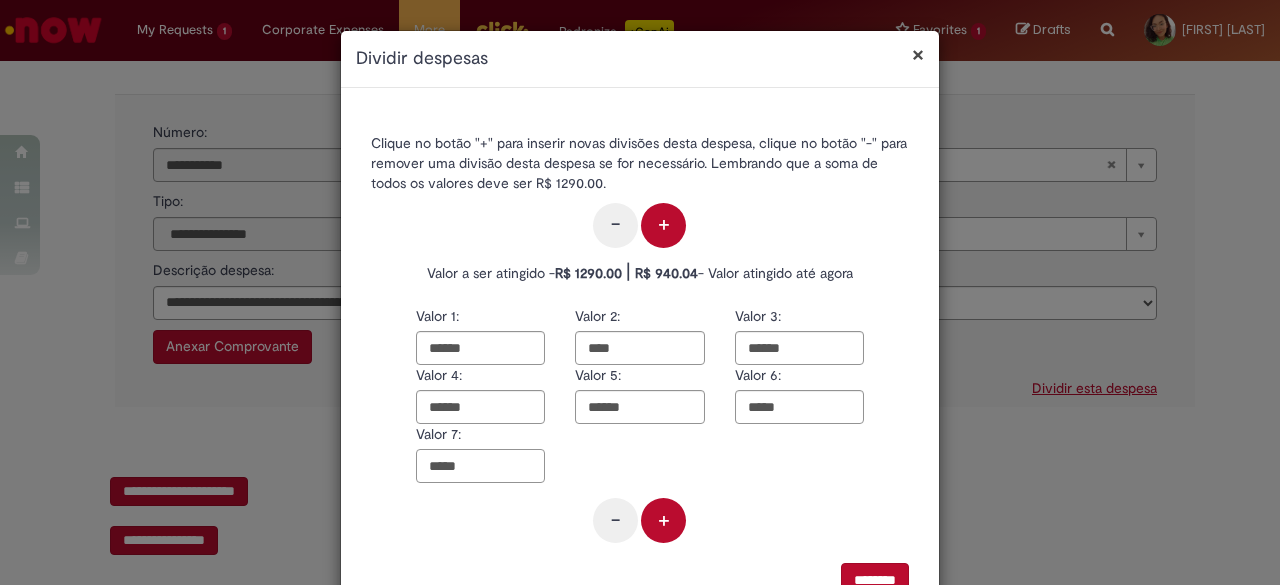 type on "*****" 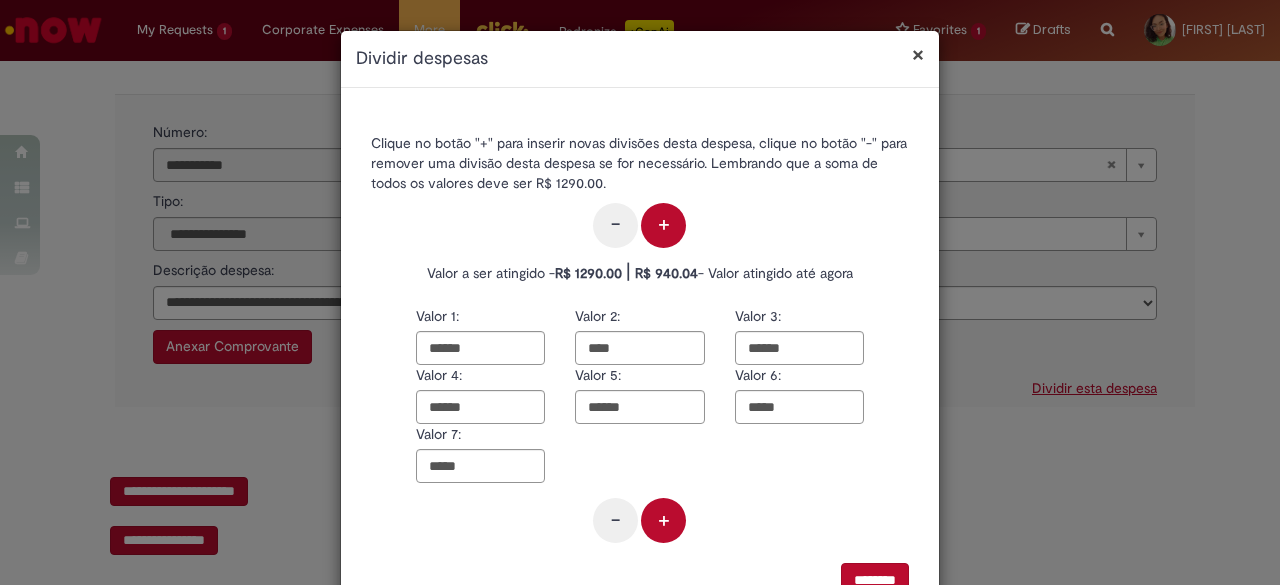 click on "+" at bounding box center [663, 520] 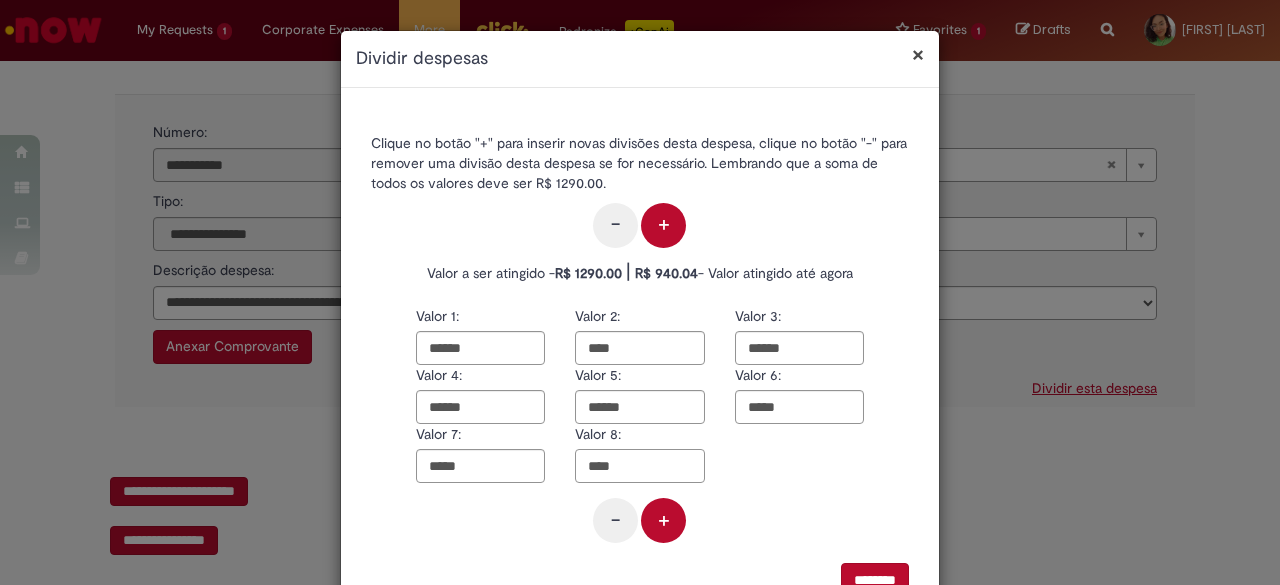 drag, startPoint x: 659, startPoint y: 460, endPoint x: 558, endPoint y: 458, distance: 101.0198 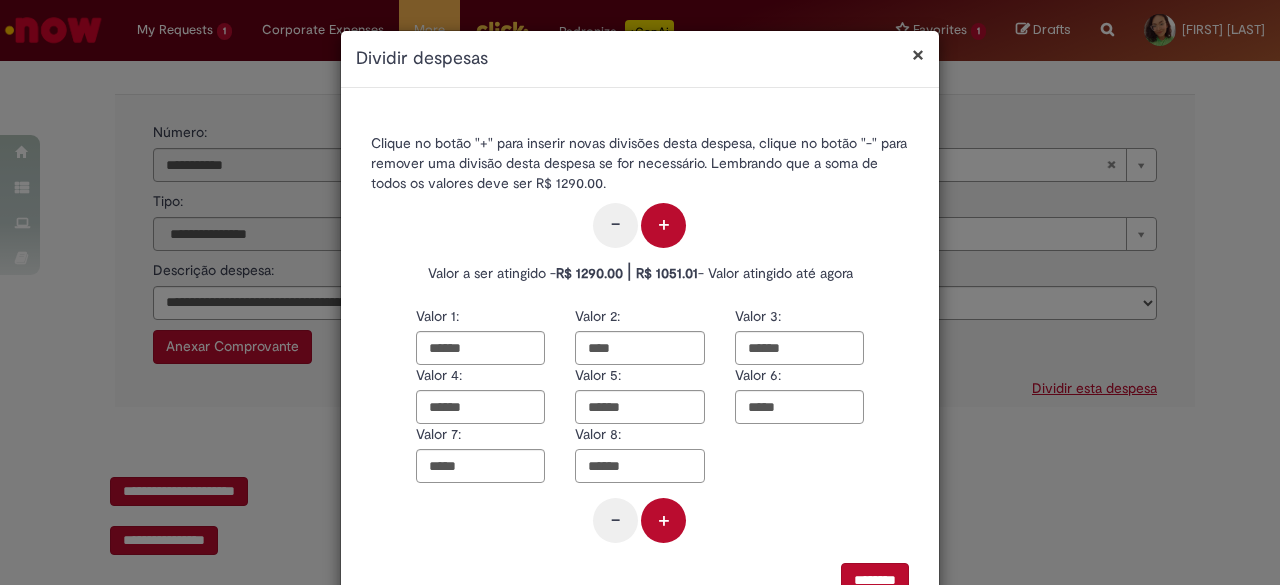 type on "******" 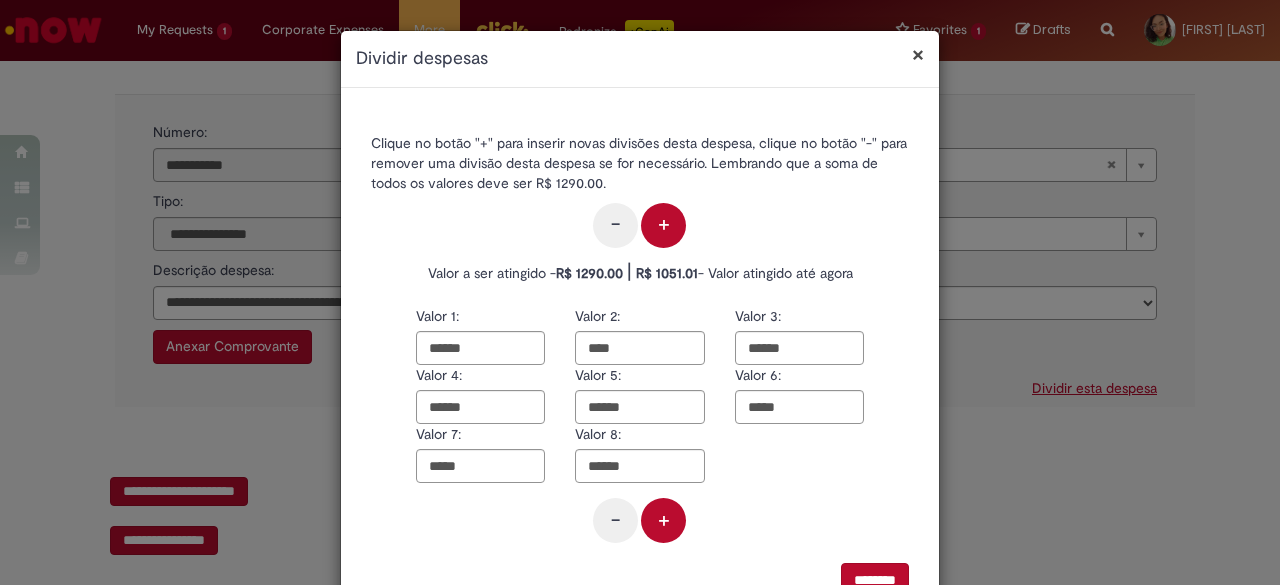 click on "+" at bounding box center (663, 520) 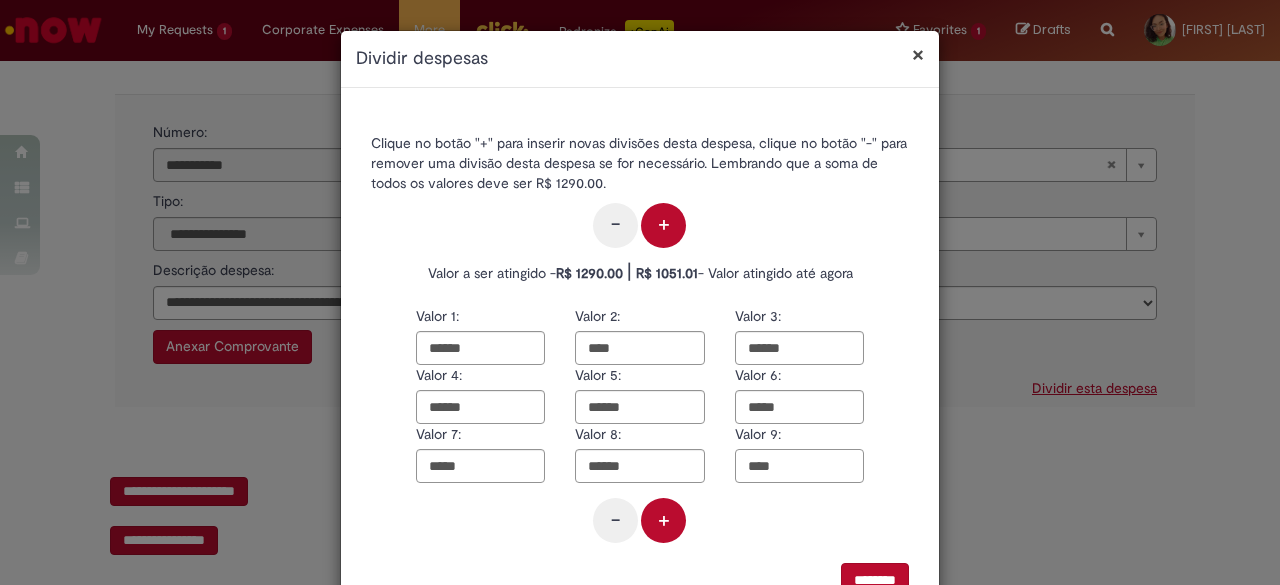 drag, startPoint x: 818, startPoint y: 463, endPoint x: 646, endPoint y: 459, distance: 172.04651 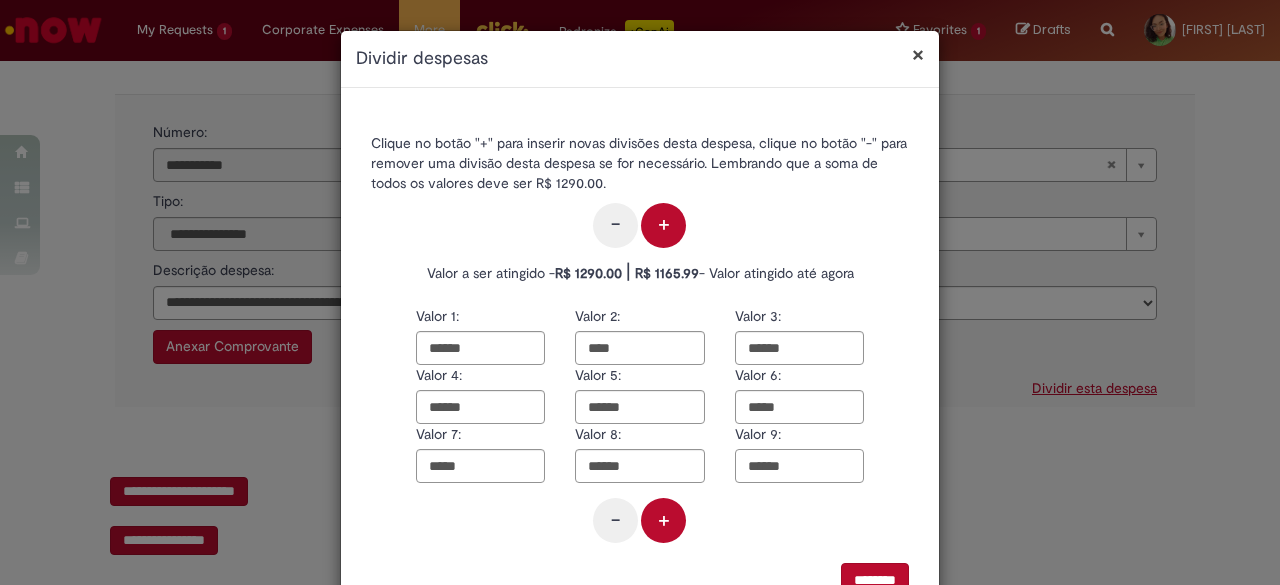 type on "******" 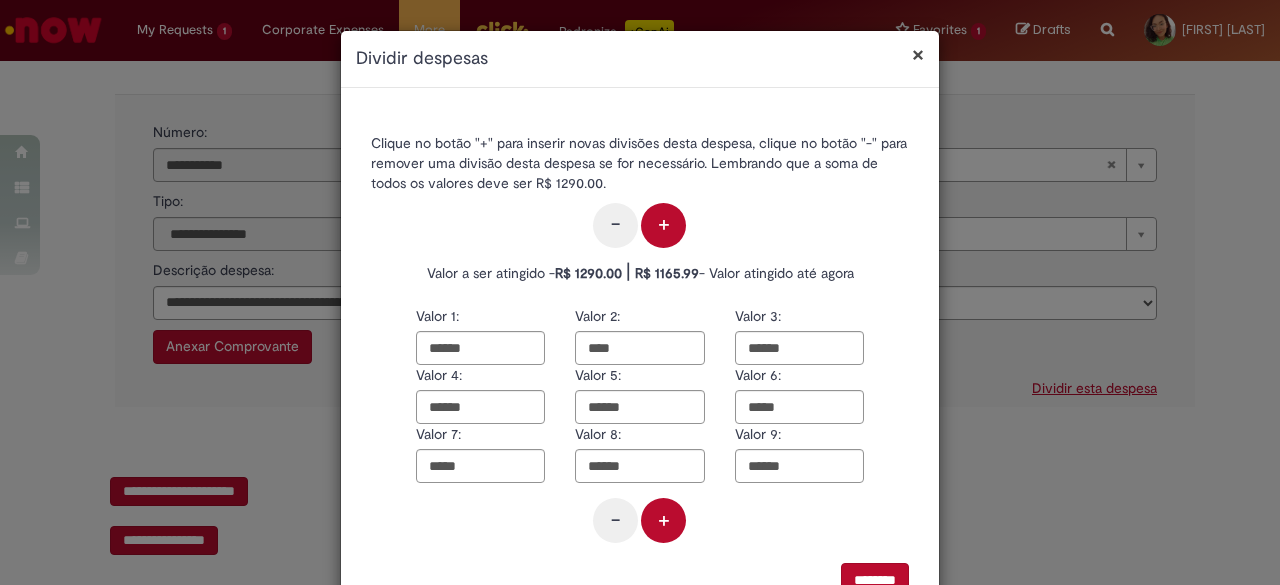 click on "+" at bounding box center [663, 520] 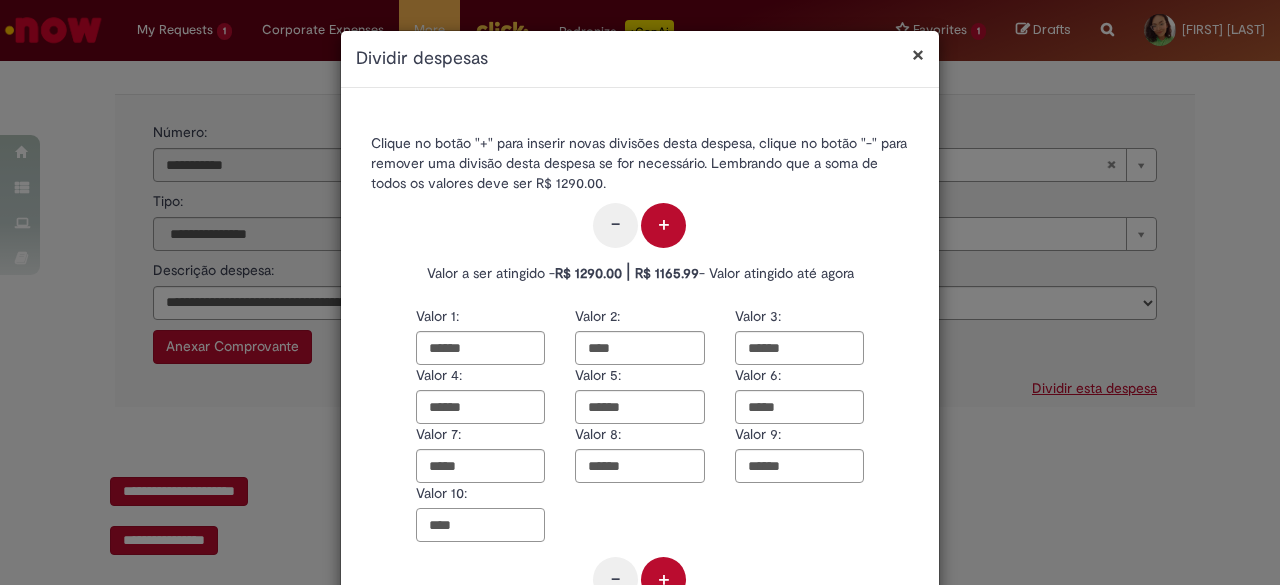 drag, startPoint x: 488, startPoint y: 515, endPoint x: 415, endPoint y: 517, distance: 73.02739 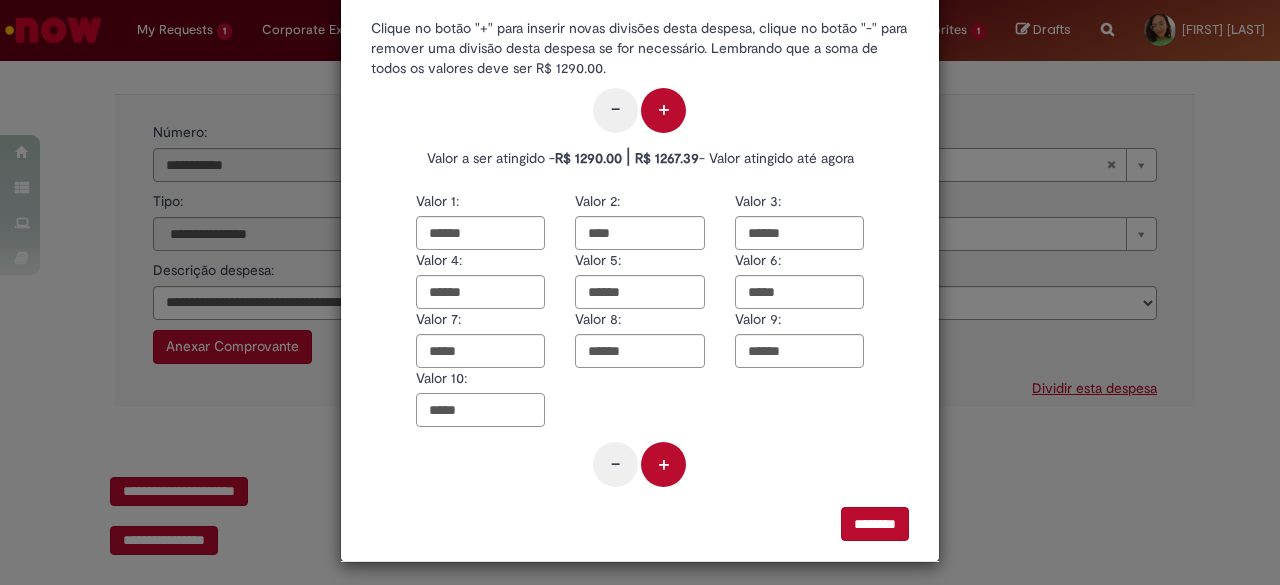 scroll, scrollTop: 120, scrollLeft: 0, axis: vertical 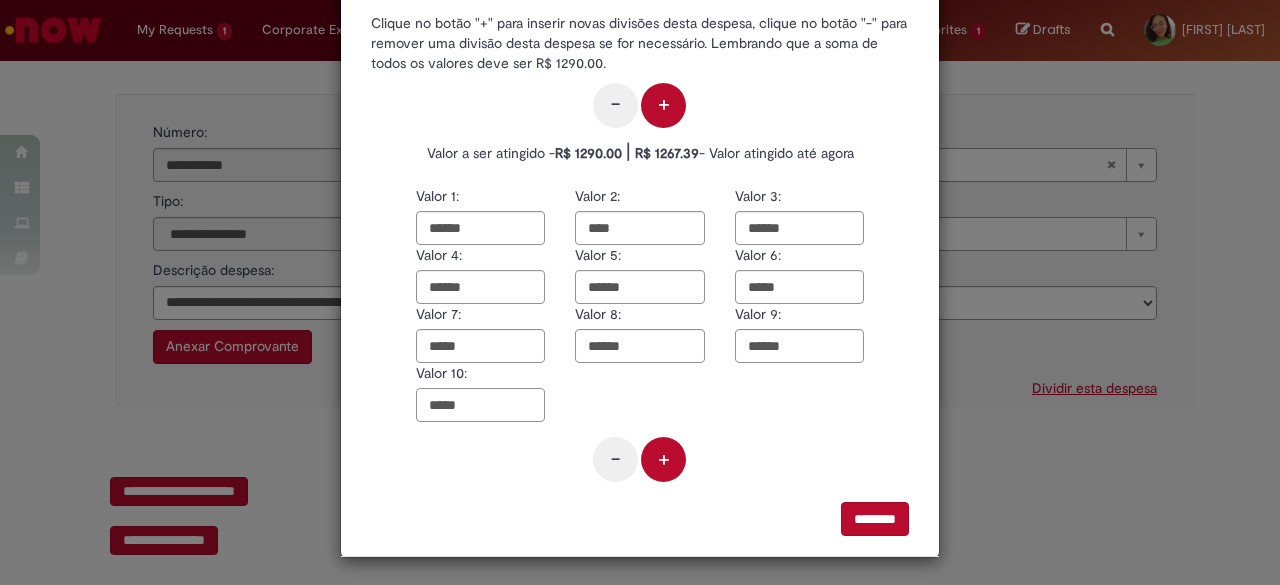 type on "*****" 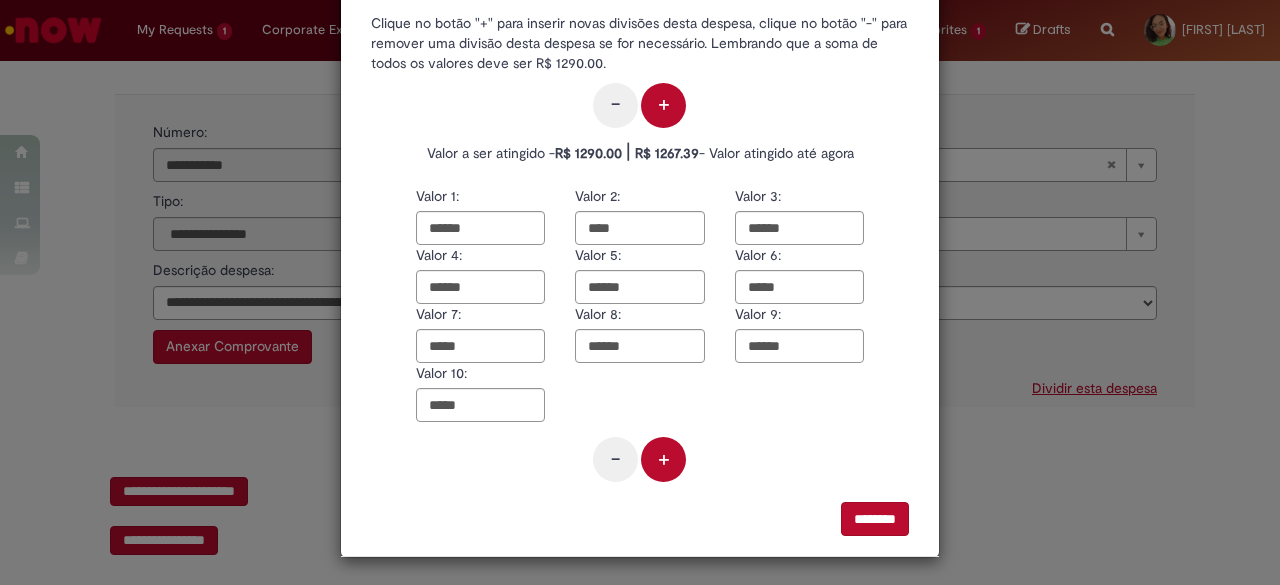 click on "+" at bounding box center [663, 459] 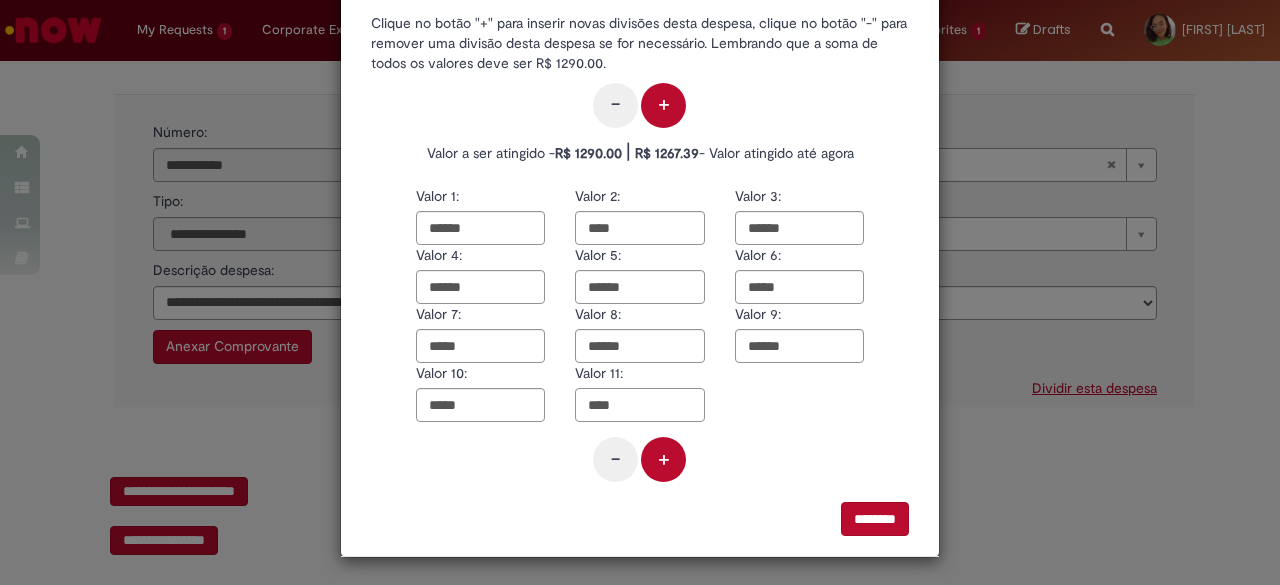 drag, startPoint x: 614, startPoint y: 403, endPoint x: 536, endPoint y: 388, distance: 79.429214 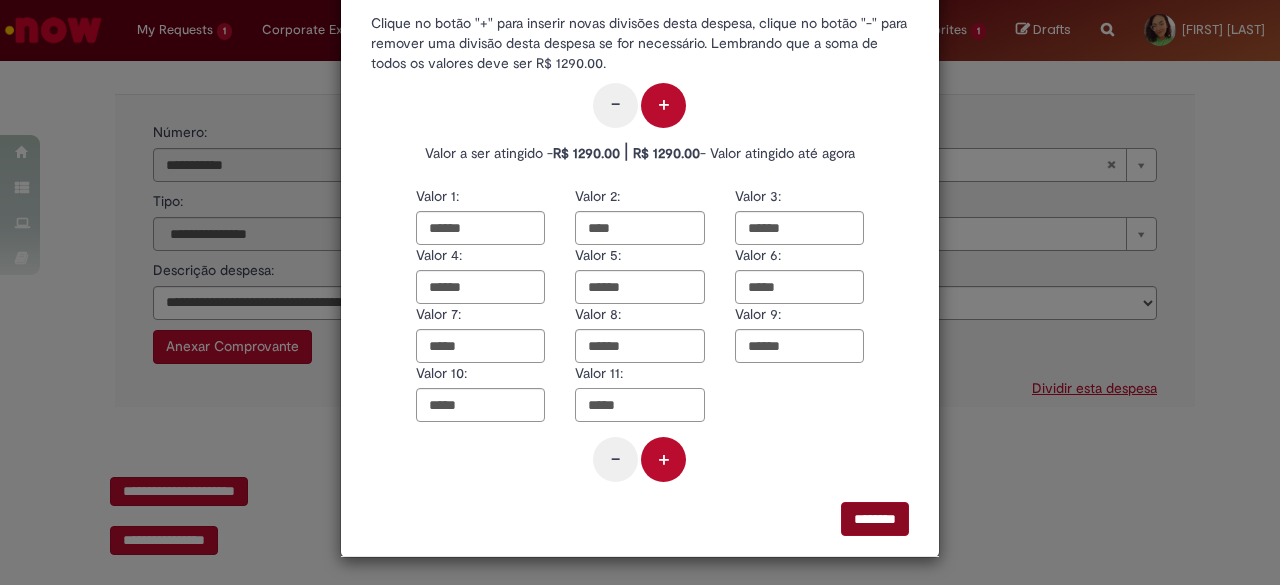 type on "*****" 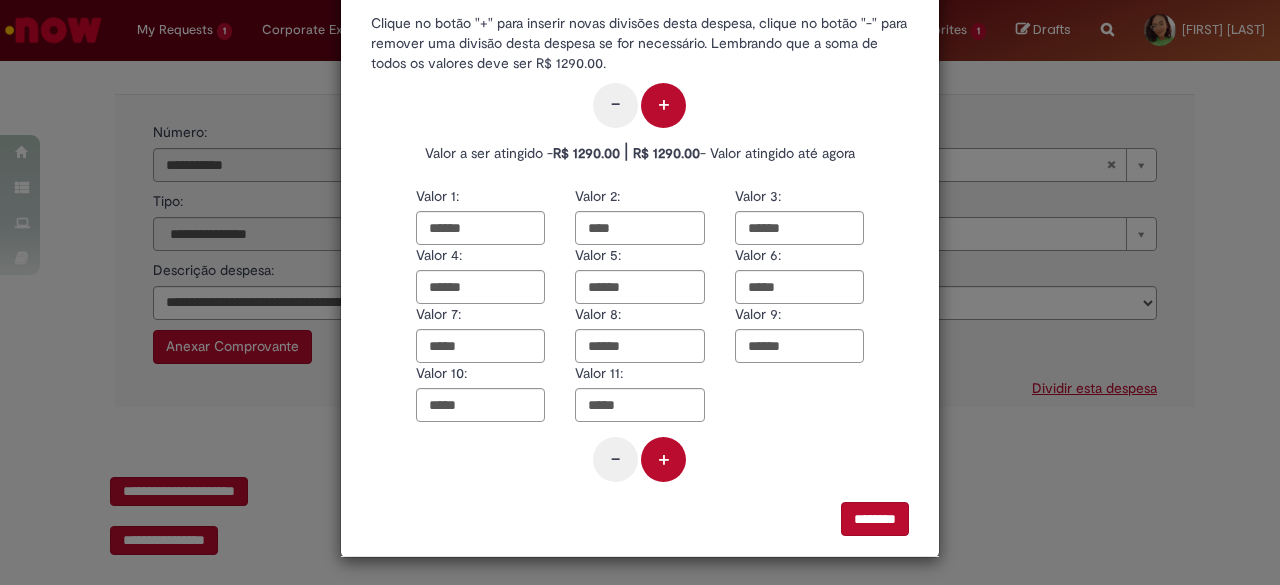 click on "********" at bounding box center [875, 519] 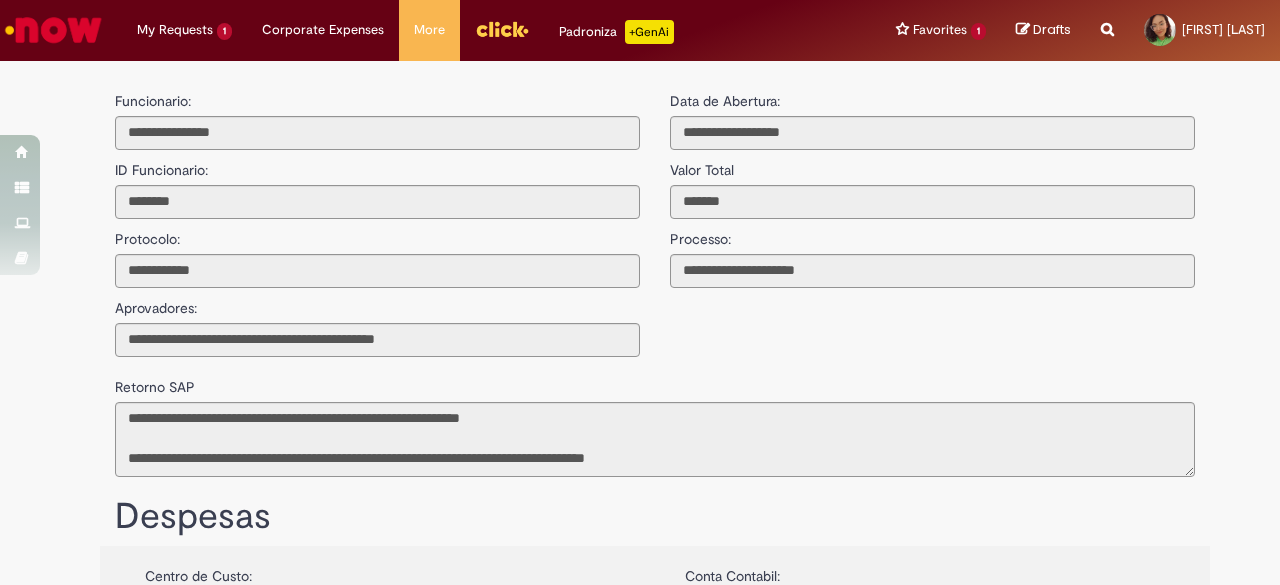 scroll, scrollTop: 0, scrollLeft: 0, axis: both 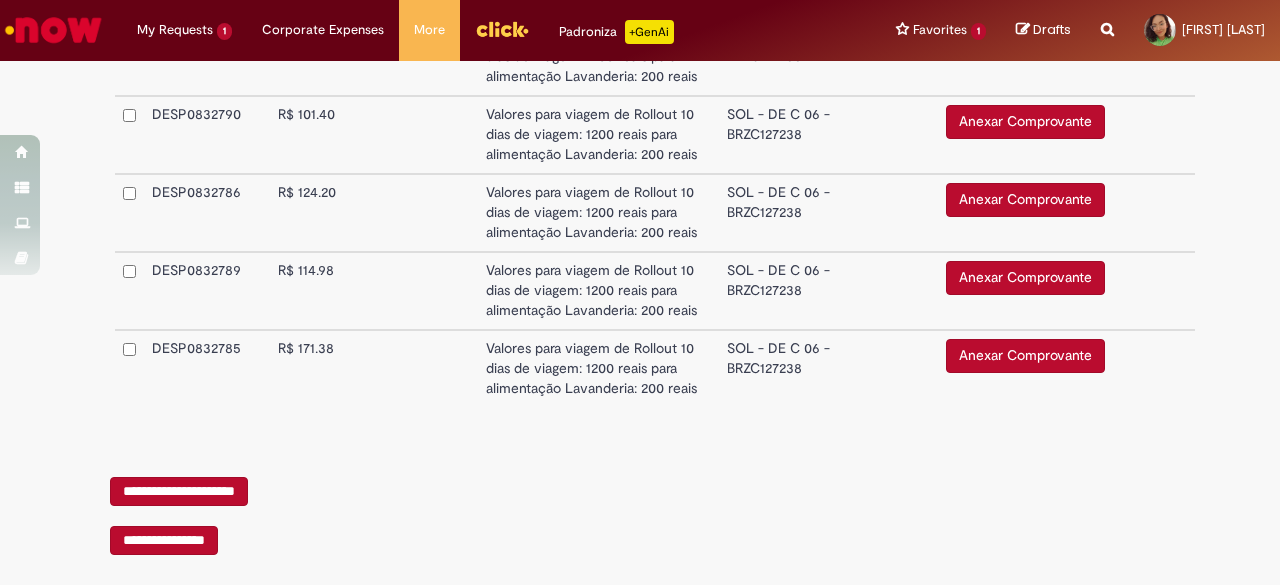 click on "Valores para viagem de Rollout
10 dias de viagem: 1200 reais para alimentação
Lavanderia: 200 reais" at bounding box center [598, 368] 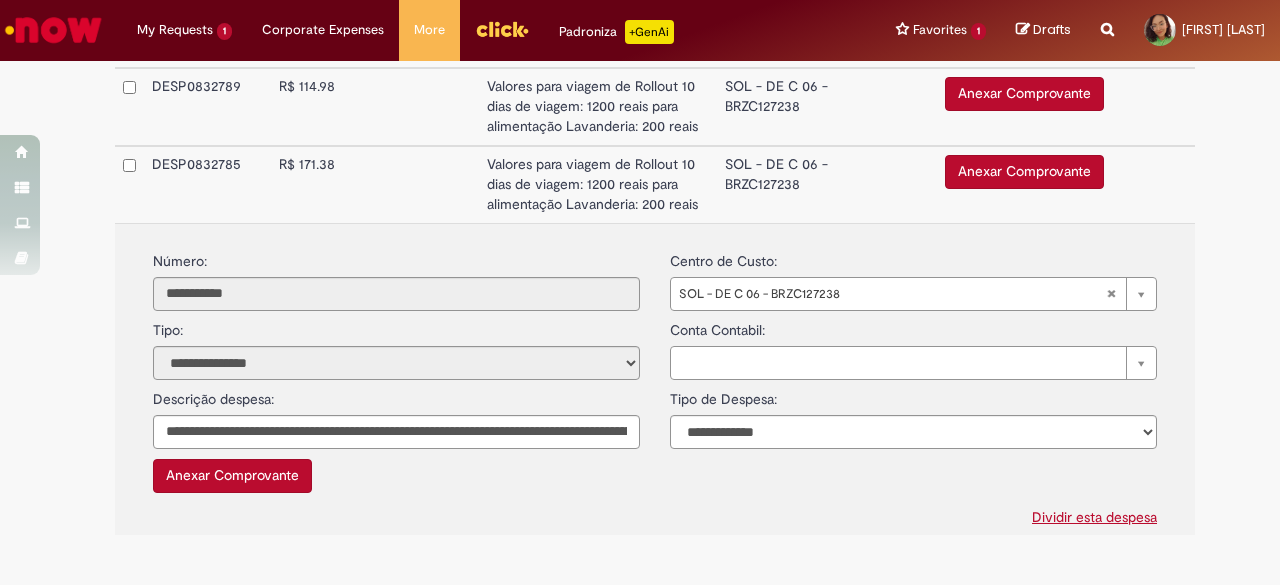 scroll, scrollTop: 1510, scrollLeft: 0, axis: vertical 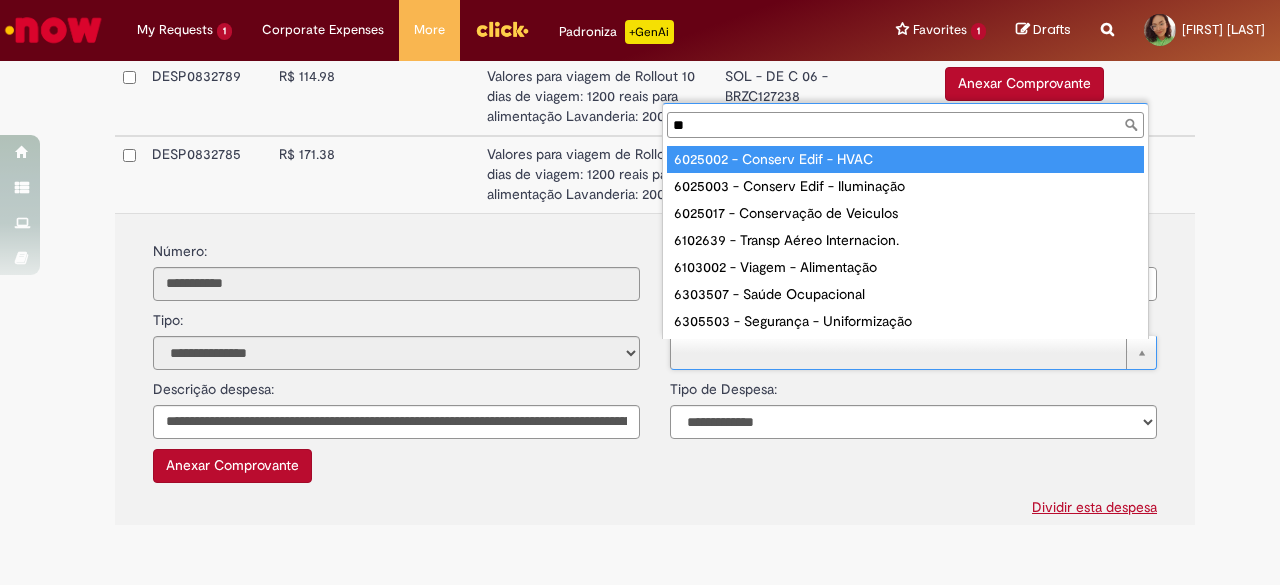 type on "*" 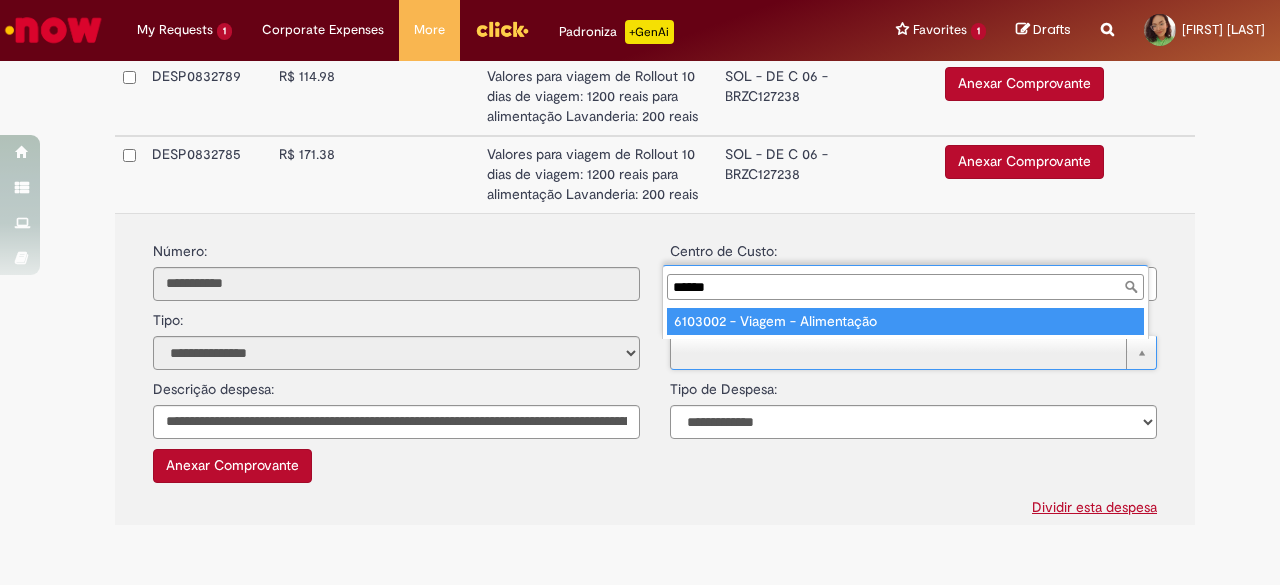 type on "******" 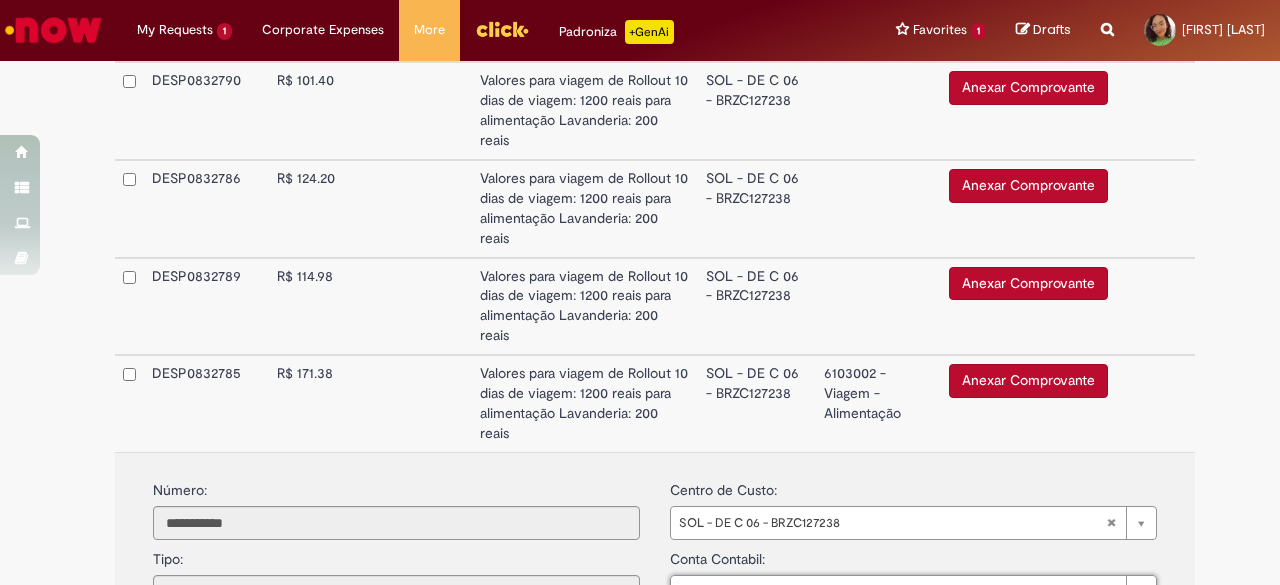 scroll, scrollTop: 1710, scrollLeft: 0, axis: vertical 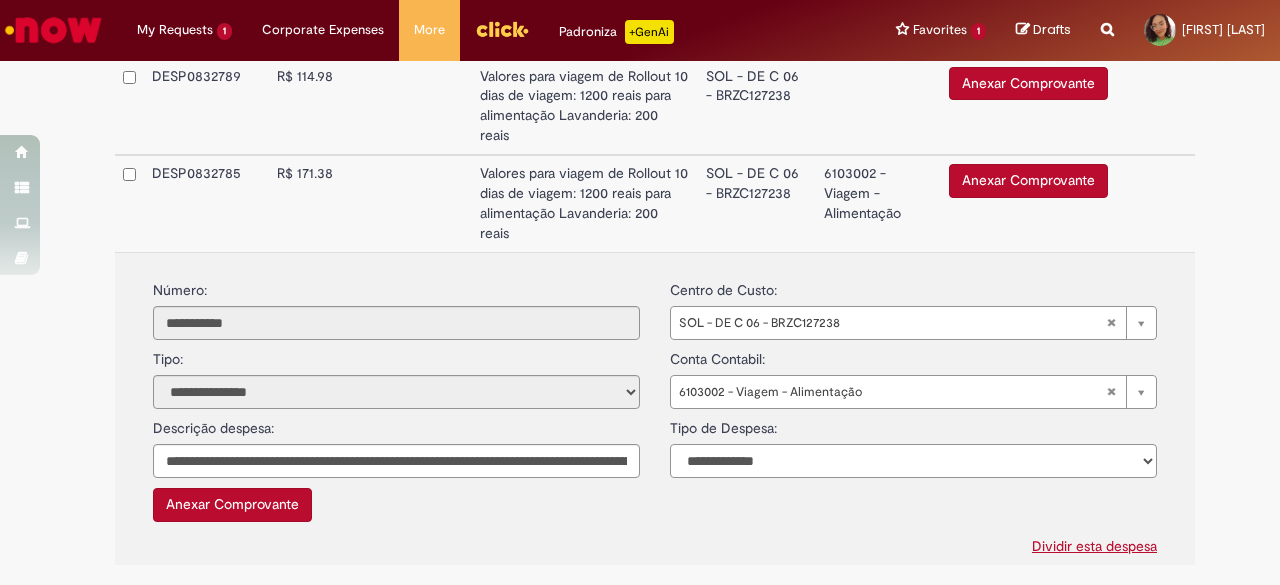 click on "**********" at bounding box center (913, 461) 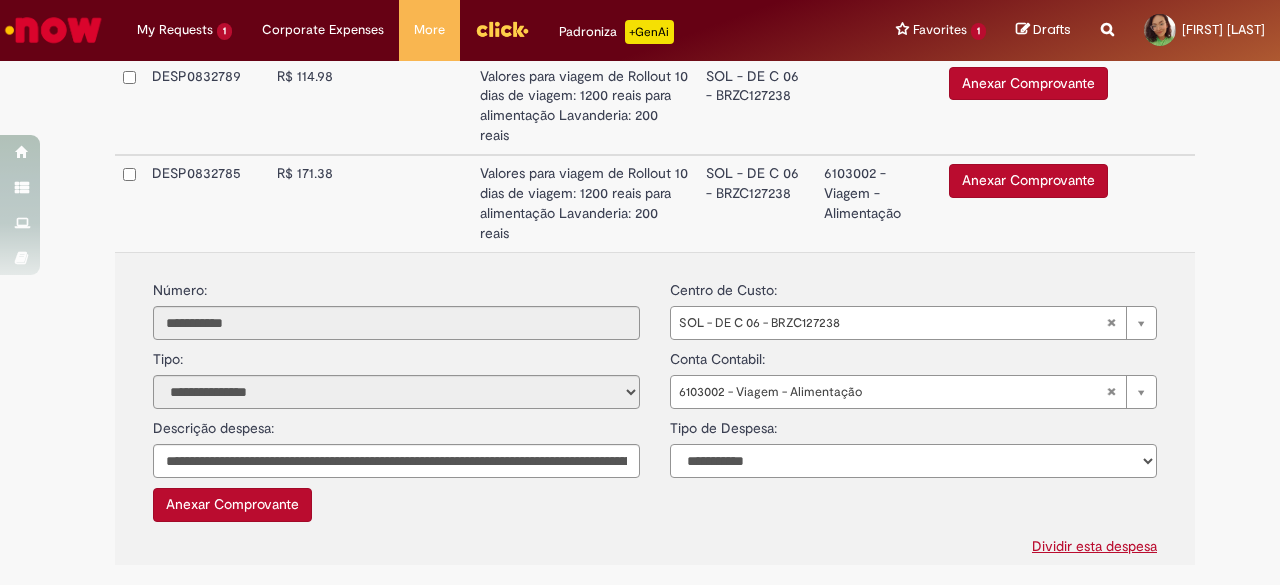 click on "**********" at bounding box center [913, 461] 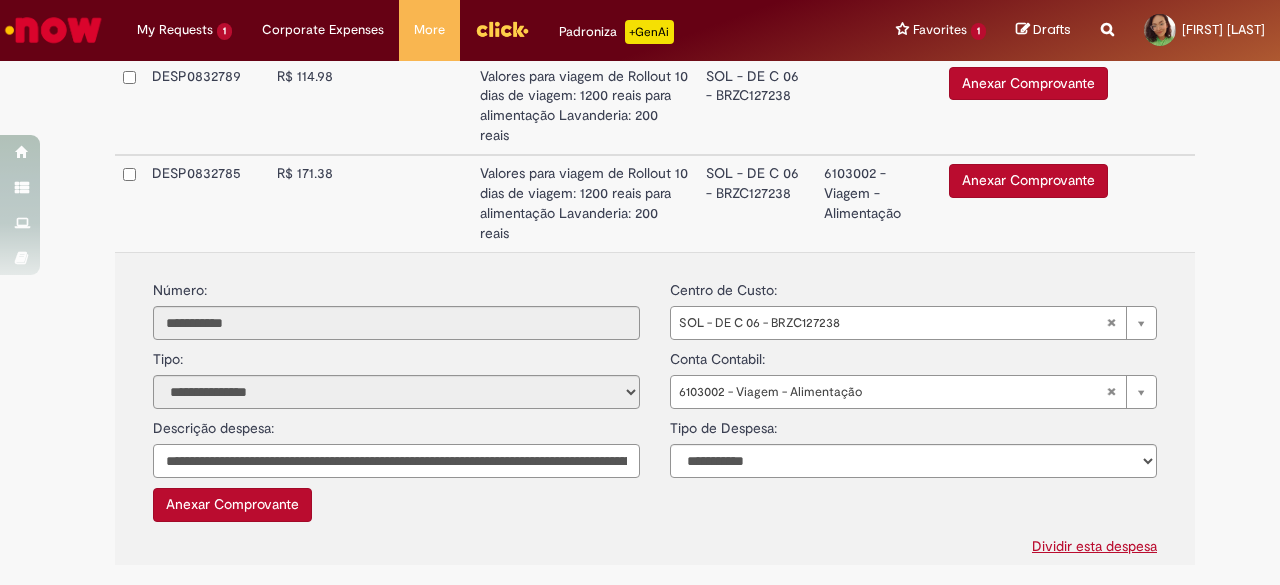 click on "**********" at bounding box center [396, 461] 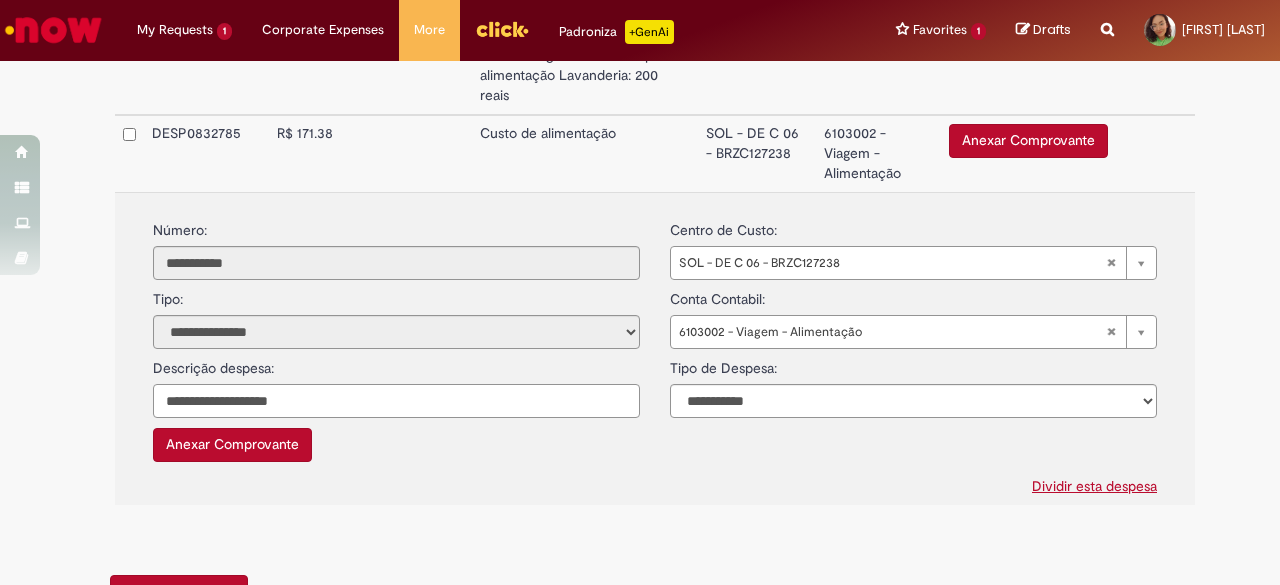 scroll, scrollTop: 1750, scrollLeft: 0, axis: vertical 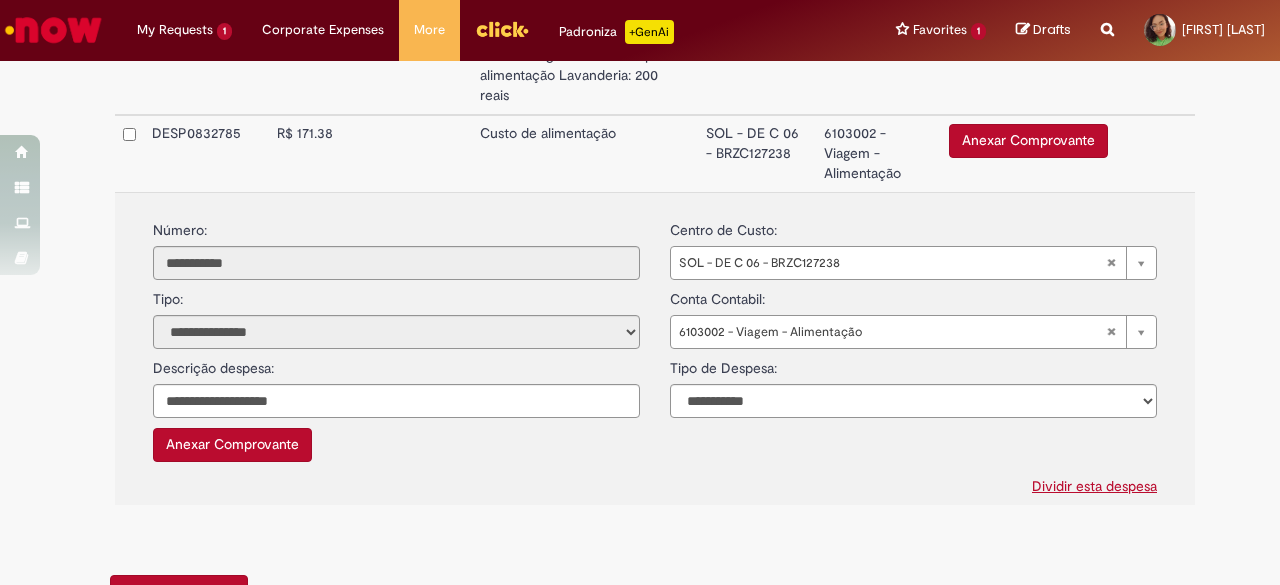 click on "Anexar Comprovante" at bounding box center (232, 445) 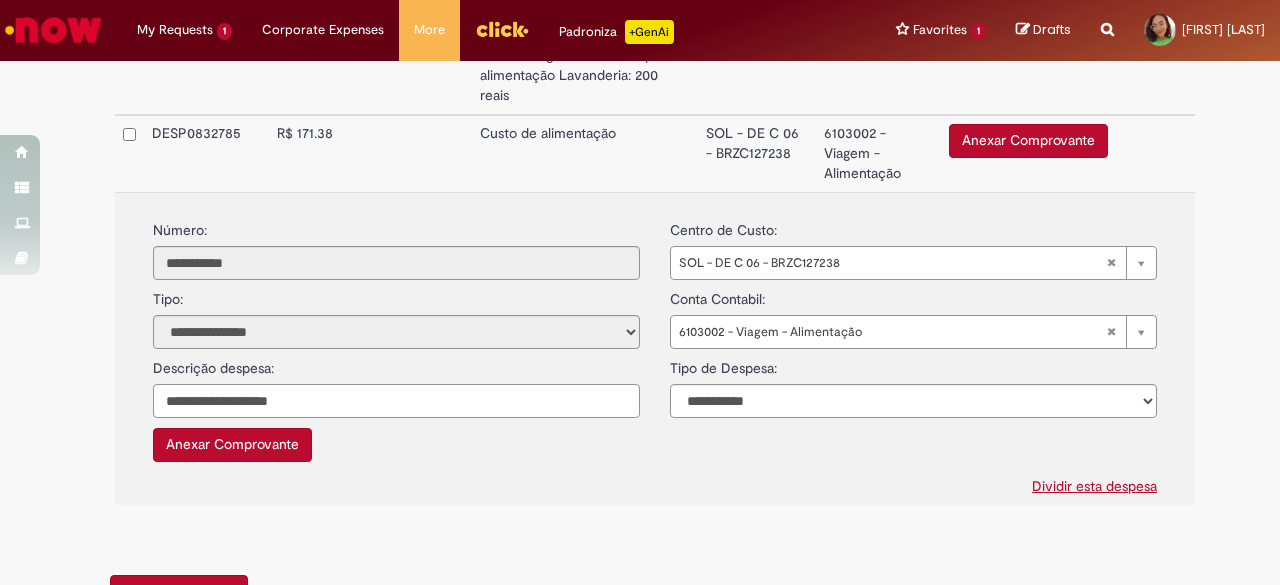 click on "**********" at bounding box center (396, 401) 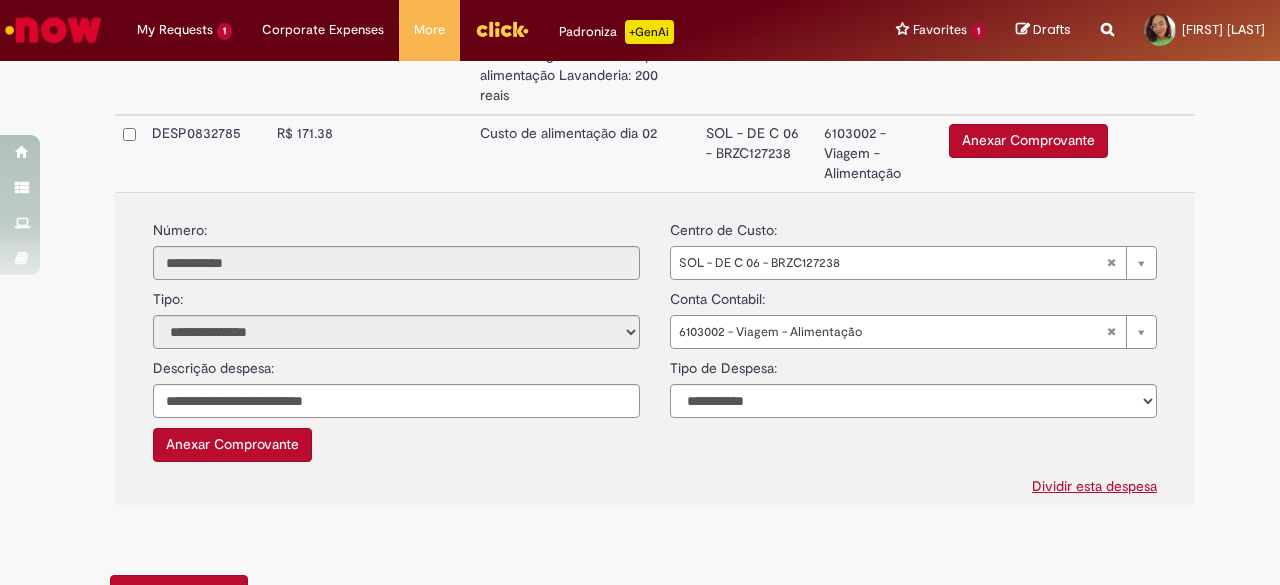 click on "Anexar Comprovante" at bounding box center [232, 445] 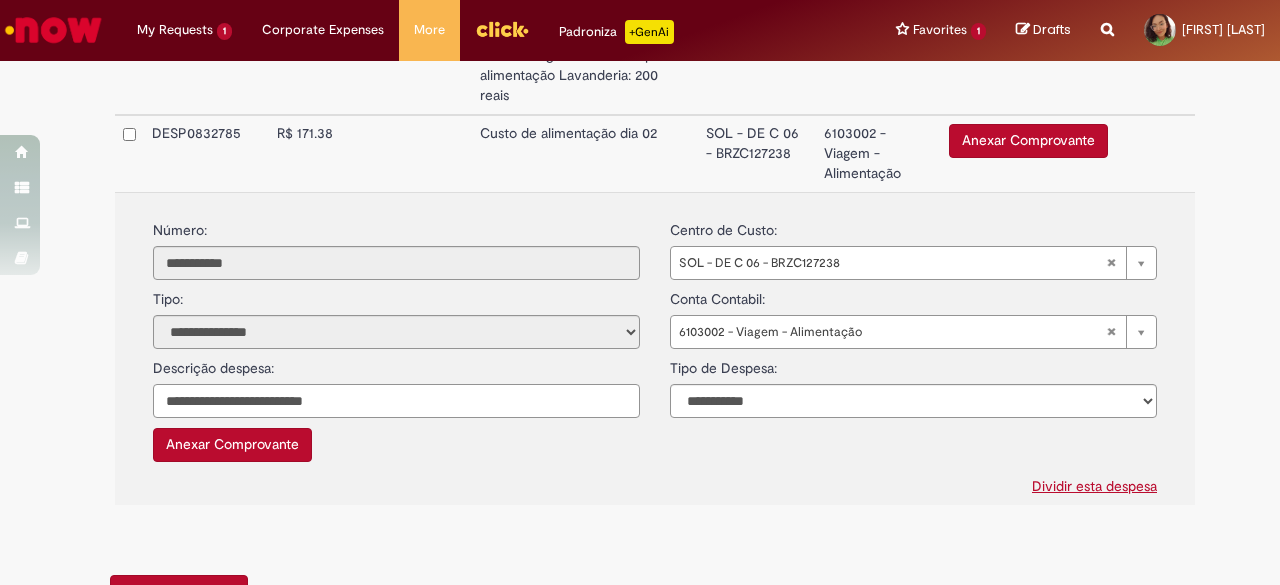drag, startPoint x: 401, startPoint y: 404, endPoint x: 292, endPoint y: 399, distance: 109.11462 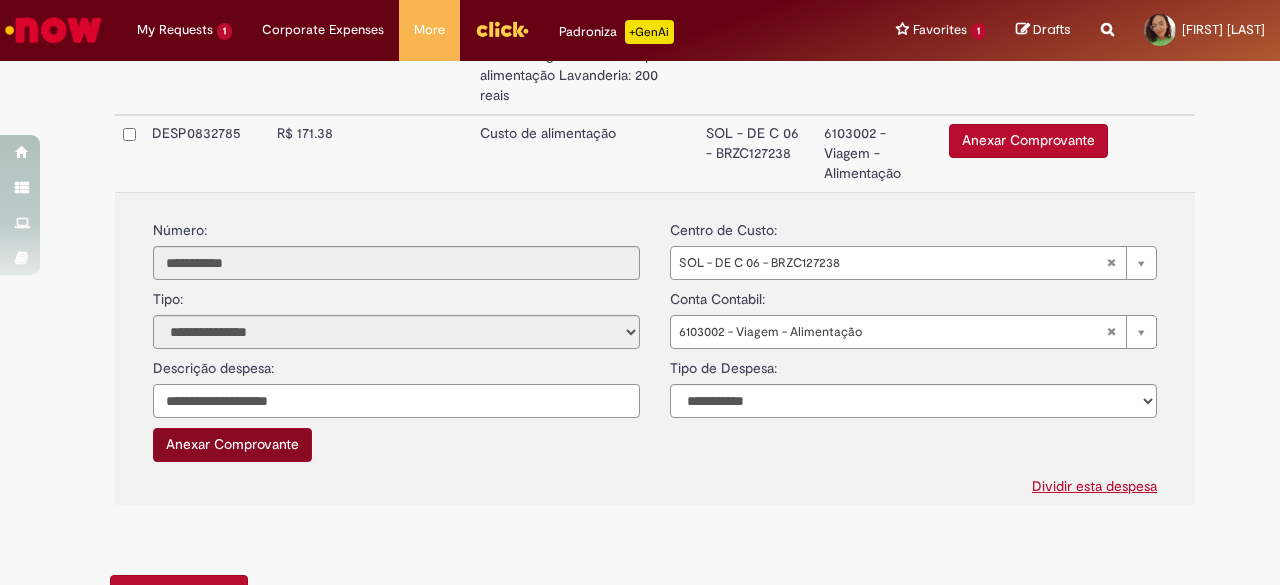 type on "**********" 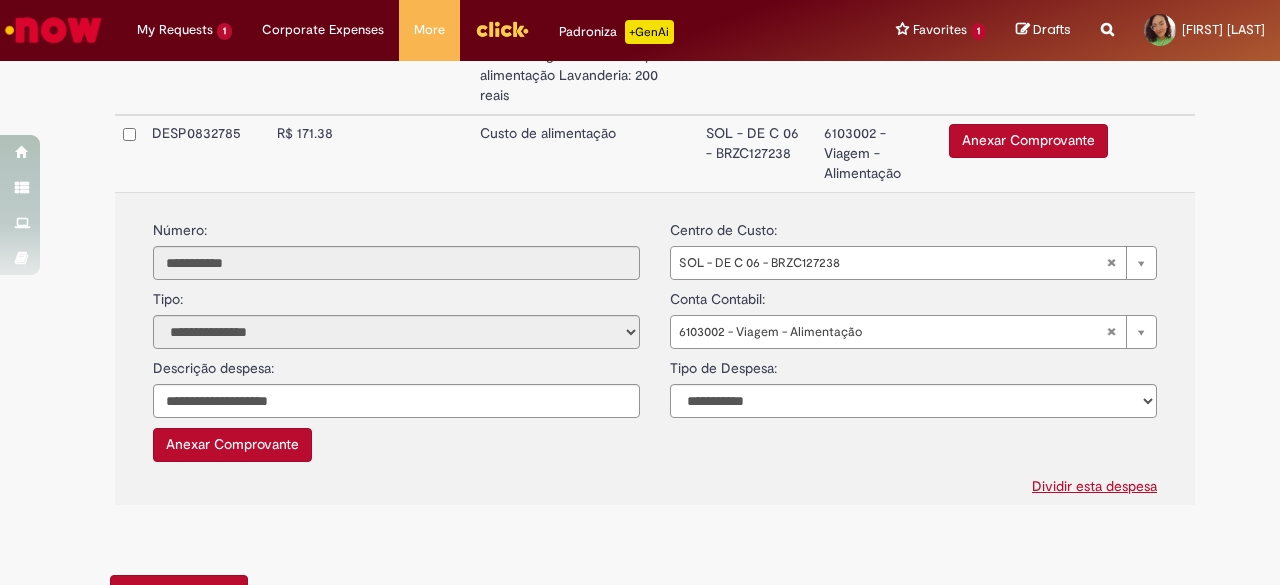 click on "Anexar Comprovante" at bounding box center [232, 445] 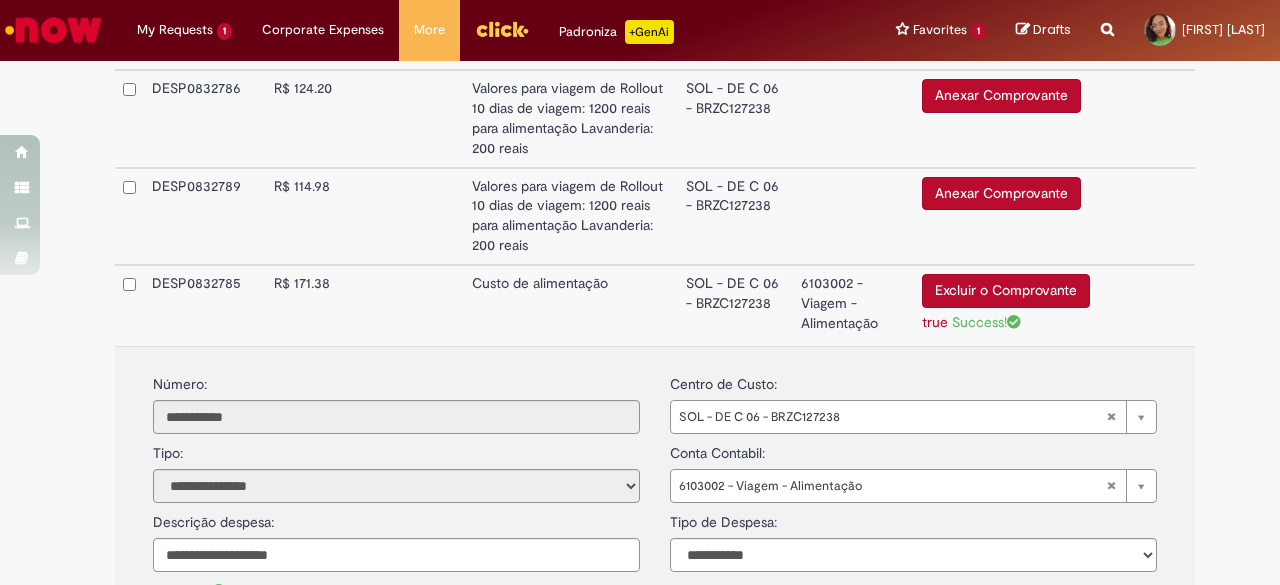 scroll, scrollTop: 1588, scrollLeft: 0, axis: vertical 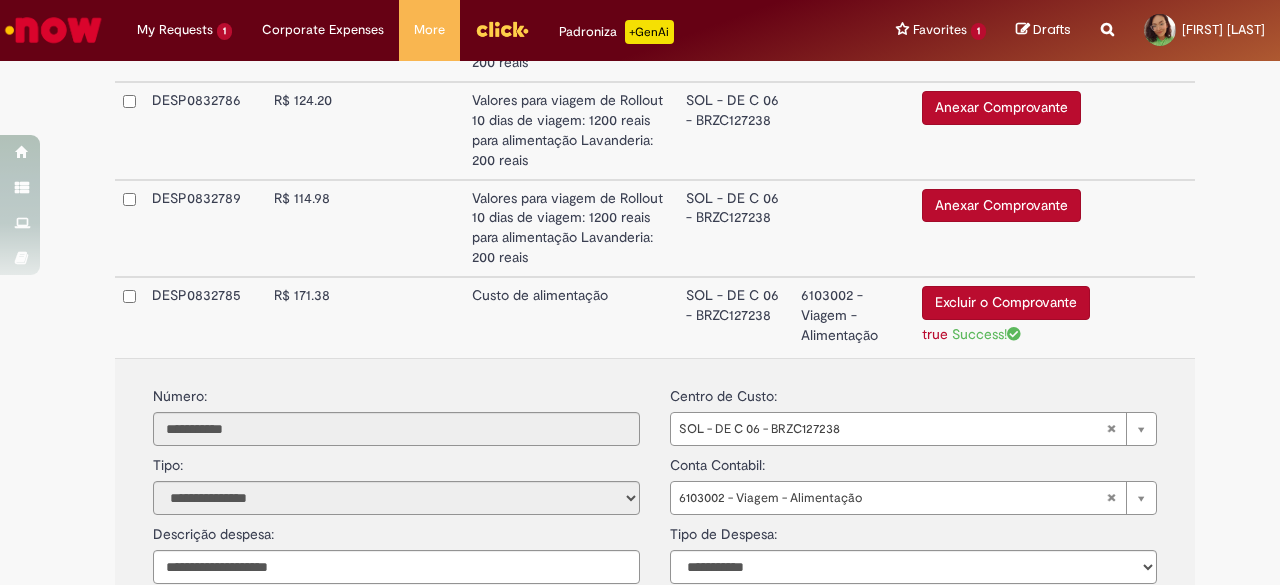 click on "Valores para viagem de Rollout
10 dias de viagem: 1200 reais para alimentação
Lavanderia: 200 reais" at bounding box center (571, 229) 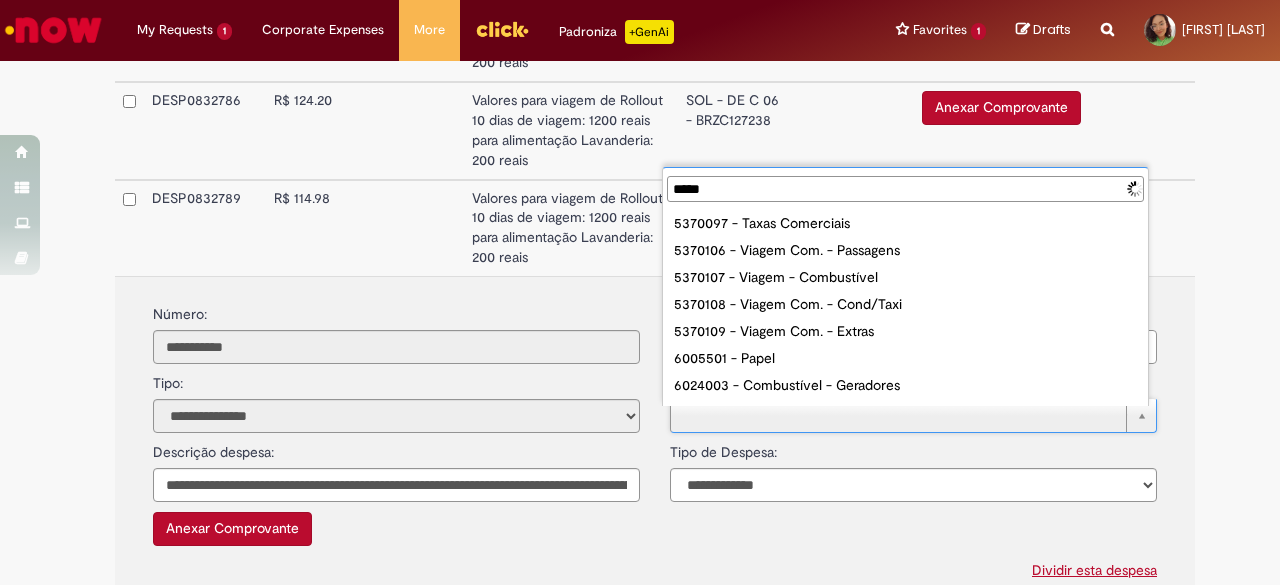 type on "******" 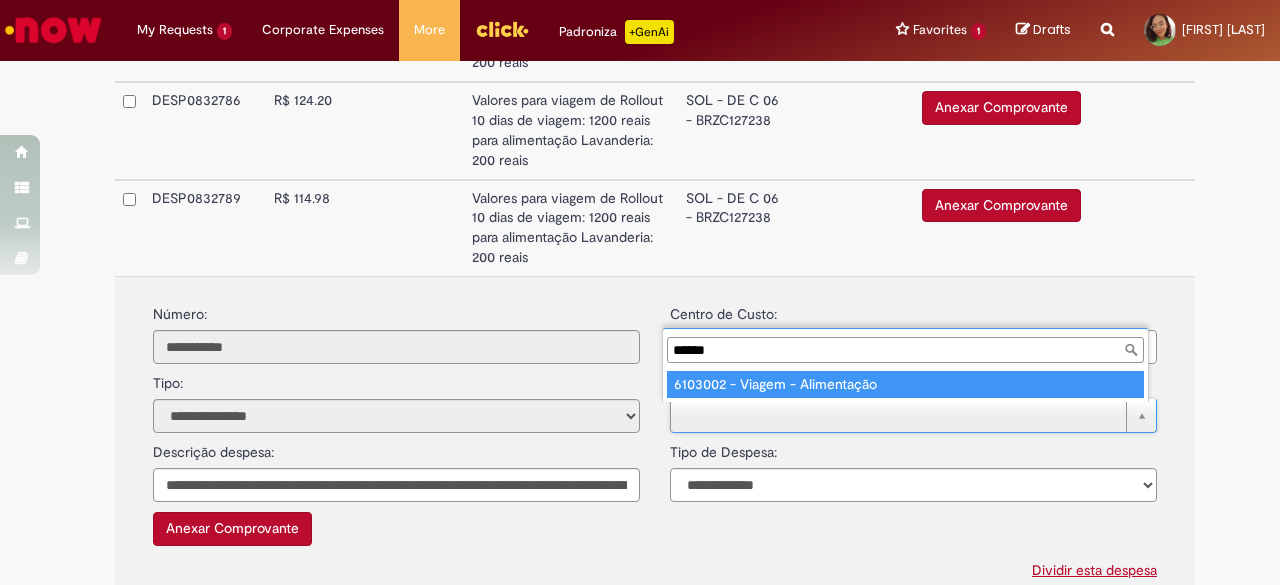 type on "**********" 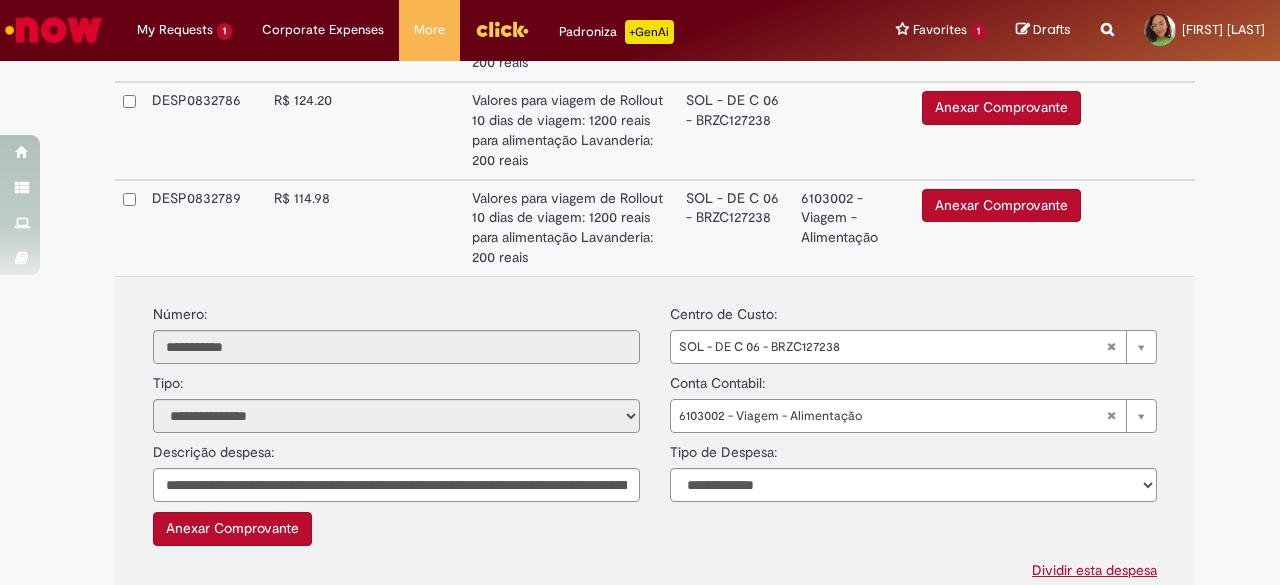 click on "Excluir o Comprovante" at bounding box center [913, 507] 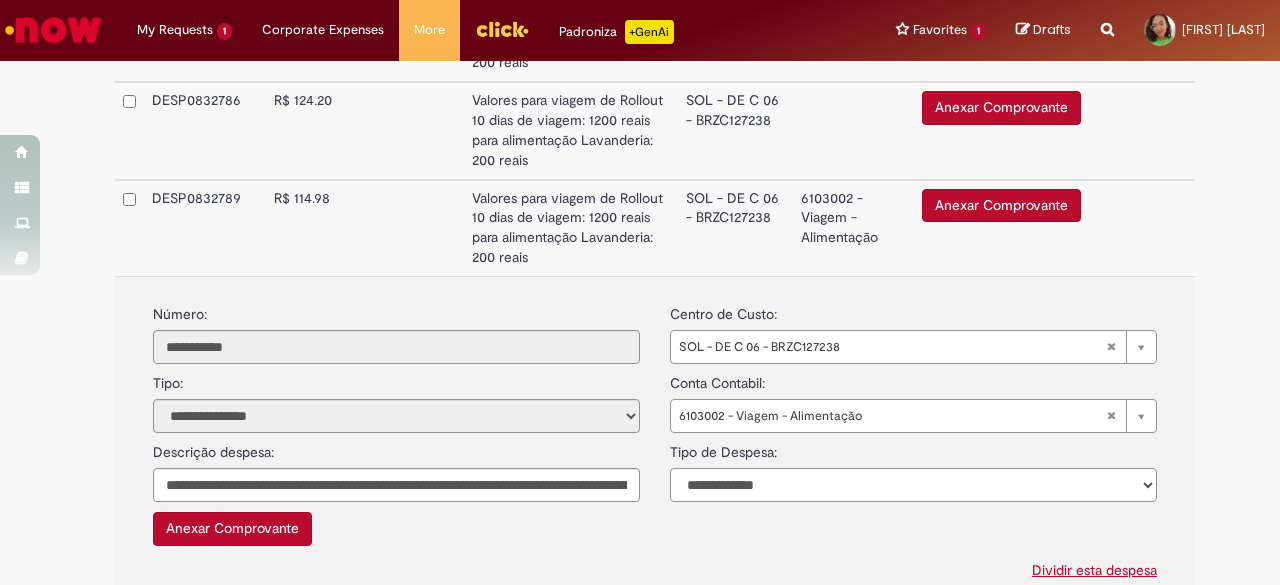 click on "**********" at bounding box center [913, 485] 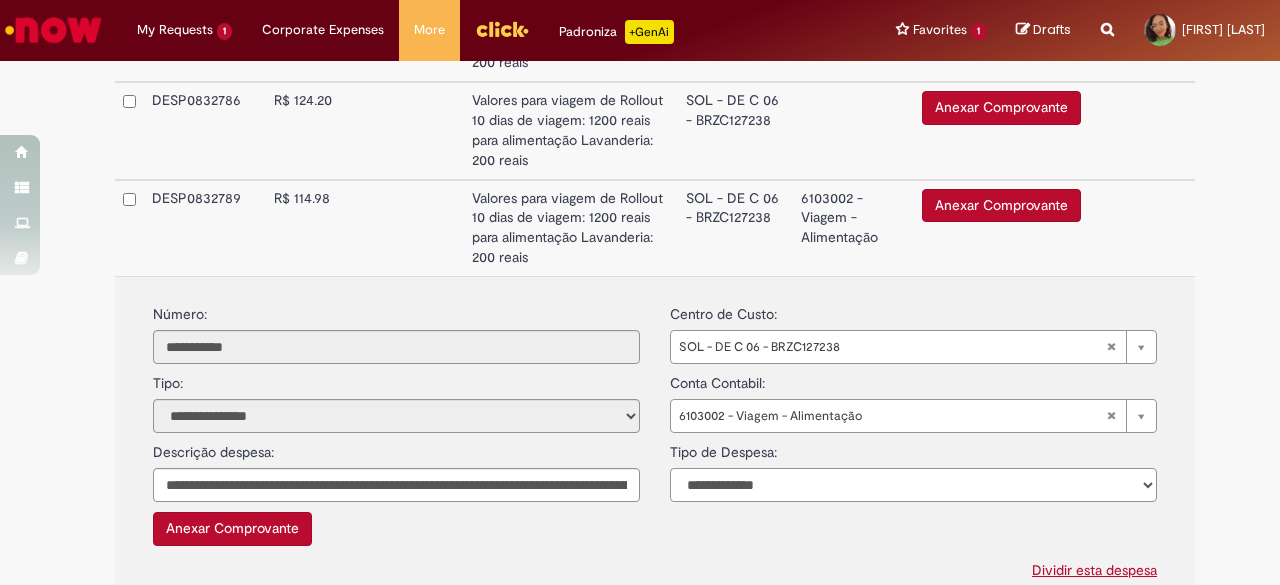select on "*" 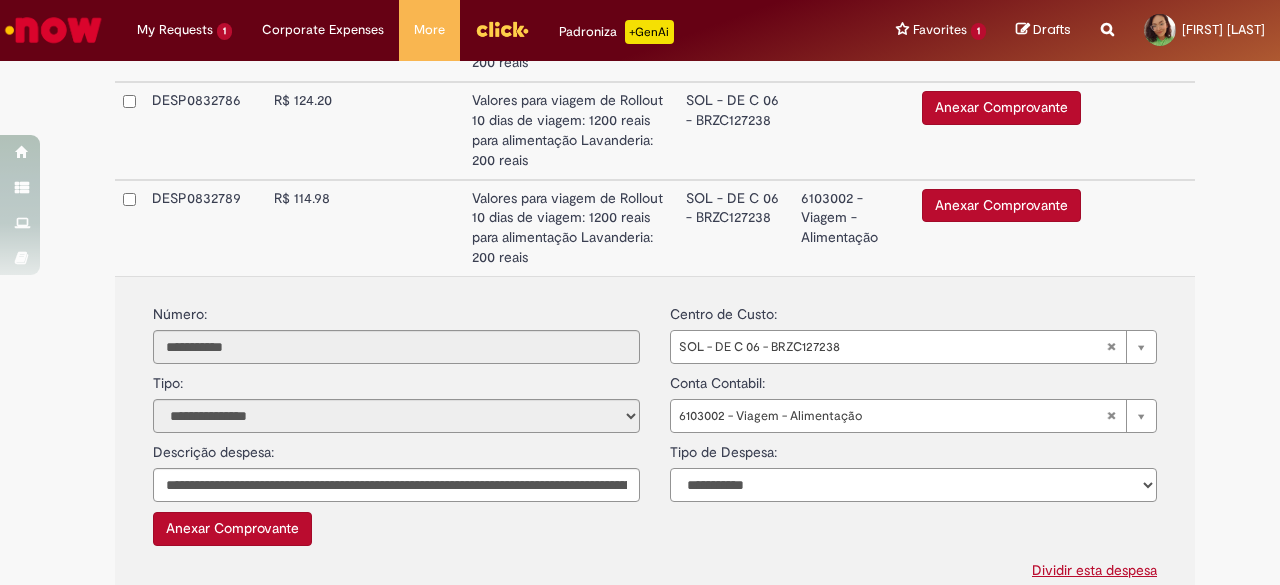 click on "**********" at bounding box center (913, 485) 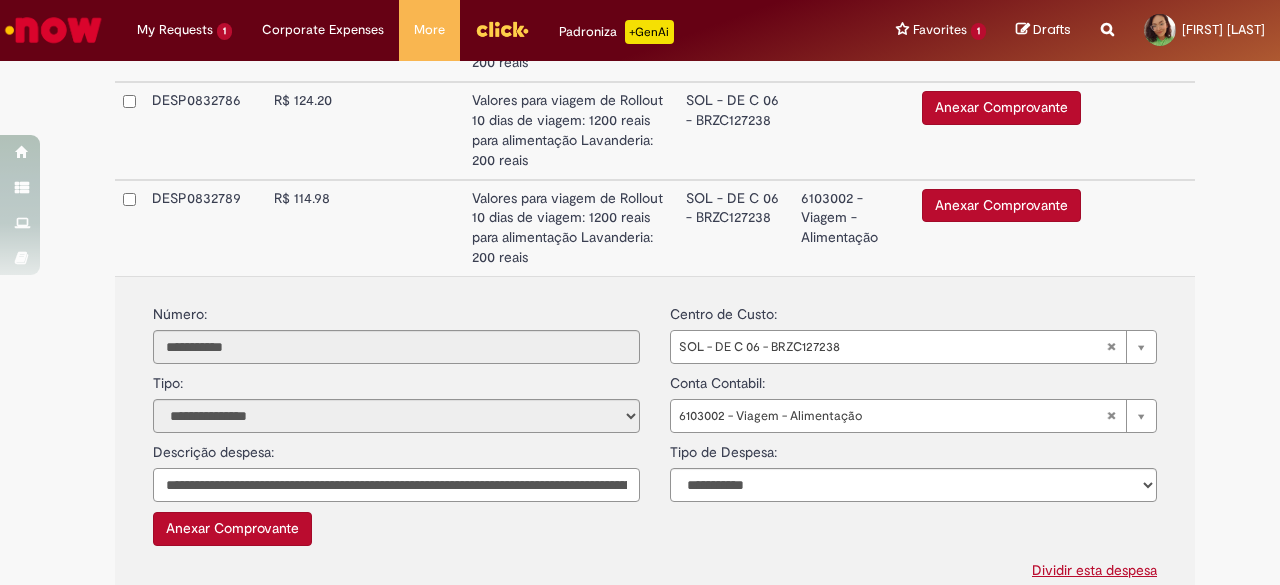 click on "**********" at bounding box center (396, 485) 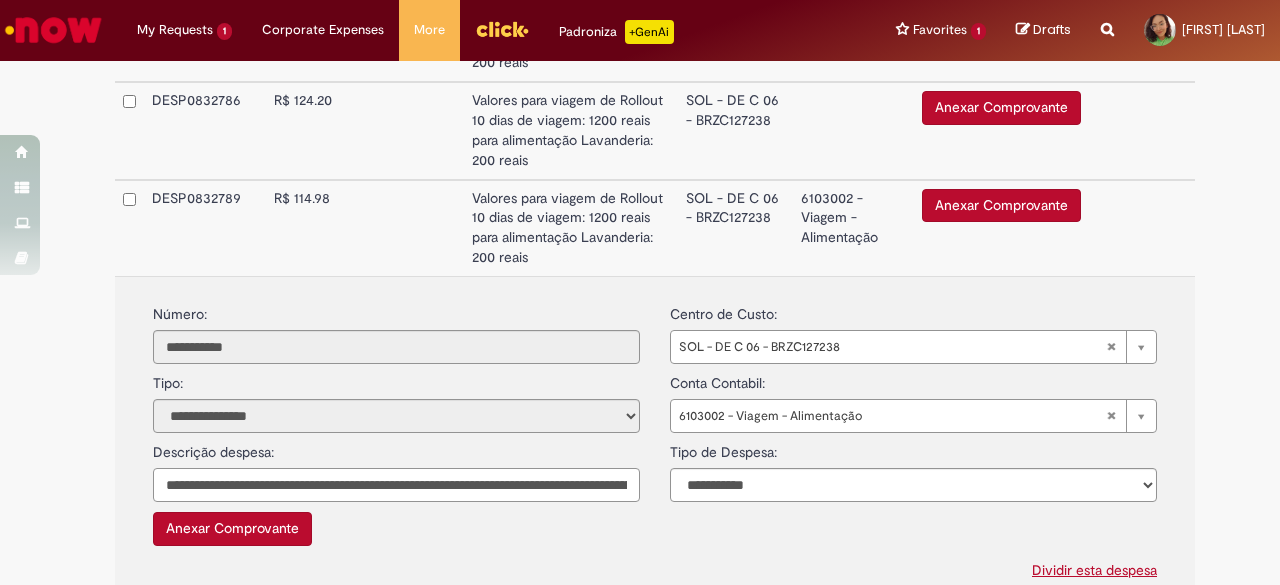 paste 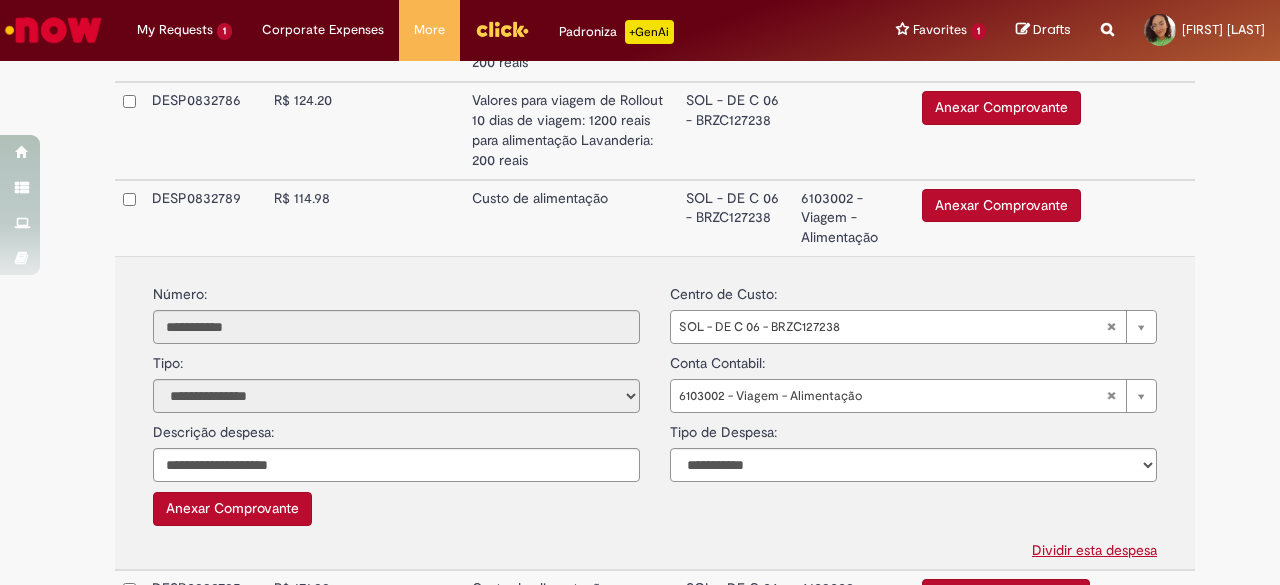 click on "Anexar Comprovante" at bounding box center [232, 509] 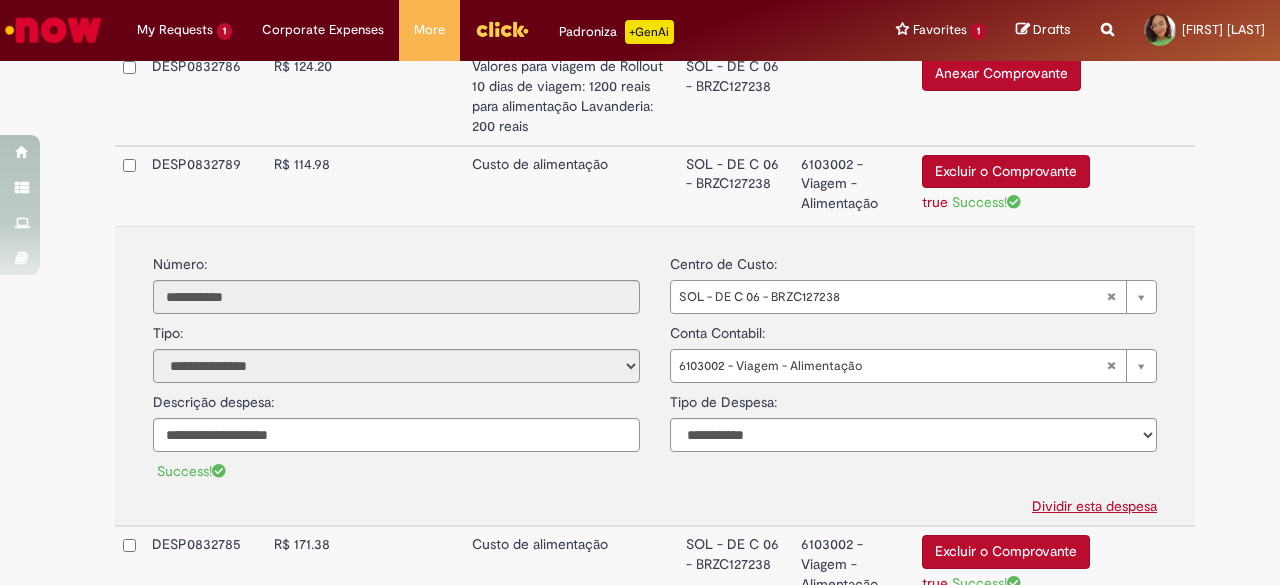 scroll, scrollTop: 1623, scrollLeft: 0, axis: vertical 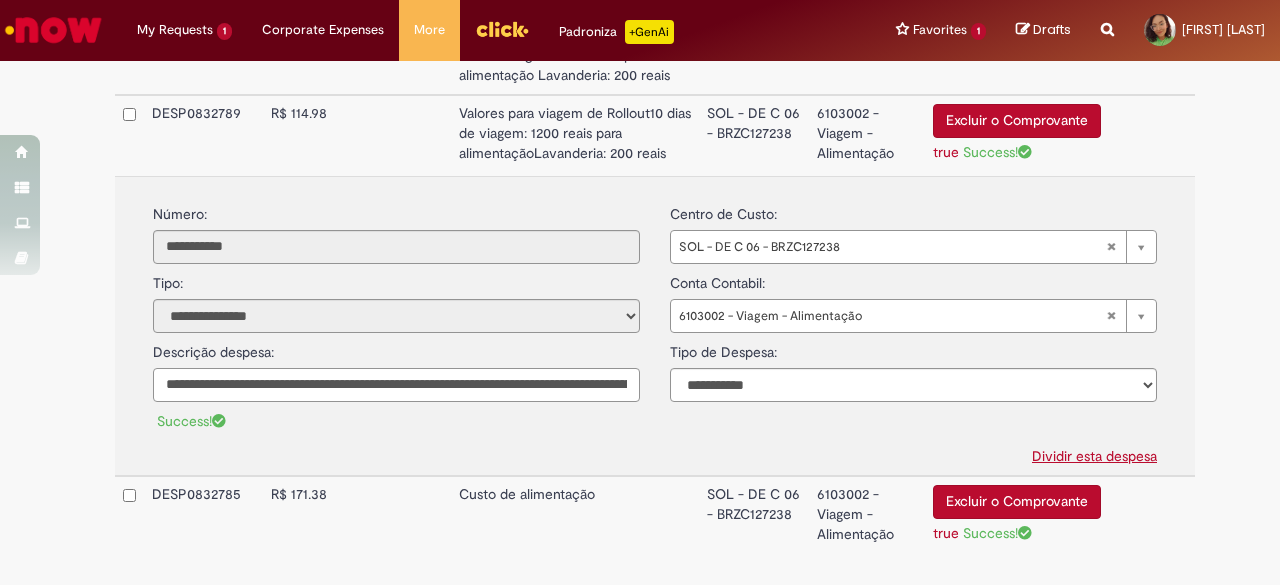 type on "**********" 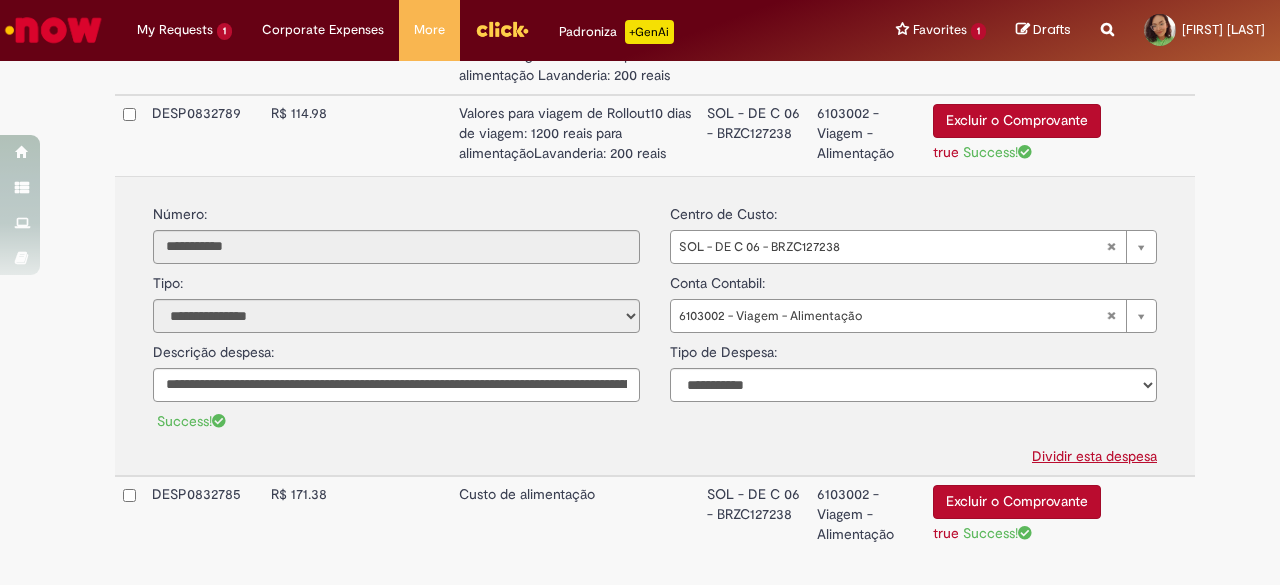 click on "Success!
Comprovante:" at bounding box center (396, 419) 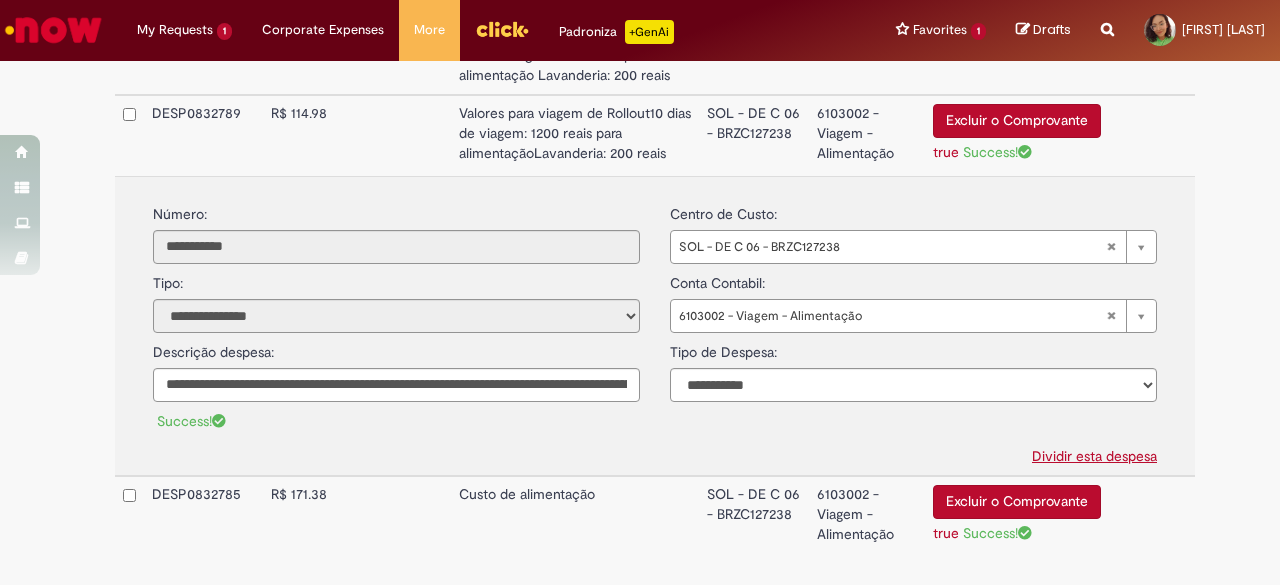 scroll, scrollTop: 1447, scrollLeft: 0, axis: vertical 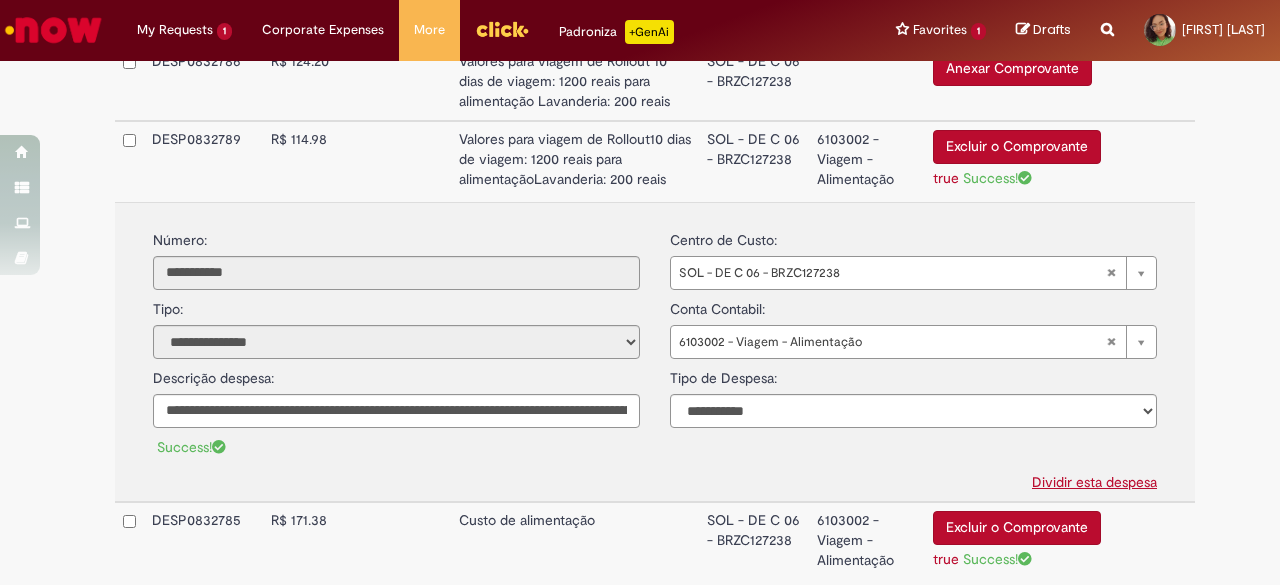 click on "Excluir o Comprovante" at bounding box center [1017, 147] 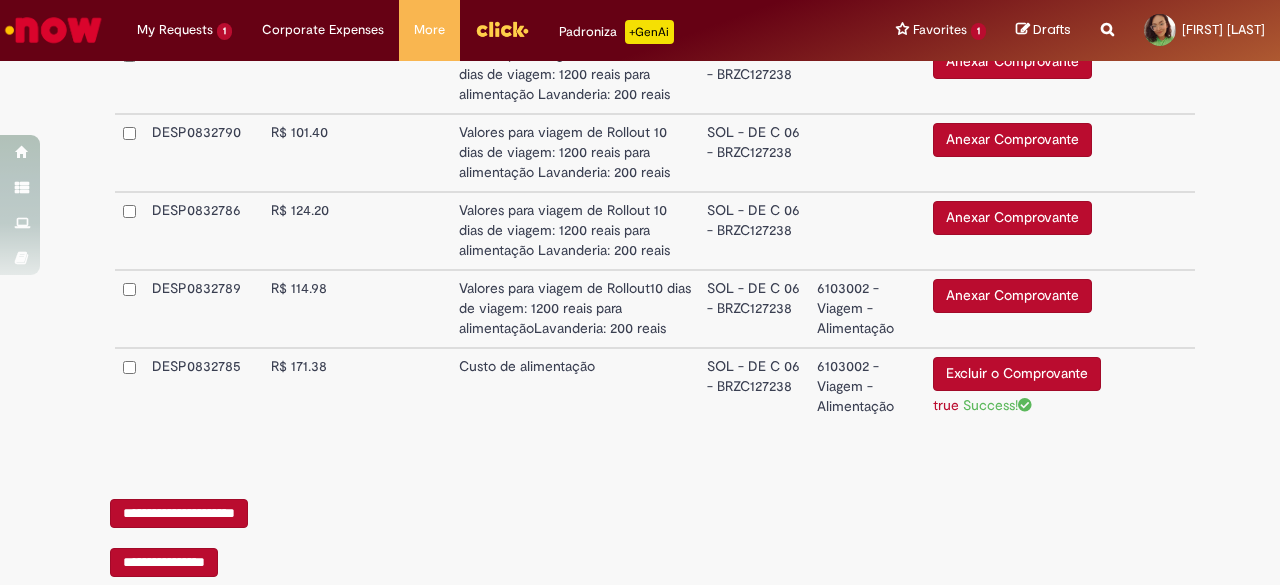 scroll, scrollTop: 1326, scrollLeft: 0, axis: vertical 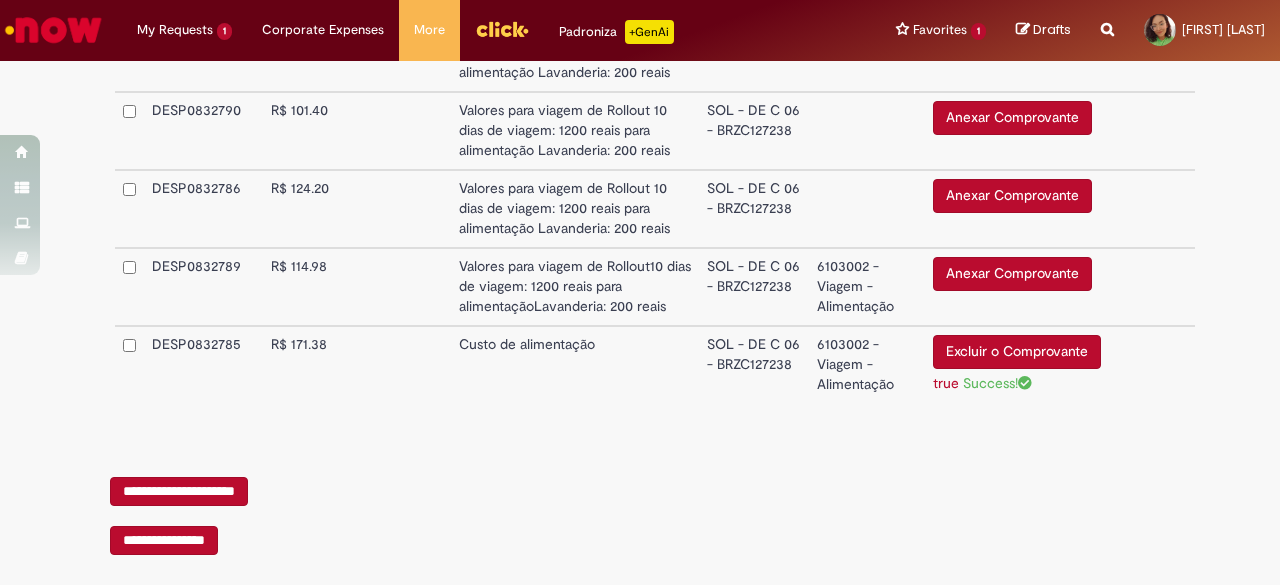click on "Custo de alimentação" at bounding box center [575, 366] 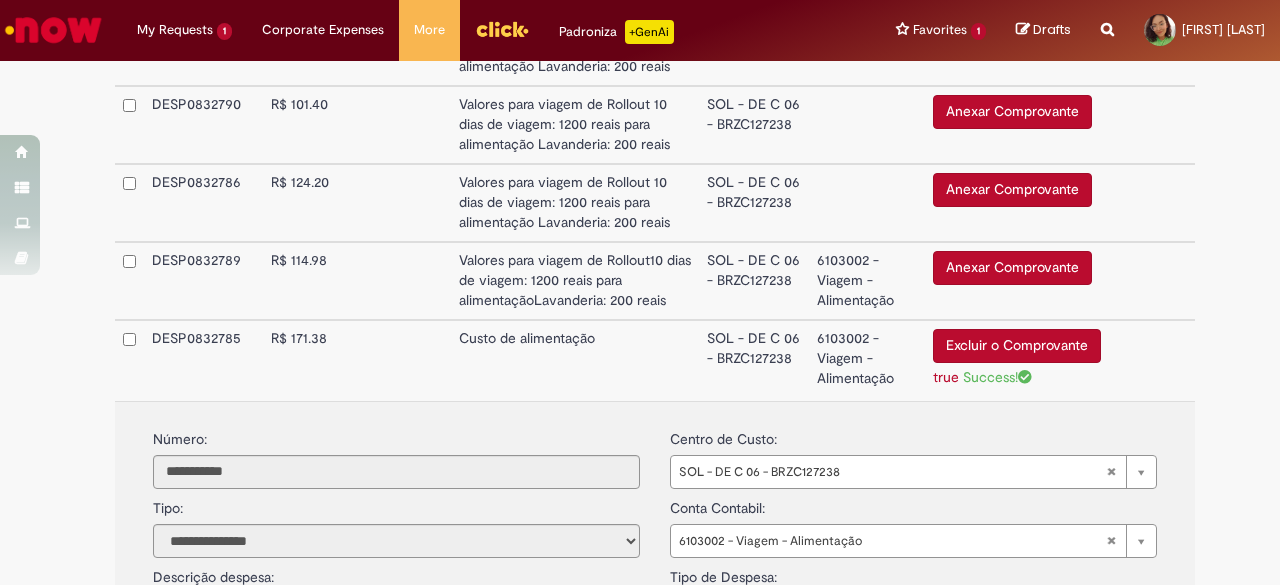 click on "Excluir o Comprovante" at bounding box center [1017, 346] 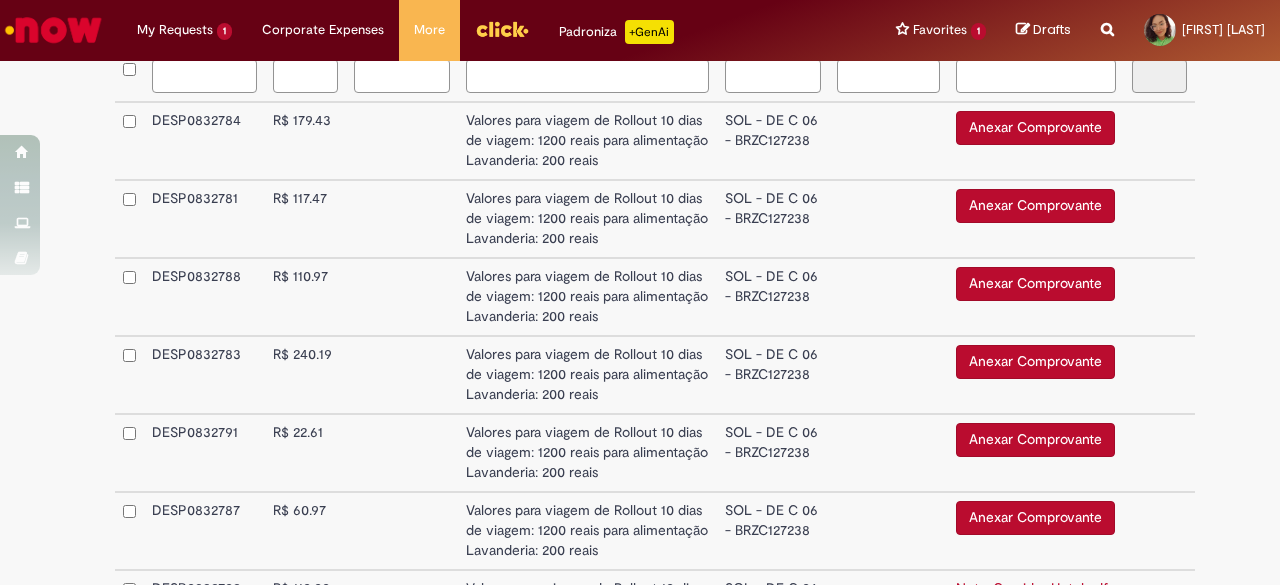 scroll, scrollTop: 584, scrollLeft: 0, axis: vertical 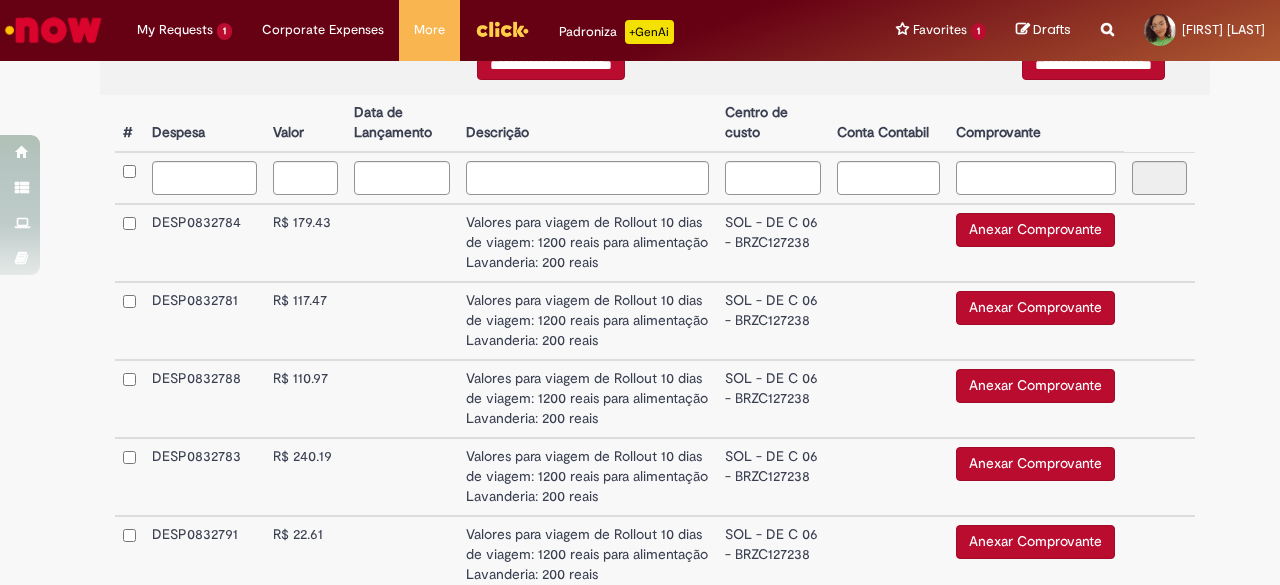 click on "Valores para viagem de Rollout
10 dias de viagem: 1200 reais para alimentação
Lavanderia: 200 reais" at bounding box center [587, 321] 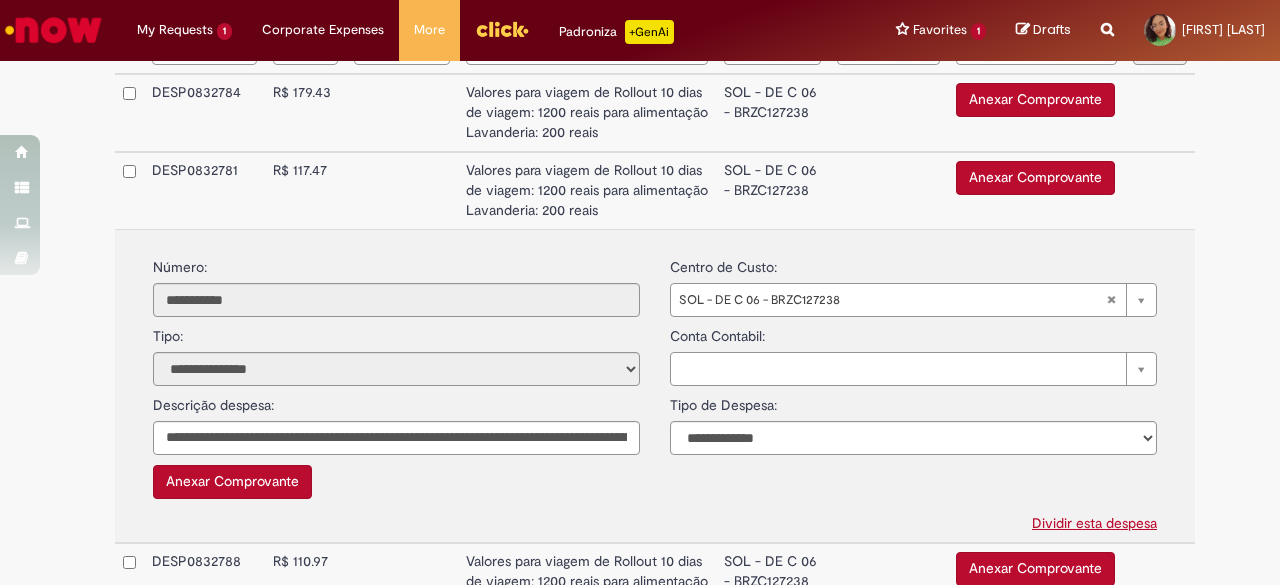 scroll, scrollTop: 718, scrollLeft: 0, axis: vertical 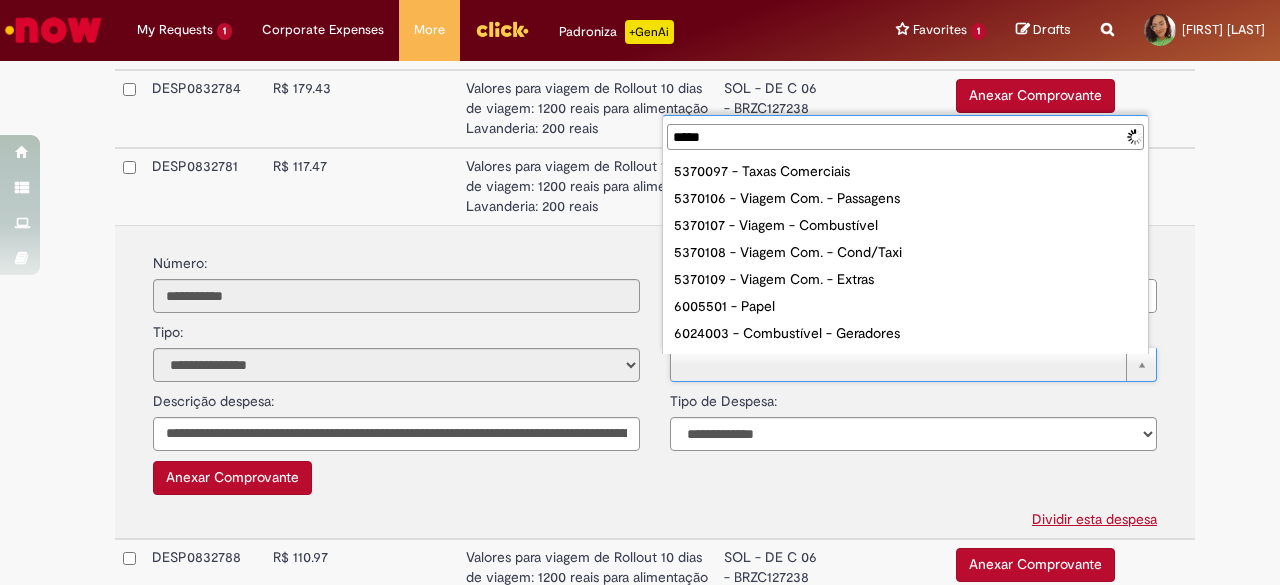 type on "******" 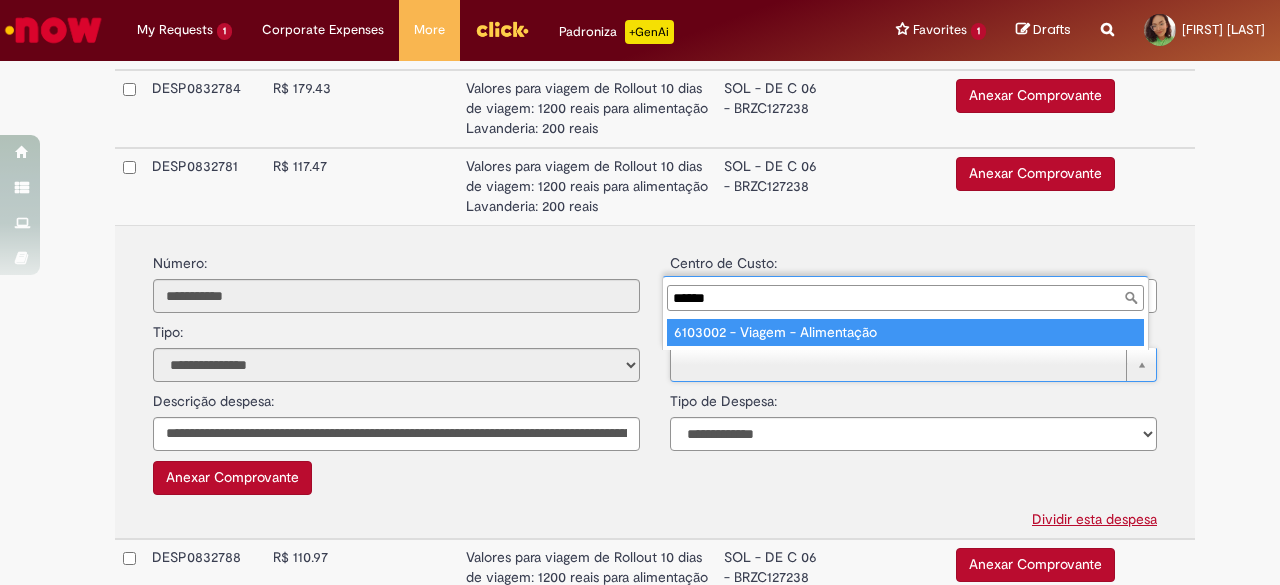 type on "**********" 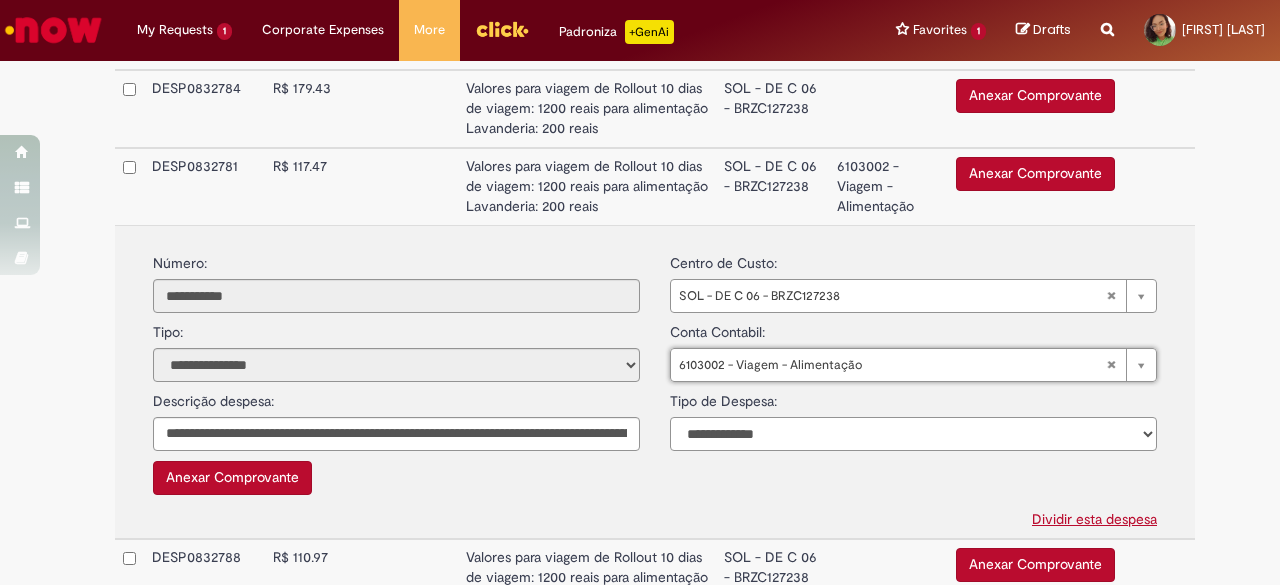 click on "**********" at bounding box center [913, 434] 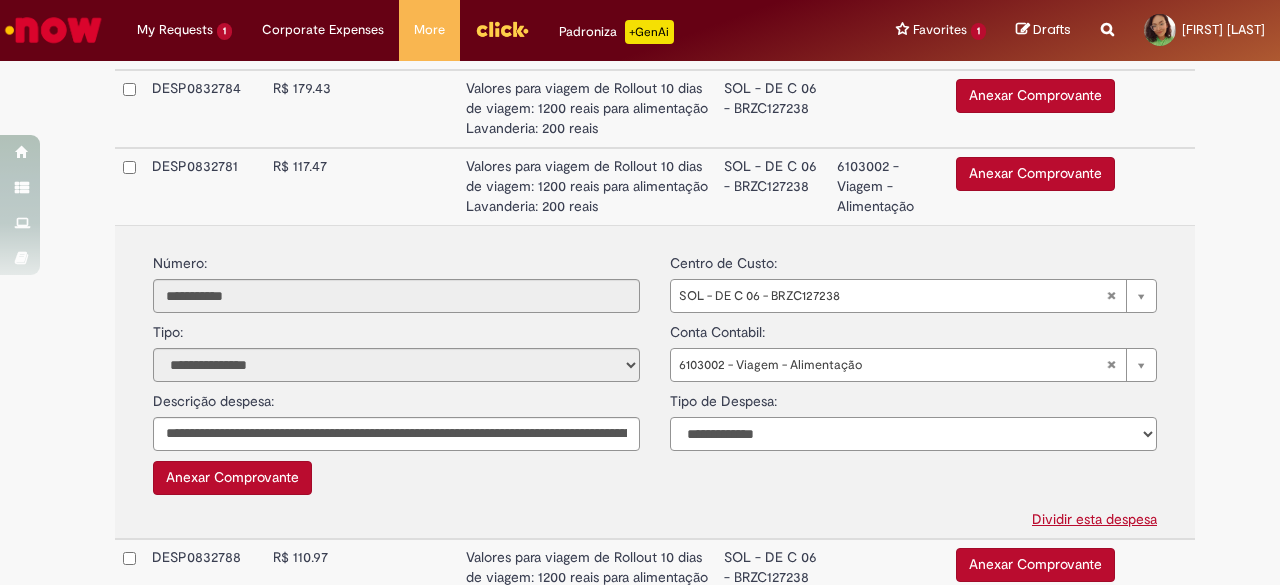 select on "*" 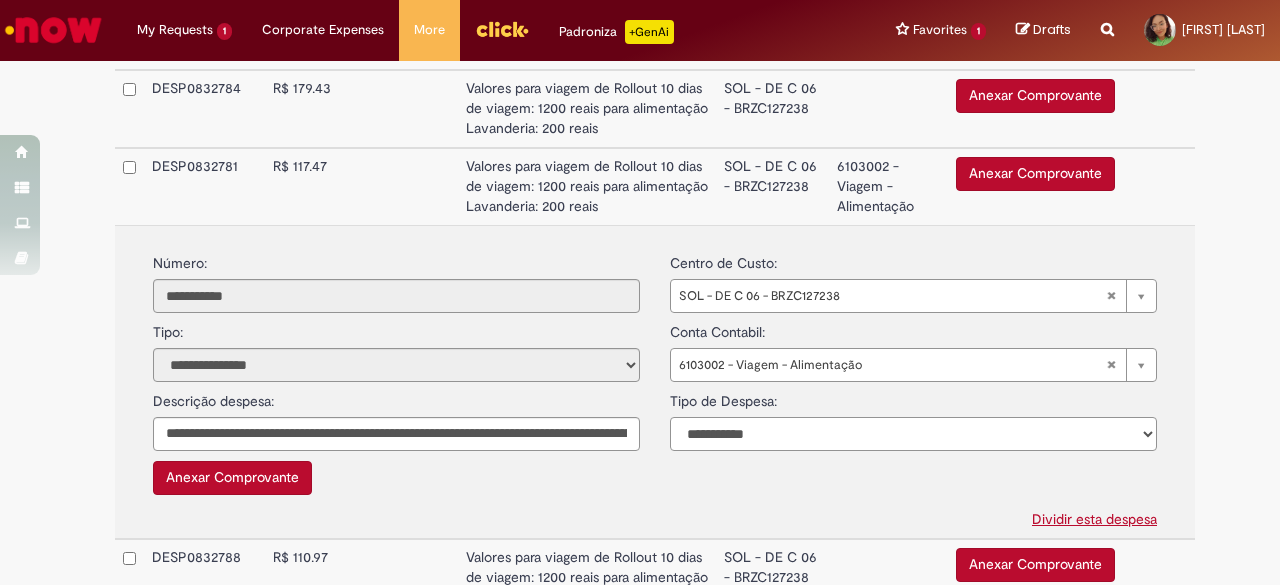 click on "**********" at bounding box center [913, 434] 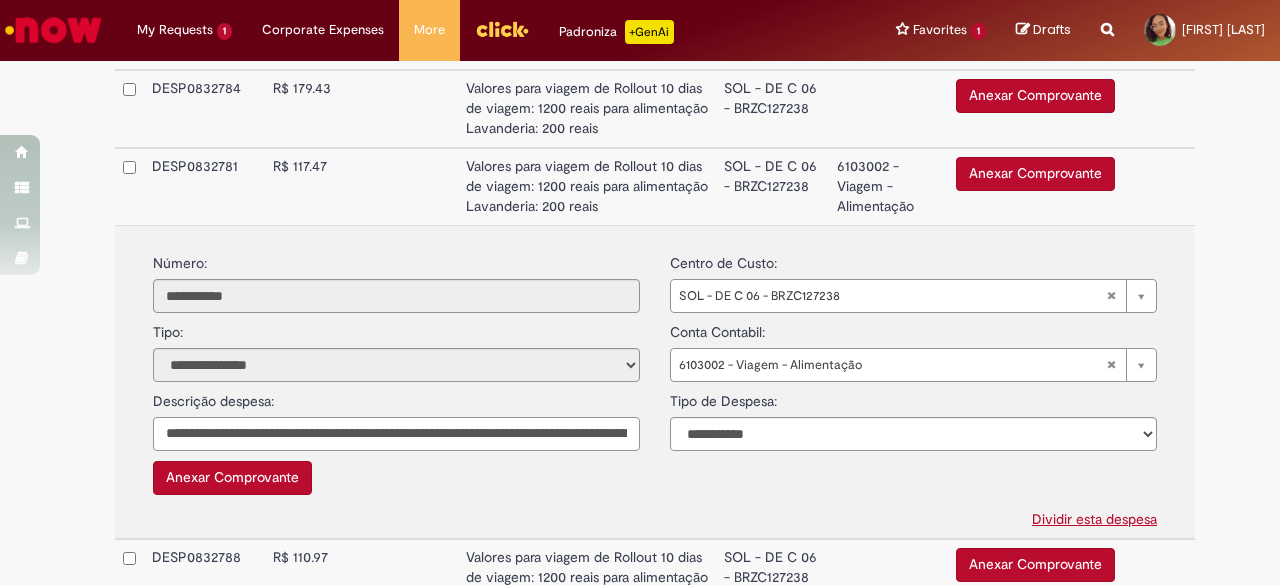 click on "**********" at bounding box center (396, 434) 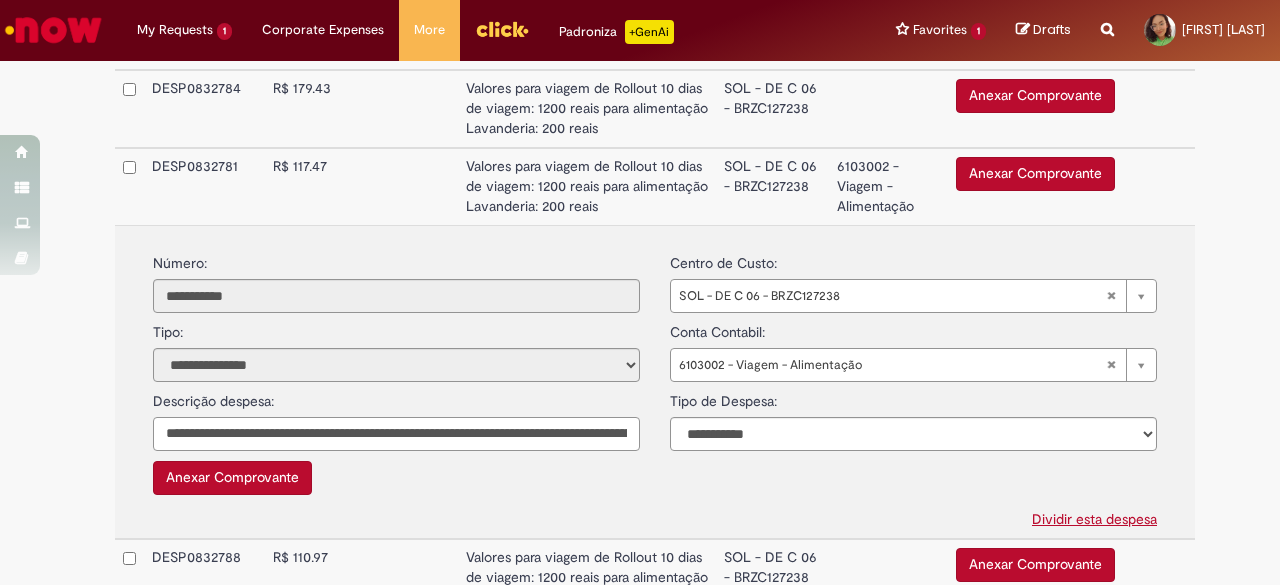 paste 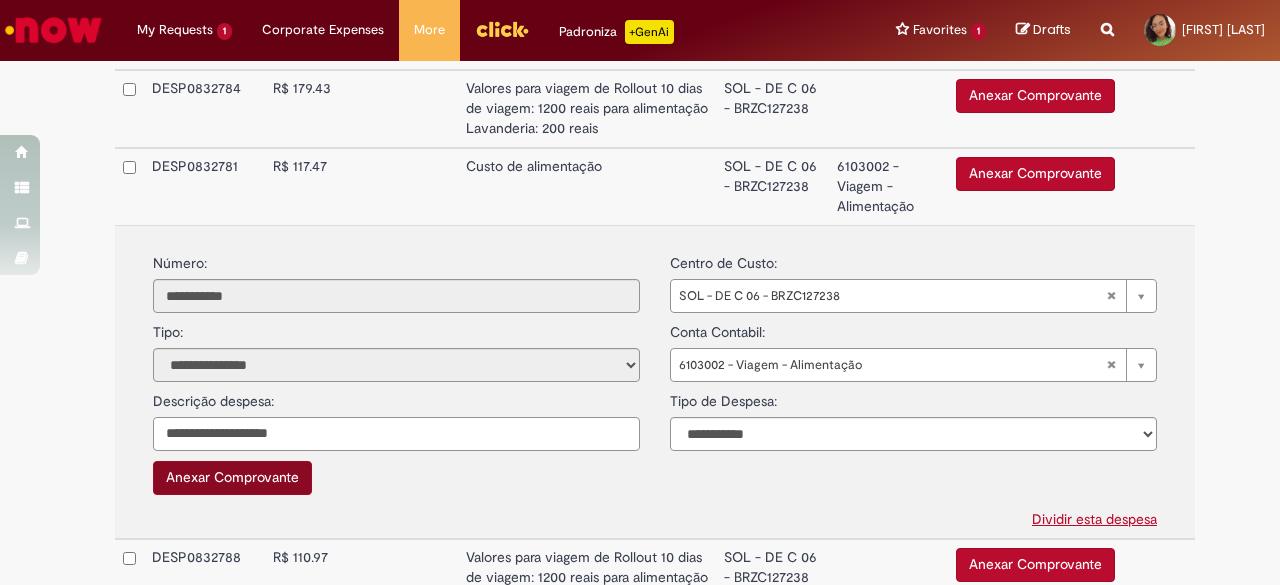 type on "**********" 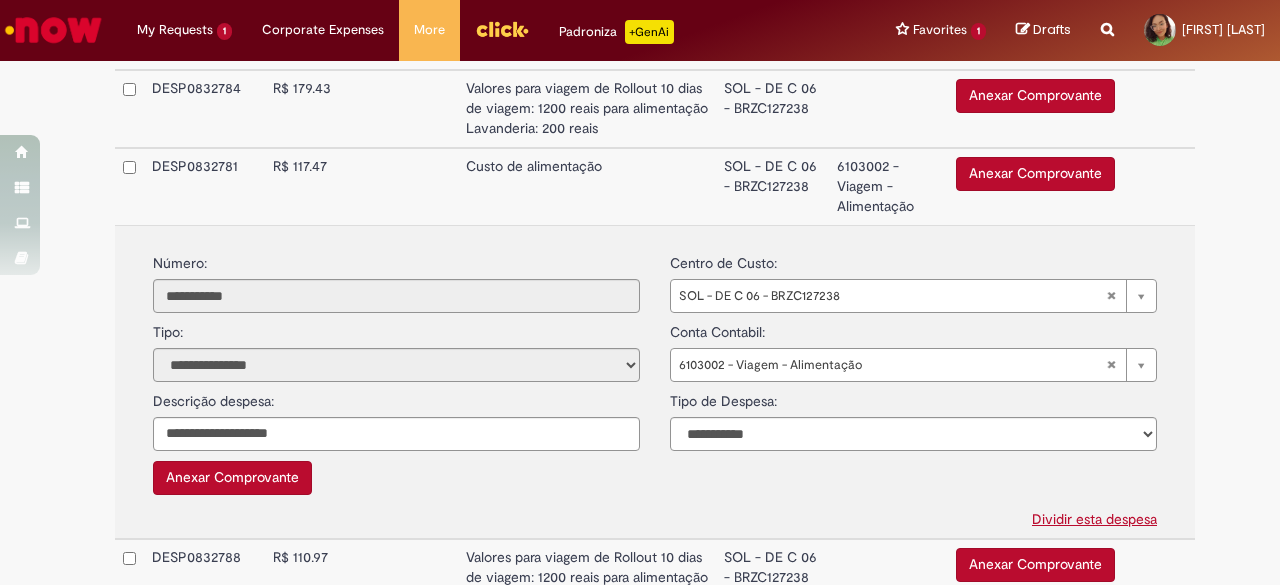 click on "Anexar Comprovante" at bounding box center (232, 478) 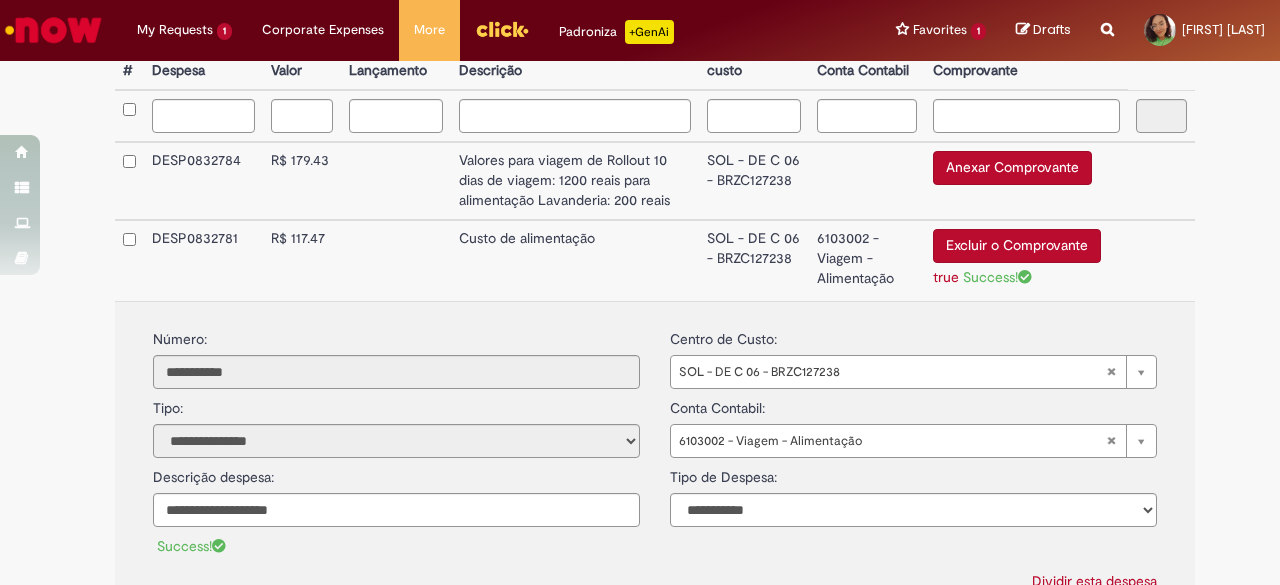 scroll, scrollTop: 628, scrollLeft: 0, axis: vertical 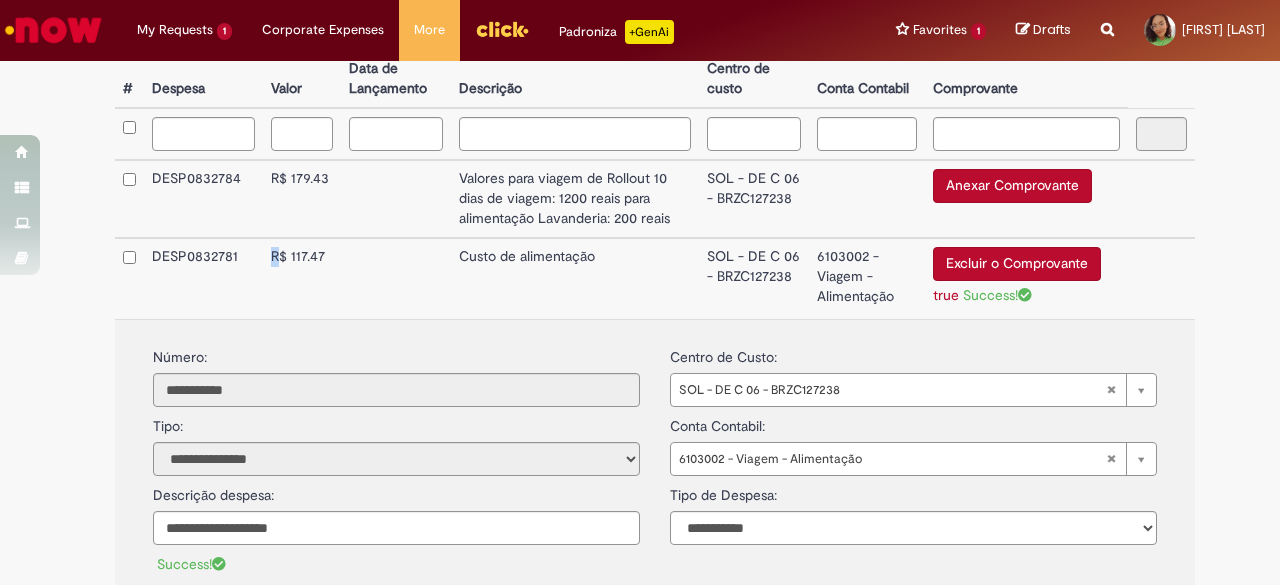click on "R$ 117.47" at bounding box center (302, 278) 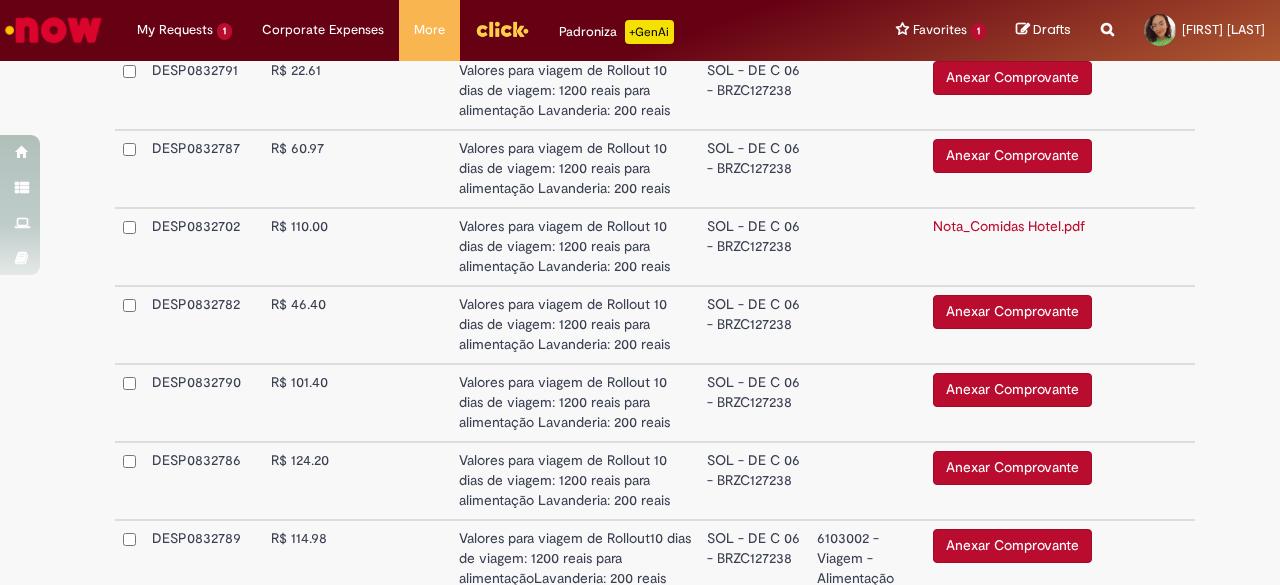 scroll, scrollTop: 1080, scrollLeft: 0, axis: vertical 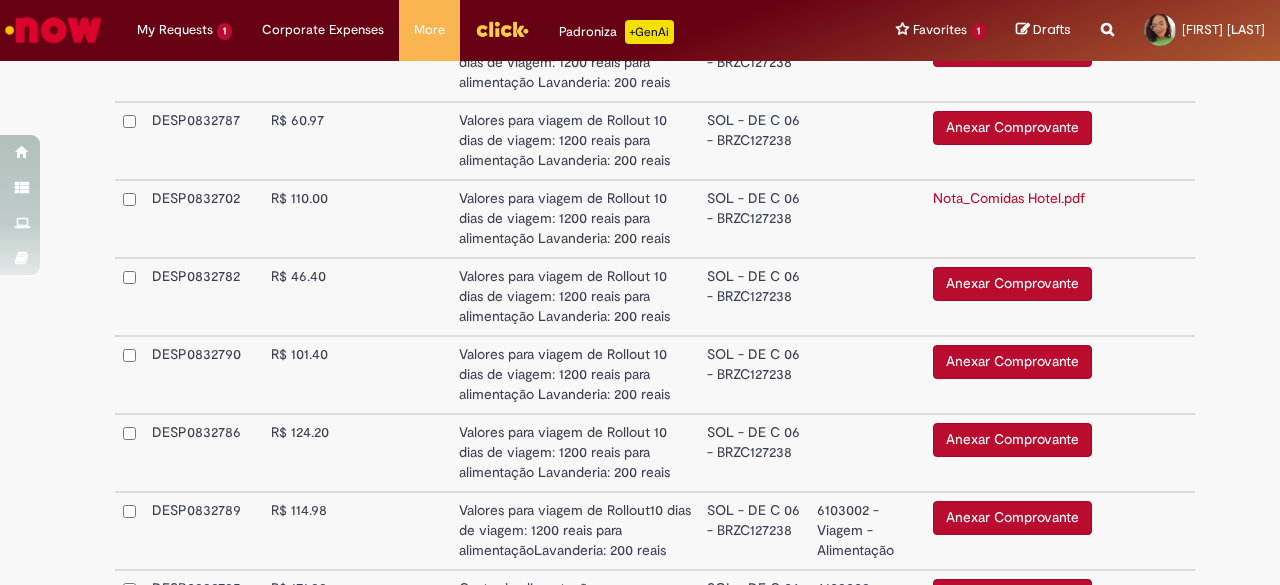 click at bounding box center (396, 297) 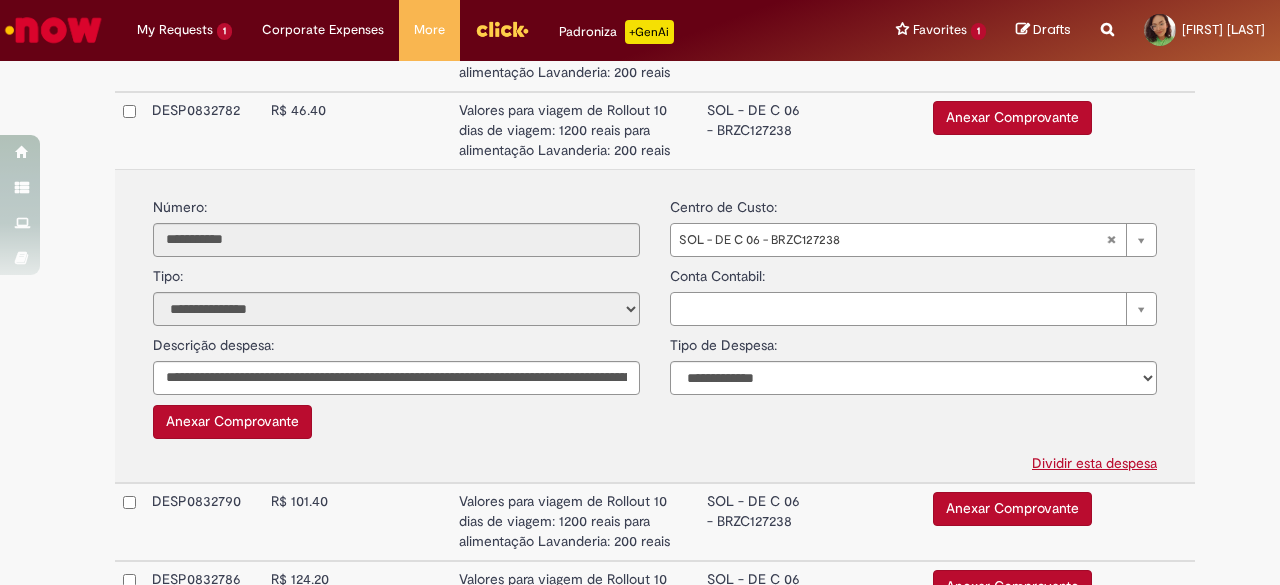 scroll, scrollTop: 1246, scrollLeft: 0, axis: vertical 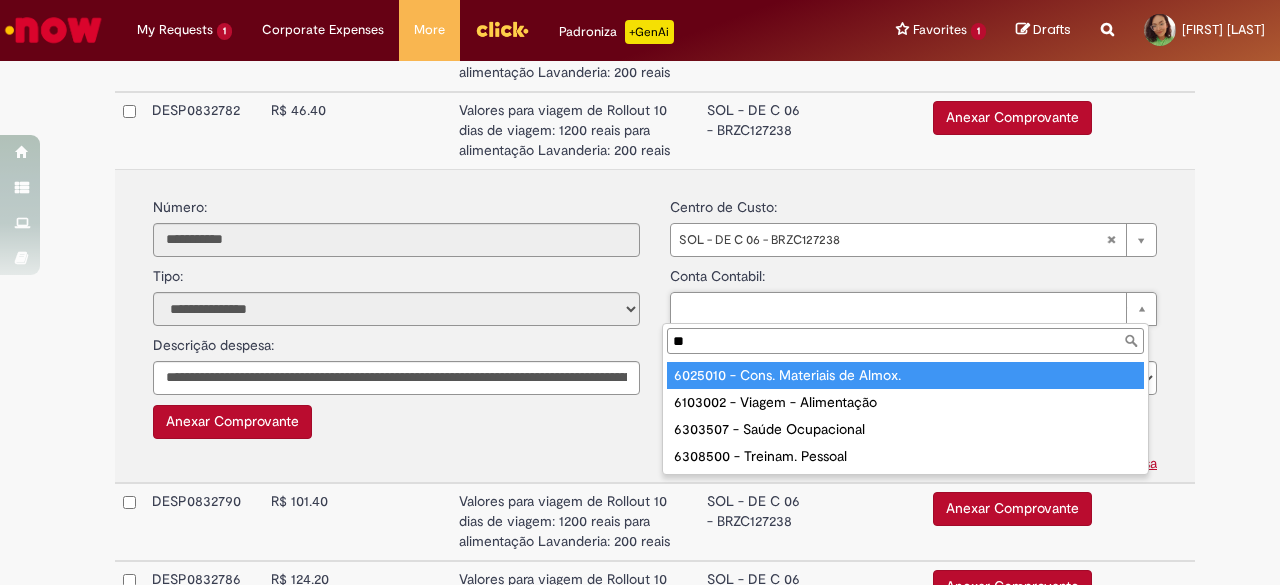 type on "***" 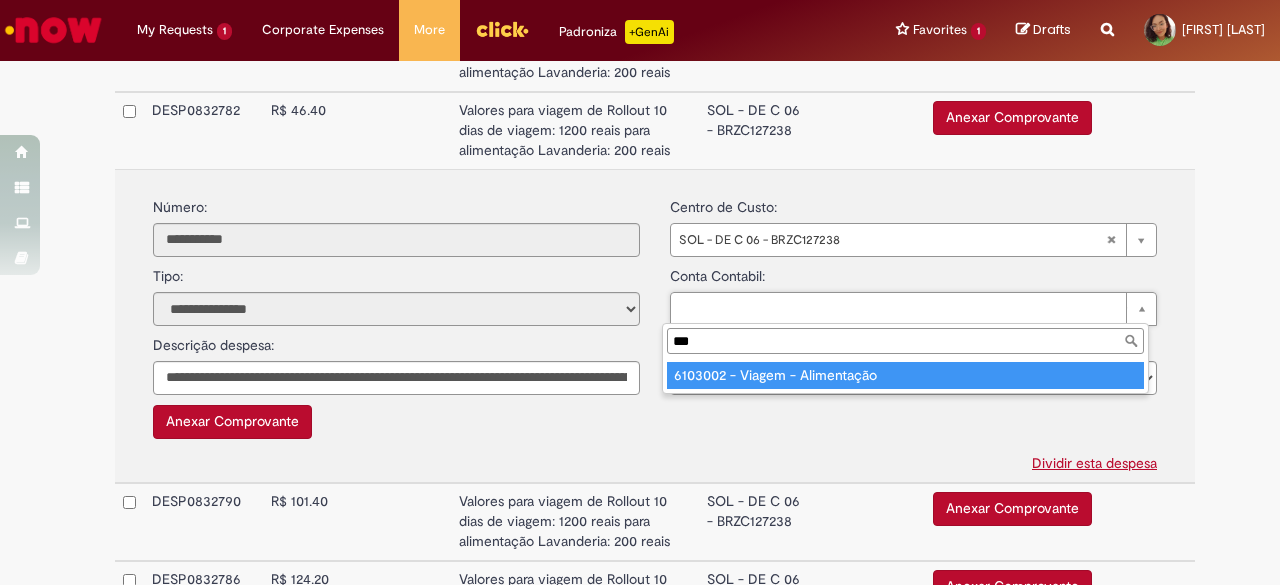 type on "**********" 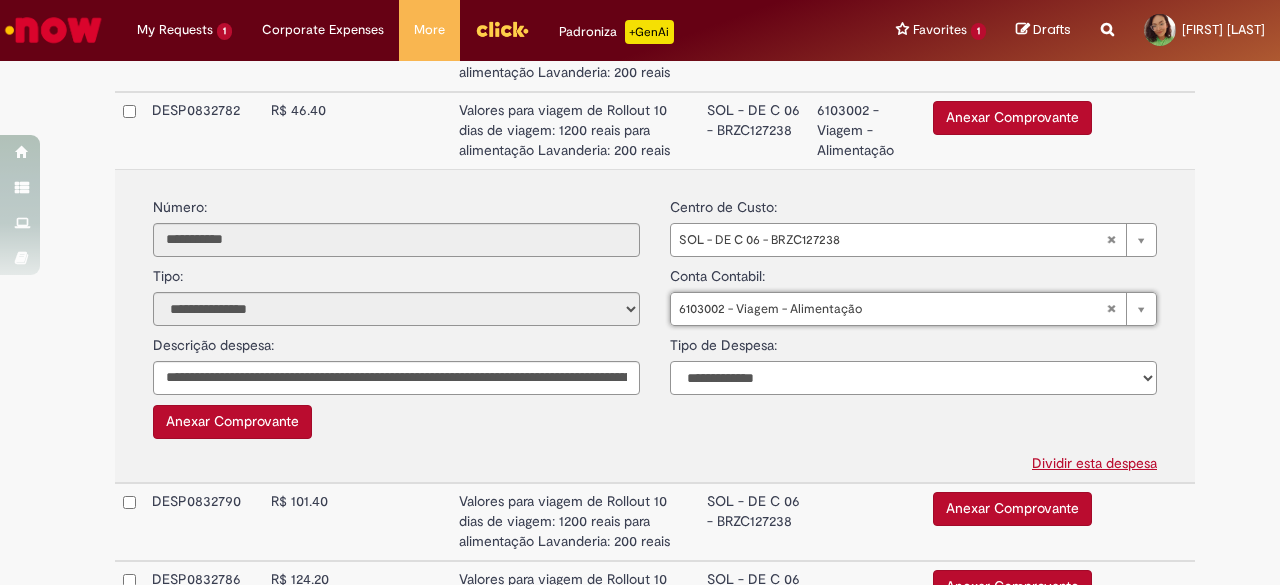 click on "**********" at bounding box center [913, 378] 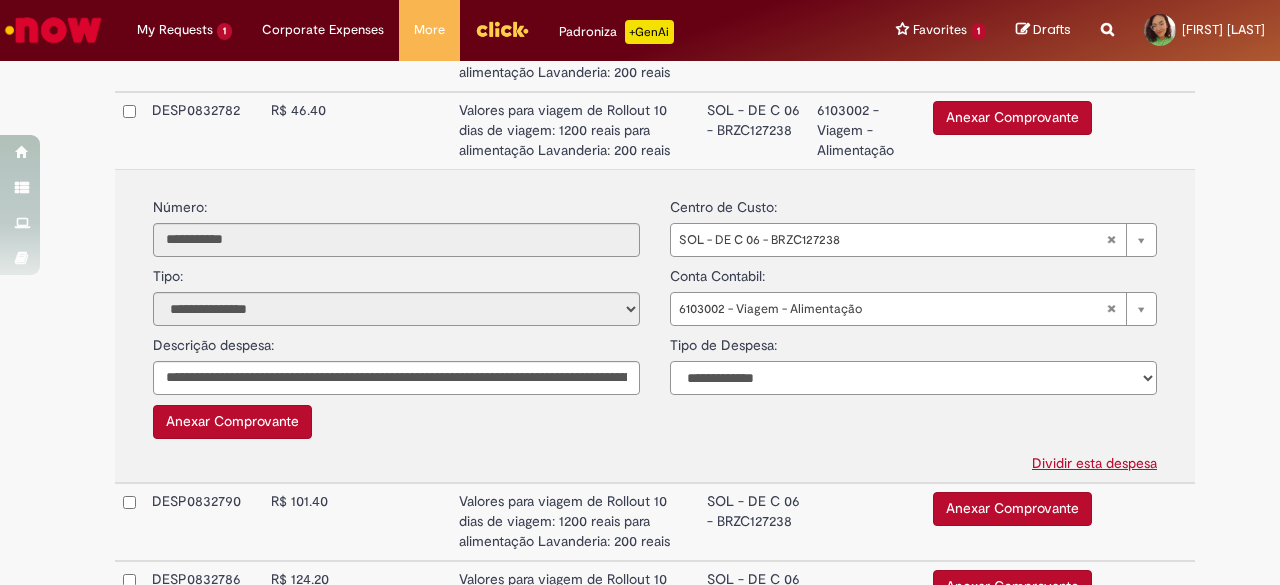 select on "*" 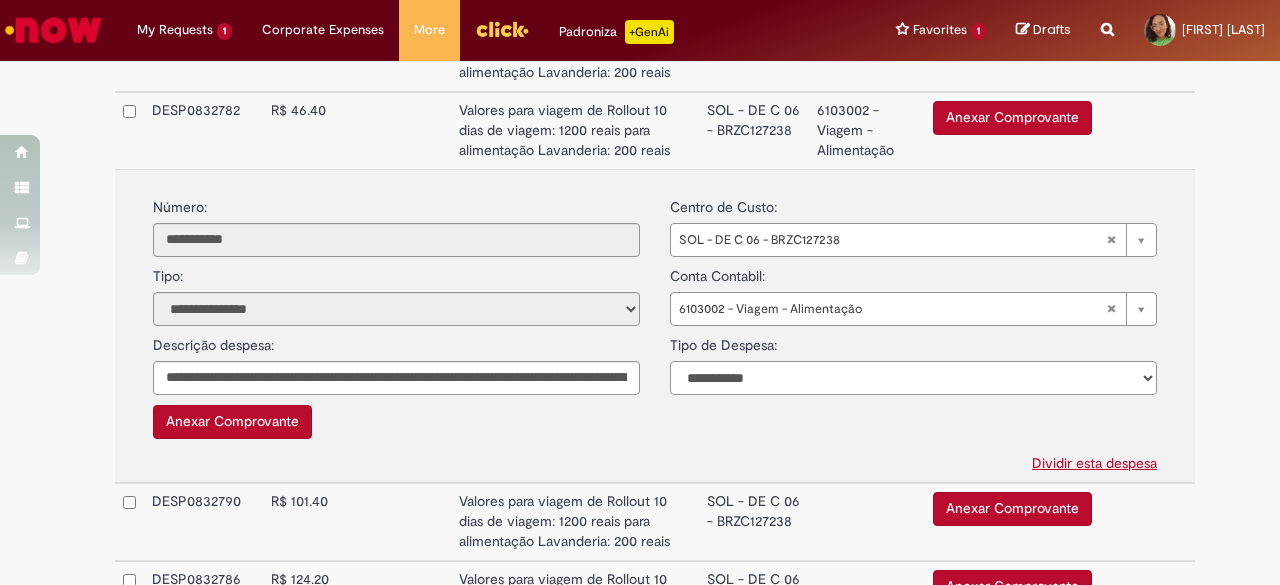 click on "**********" at bounding box center (913, 378) 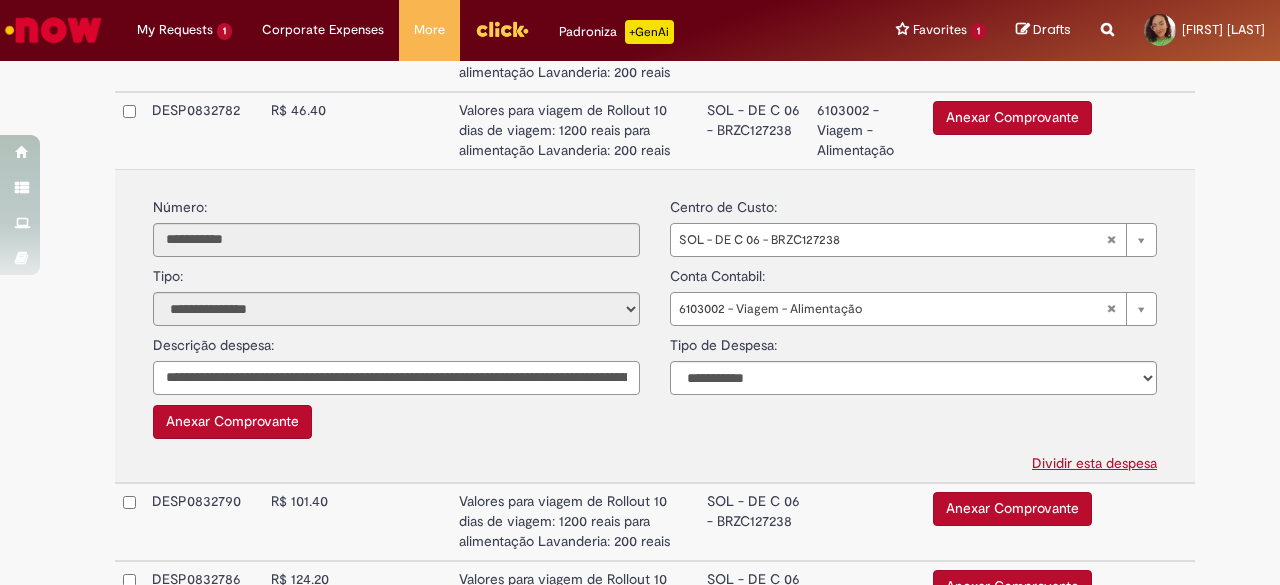 click on "**********" at bounding box center [396, 378] 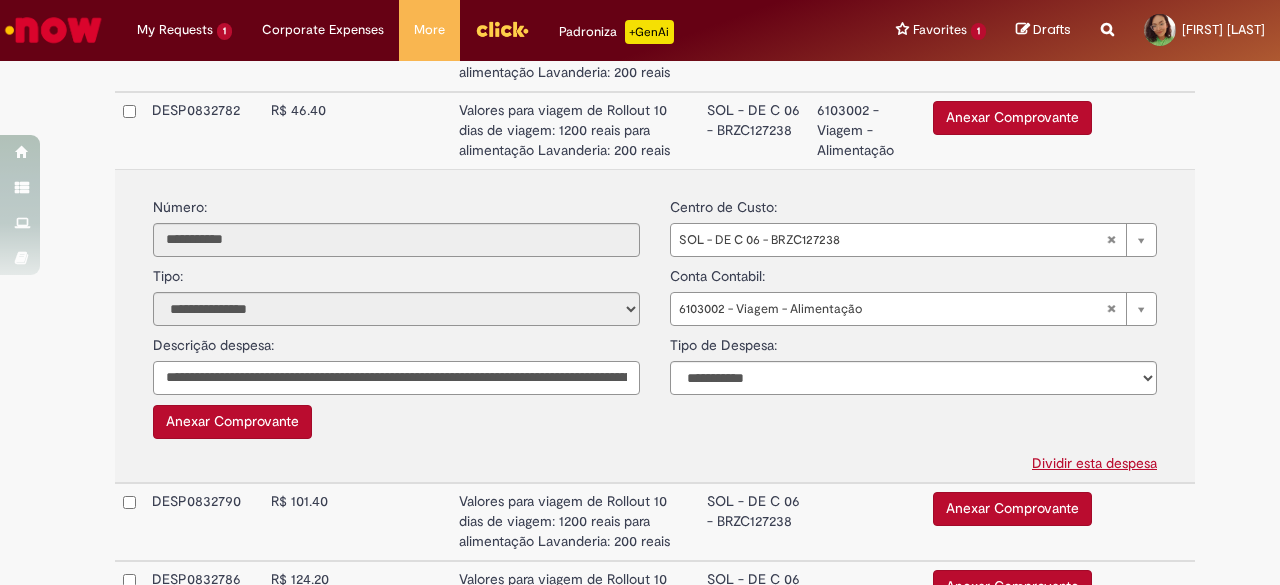 paste 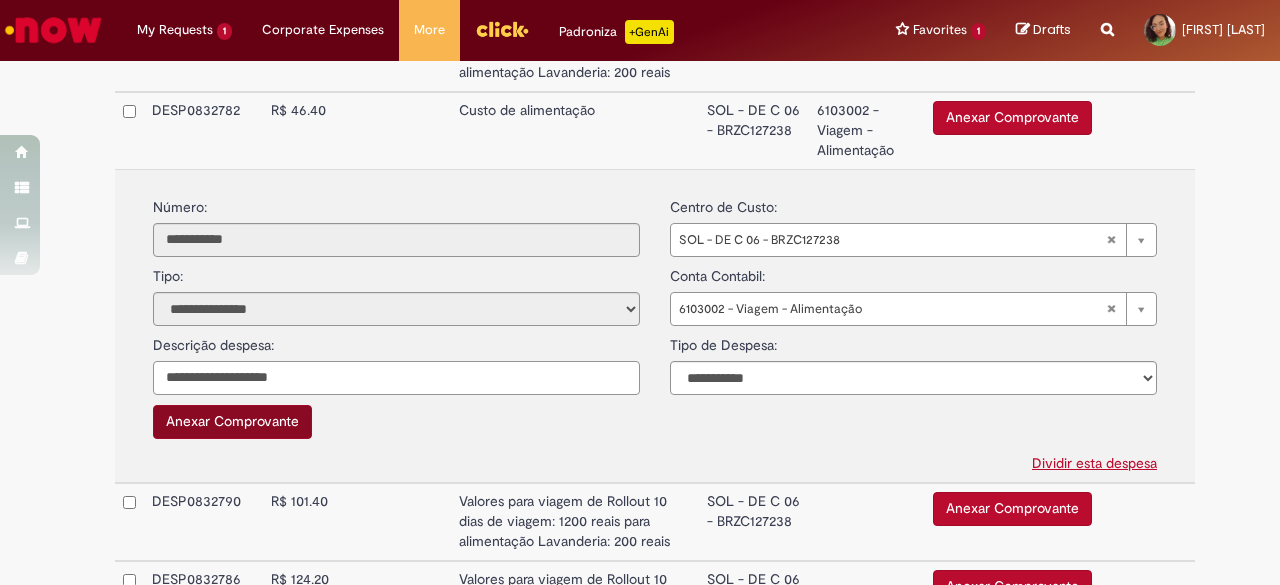 type on "**********" 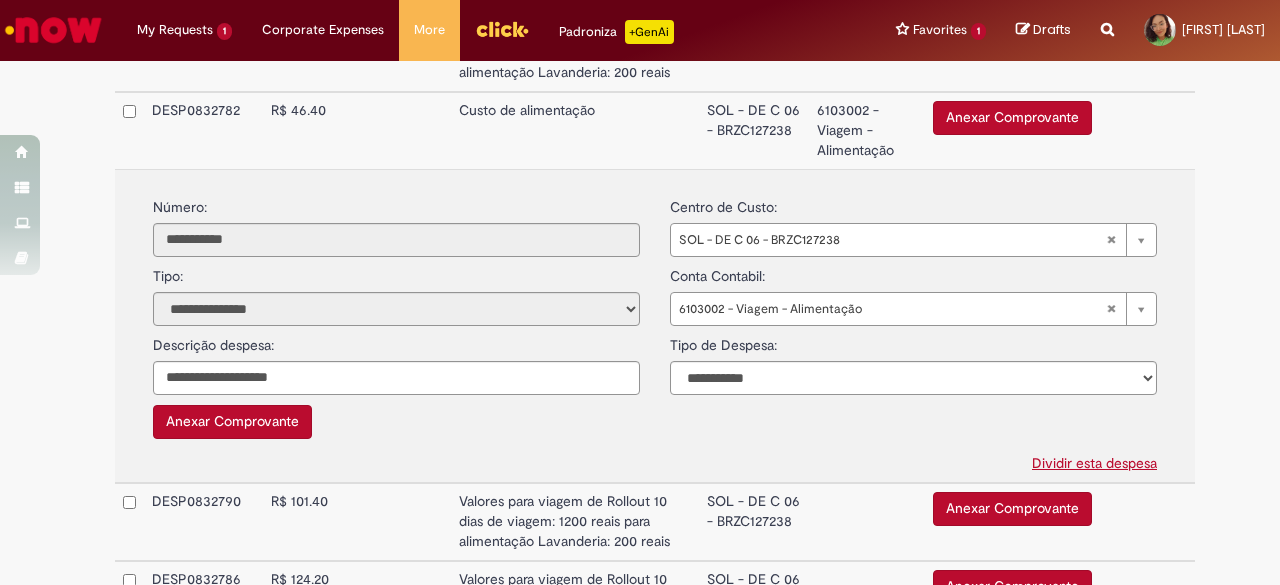 click on "Anexar Comprovante" at bounding box center [232, 422] 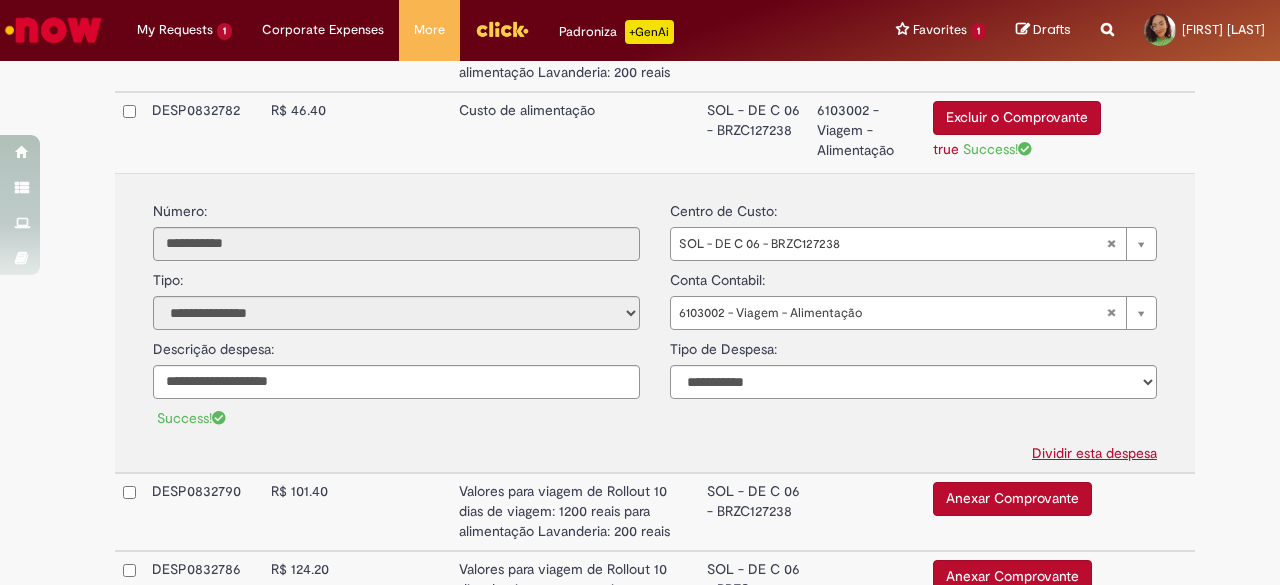 click at bounding box center [396, 132] 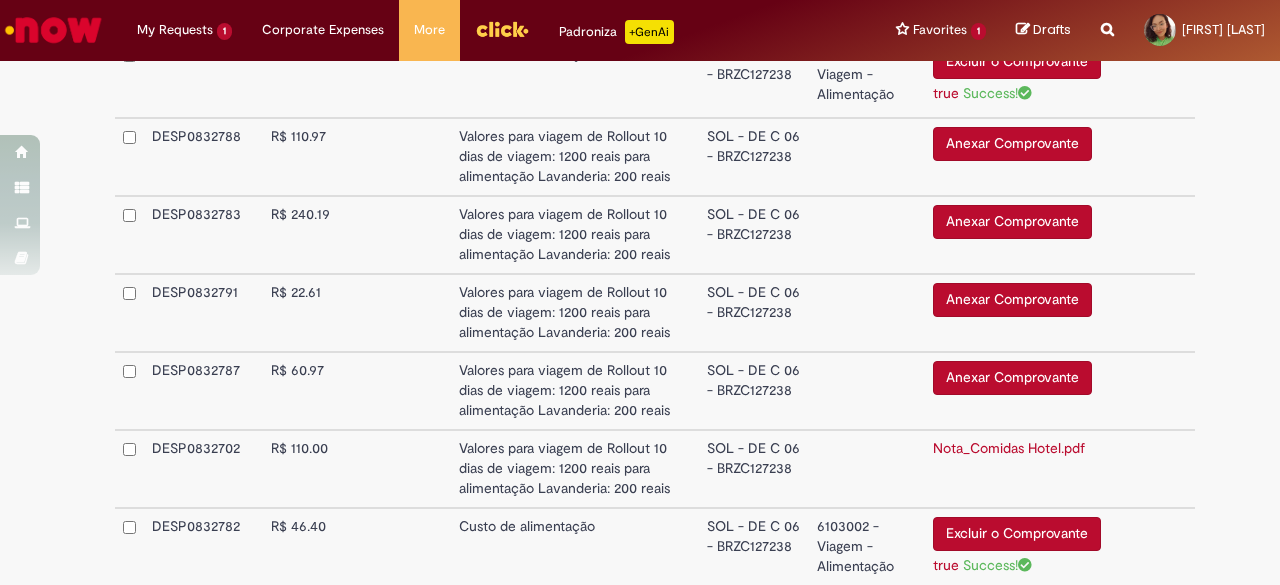 scroll, scrollTop: 828, scrollLeft: 0, axis: vertical 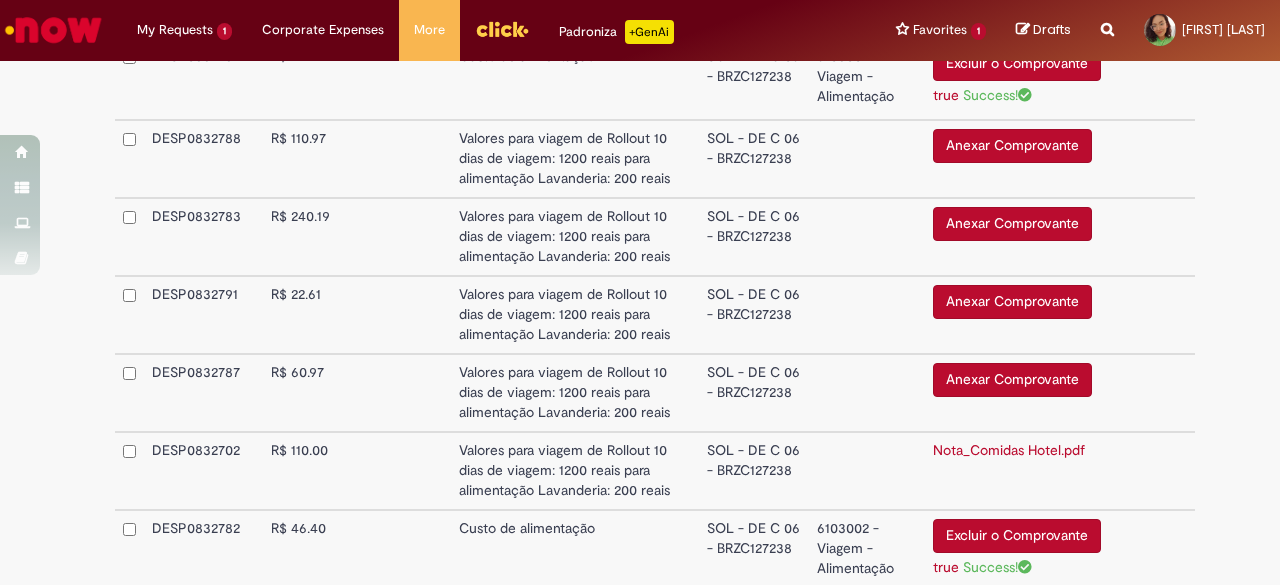 click at bounding box center (396, 237) 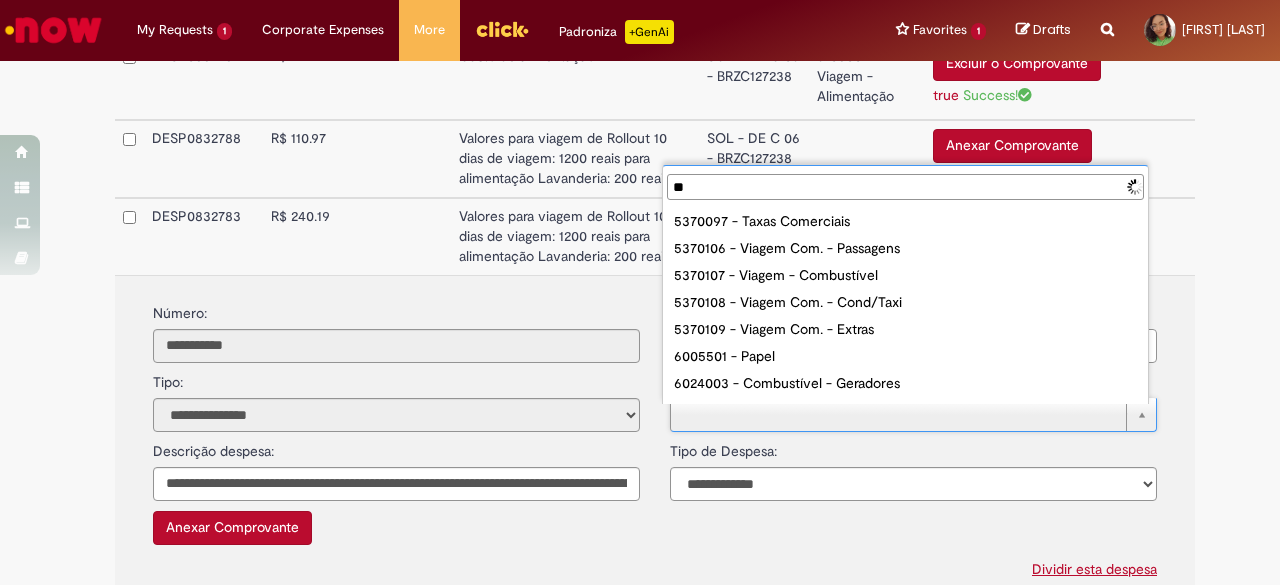 type on "***" 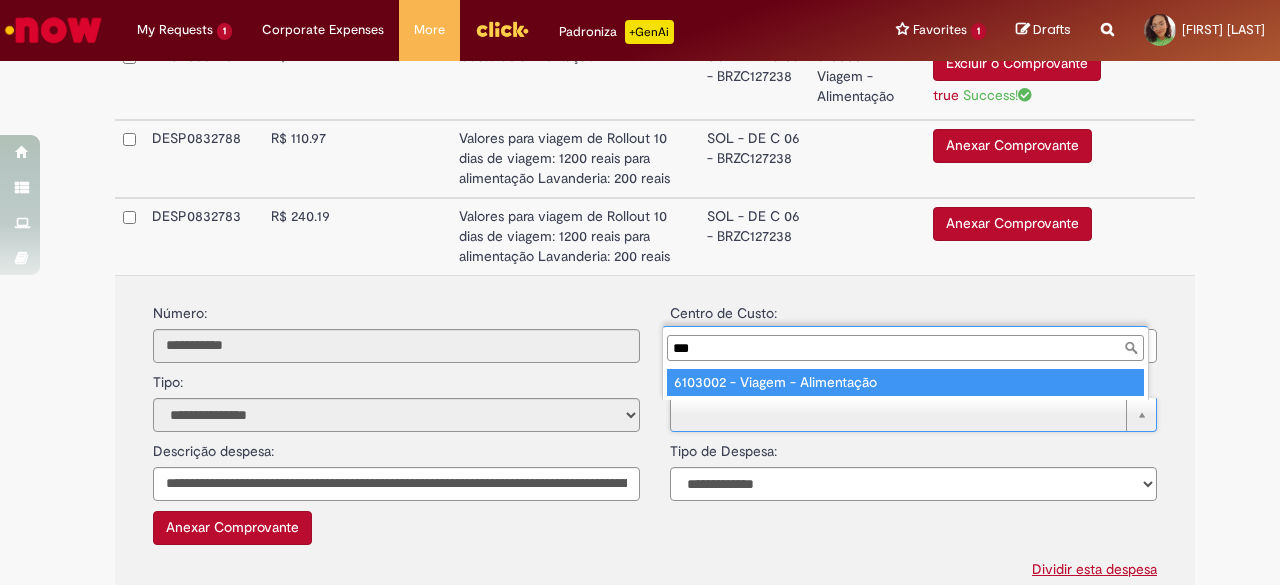 type on "**********" 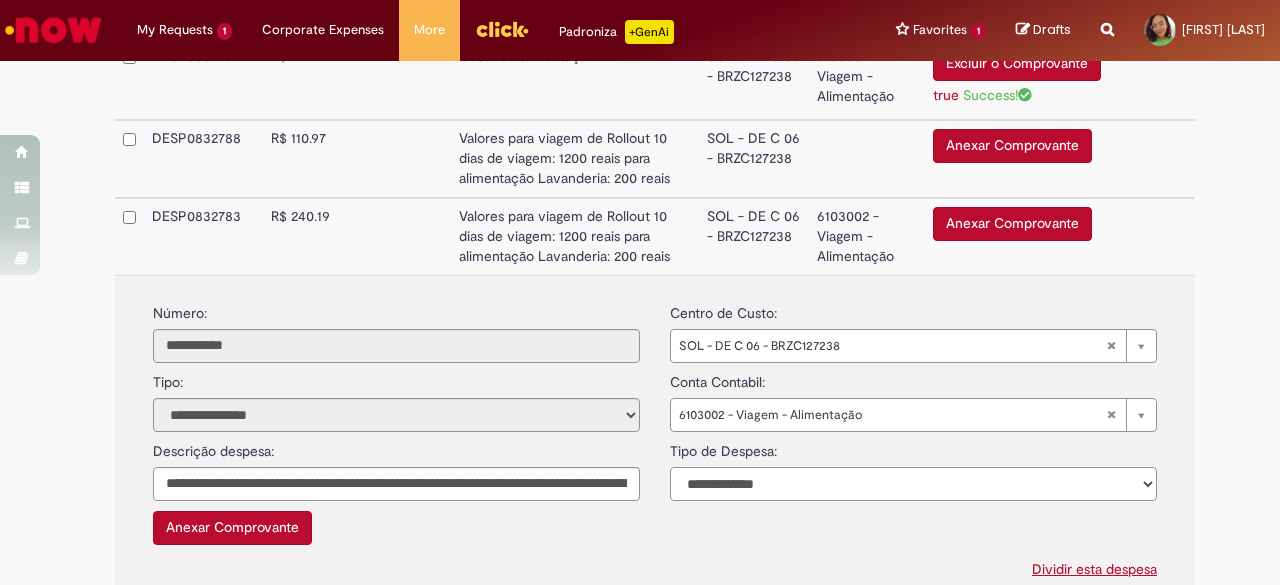 click on "**********" at bounding box center [913, 484] 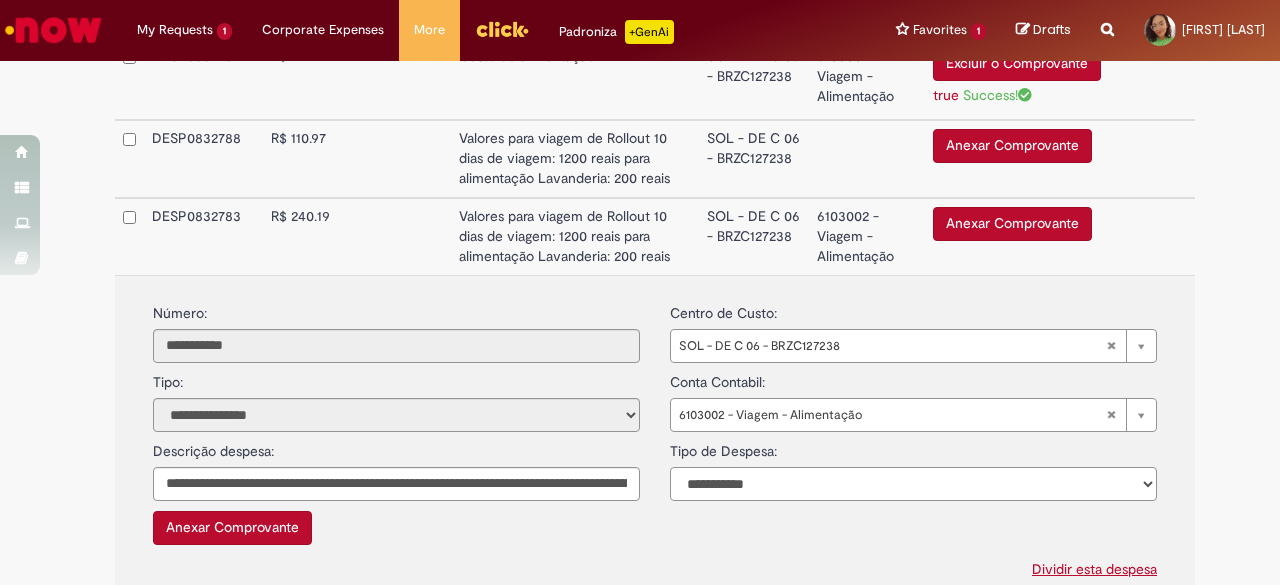 click on "**********" at bounding box center [913, 484] 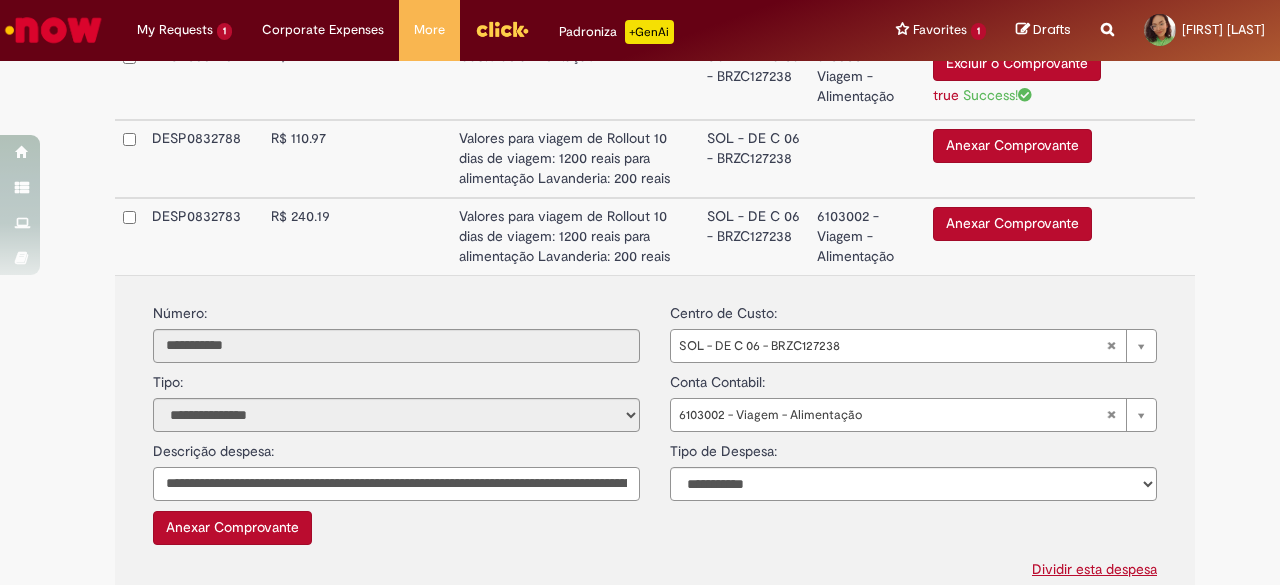 click on "**********" at bounding box center (396, 484) 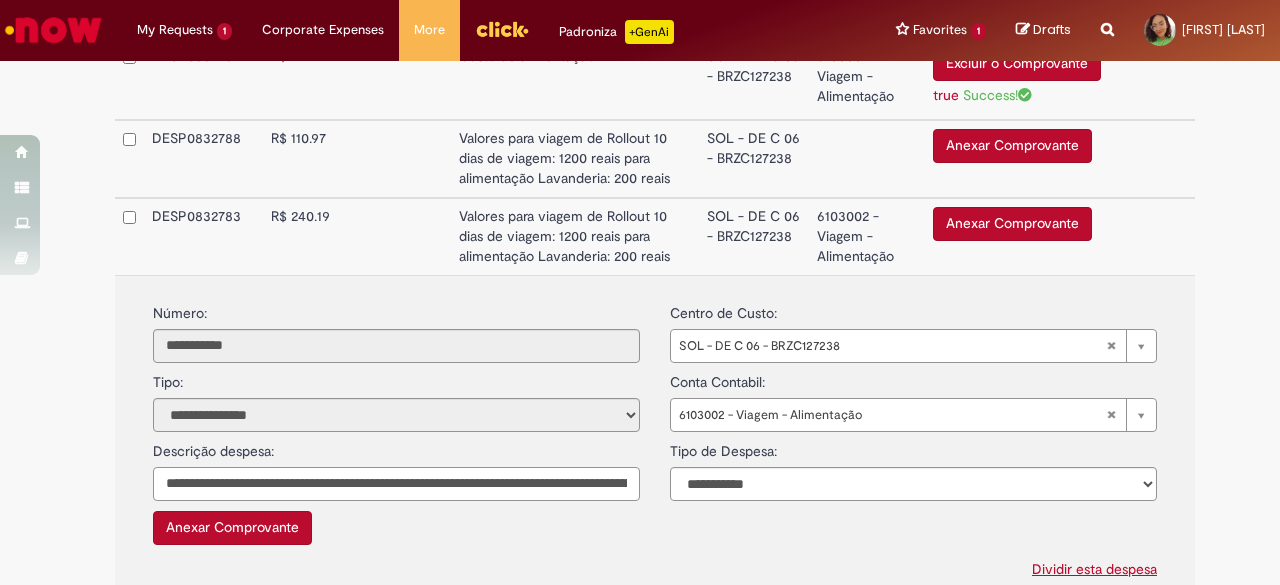 paste 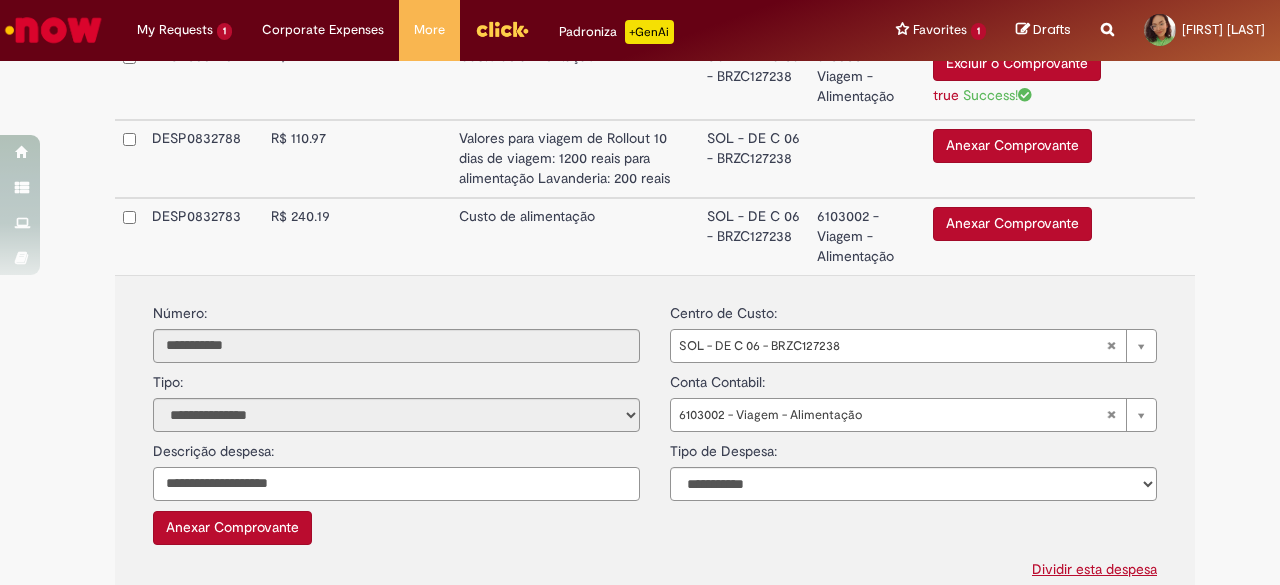 type on "**********" 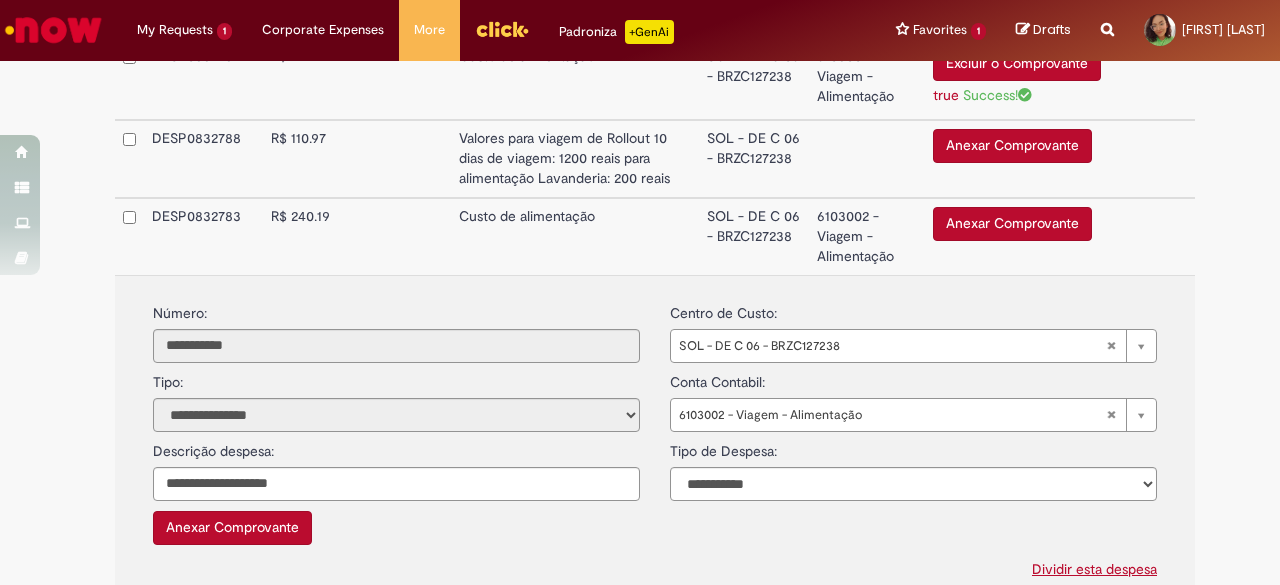 click on "**********" at bounding box center [655, 432] 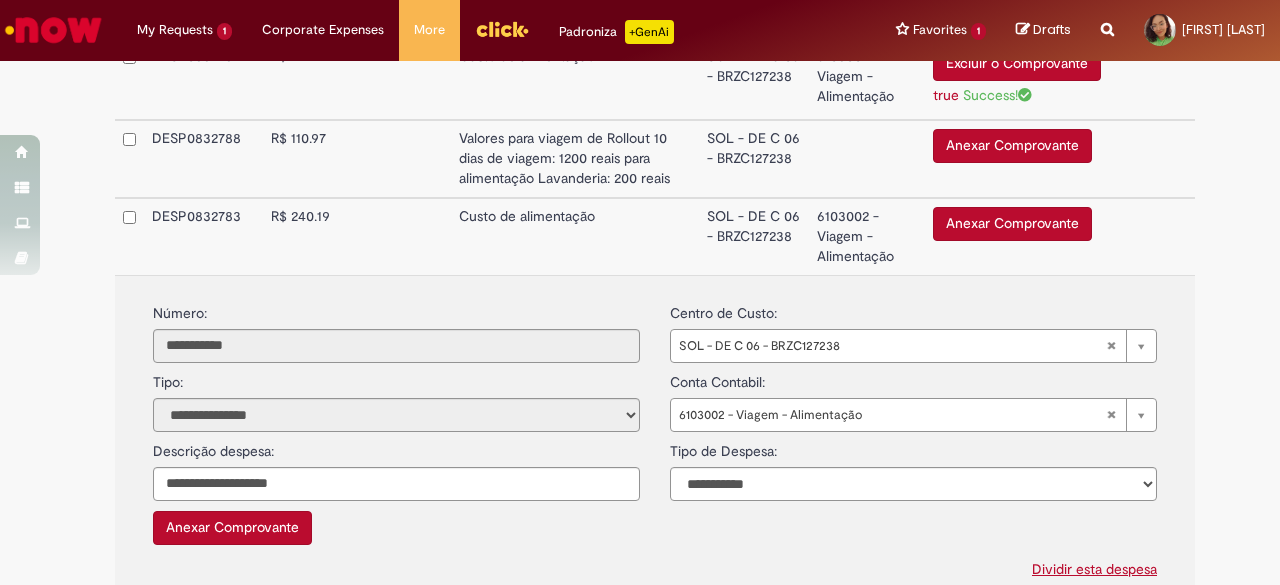 click on "Anexar Comprovante" at bounding box center [232, 528] 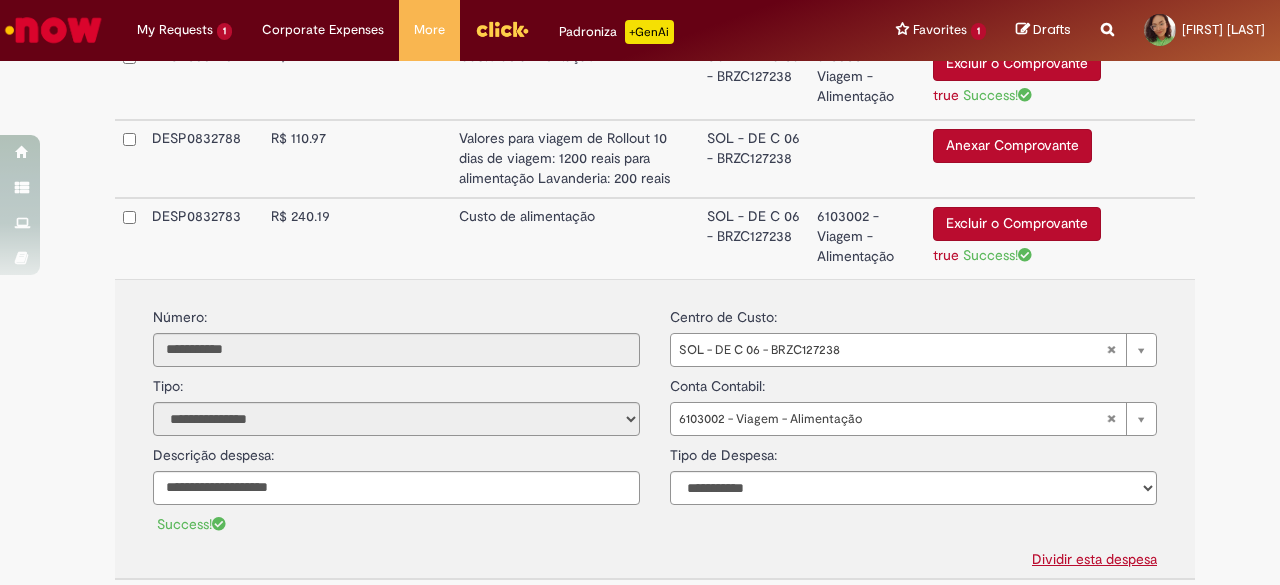 click on "Custo de alimentação" at bounding box center [575, 238] 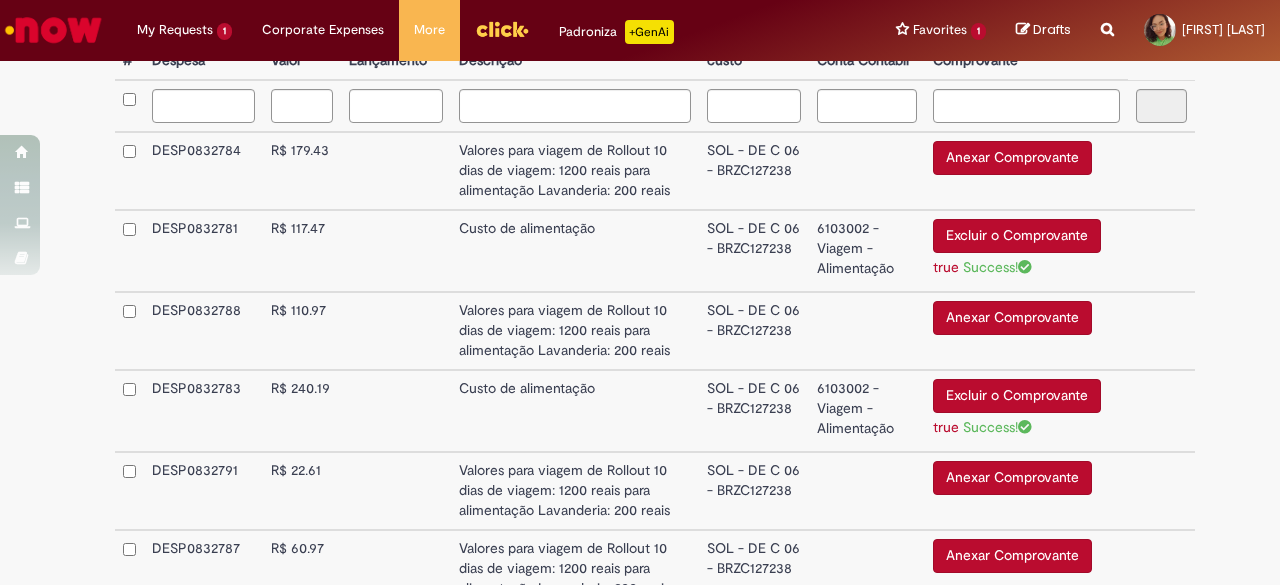 scroll, scrollTop: 642, scrollLeft: 0, axis: vertical 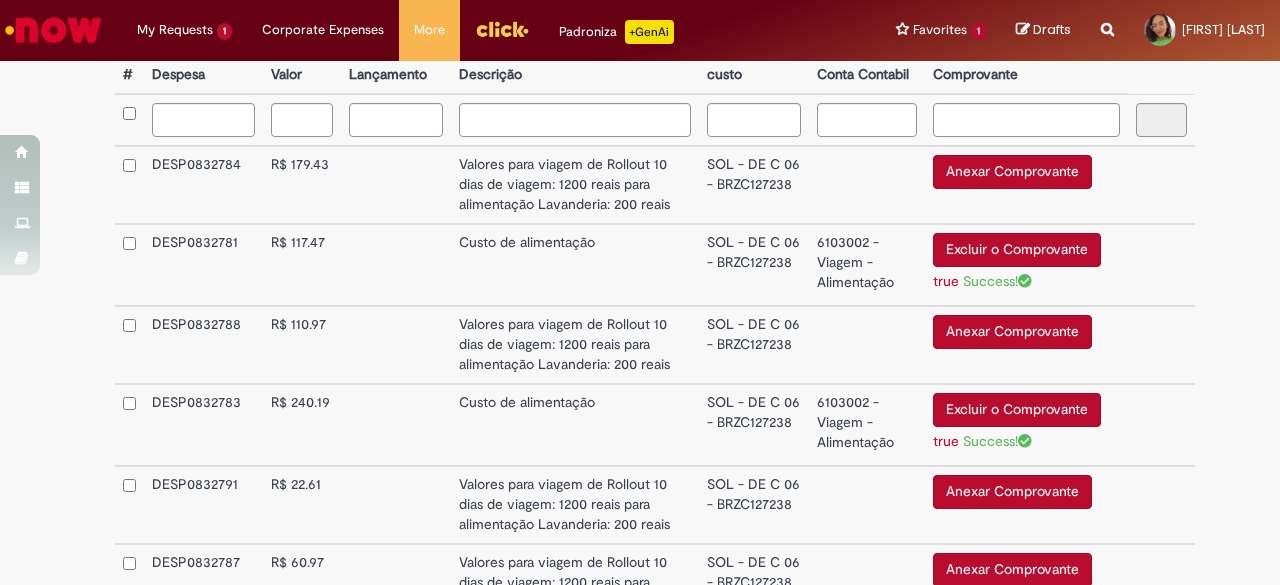 click on "Valores para viagem de Rollout
10 dias de viagem: 1200 reais para alimentação
Lavanderia: 200 reais" at bounding box center (575, 185) 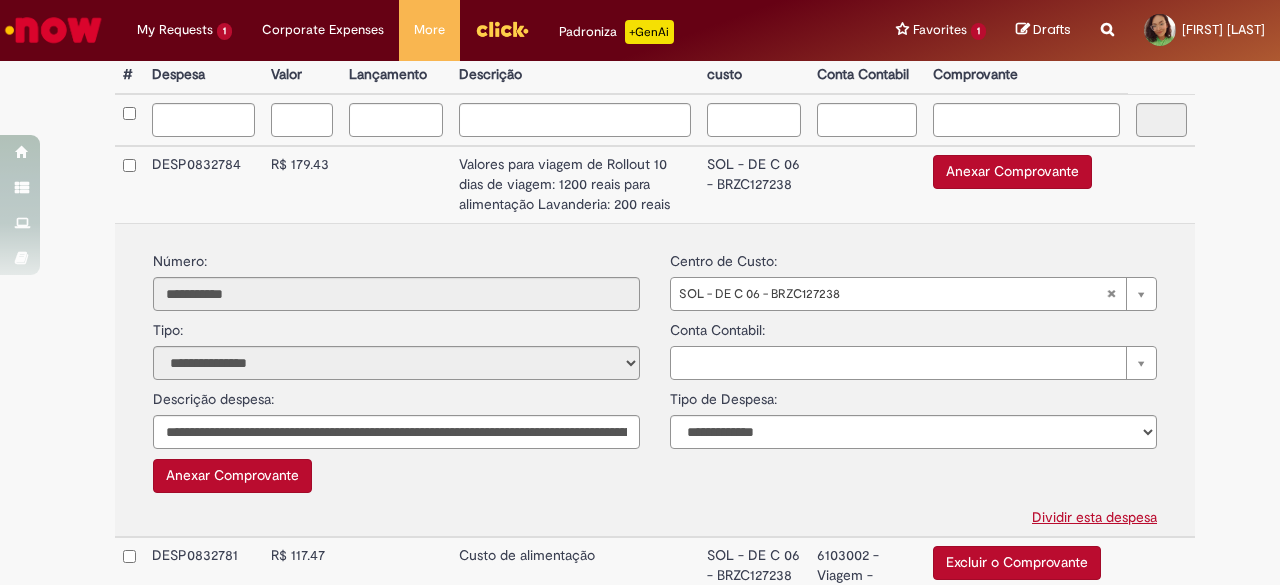 click on "**********" at bounding box center (913, 414) 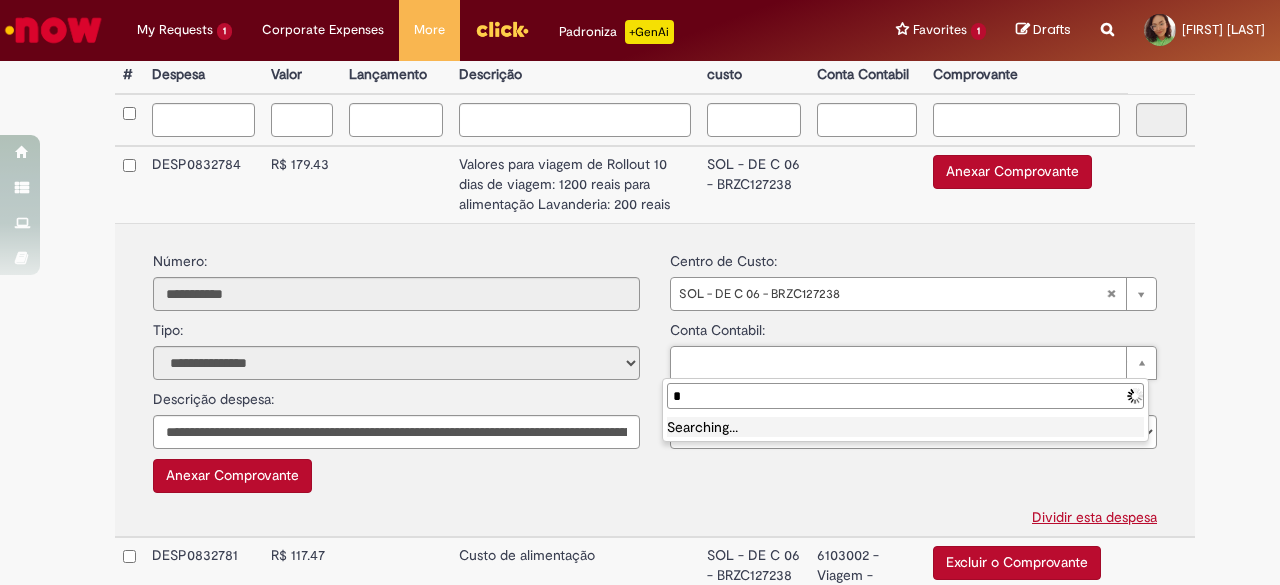 type on "**" 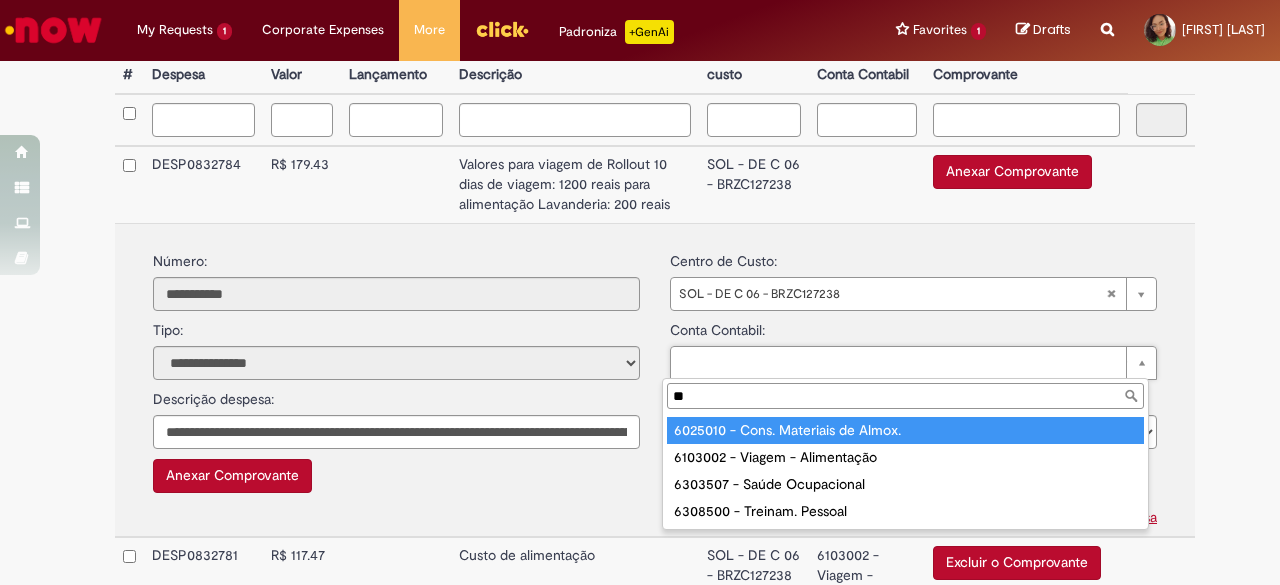 type on "**********" 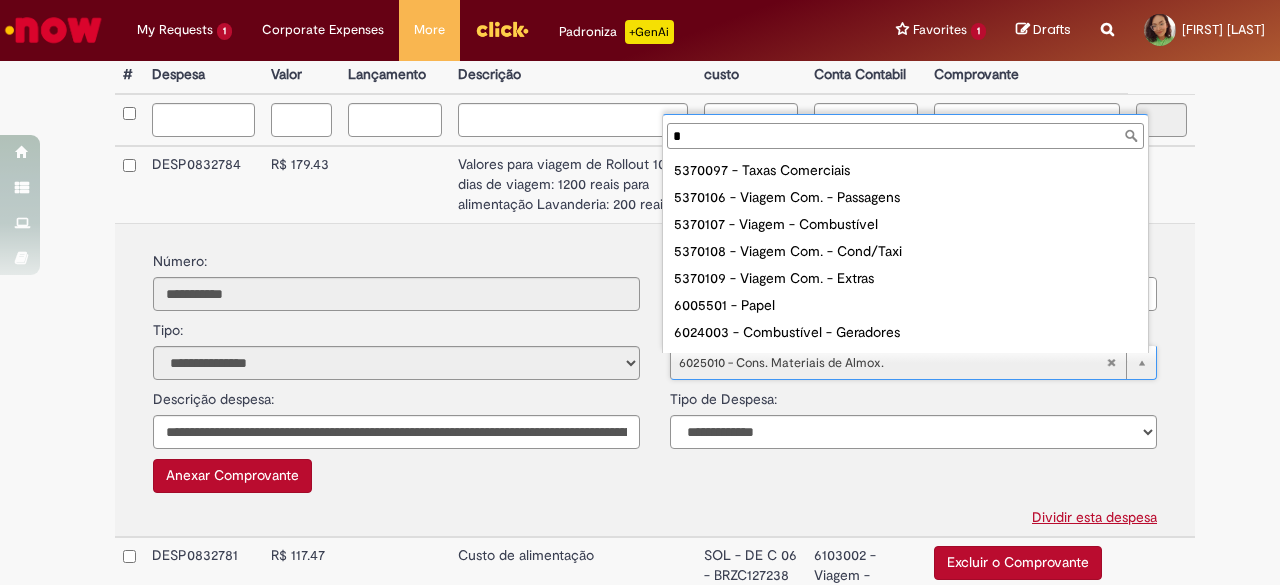 scroll, scrollTop: 151, scrollLeft: 0, axis: vertical 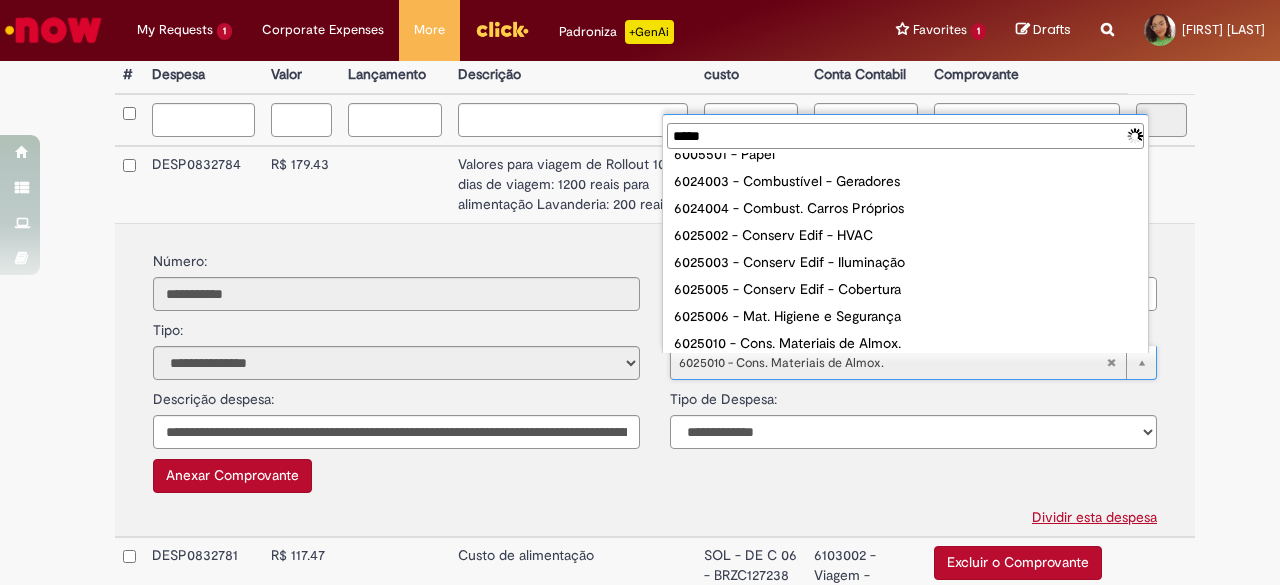 type on "******" 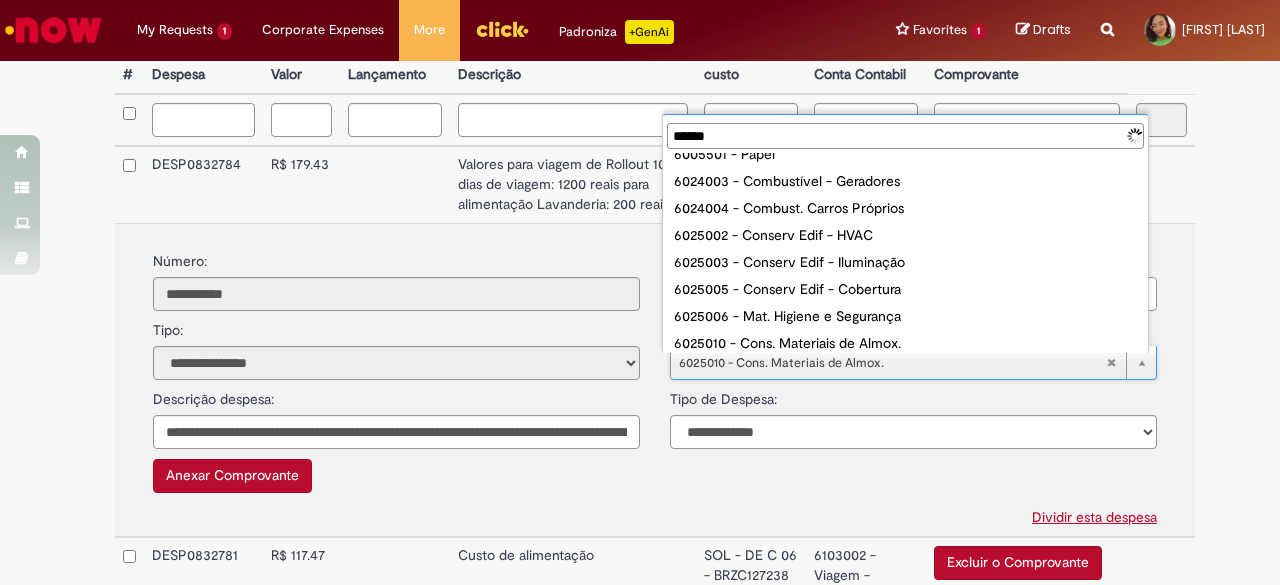 scroll, scrollTop: 0, scrollLeft: 0, axis: both 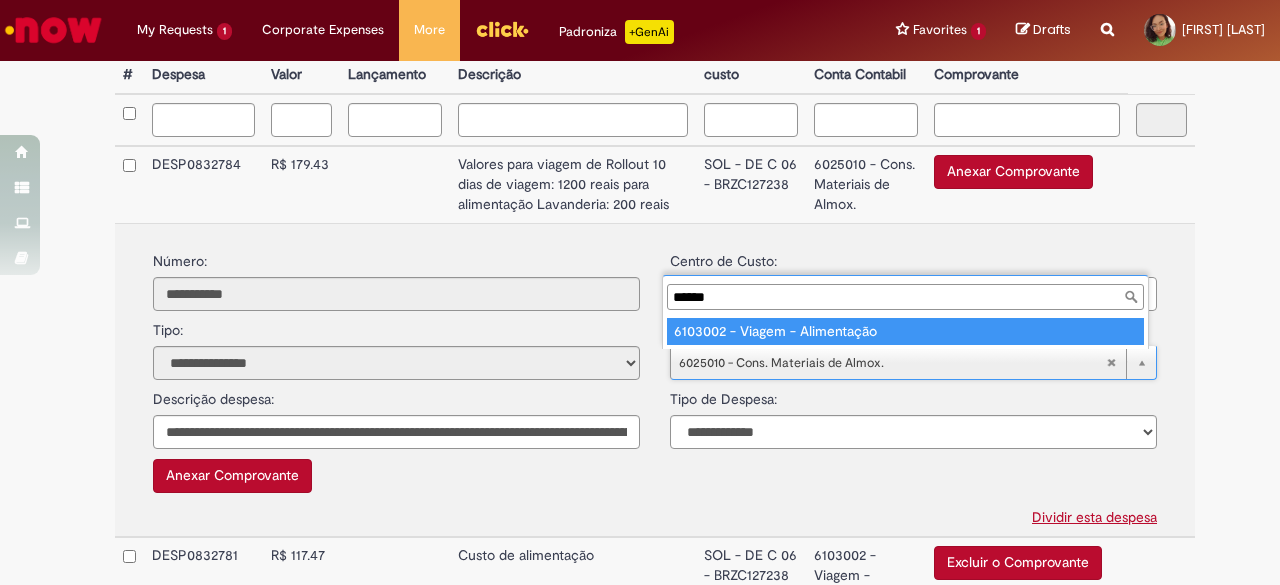 type on "**********" 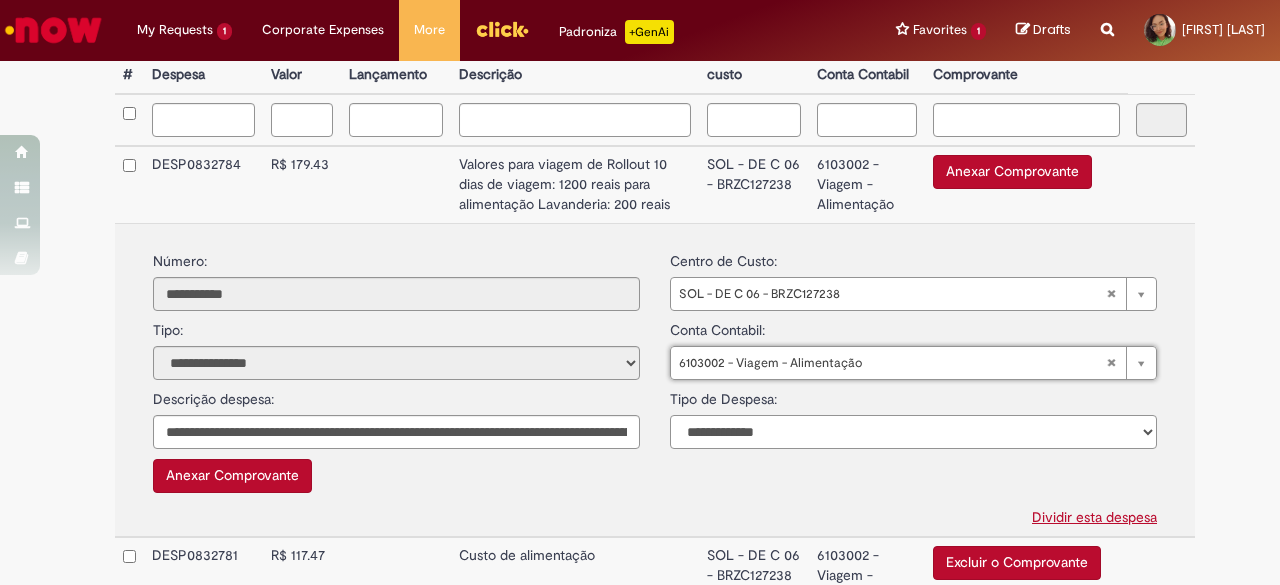 click on "**********" at bounding box center [913, 432] 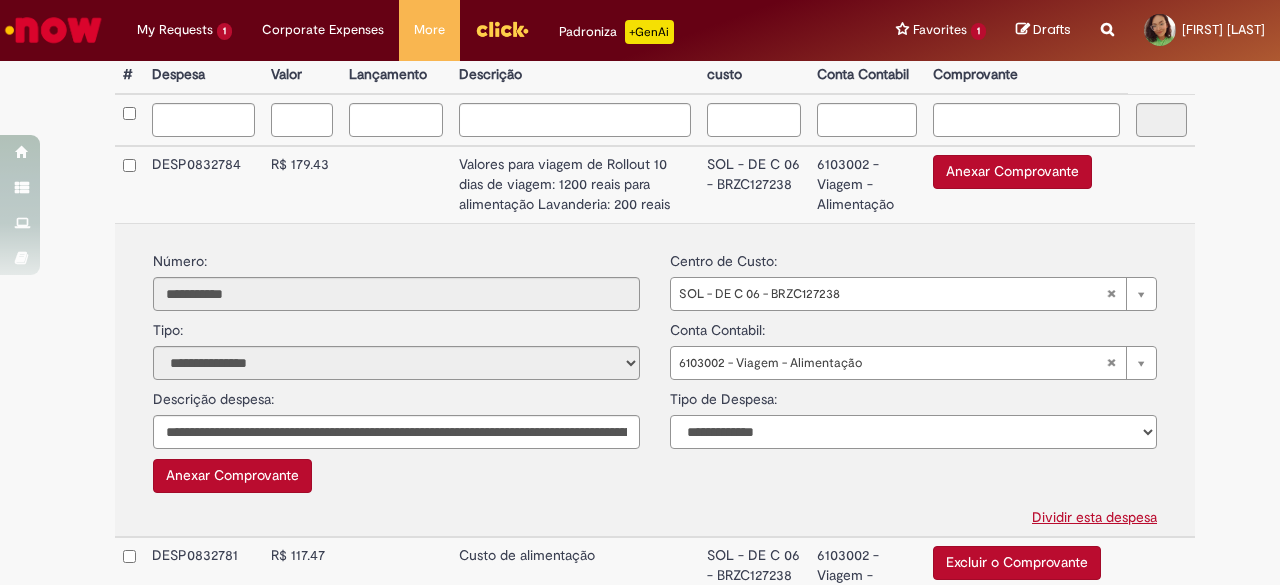 select on "*" 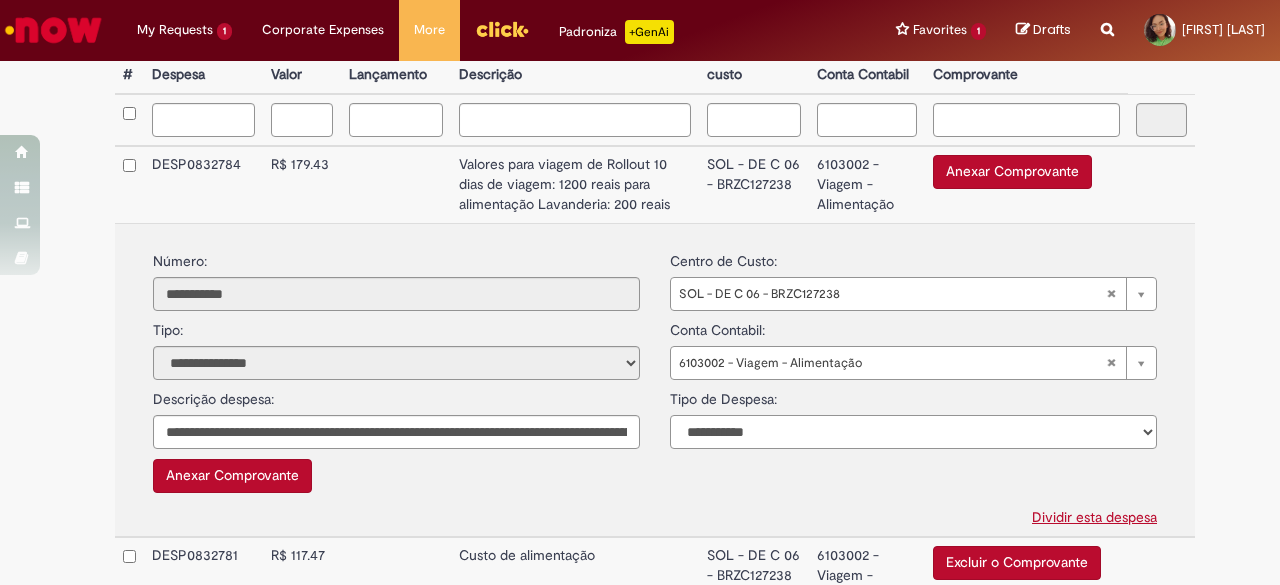 click on "**********" at bounding box center [913, 432] 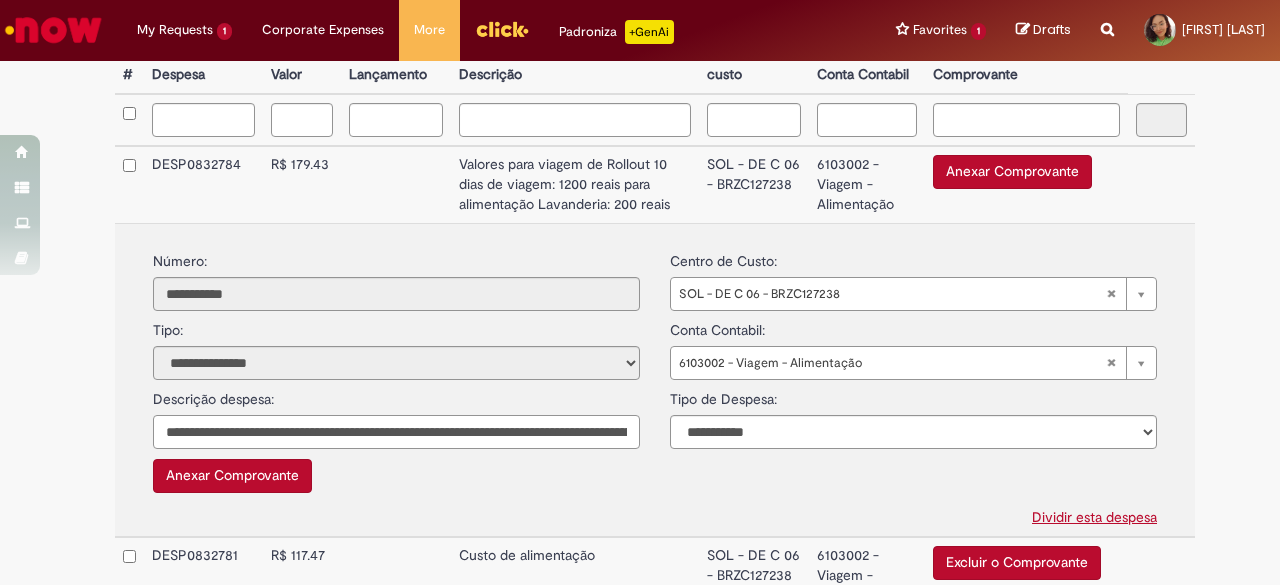 click on "**********" at bounding box center [396, 432] 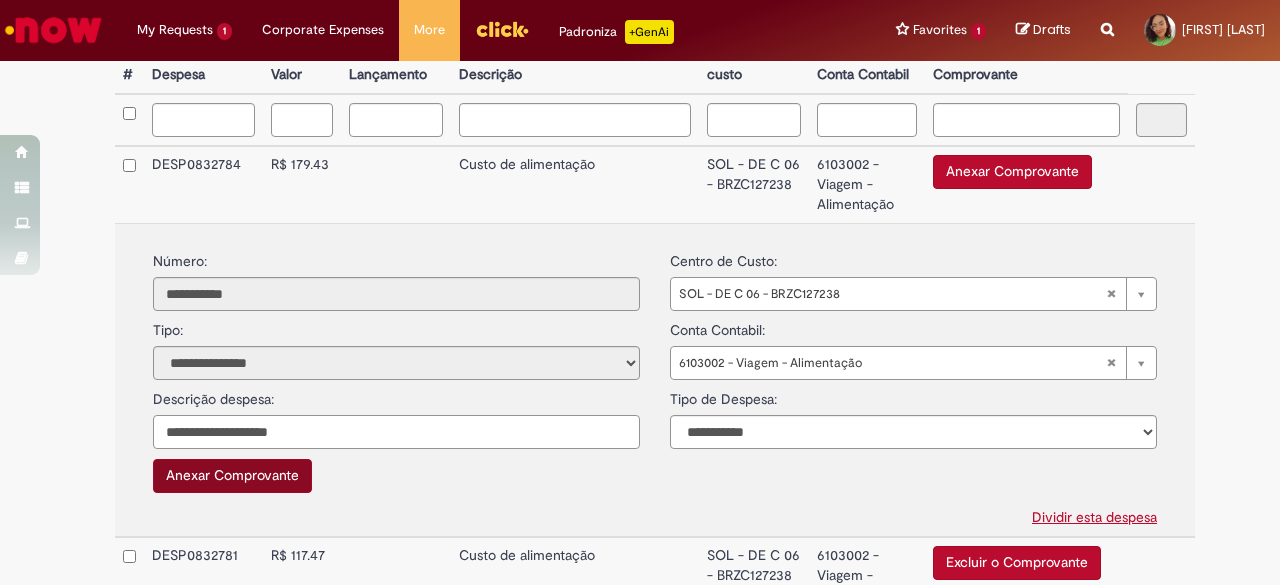 type on "**********" 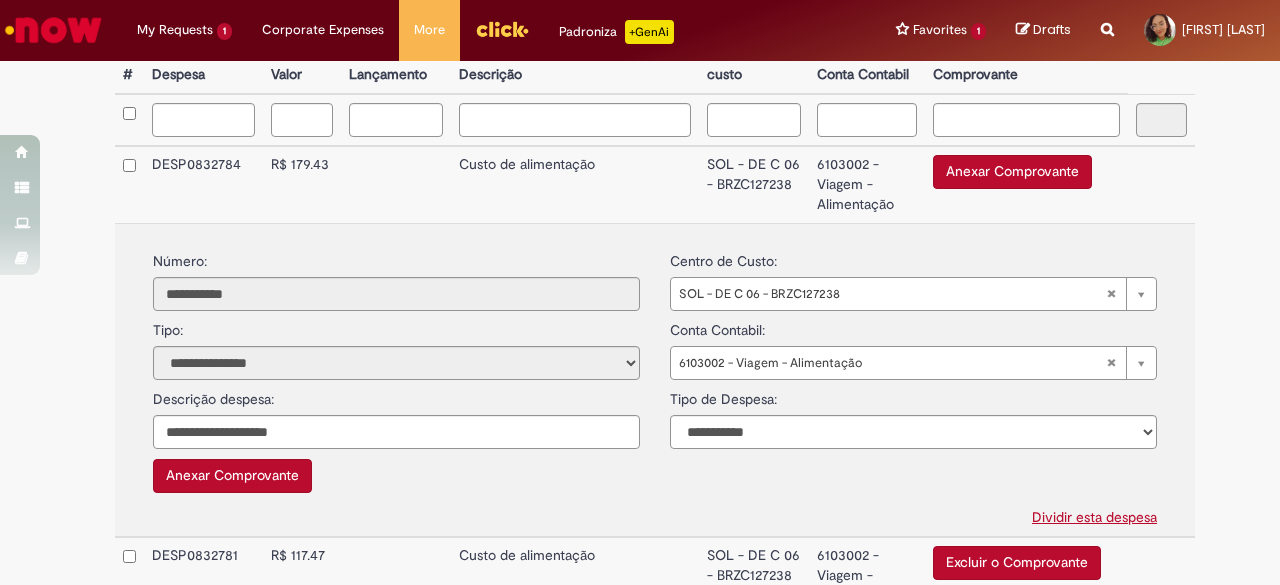 click on "Anexar Comprovante" at bounding box center (232, 476) 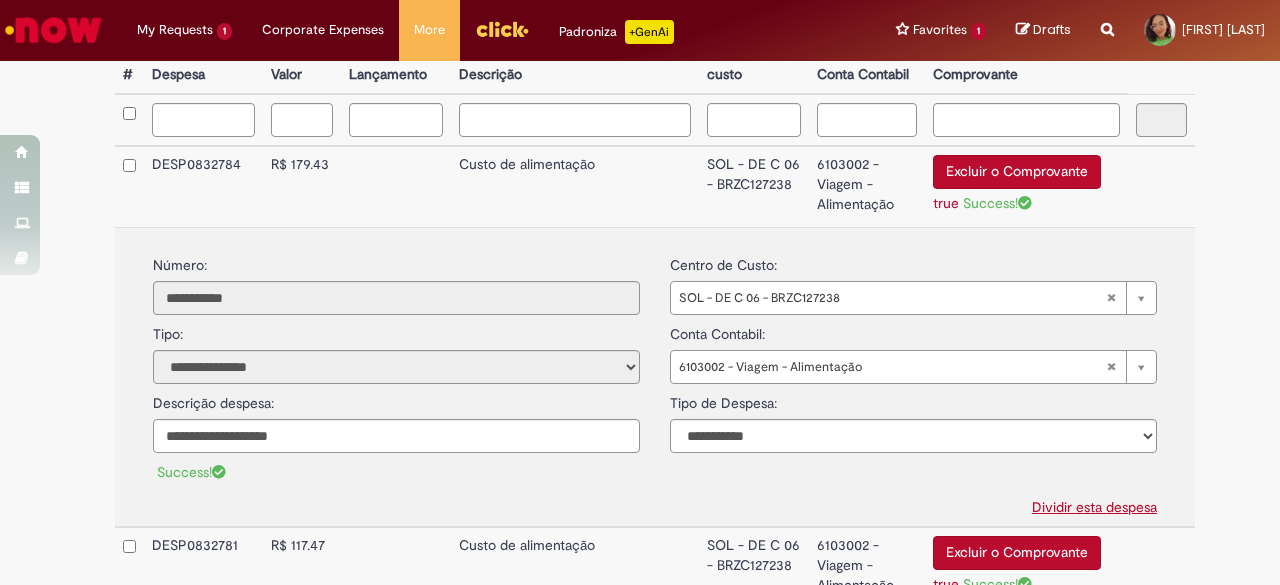 click on "Custo de alimentação" at bounding box center (575, 186) 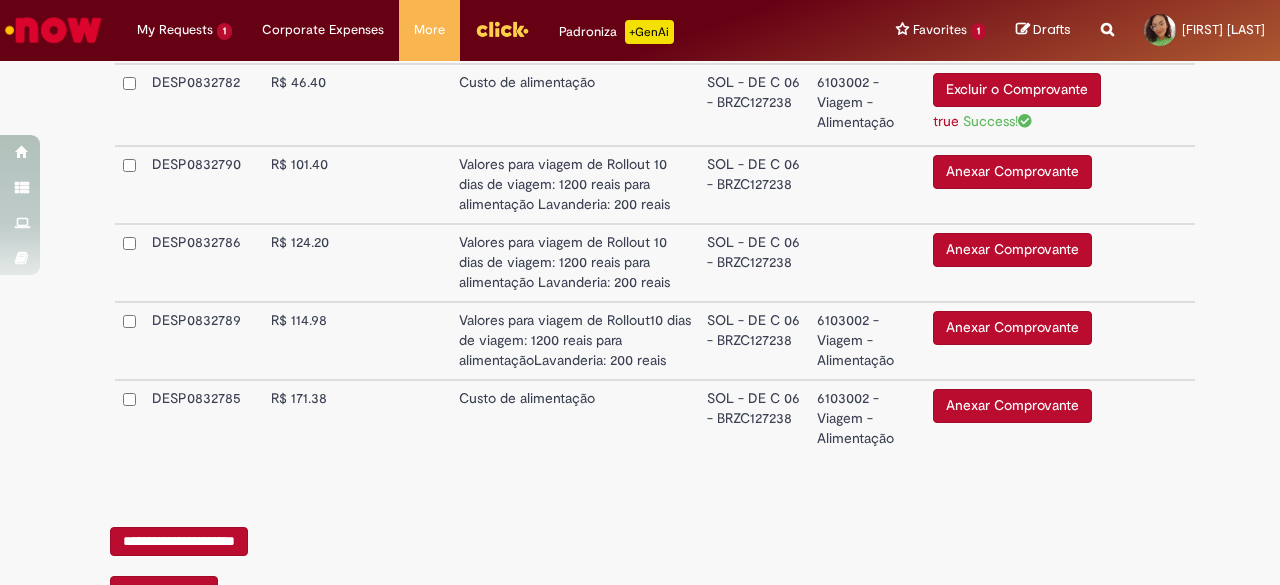 scroll, scrollTop: 1290, scrollLeft: 0, axis: vertical 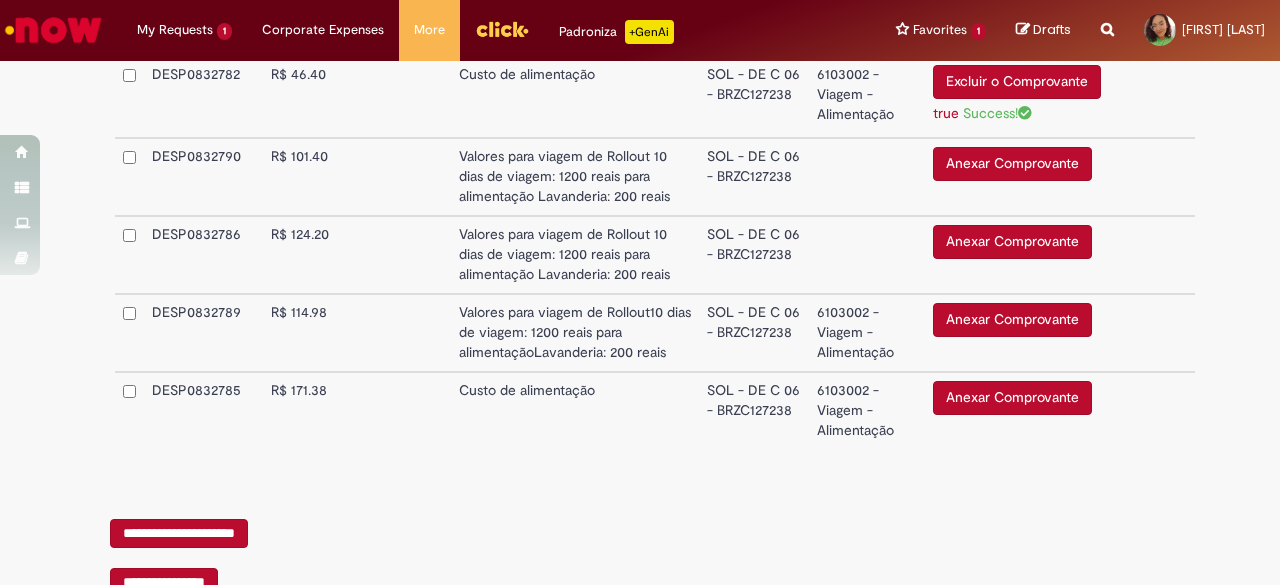 click at bounding box center (396, 410) 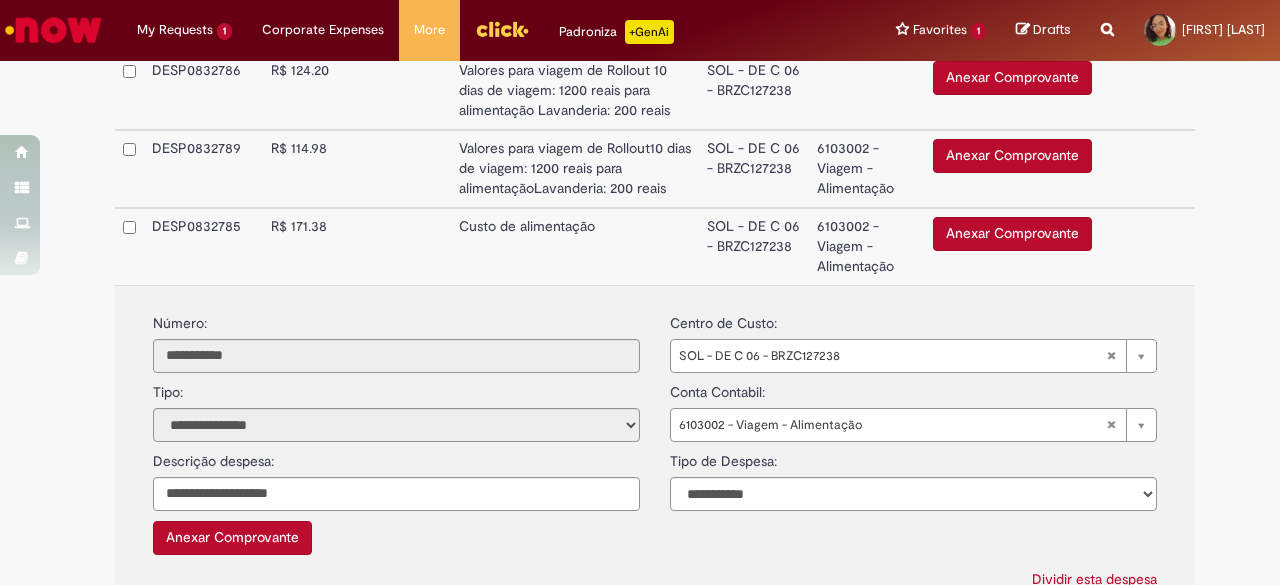 scroll, scrollTop: 1492, scrollLeft: 0, axis: vertical 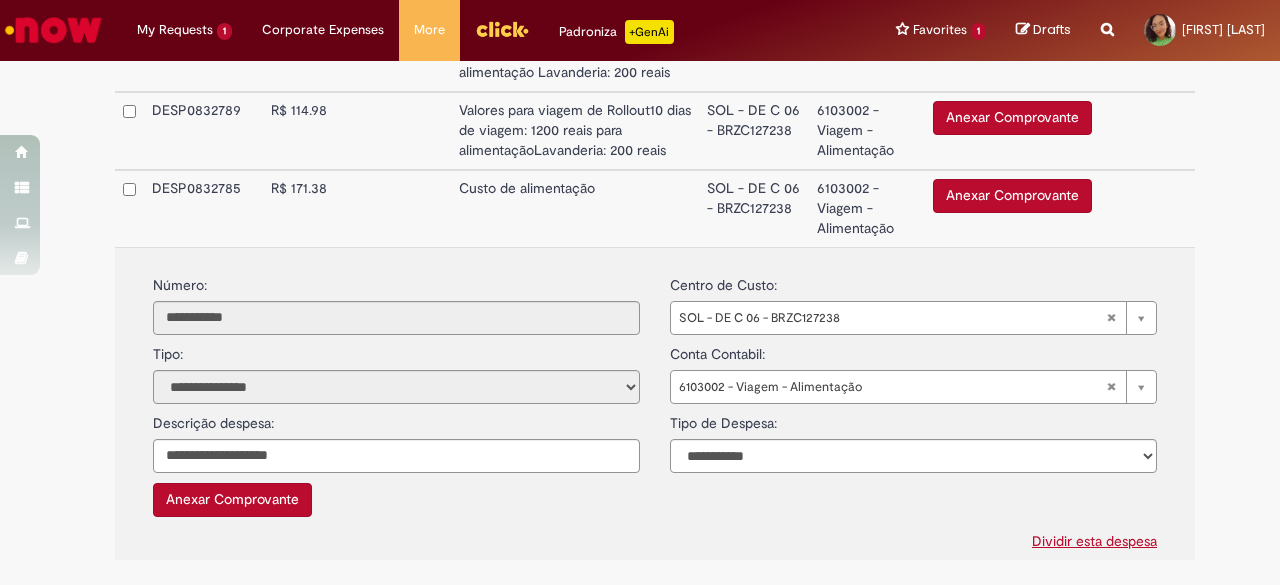 click on "Anexar Comprovante" at bounding box center [232, 500] 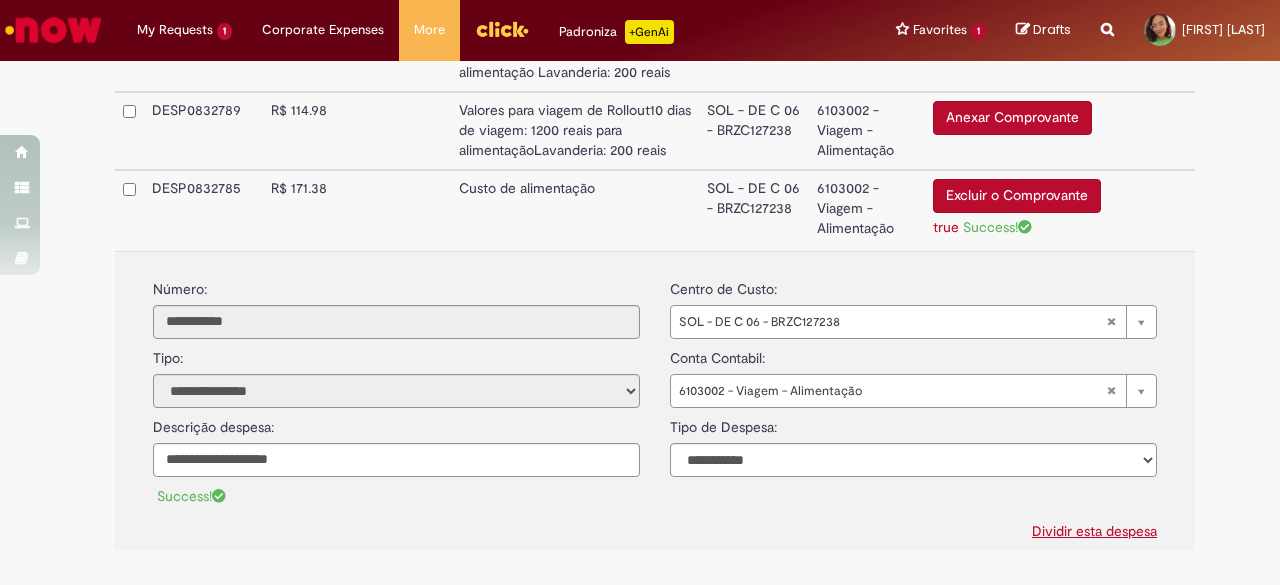 click on "Custo de alimentação" at bounding box center (575, 210) 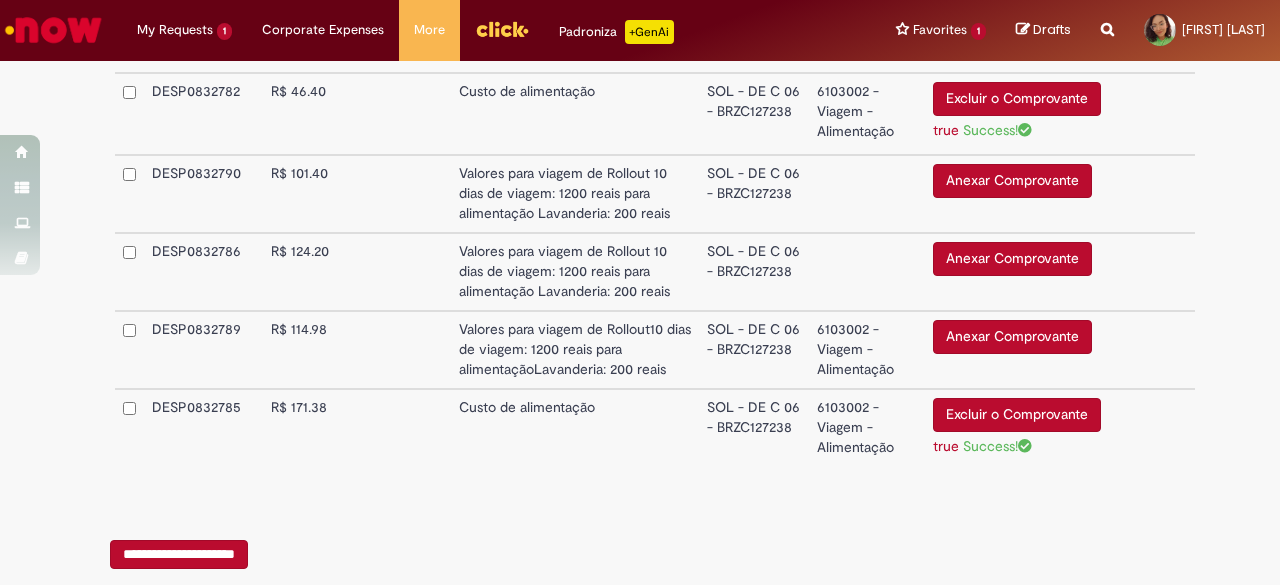scroll, scrollTop: 1265, scrollLeft: 0, axis: vertical 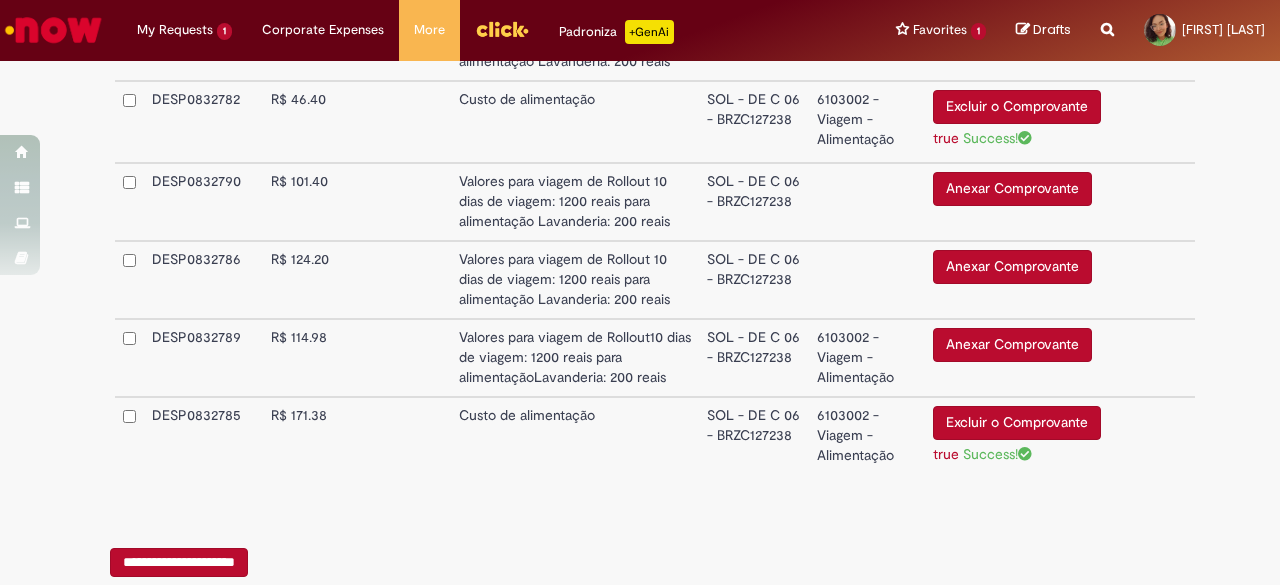 click on "Valores para viagem de Rollout
10 dias de viagem: 1200 reais para alimentação
Lavanderia: 200 reais" at bounding box center [575, 280] 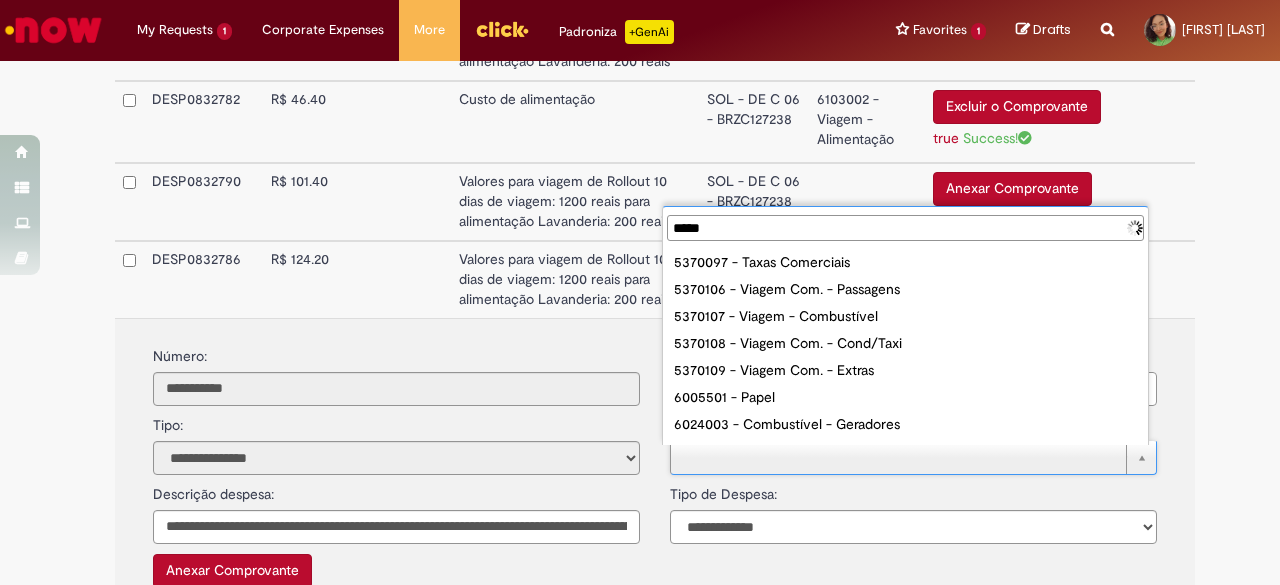 type on "******" 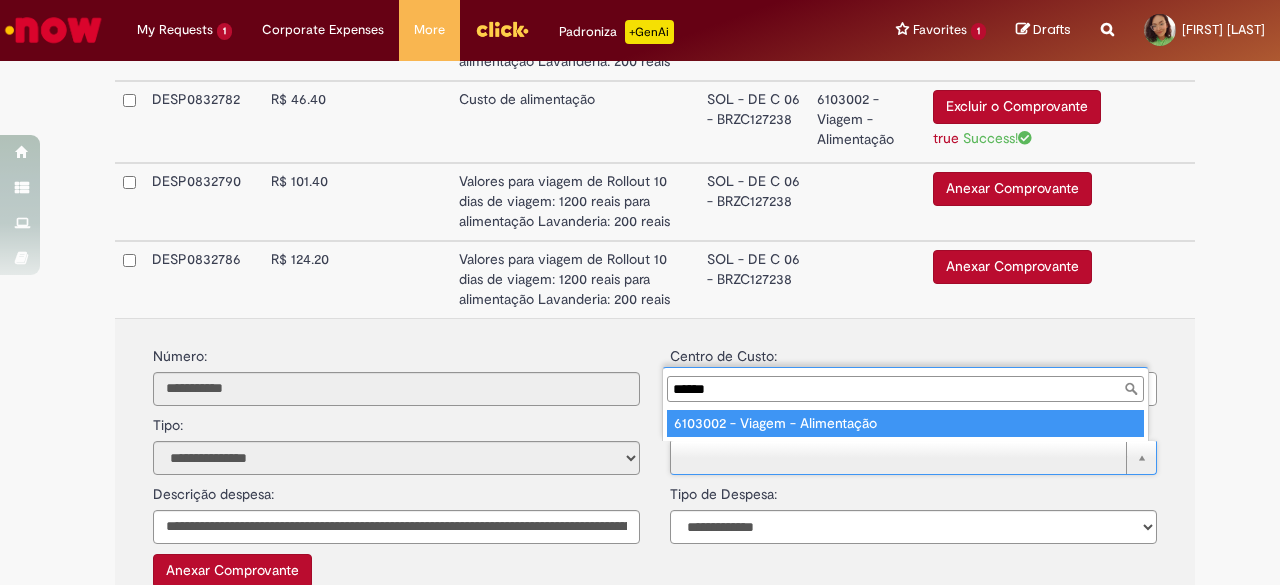 type on "**********" 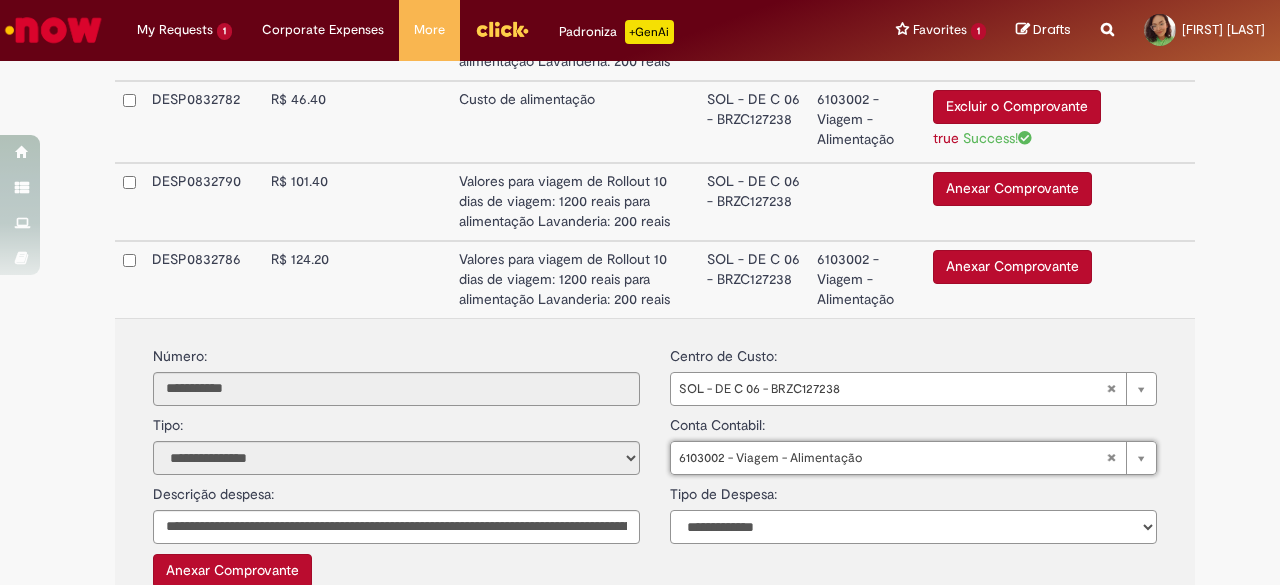 click on "**********" at bounding box center (913, 527) 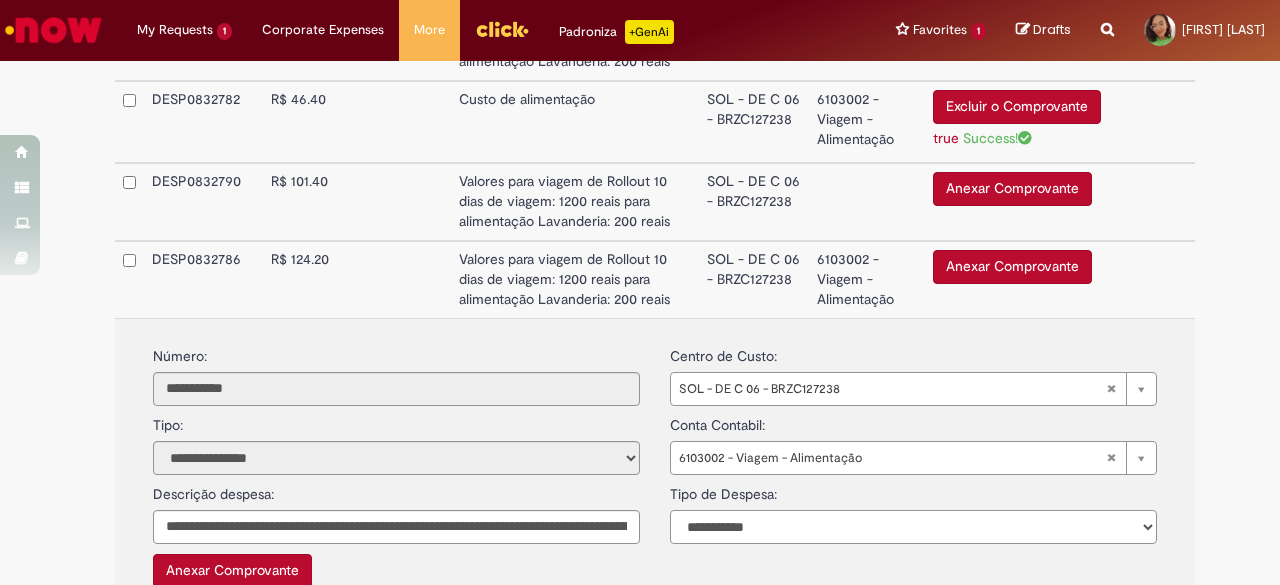 click on "**********" at bounding box center (913, 527) 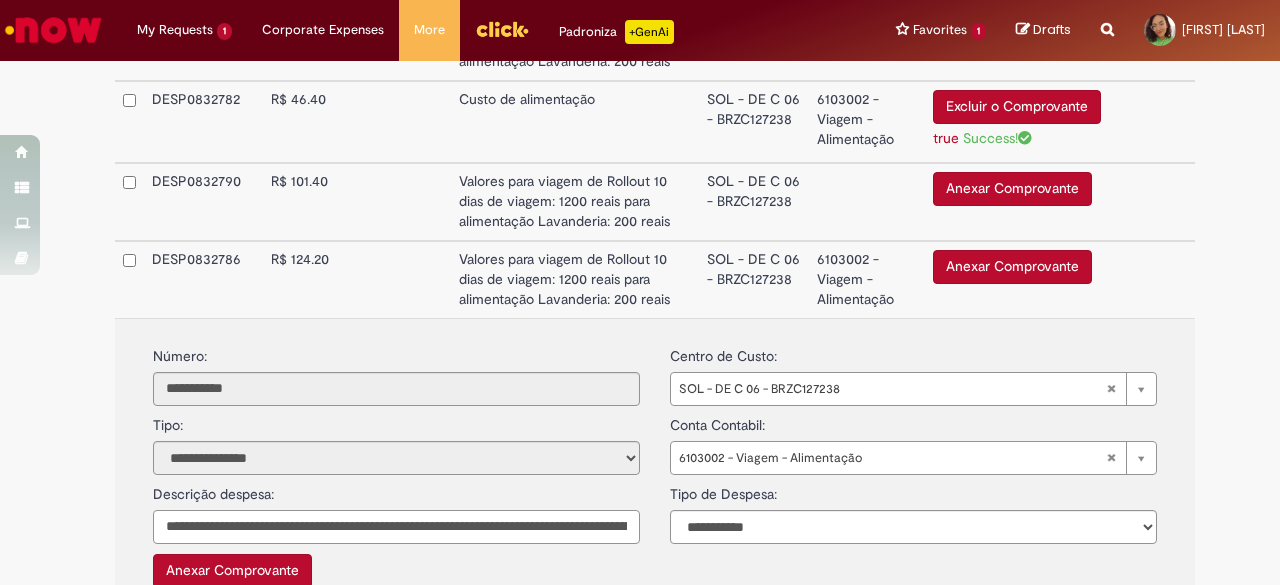 click on "**********" at bounding box center [396, 527] 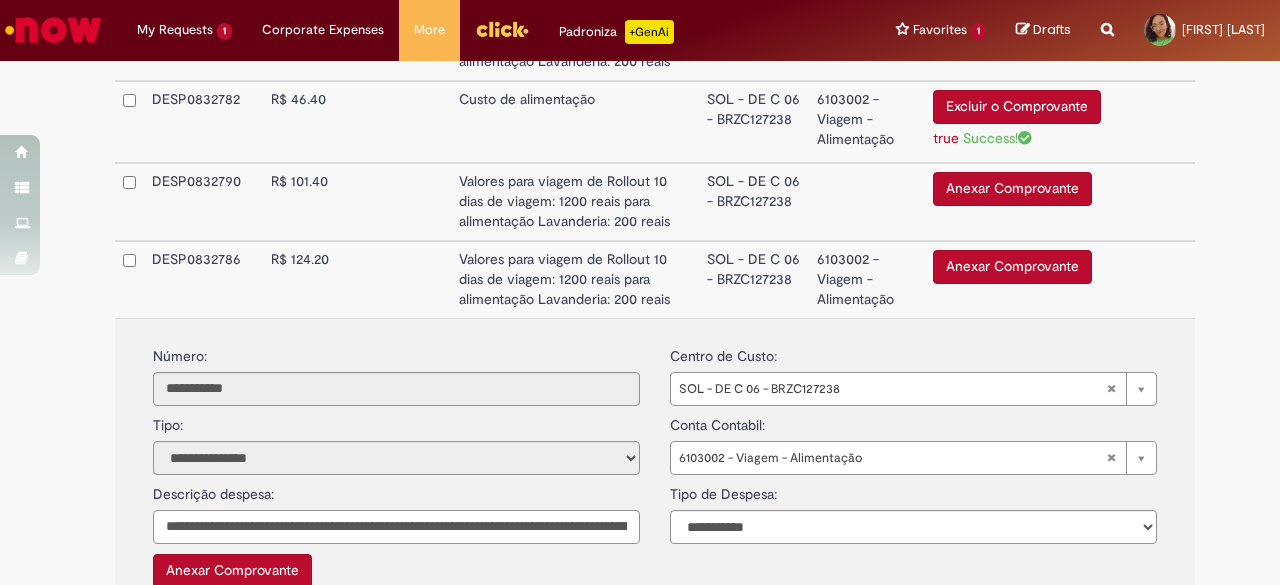 paste 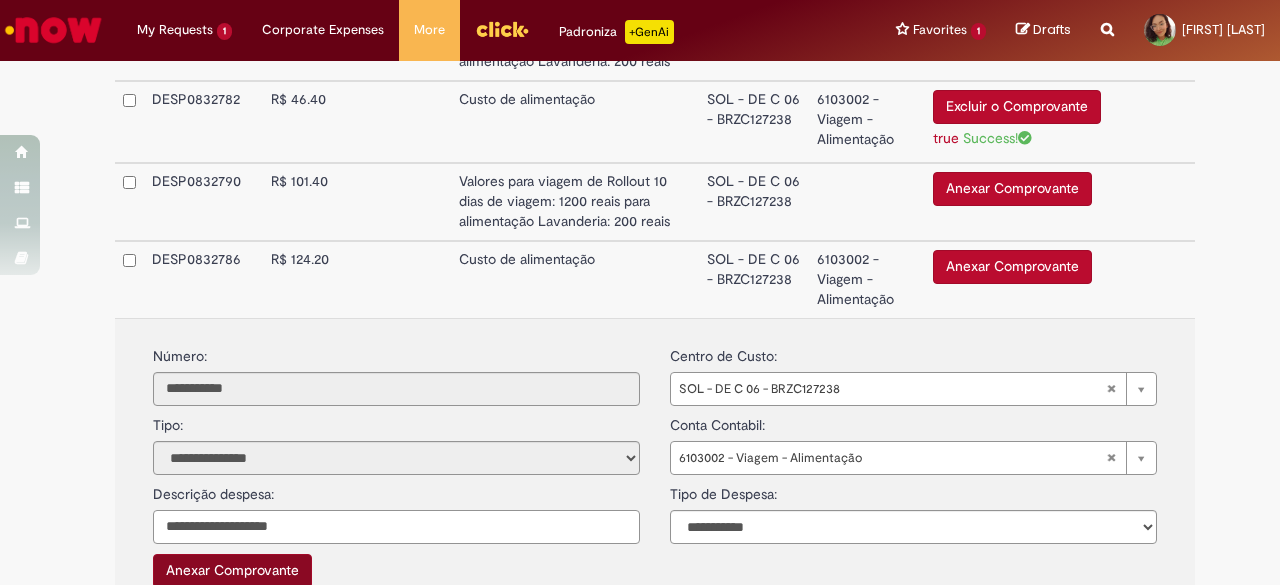 type on "**********" 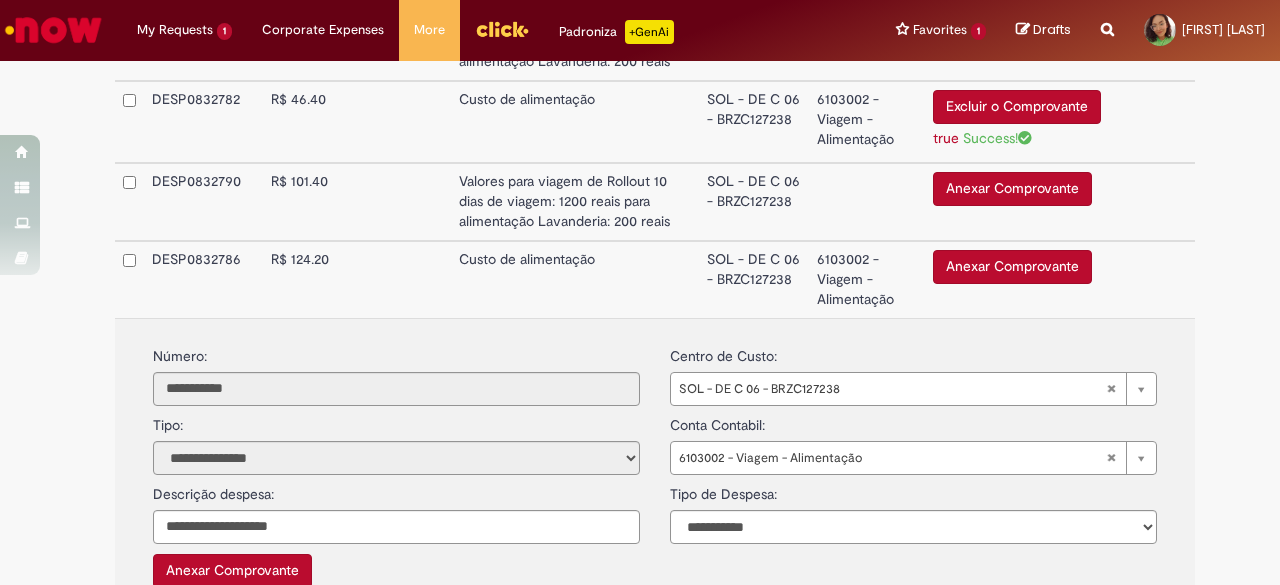 click on "Anexar Comprovante" at bounding box center [232, 571] 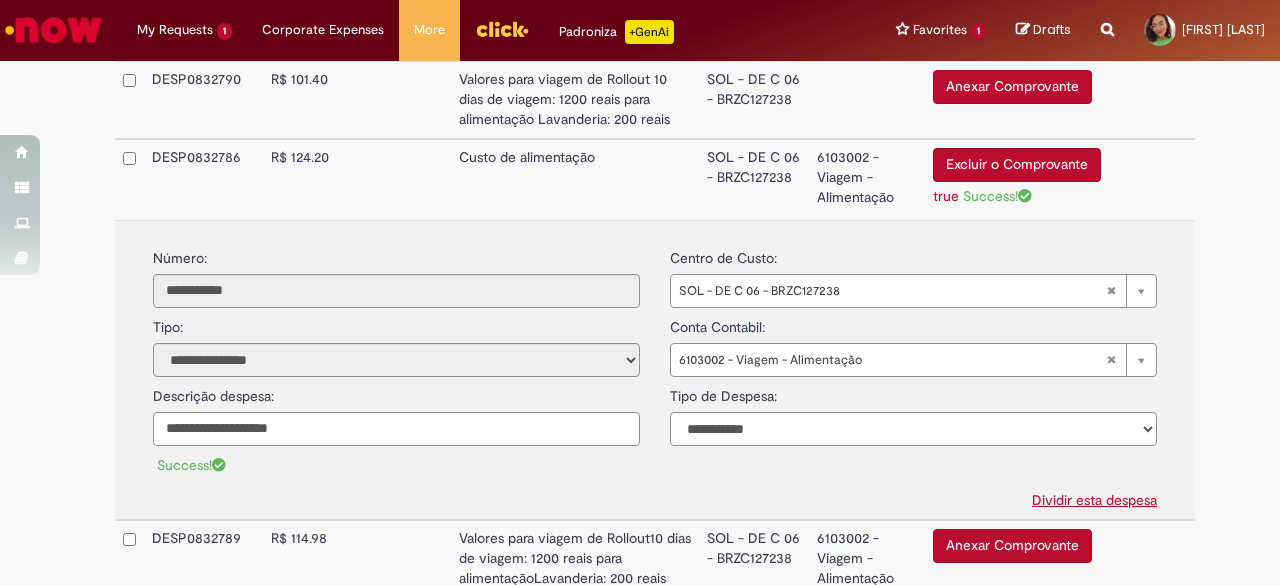 scroll, scrollTop: 1373, scrollLeft: 0, axis: vertical 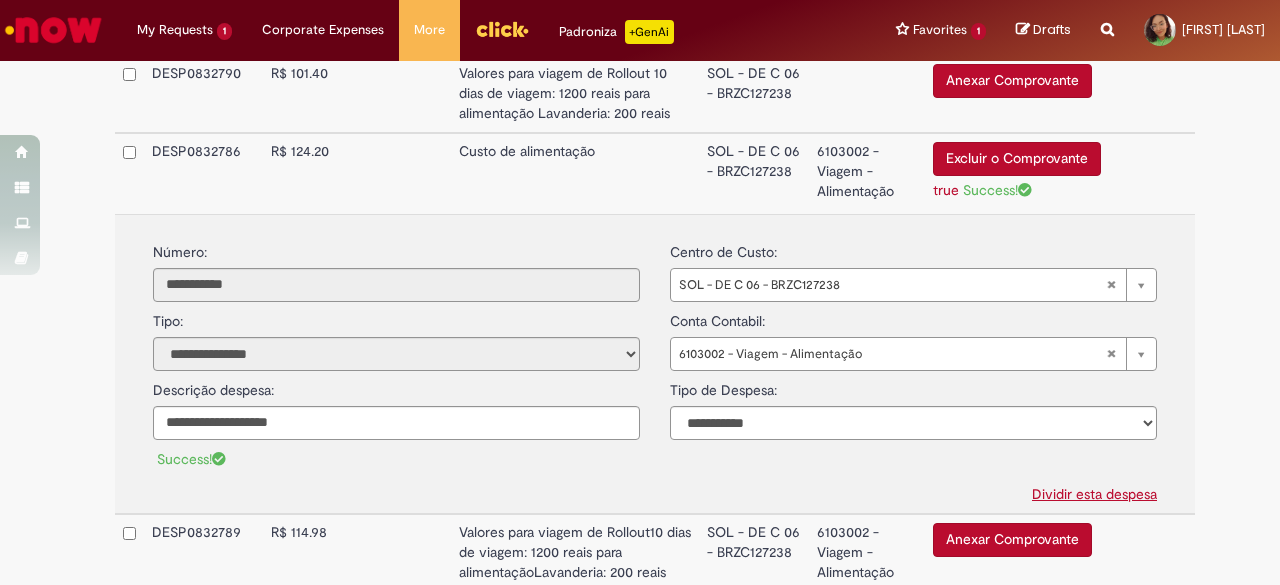 click on "Excluir o Comprovante" at bounding box center [1017, 159] 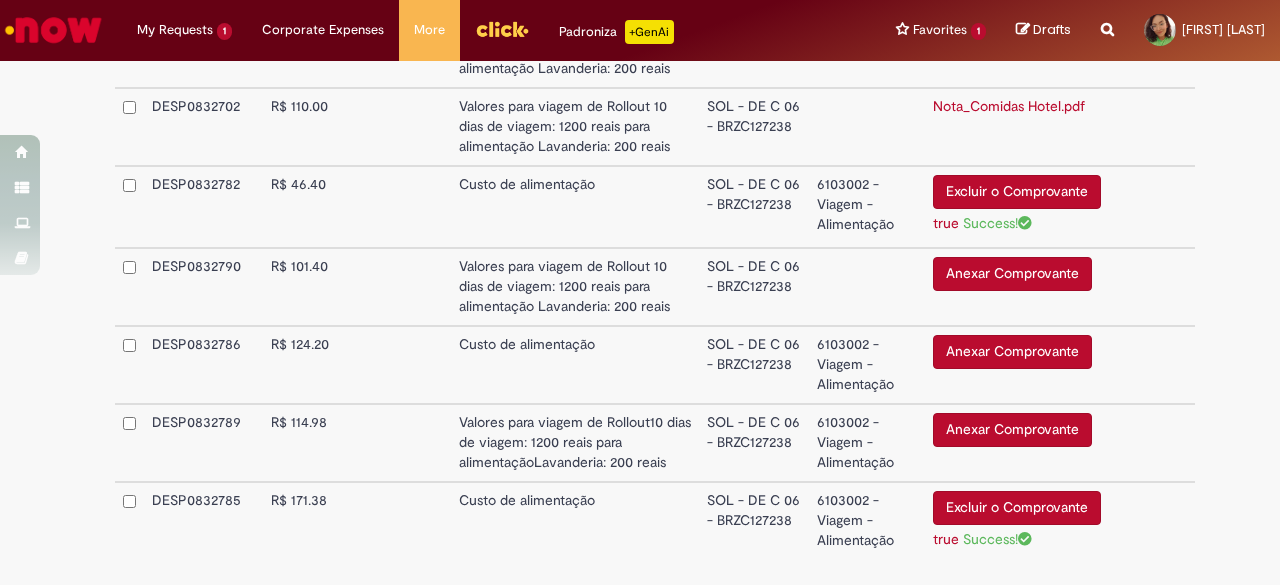 scroll, scrollTop: 1179, scrollLeft: 0, axis: vertical 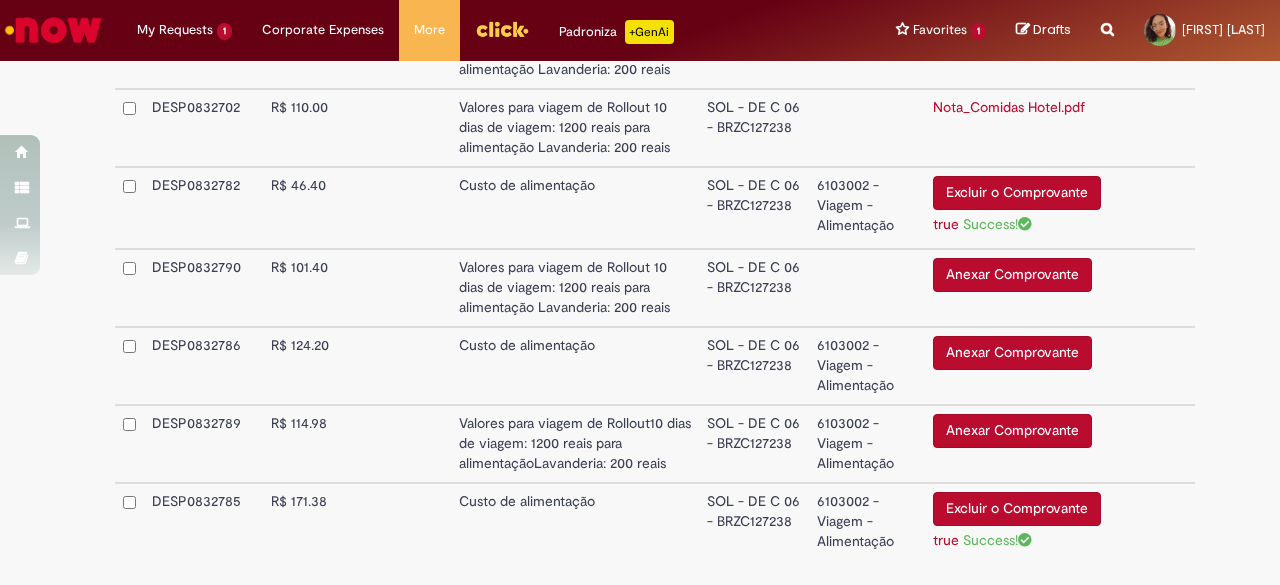 click on "Custo de alimentação" at bounding box center (575, 366) 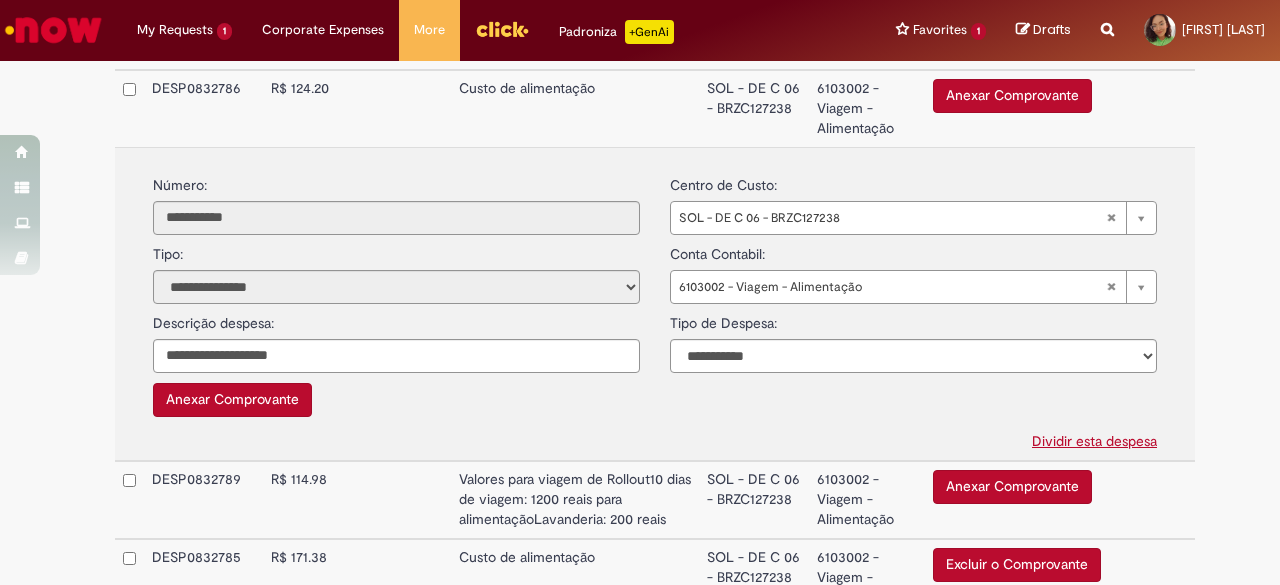 scroll, scrollTop: 1437, scrollLeft: 0, axis: vertical 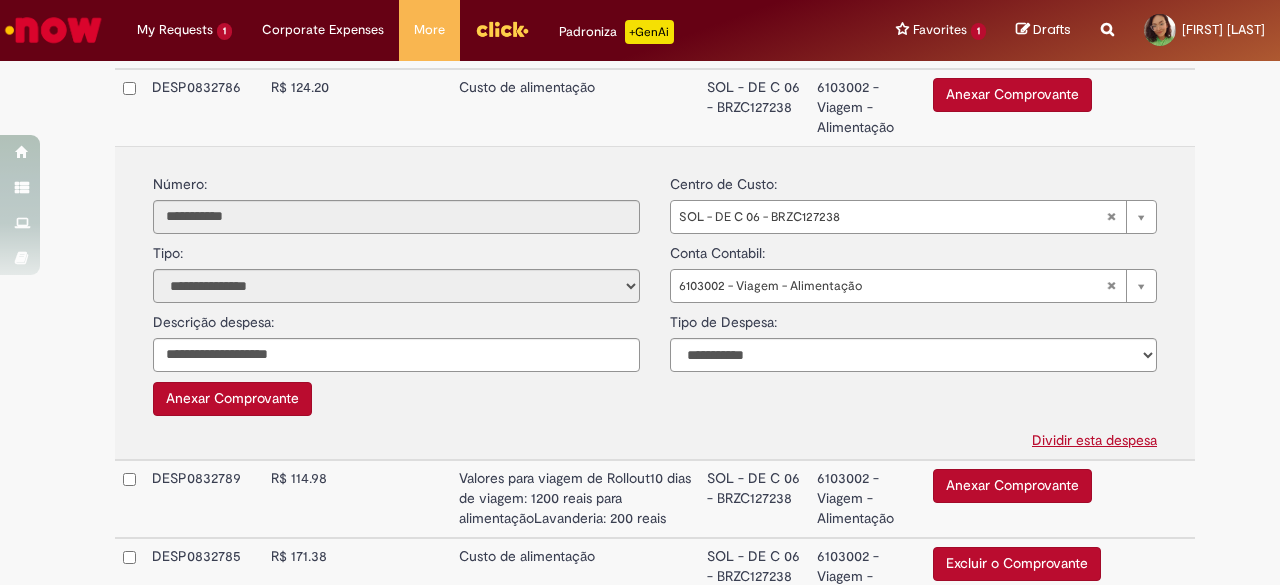 click on "Anexar Comprovante" at bounding box center (232, 399) 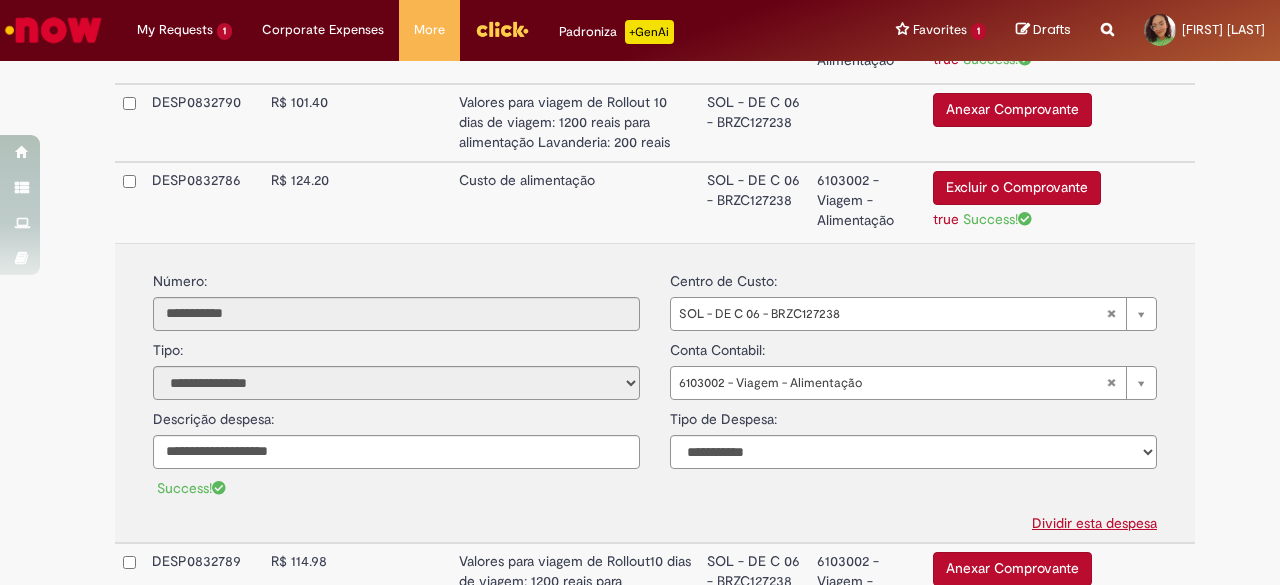 click on "R$ 124.20" at bounding box center (302, 202) 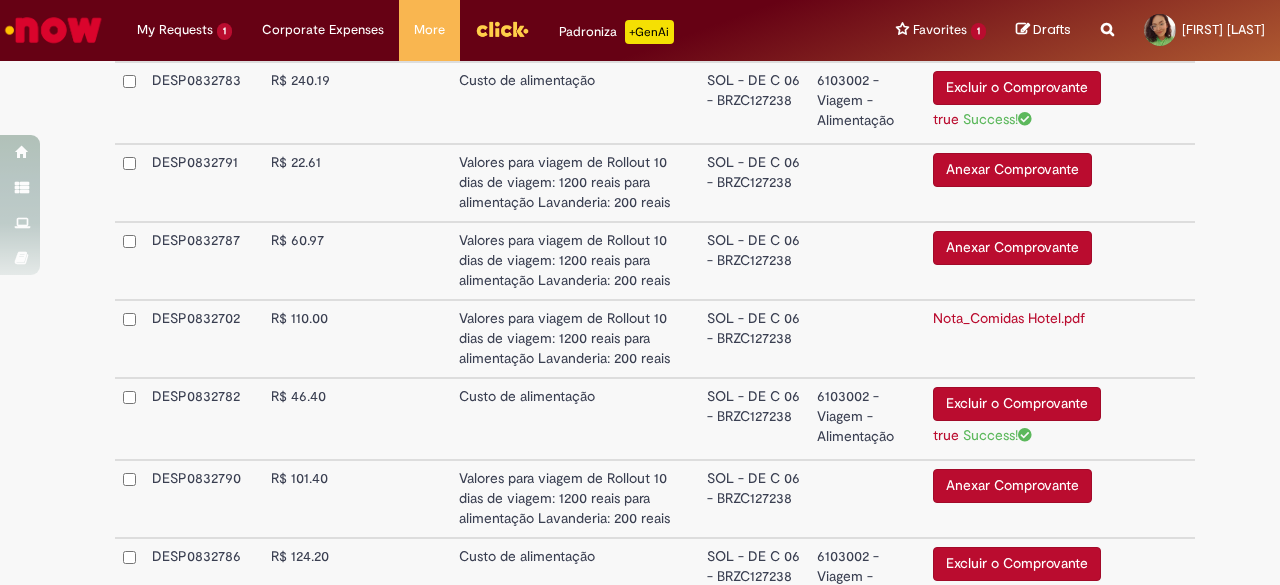 scroll, scrollTop: 967, scrollLeft: 0, axis: vertical 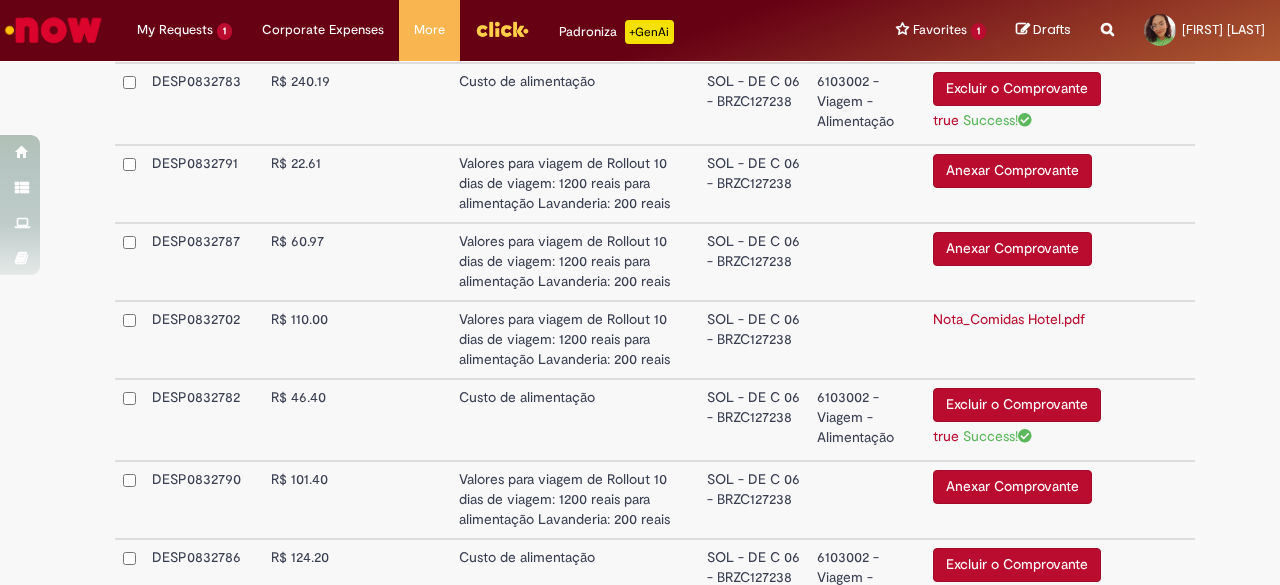click on "R$ 60.97" at bounding box center (302, 262) 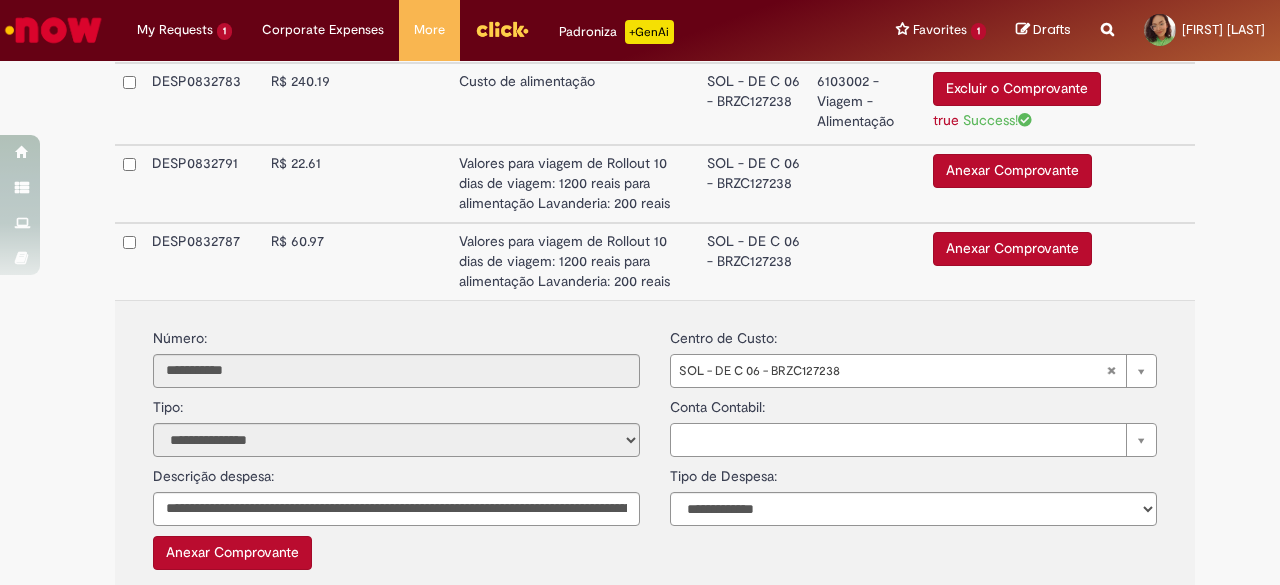 scroll, scrollTop: 1094, scrollLeft: 0, axis: vertical 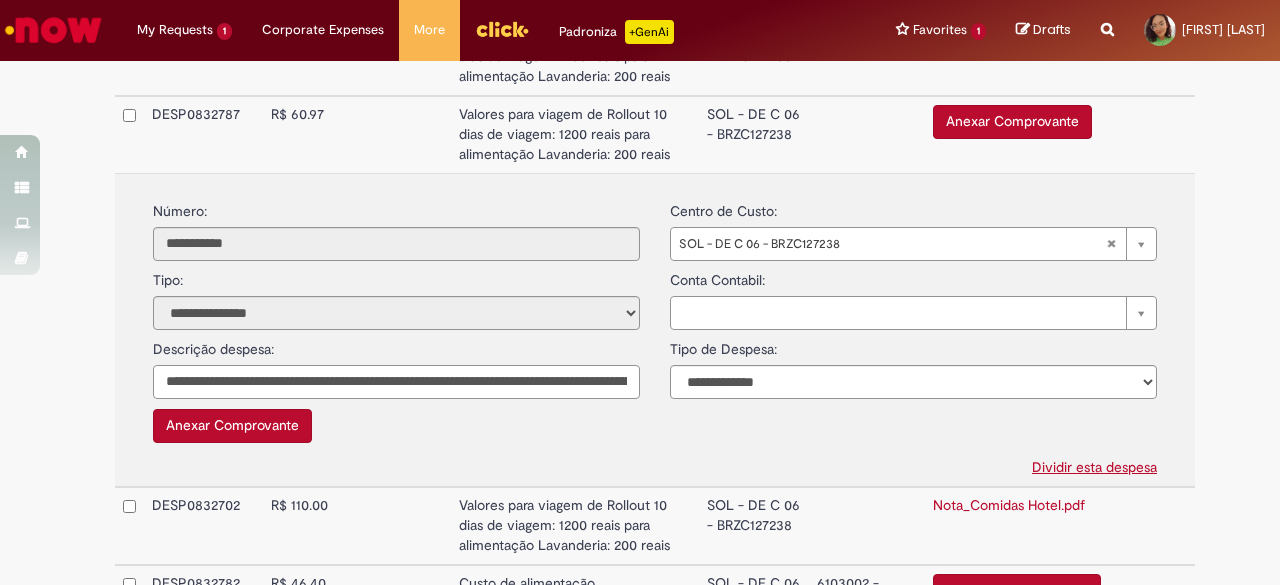 click on "**********" at bounding box center (396, 382) 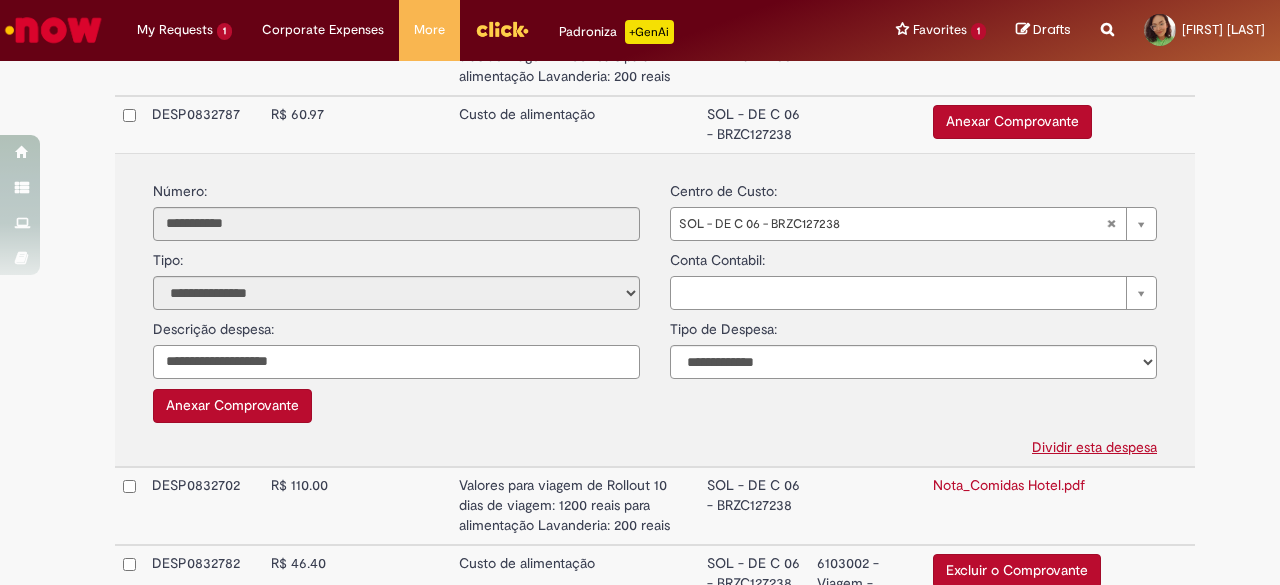 type on "**********" 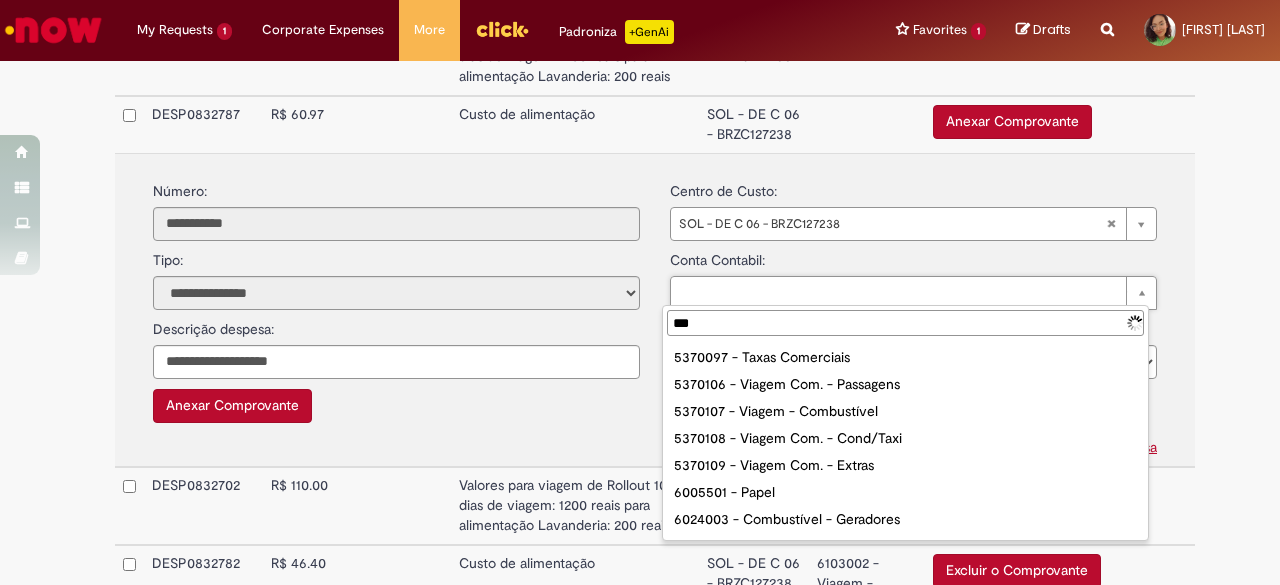type on "****" 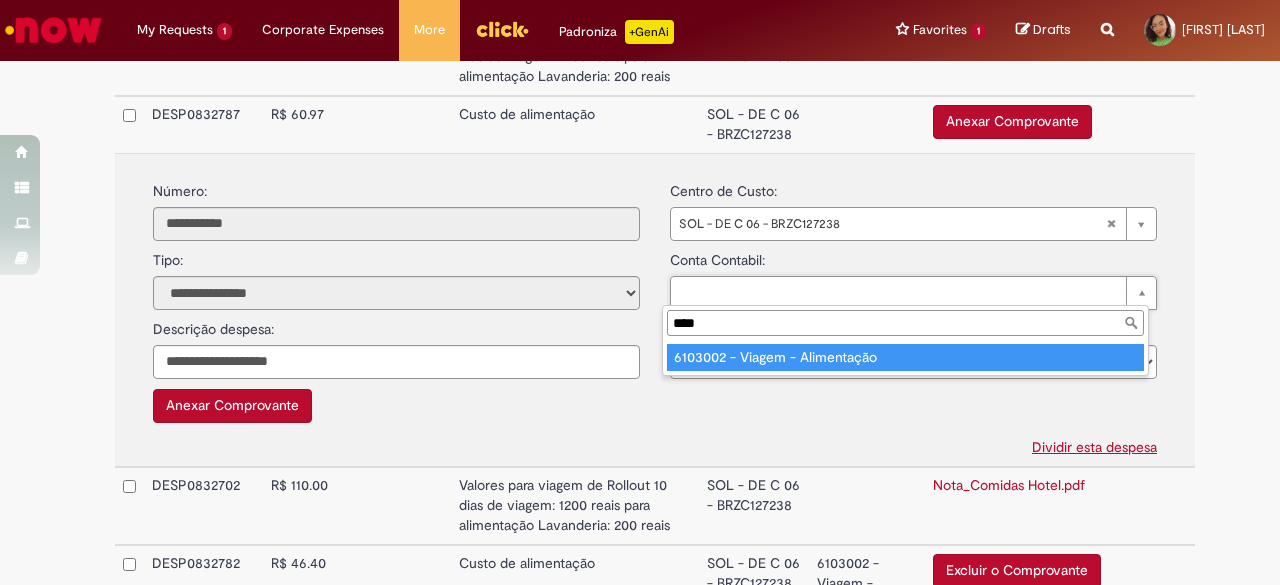 type on "**********" 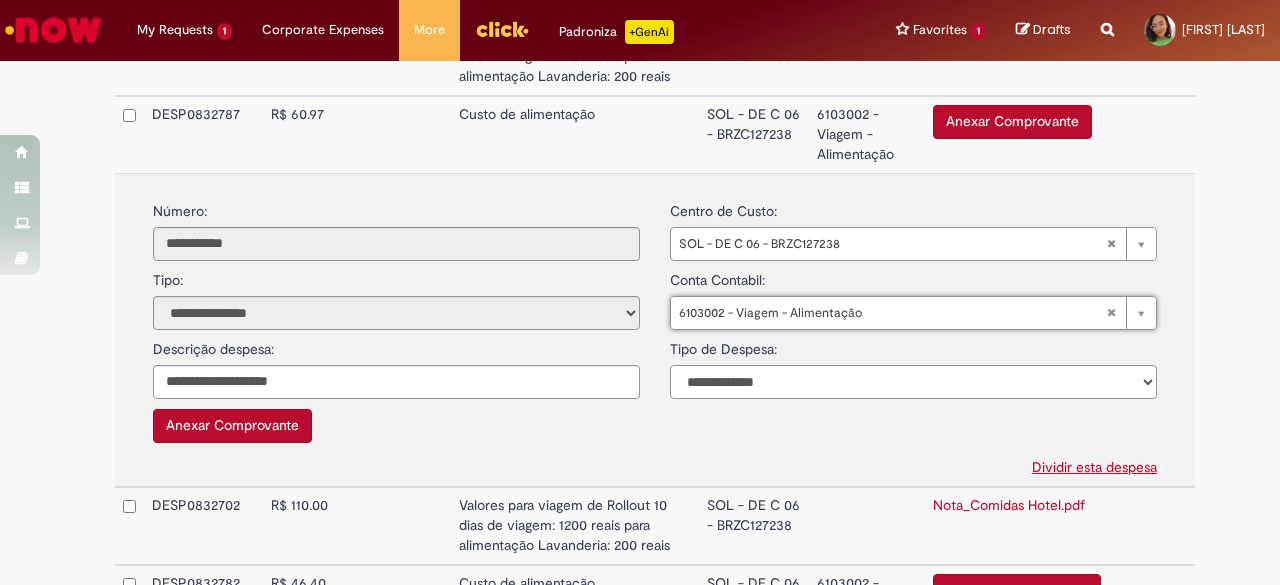 click on "**********" at bounding box center (913, 382) 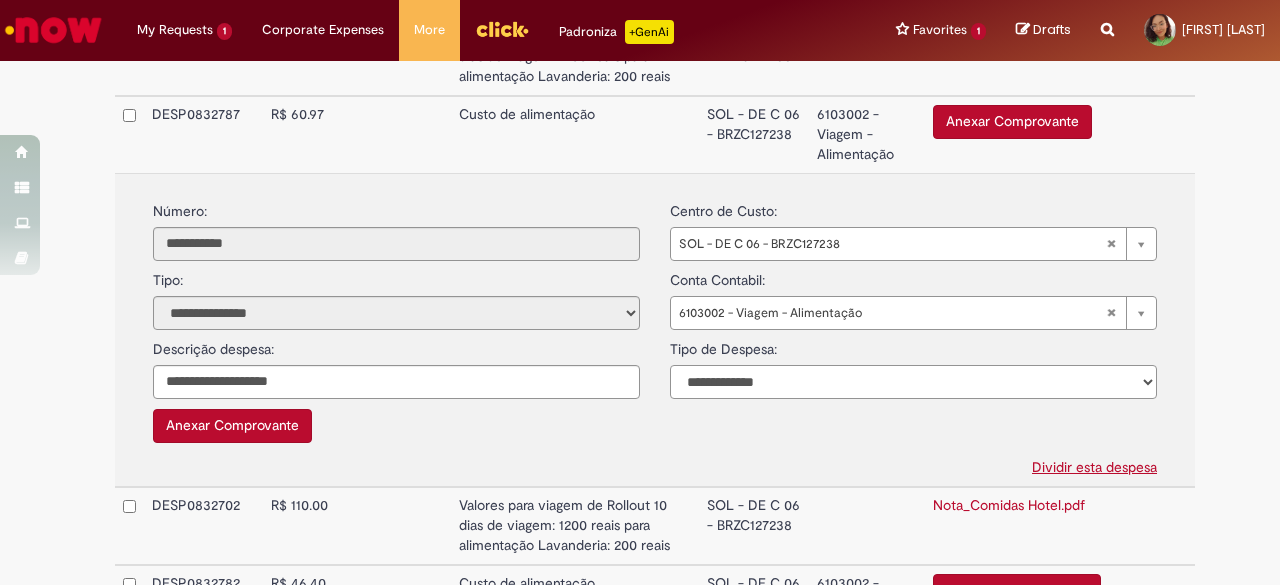 select on "*" 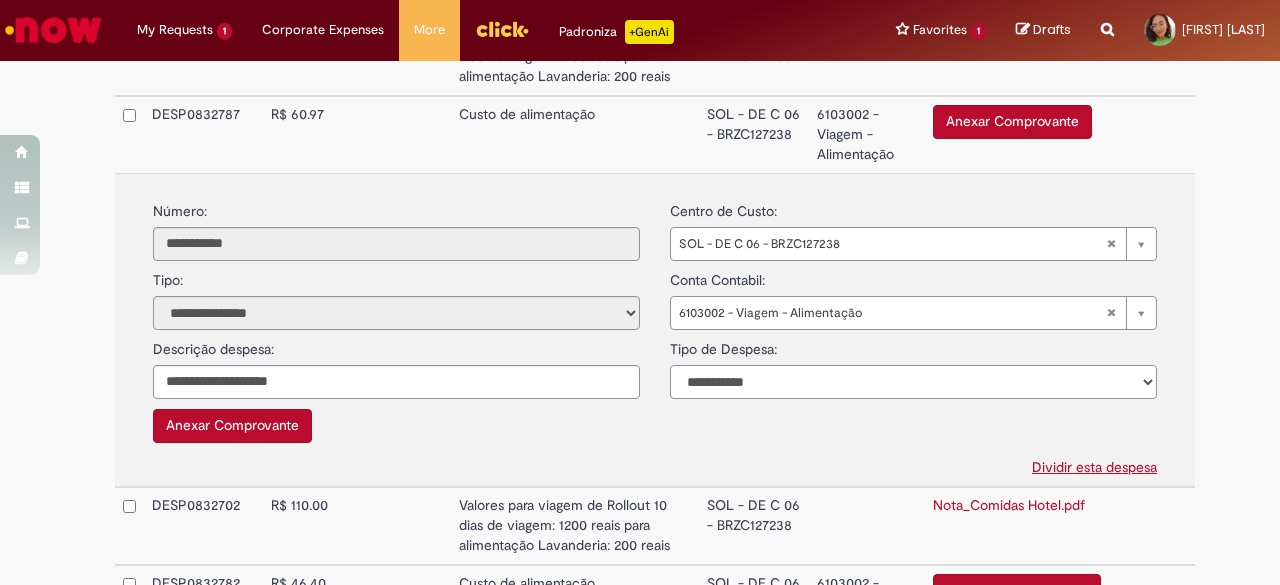click on "**********" at bounding box center [913, 382] 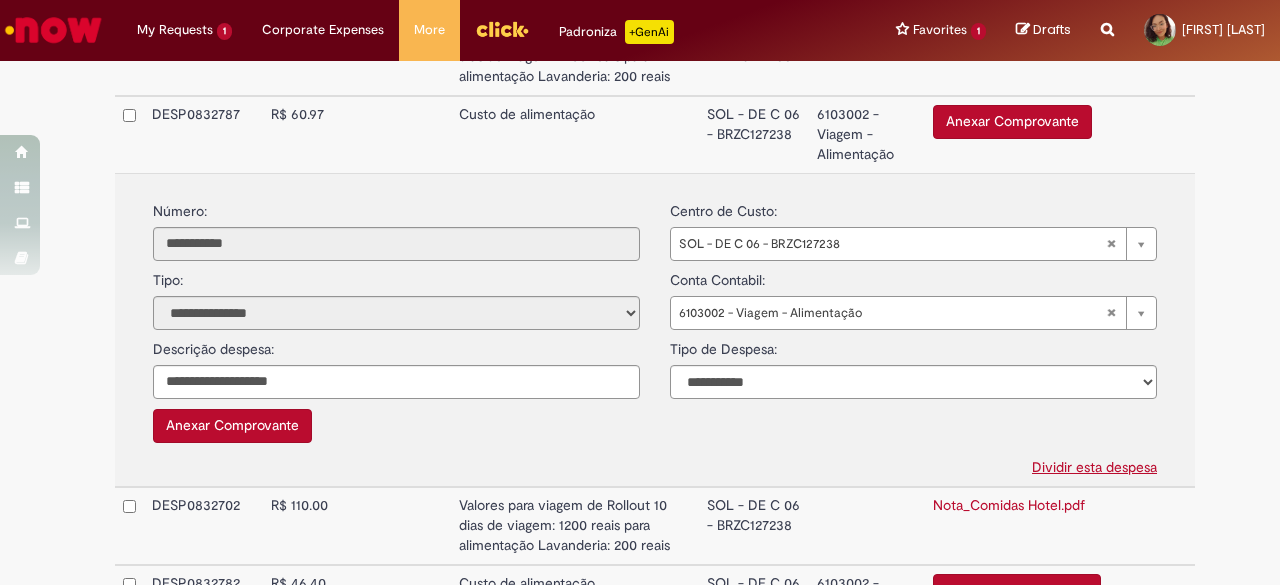 click on "Anexar Comprovante" at bounding box center [232, 426] 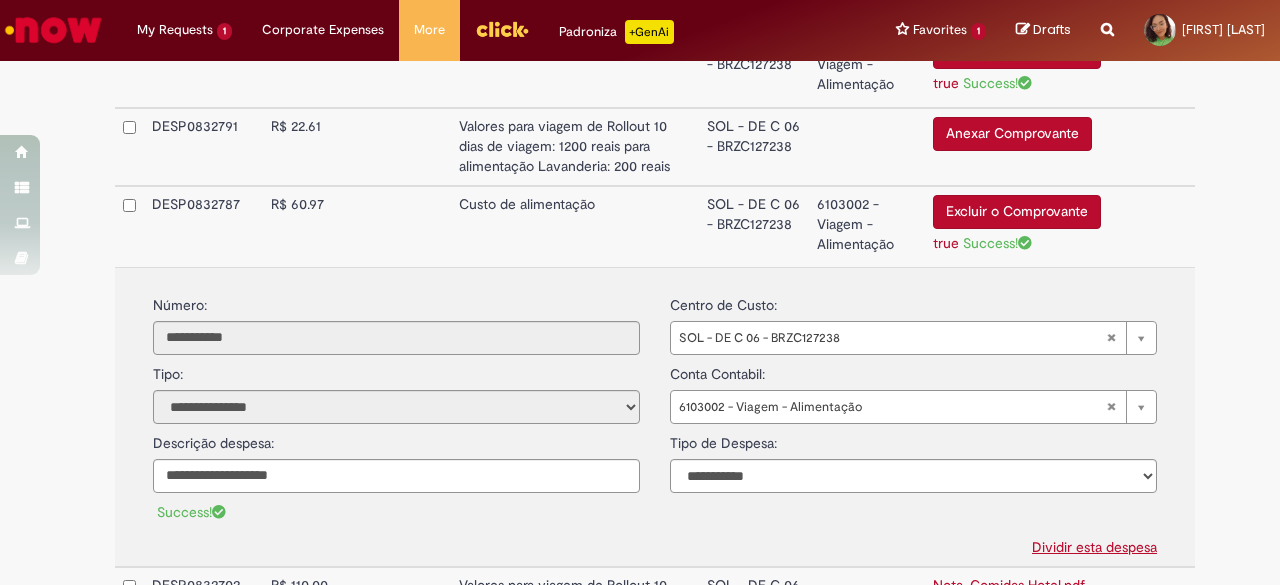 scroll, scrollTop: 1003, scrollLeft: 0, axis: vertical 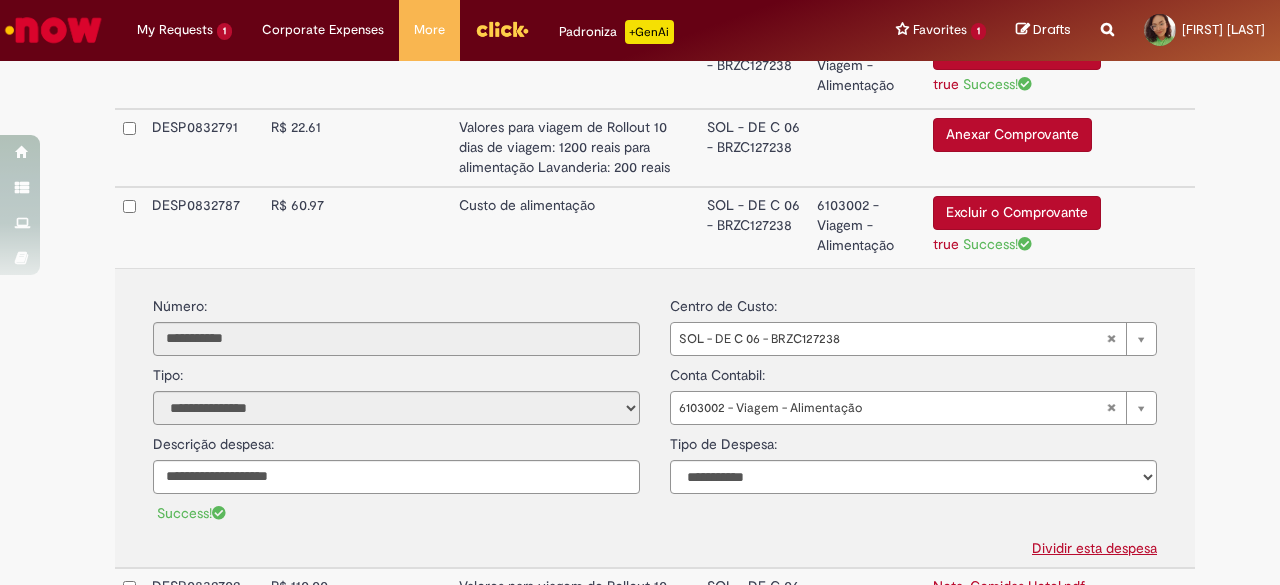 click on "R$ 60.97" at bounding box center (302, 227) 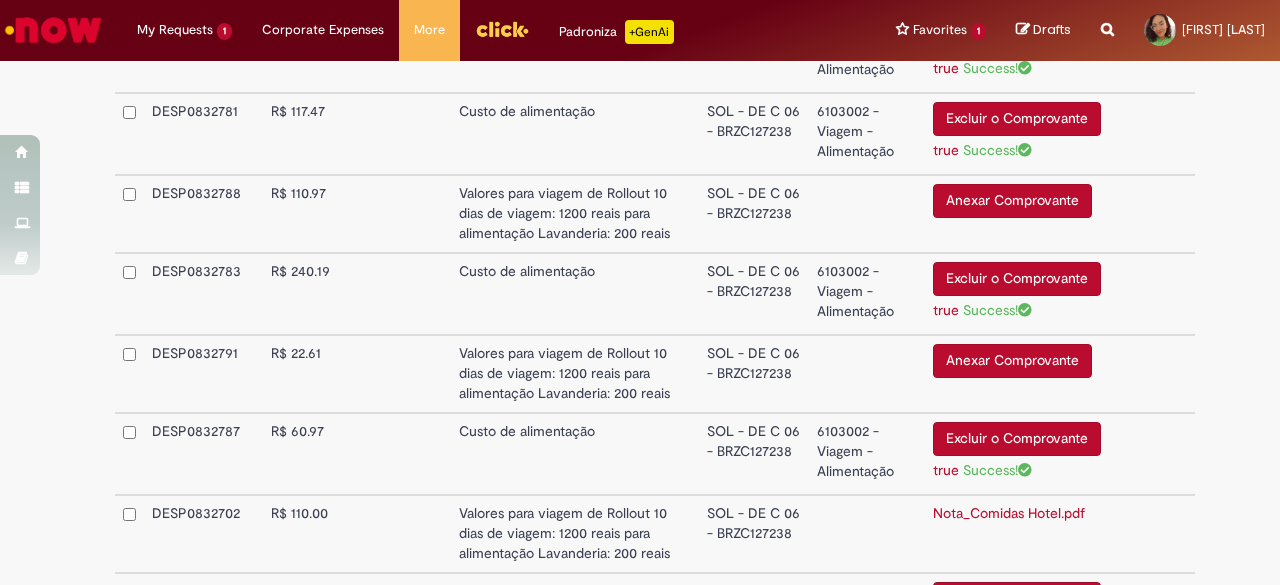 scroll, scrollTop: 769, scrollLeft: 0, axis: vertical 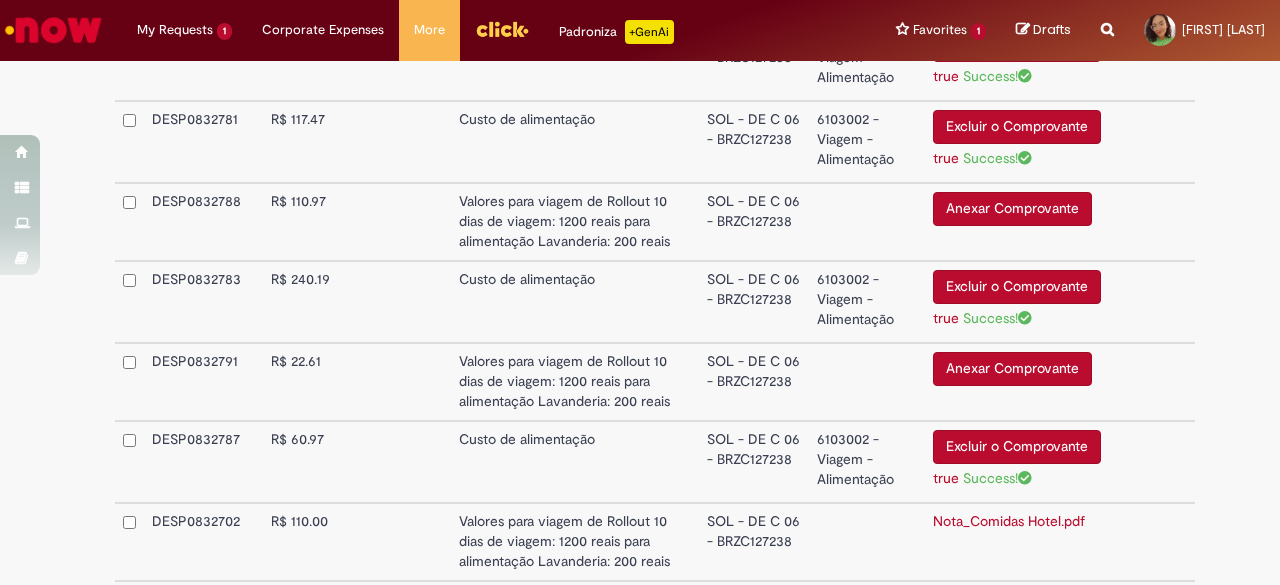 click at bounding box center (396, 222) 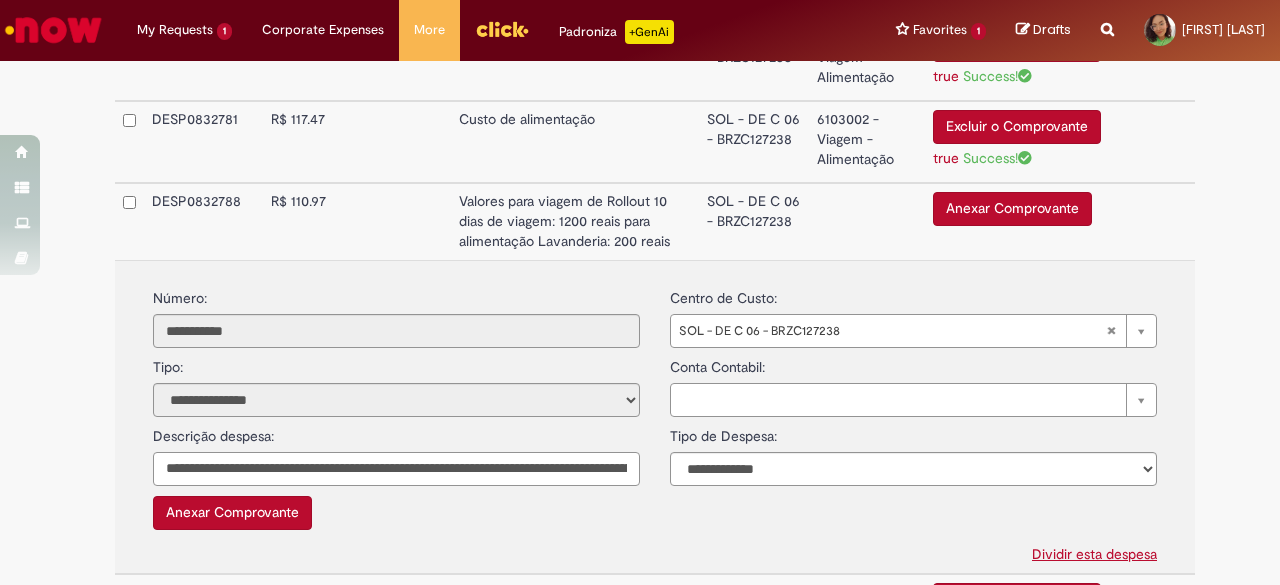 click on "**********" at bounding box center [396, 469] 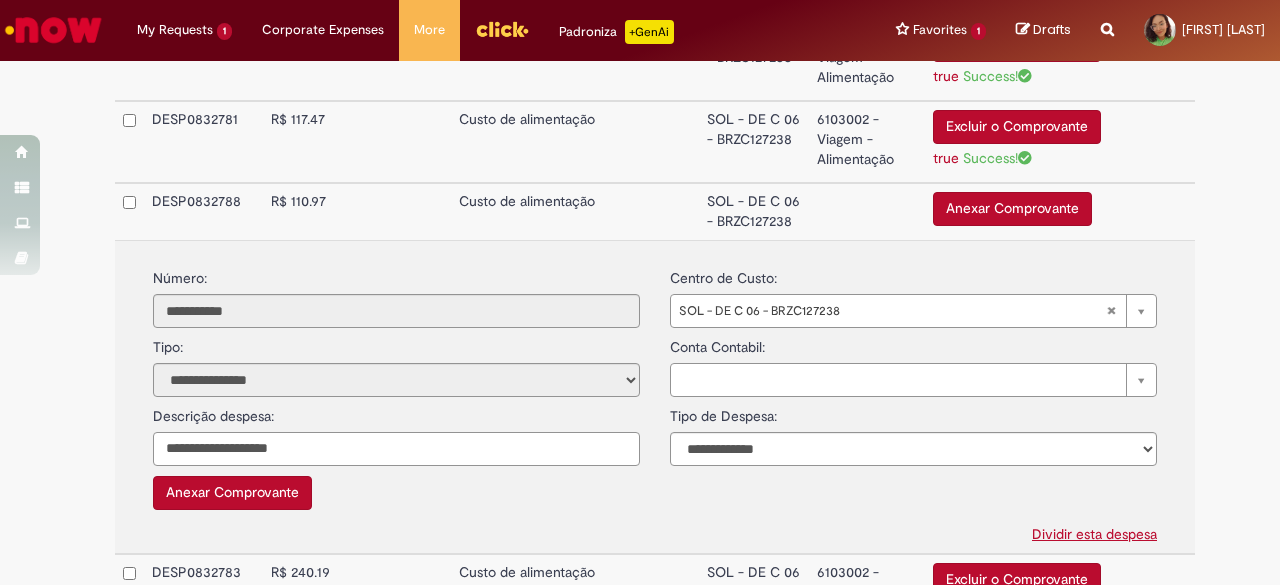 type on "**********" 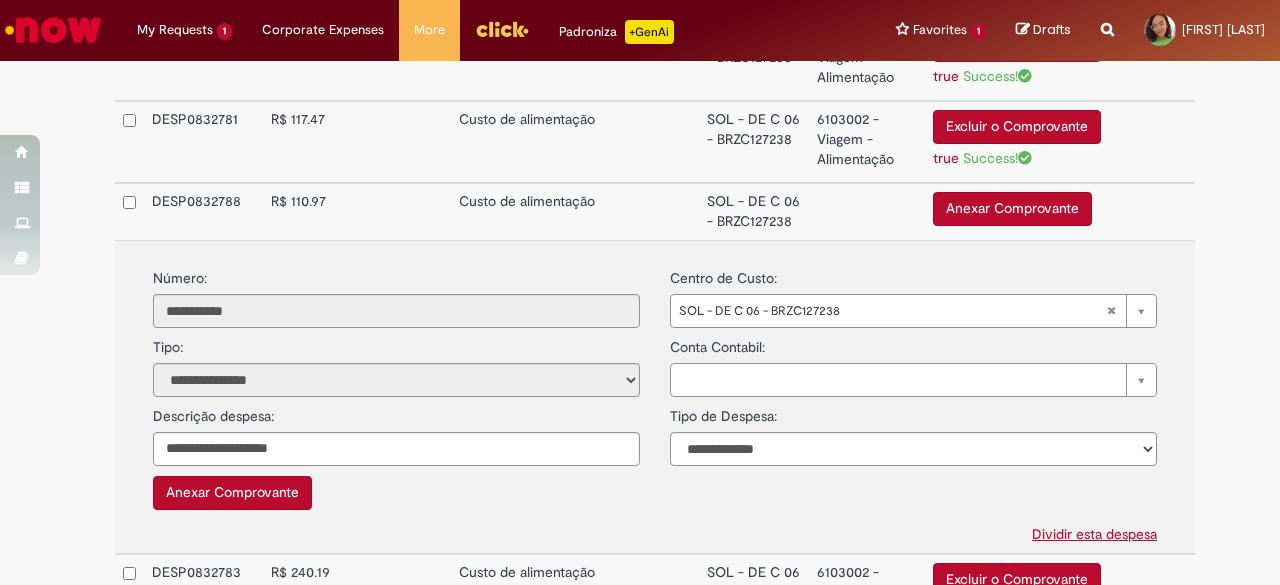 type on "*" 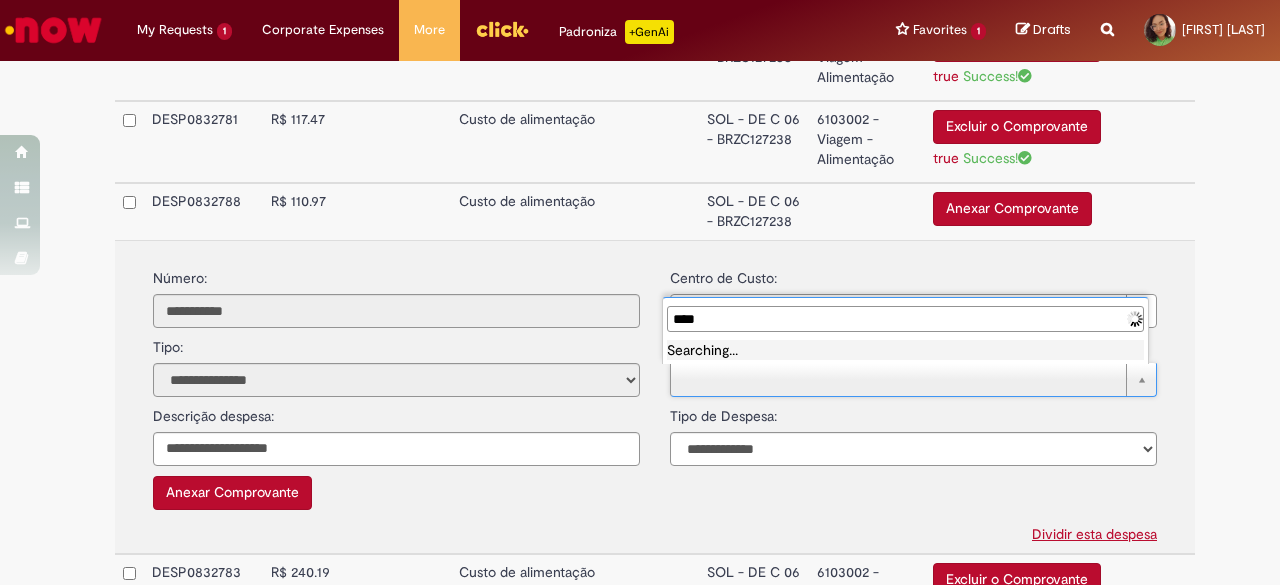 type on "*****" 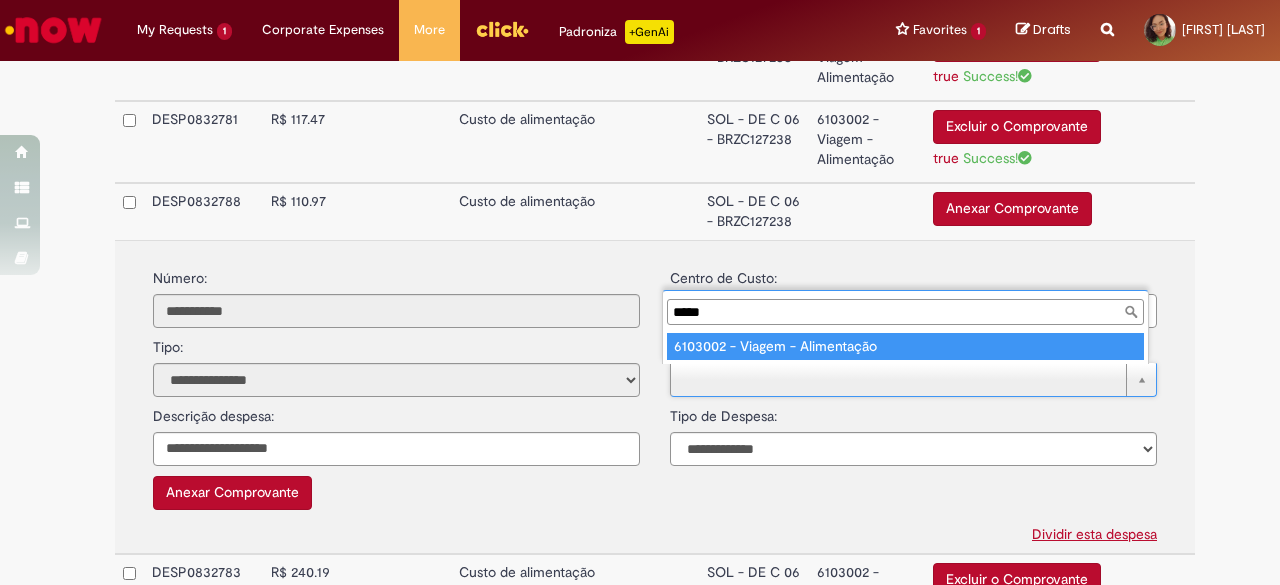 type on "**********" 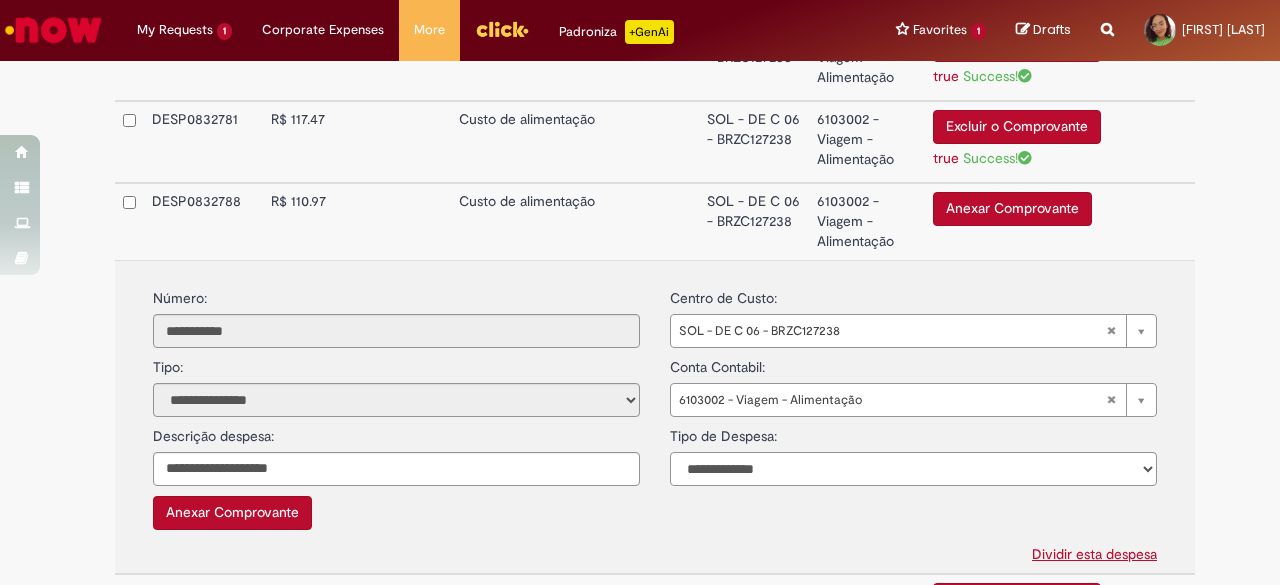 click on "**********" at bounding box center [913, 469] 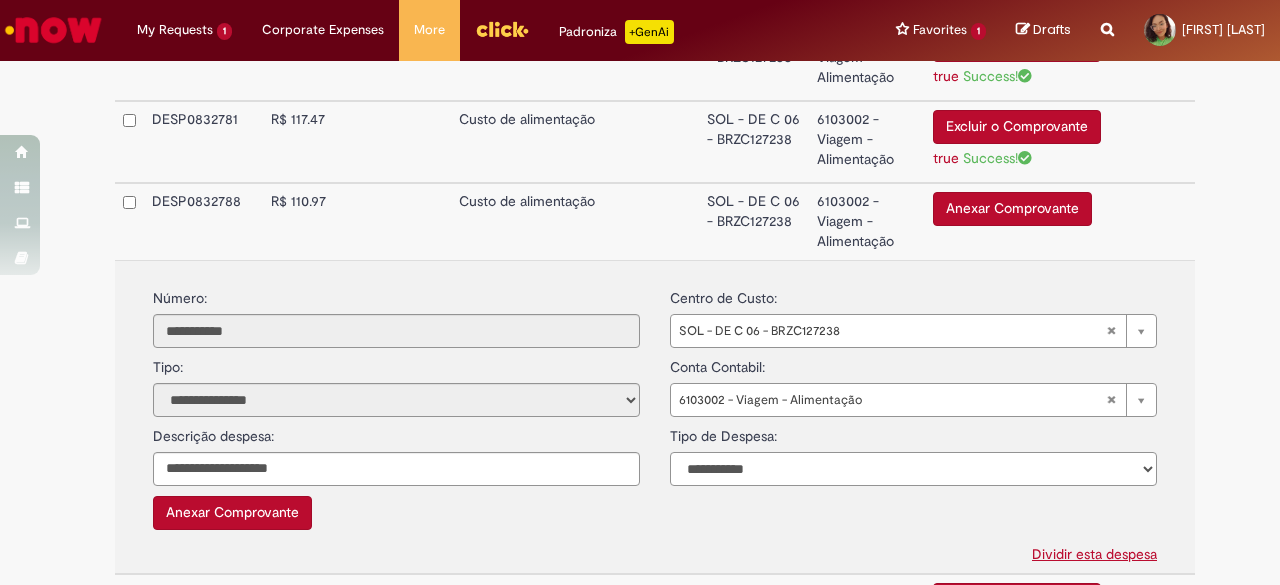 click on "**********" at bounding box center (913, 469) 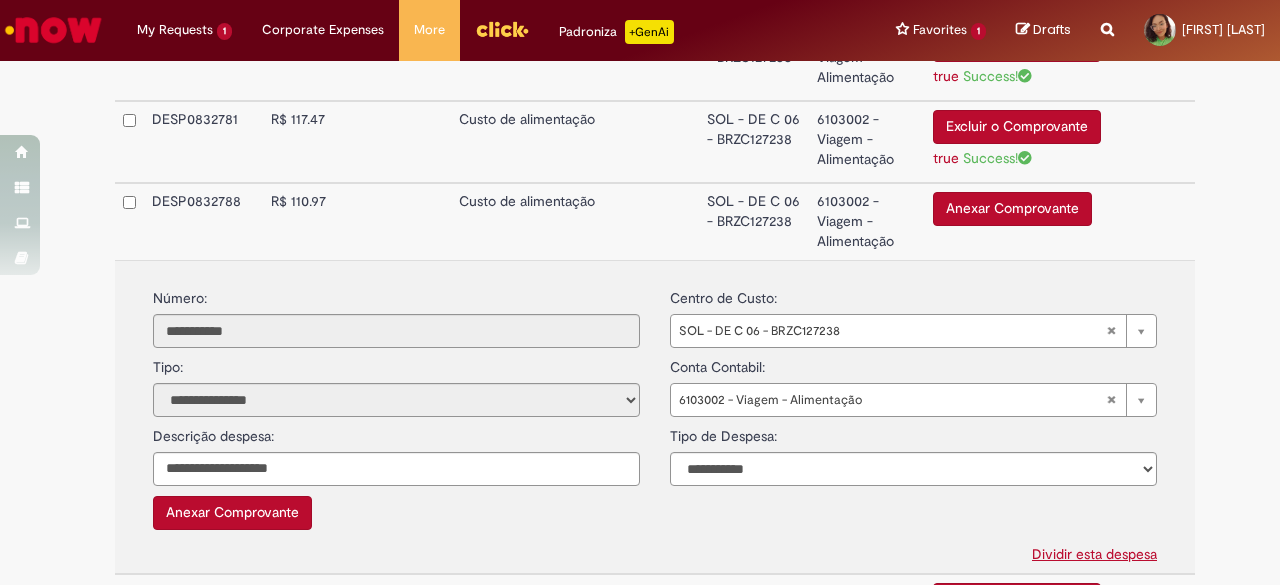 click on "Anexar Comprovante" at bounding box center [232, 513] 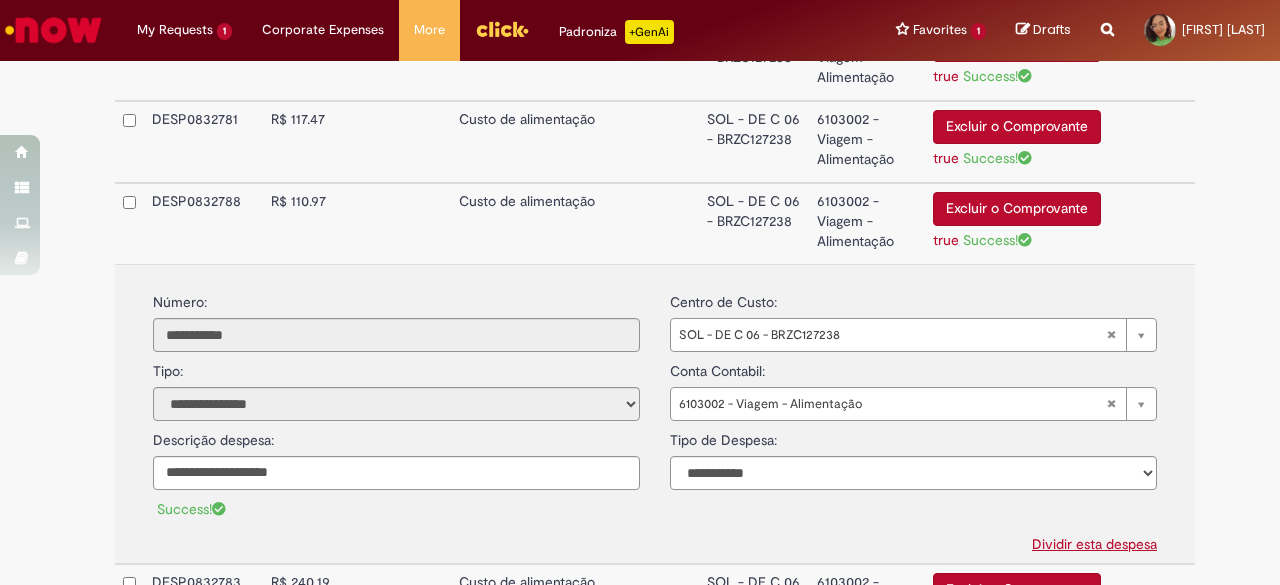 click at bounding box center [396, 223] 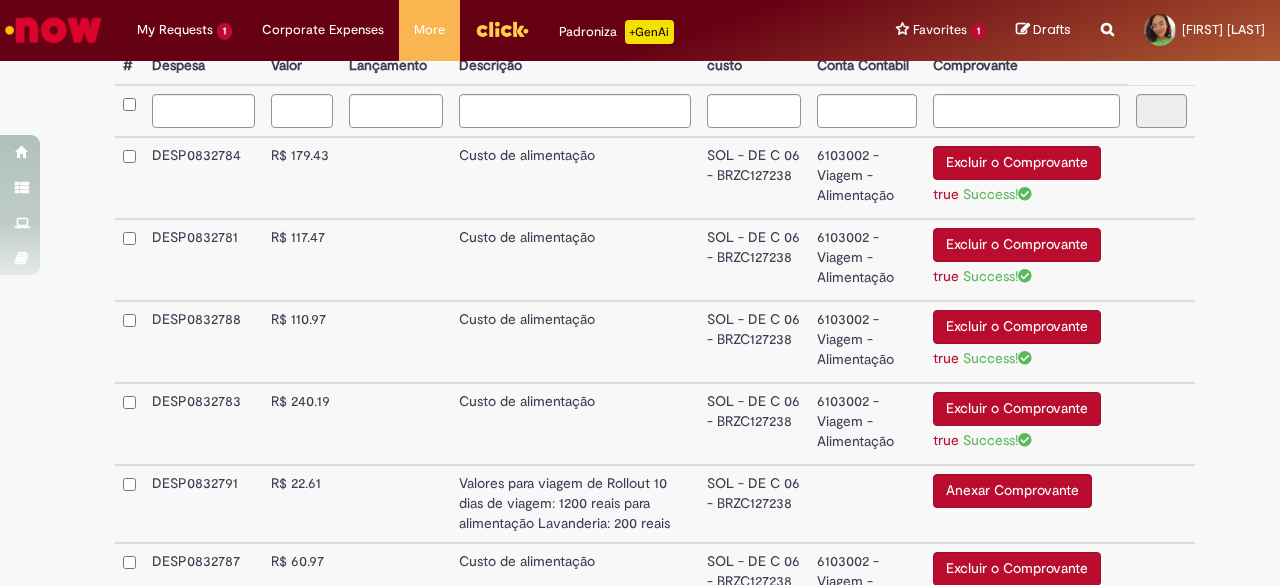 scroll, scrollTop: 649, scrollLeft: 0, axis: vertical 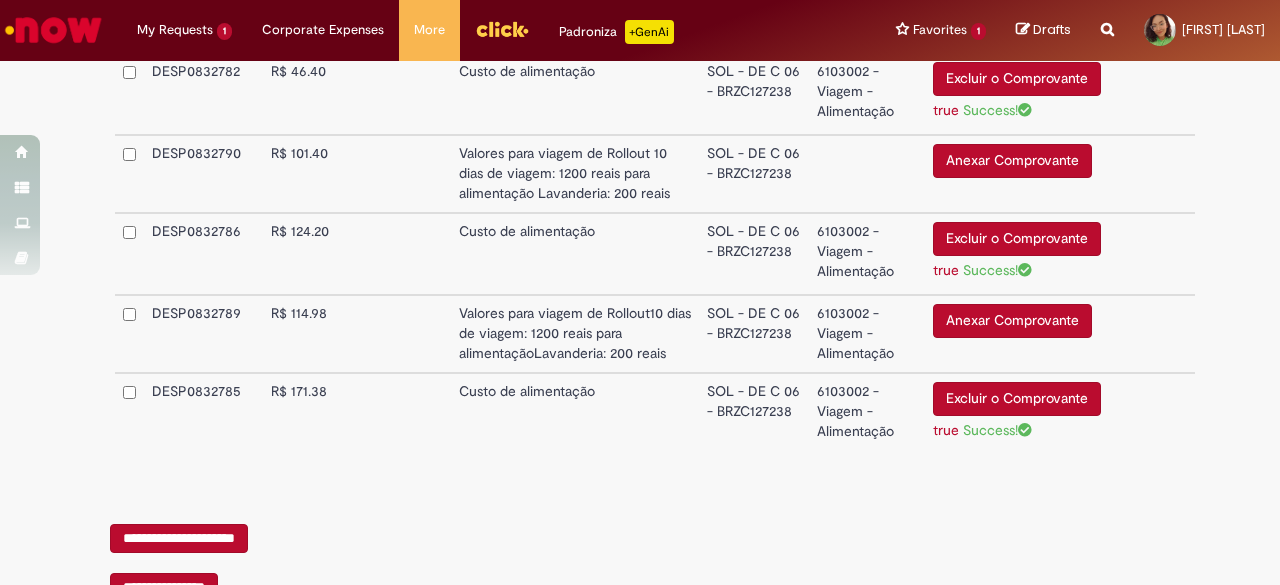 click on "Valores para viagem de Rollout10 dias de viagem: 1200 reais para alimentaçãoLavanderia: 200 reais" at bounding box center [575, 334] 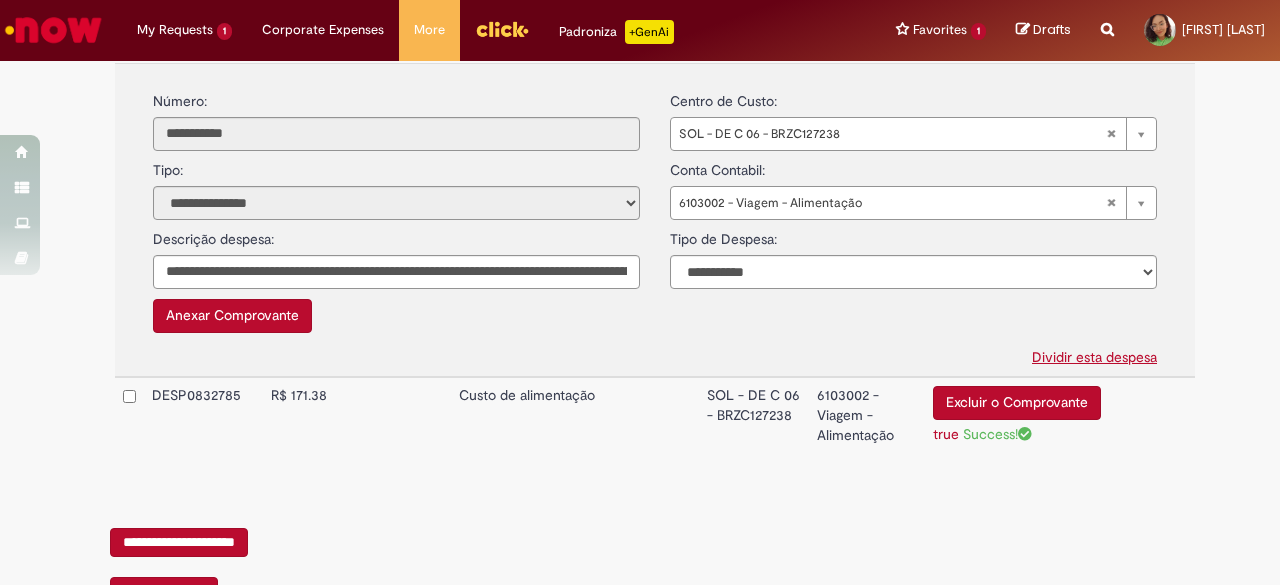 scroll, scrollTop: 1611, scrollLeft: 0, axis: vertical 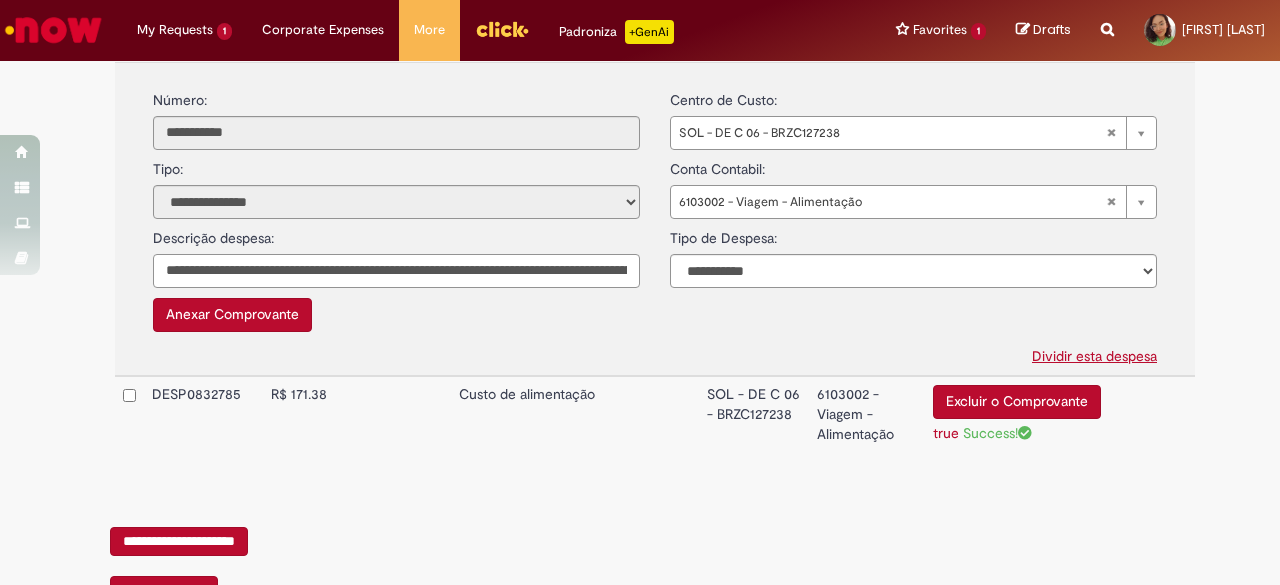 click on "**********" at bounding box center (396, 271) 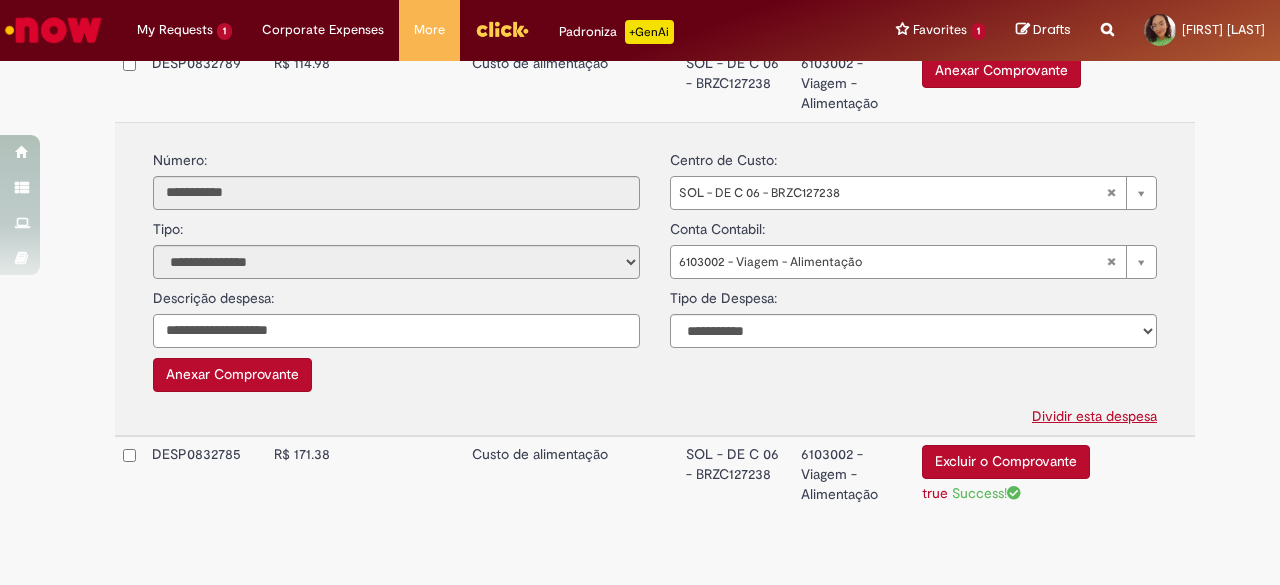 scroll, scrollTop: 1671, scrollLeft: 0, axis: vertical 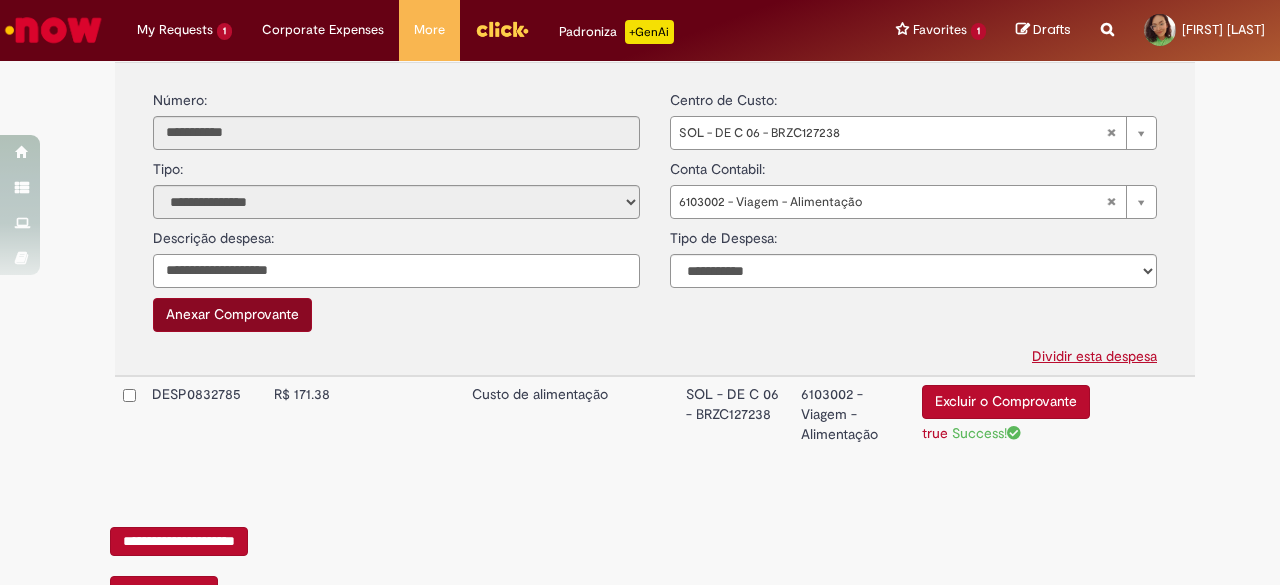 type on "**********" 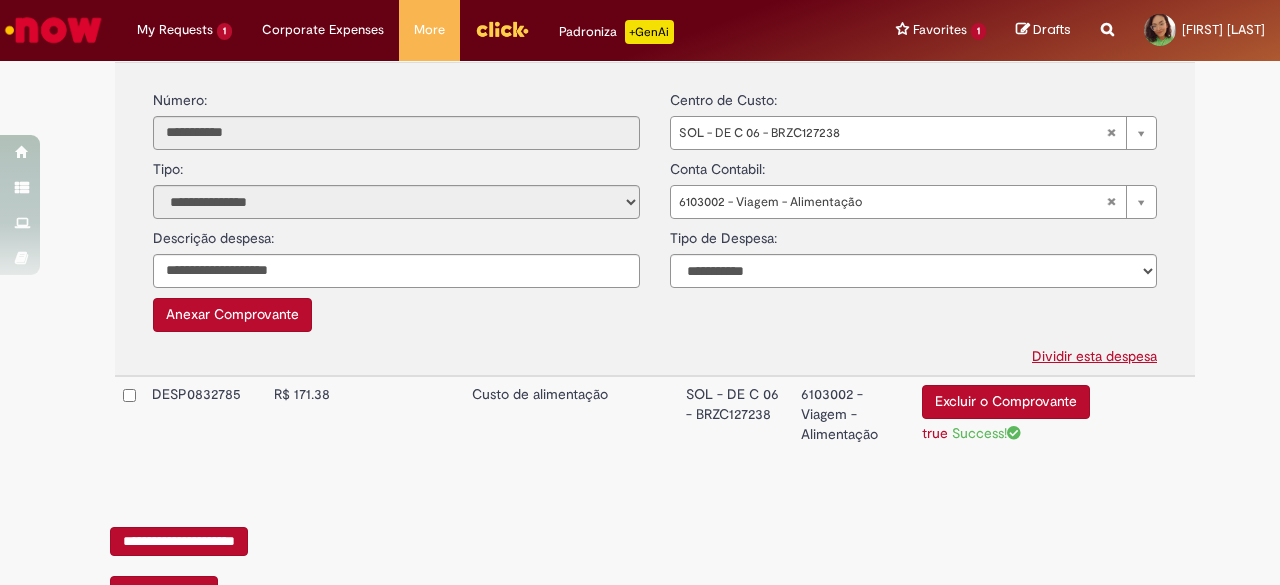 click on "Anexar Comprovante" at bounding box center [232, 315] 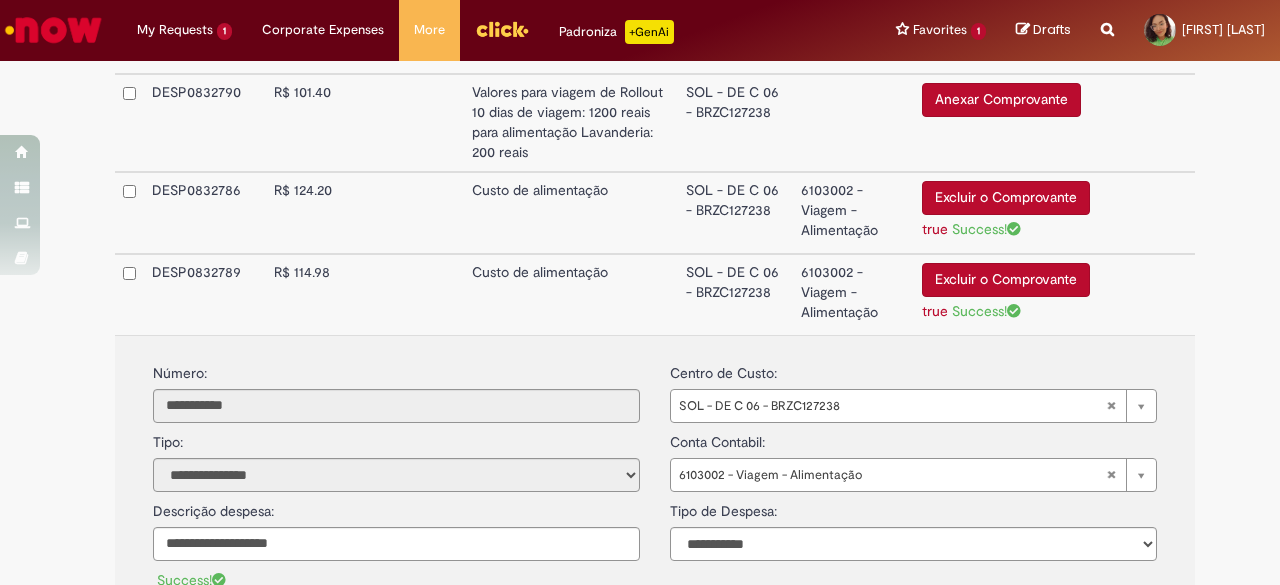 scroll, scrollTop: 1400, scrollLeft: 0, axis: vertical 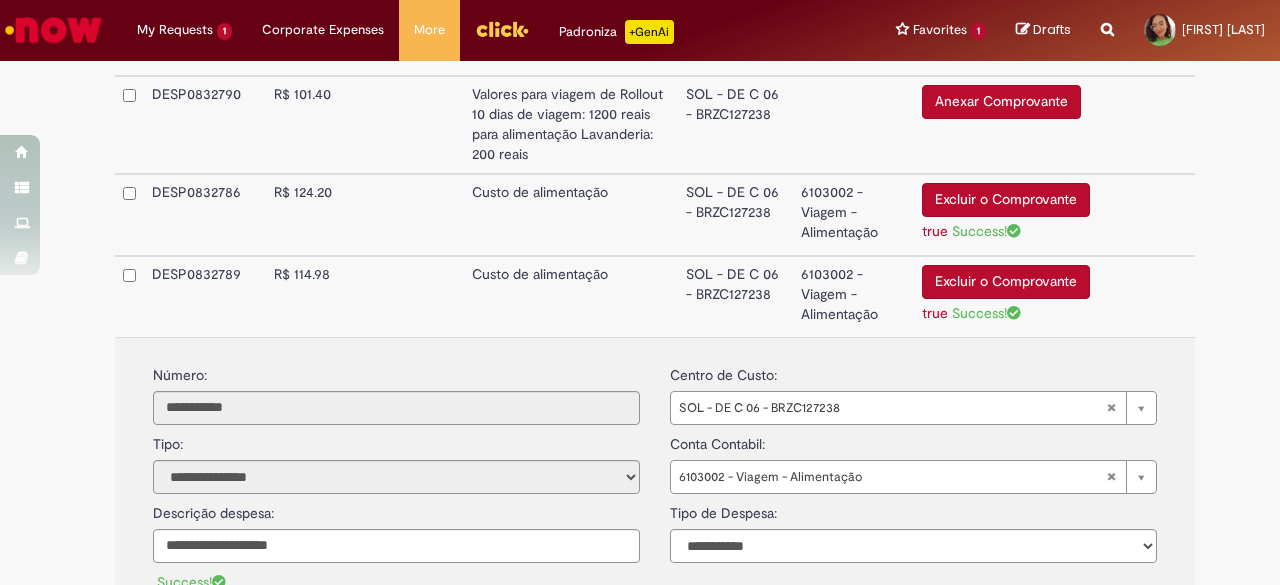 click at bounding box center [407, 296] 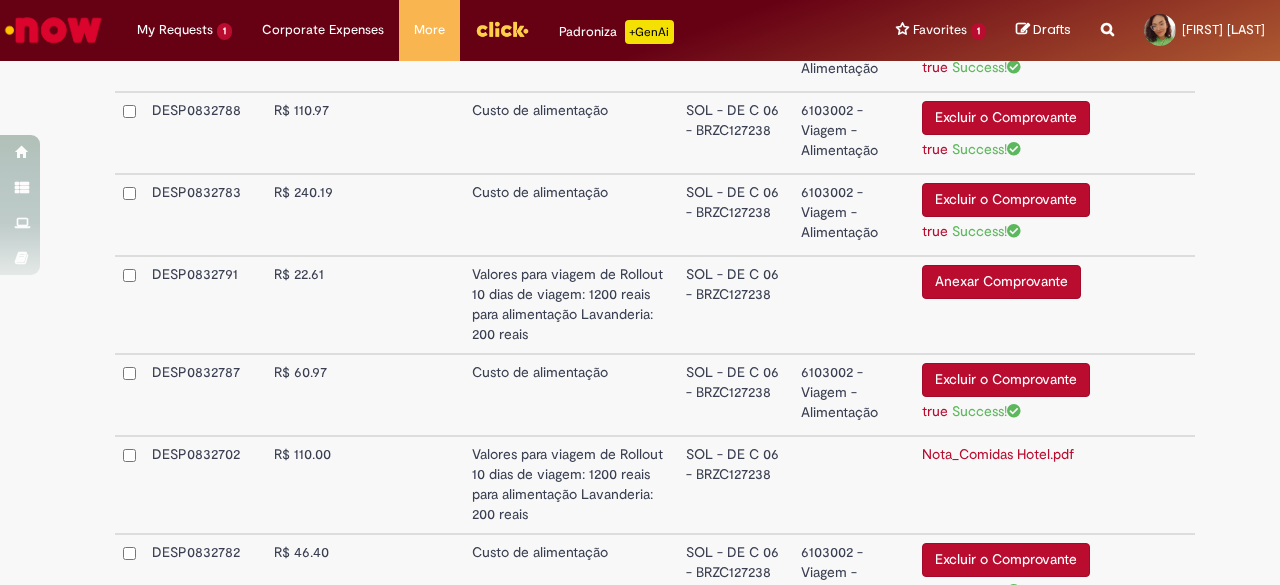 scroll, scrollTop: 838, scrollLeft: 0, axis: vertical 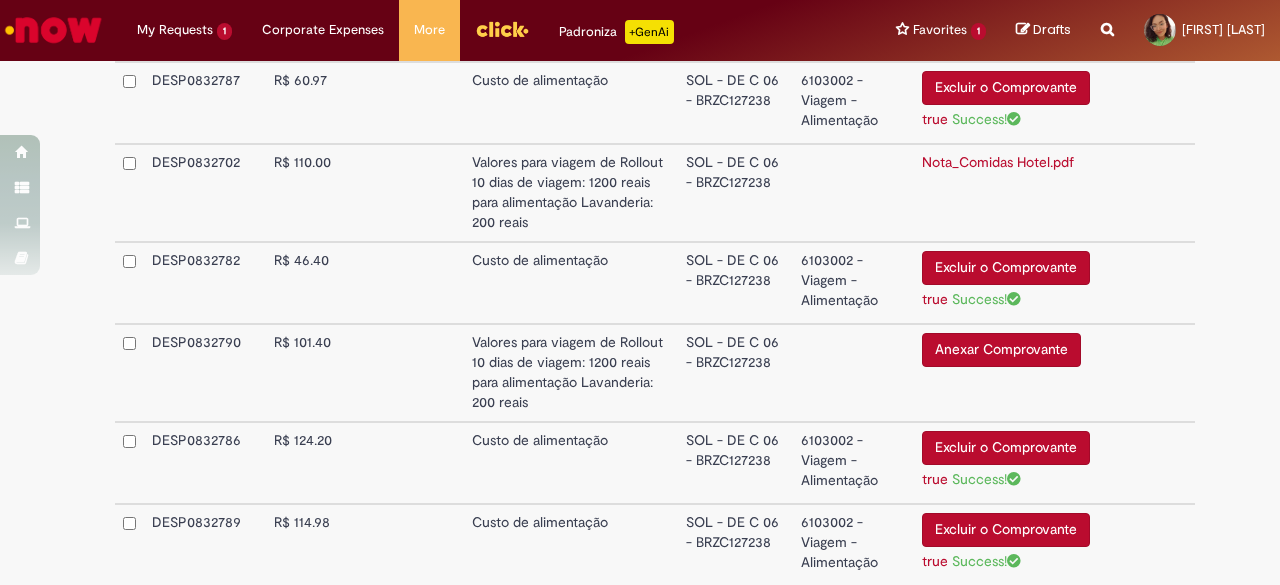 click on "Valores para viagem de Rollout
10 dias de viagem: 1200 reais para alimentação
Lavanderia: 200 reais" at bounding box center (571, 373) 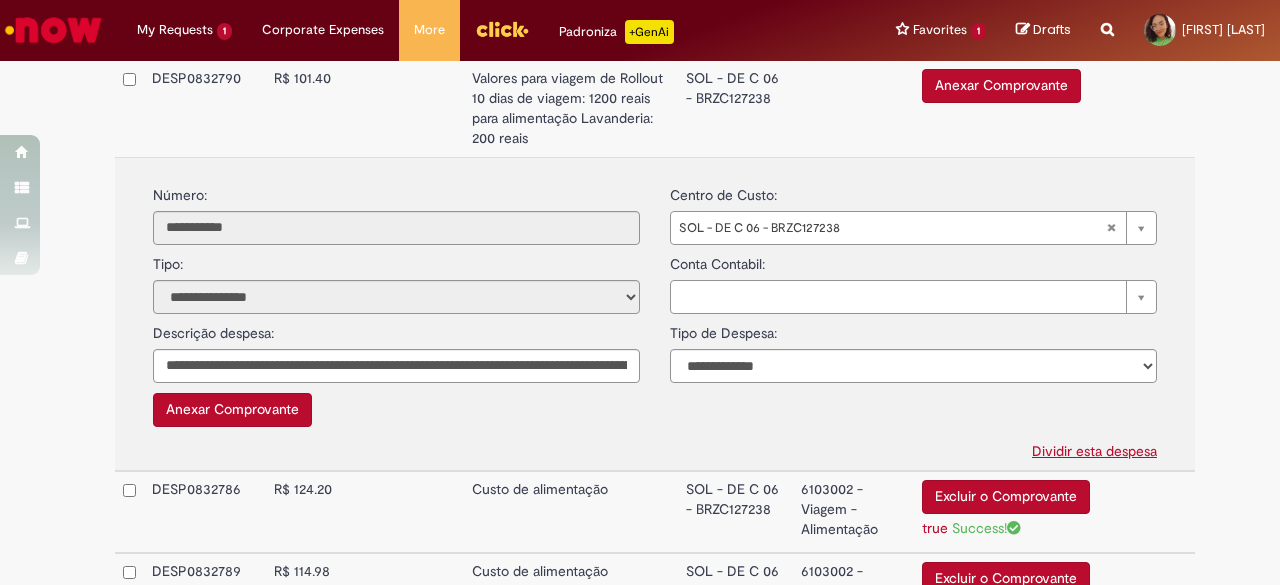 scroll, scrollTop: 1448, scrollLeft: 0, axis: vertical 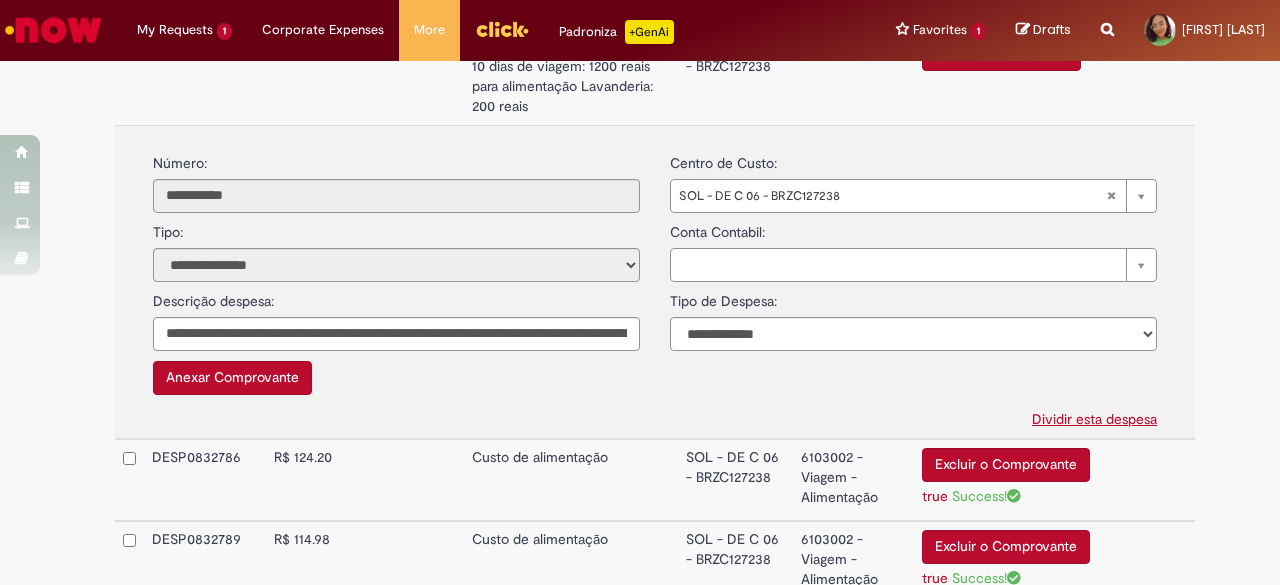 click on "Dividir esta despesa" at bounding box center (655, 415) 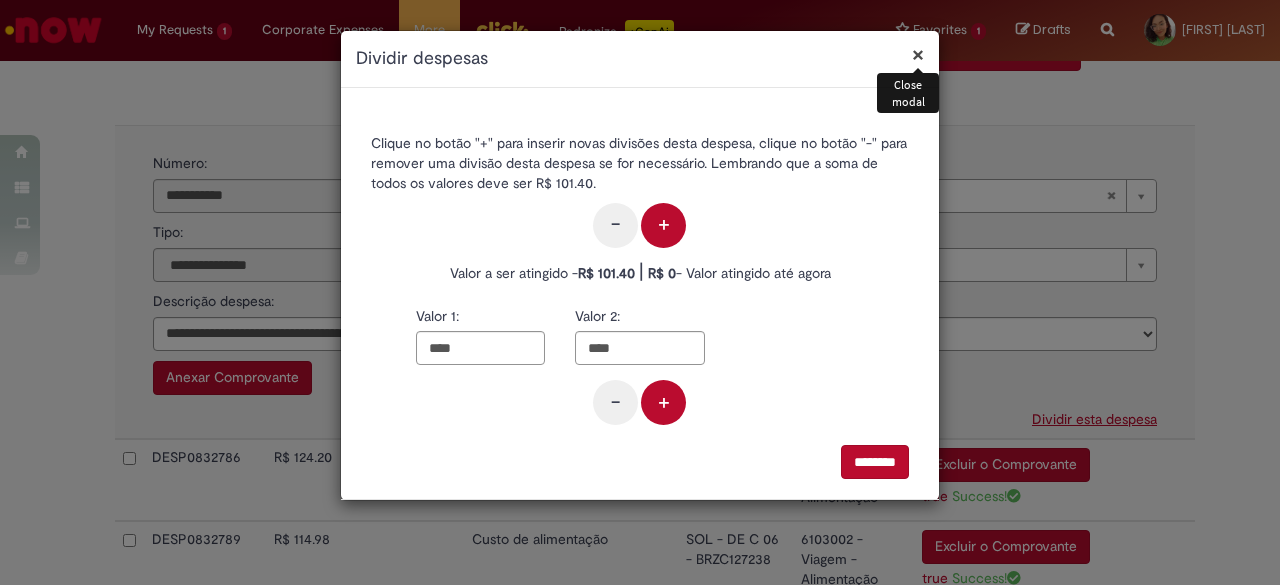 type 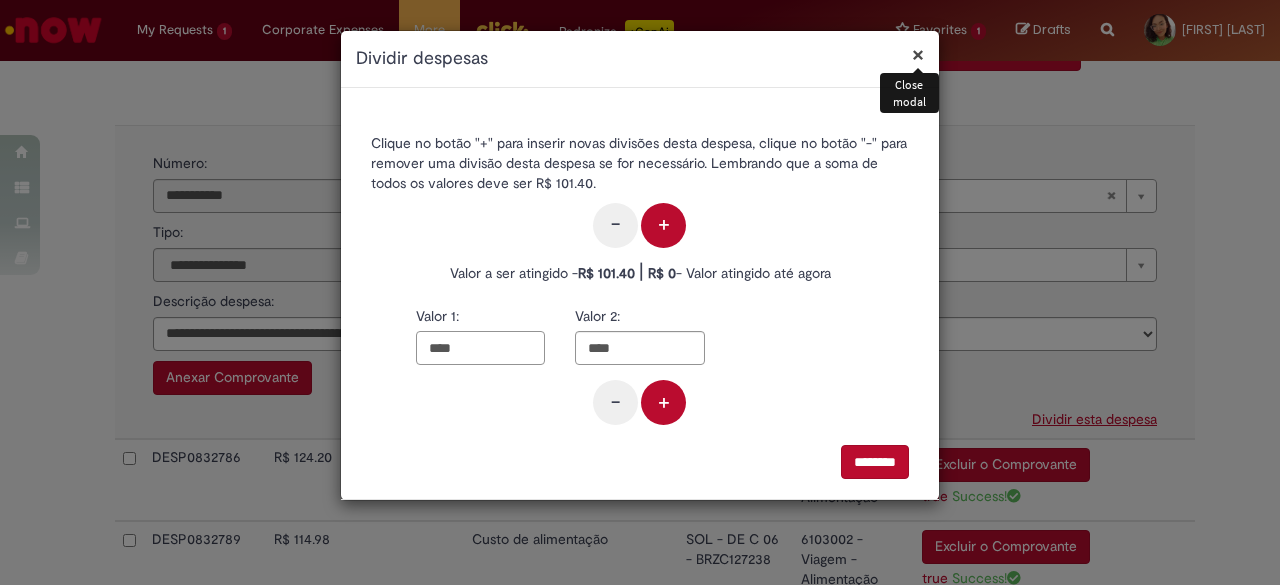 click on "****" at bounding box center [480, 348] 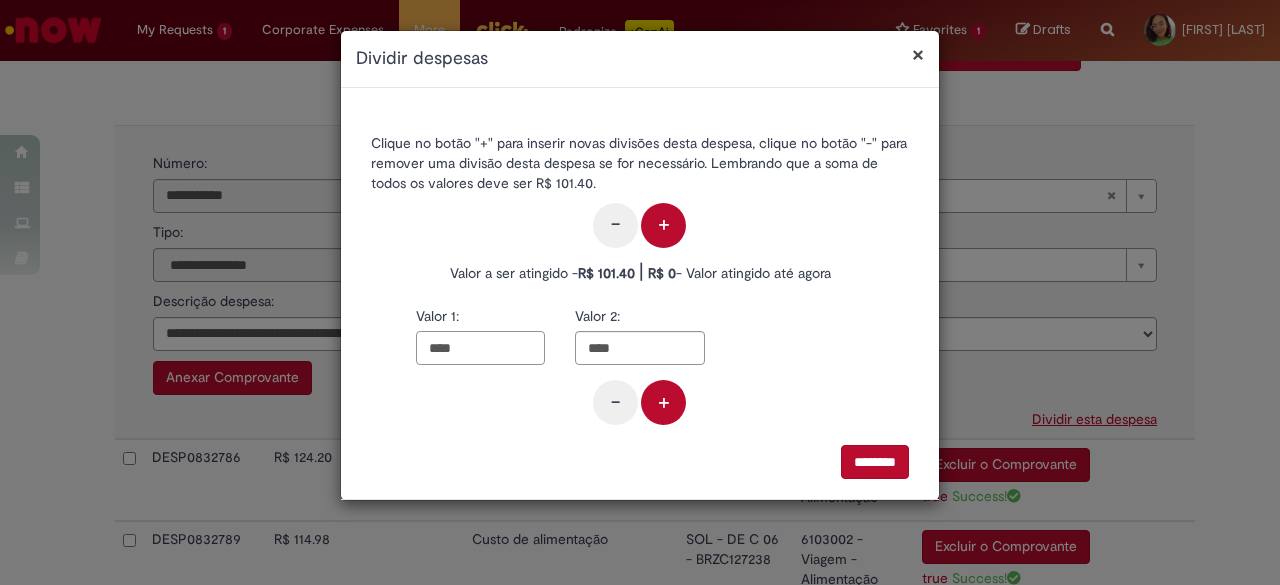 paste 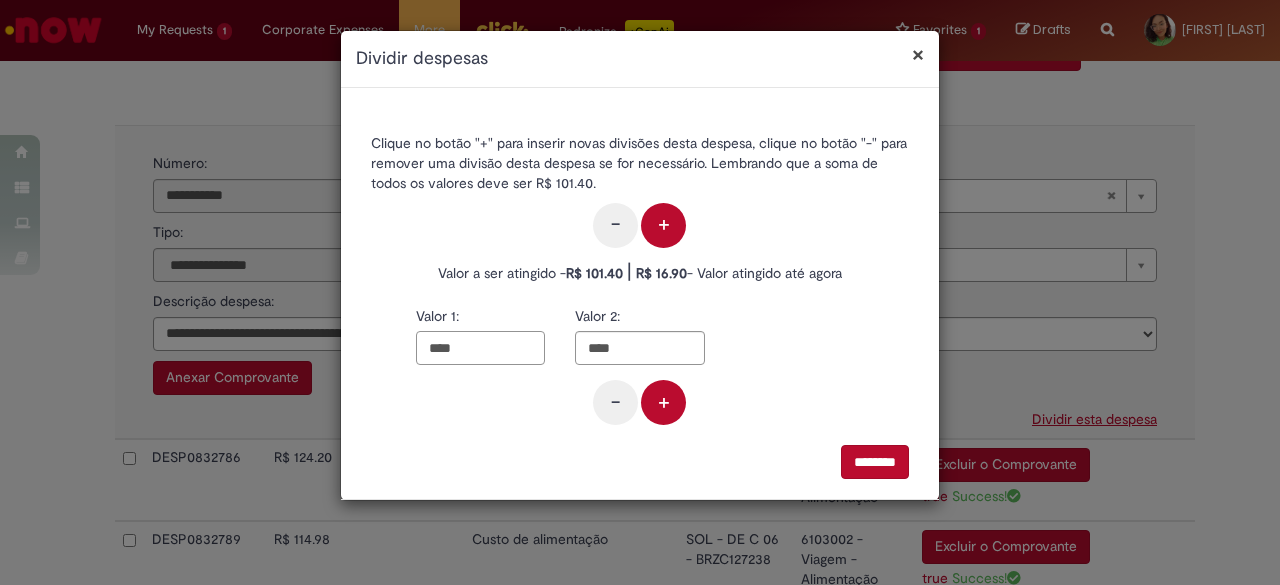 type on "****" 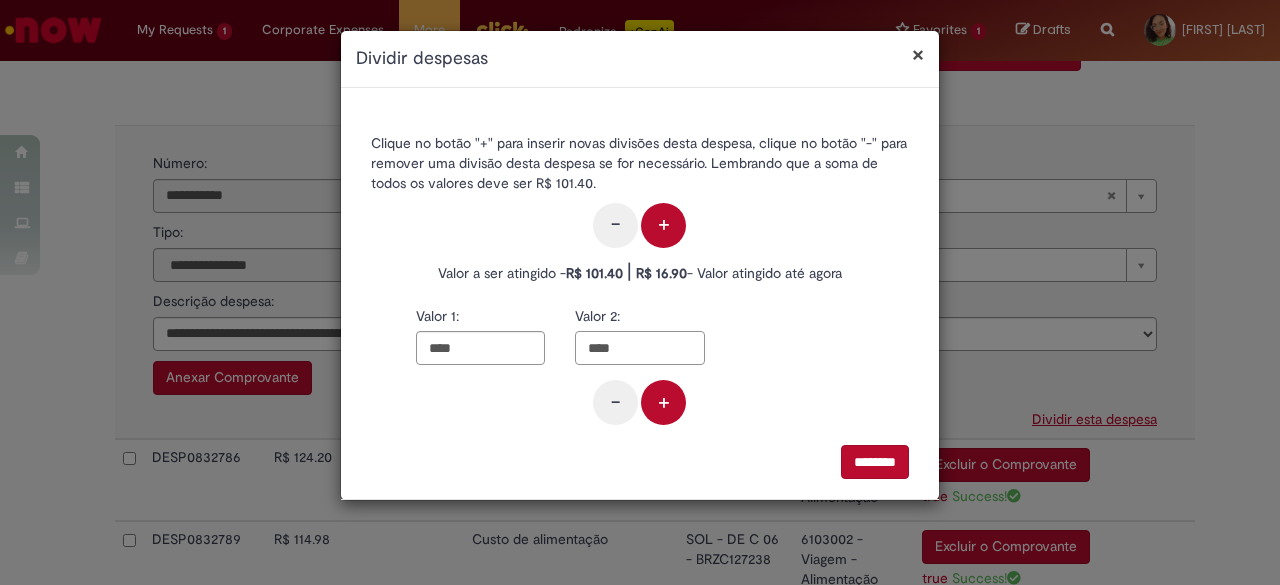 click on "****" at bounding box center [639, 348] 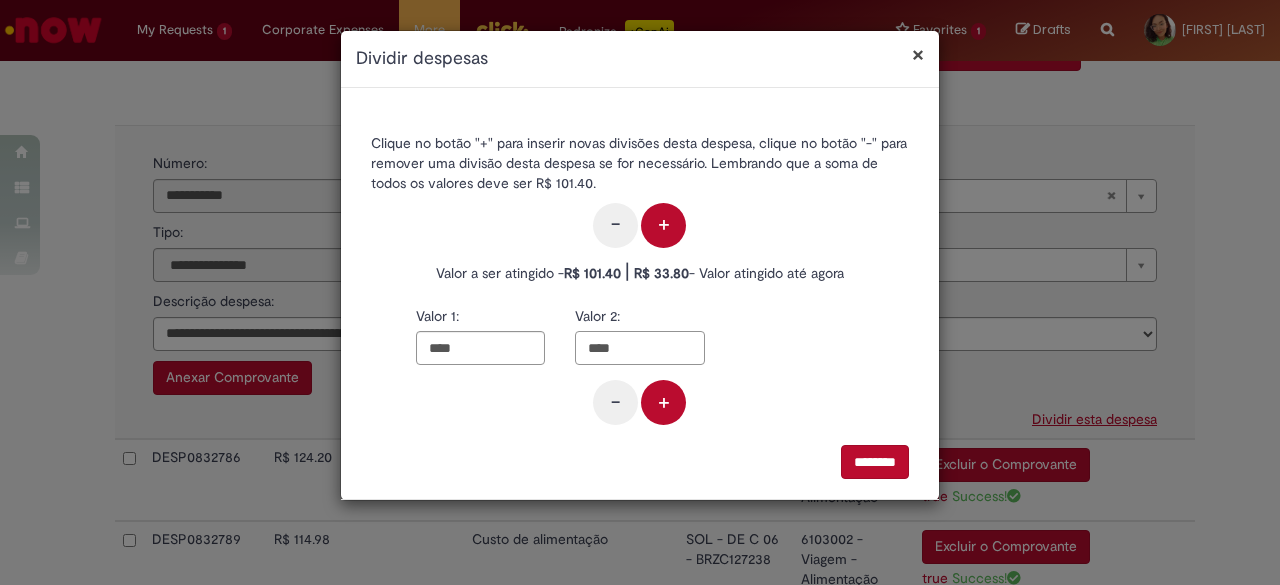 type on "****" 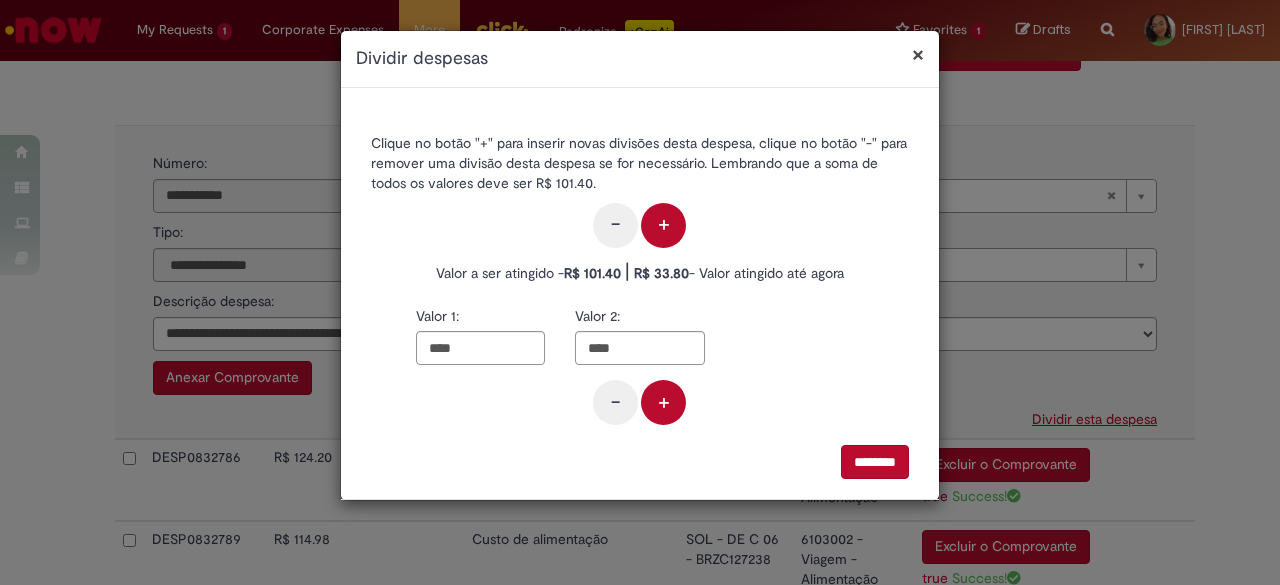 click on "+" at bounding box center (663, 402) 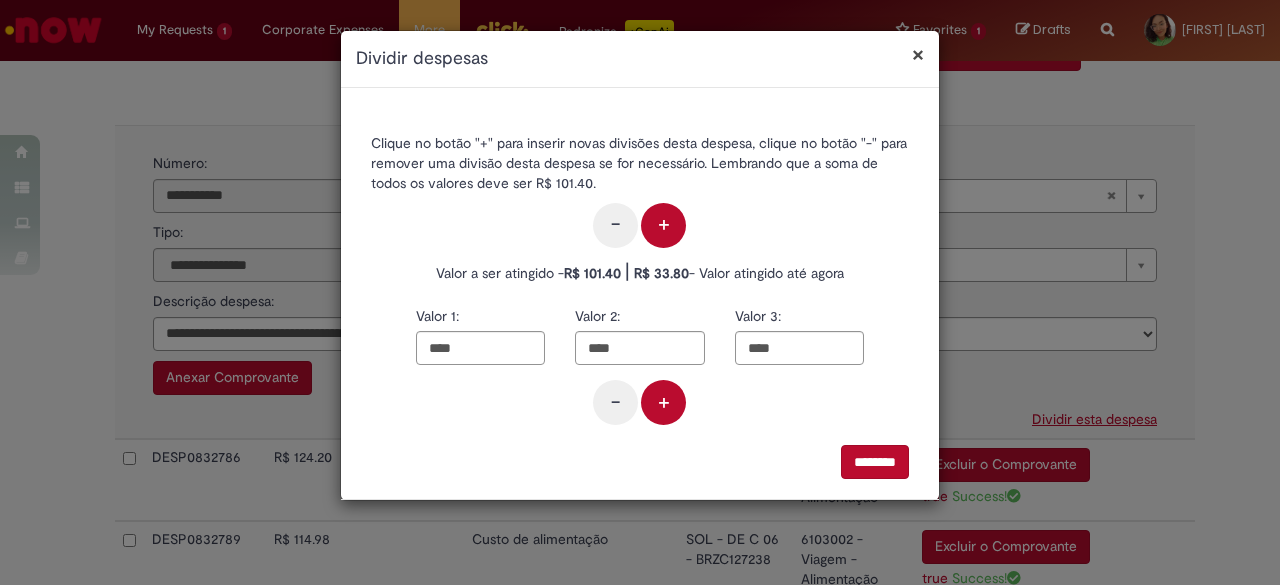 type 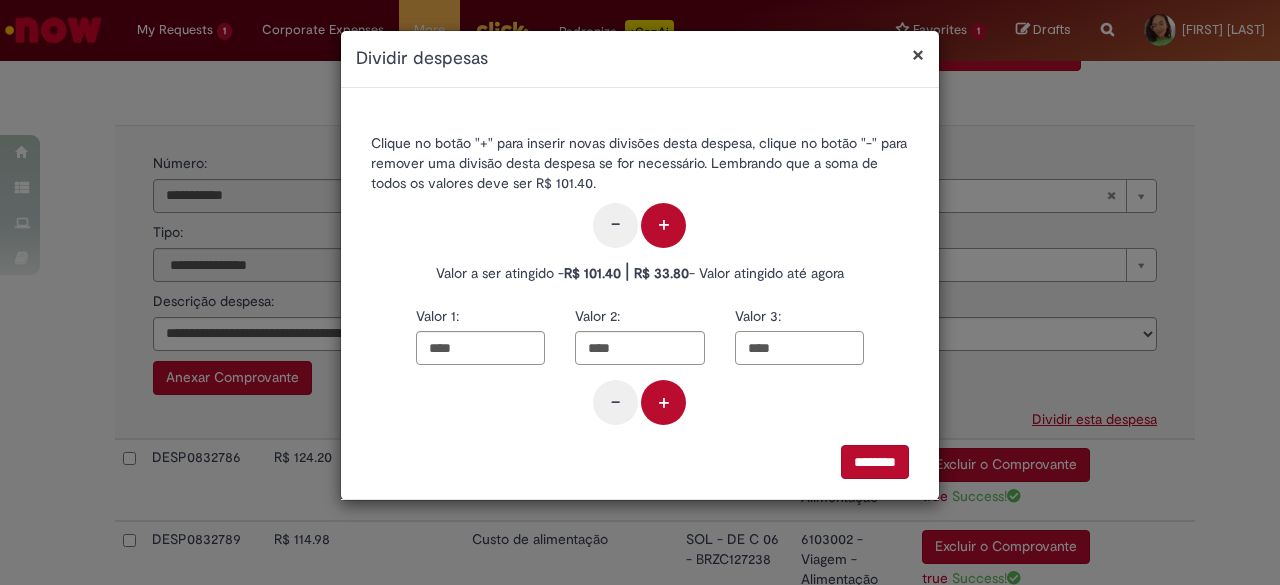 click on "****" at bounding box center (799, 348) 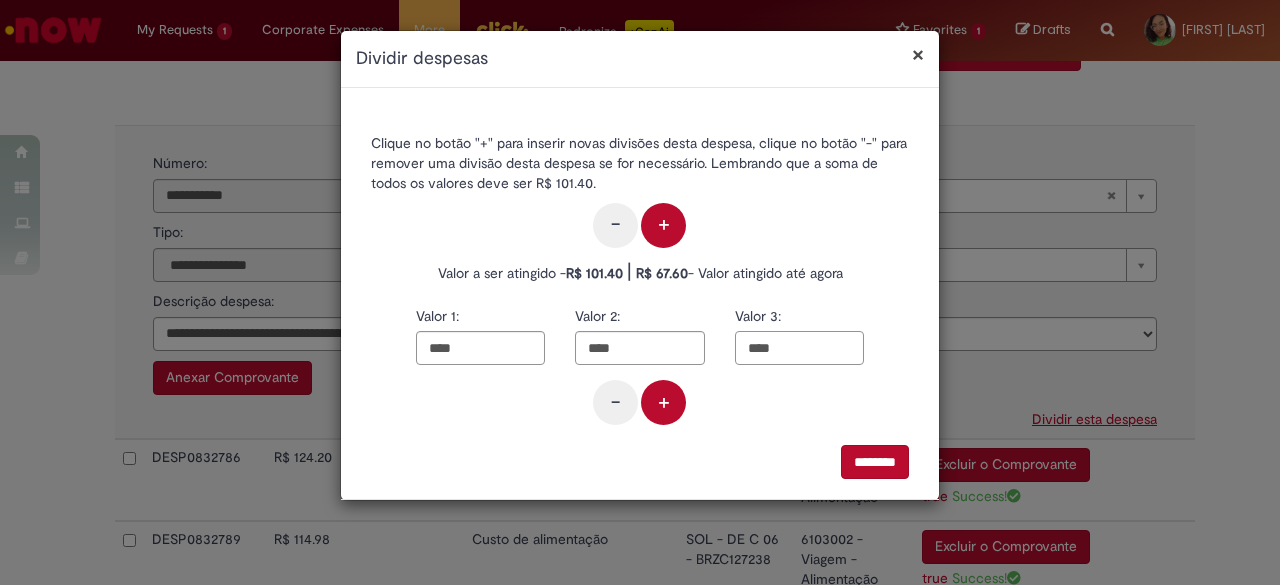 click on "****" at bounding box center (799, 348) 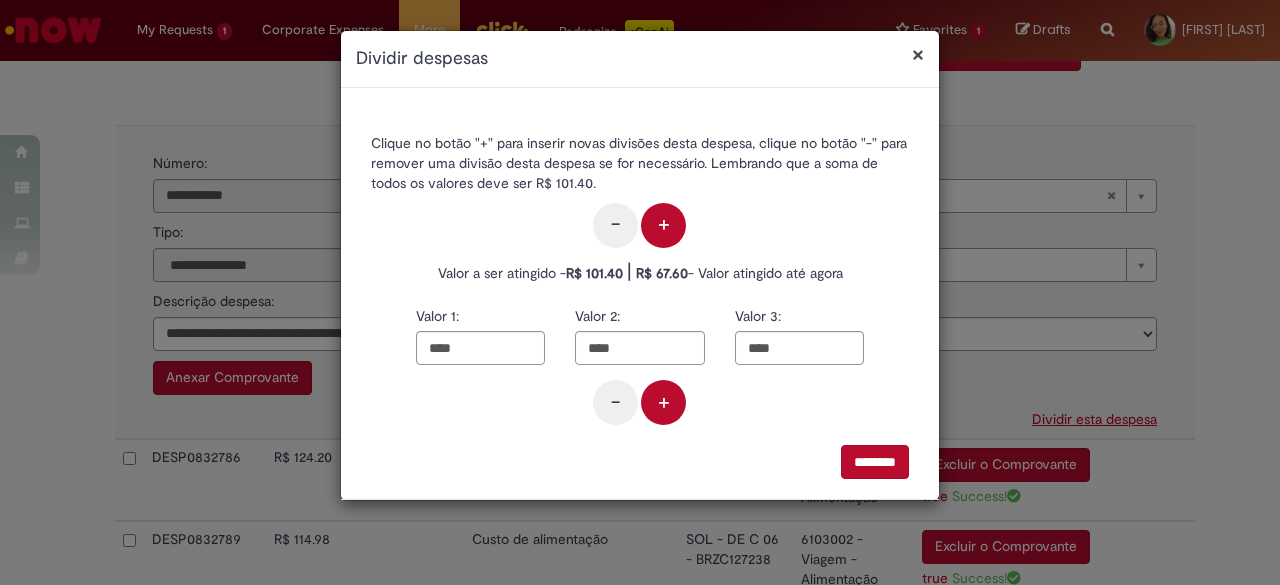 click on "+" at bounding box center (663, 402) 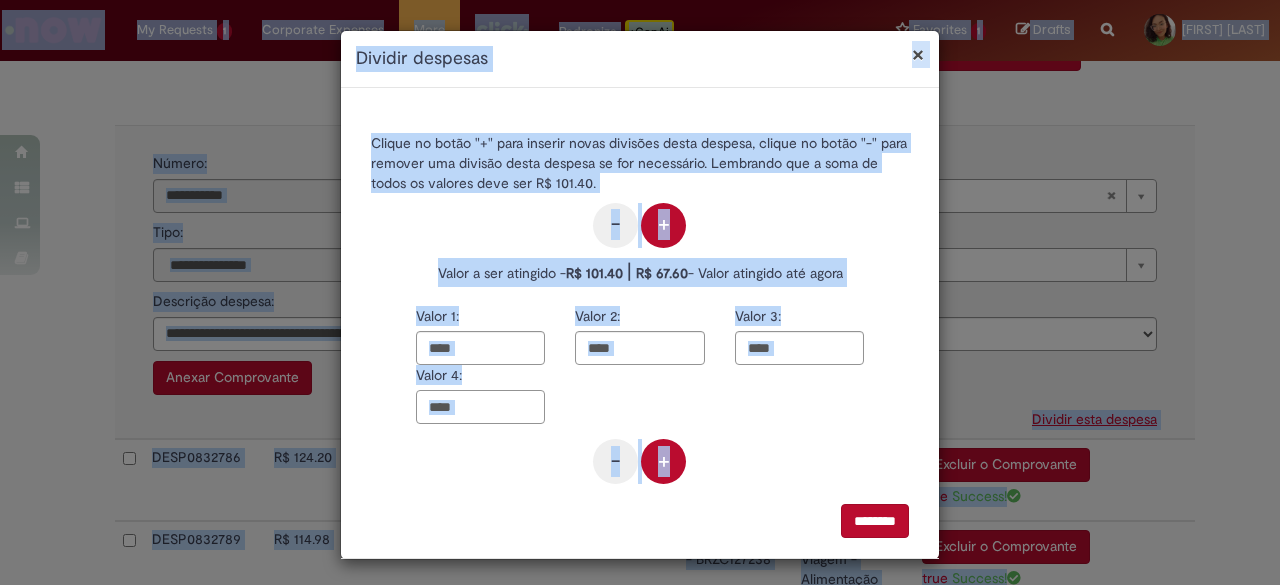 click on "****" at bounding box center [480, 407] 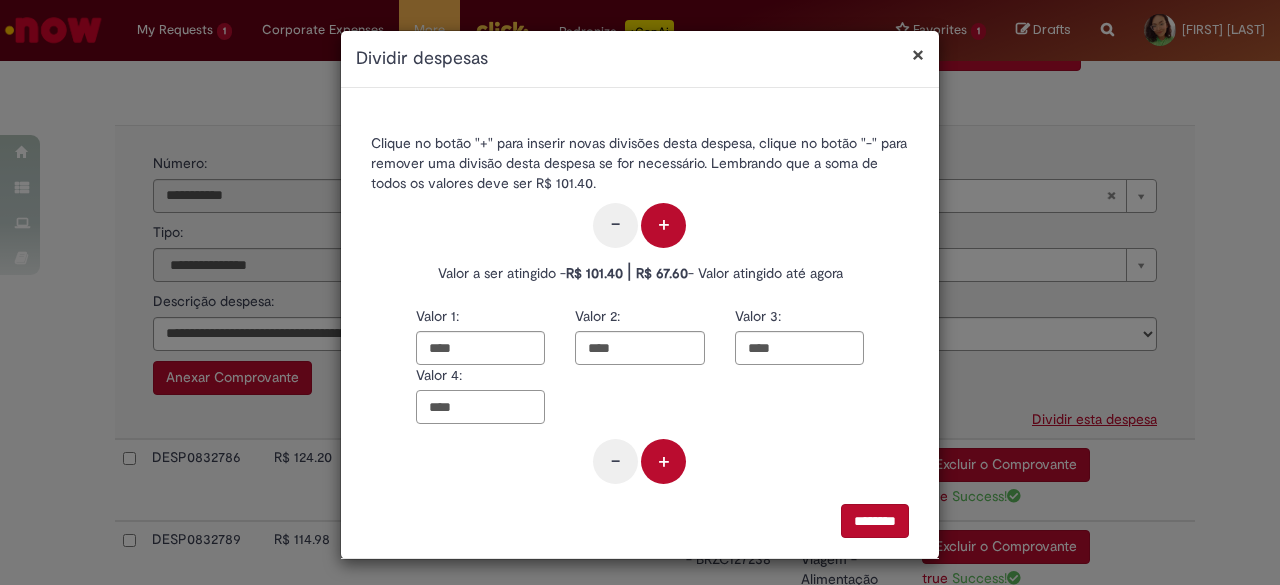 paste 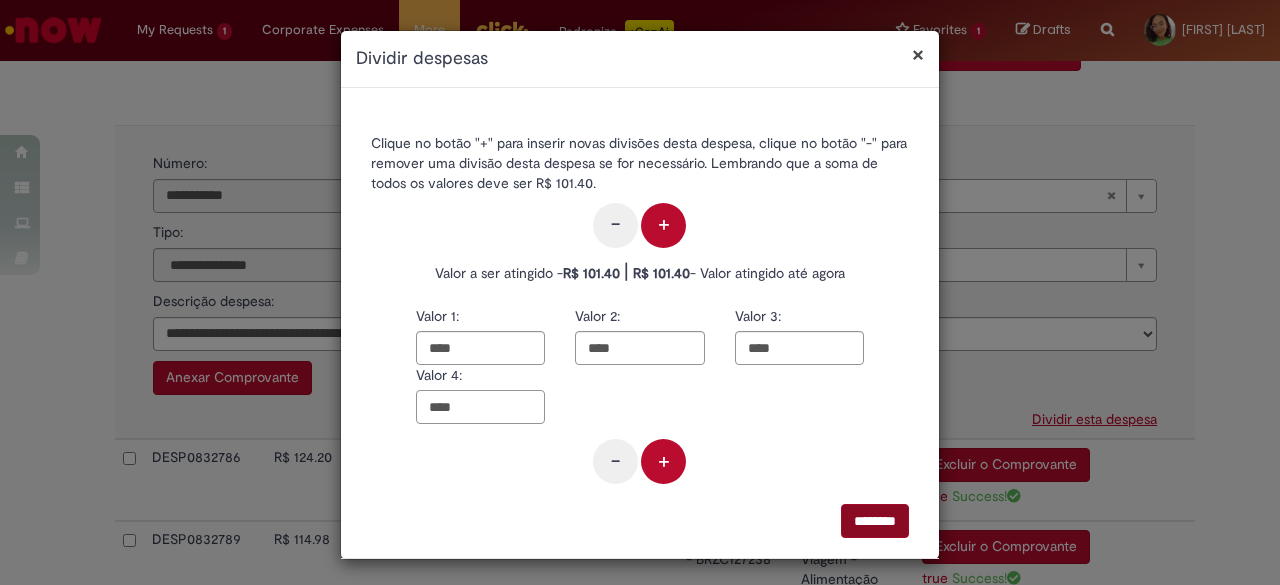 type on "****" 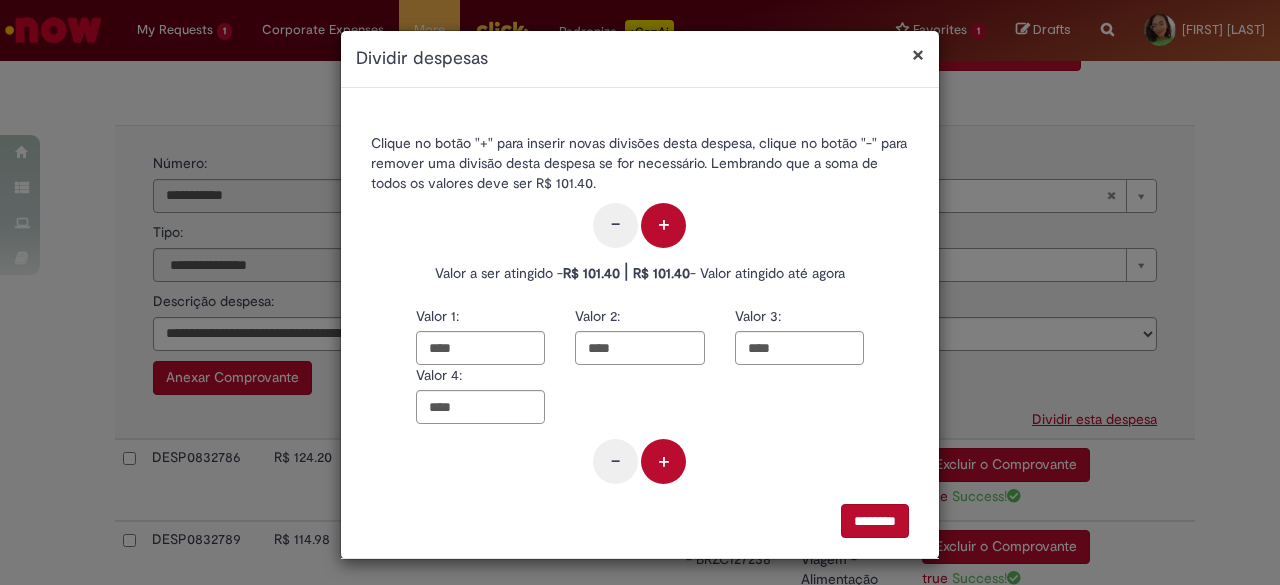 click on "********" at bounding box center (875, 521) 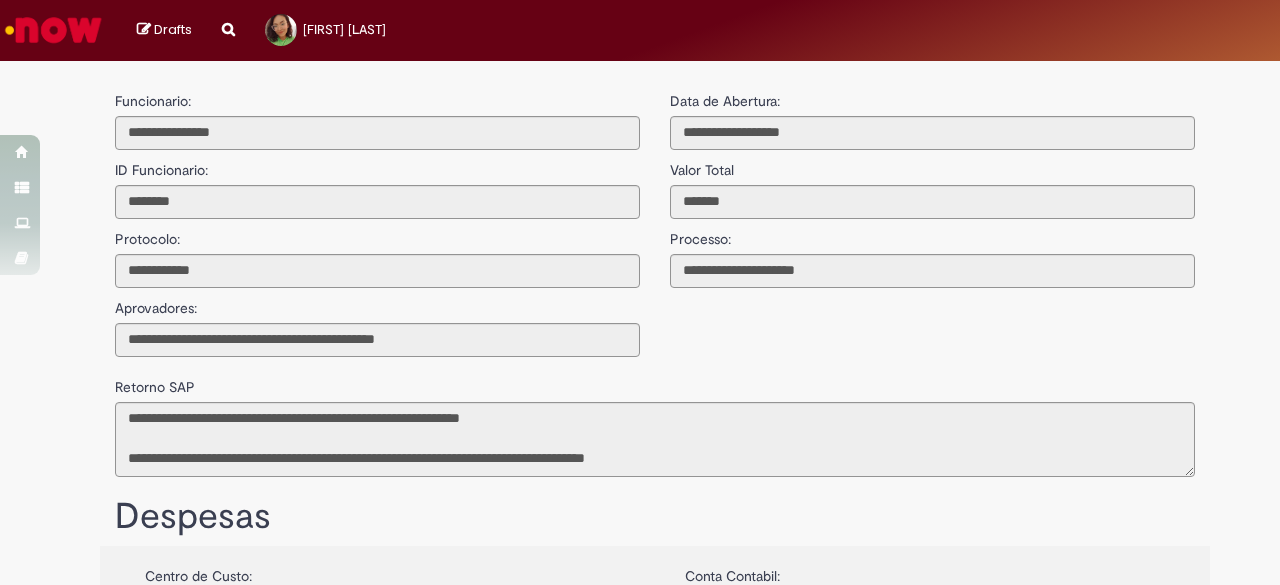 scroll, scrollTop: 0, scrollLeft: 0, axis: both 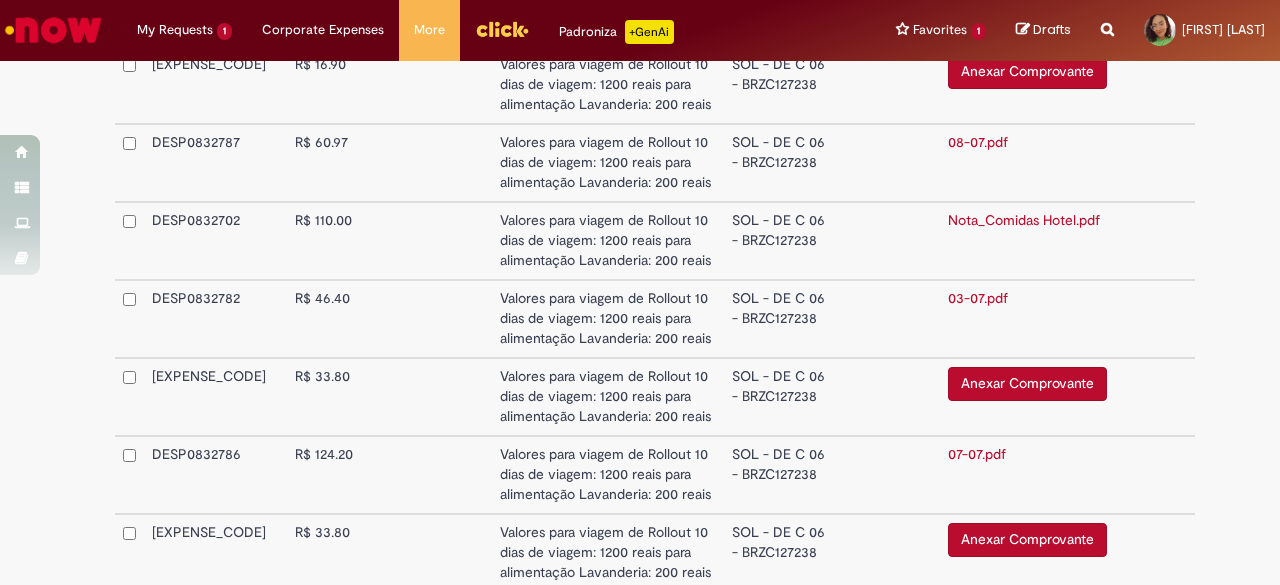 click on "Valores para viagem de Rollout
10 dias de viagem: 1200 reais para alimentação
Lavanderia: 200 reais" at bounding box center [608, 397] 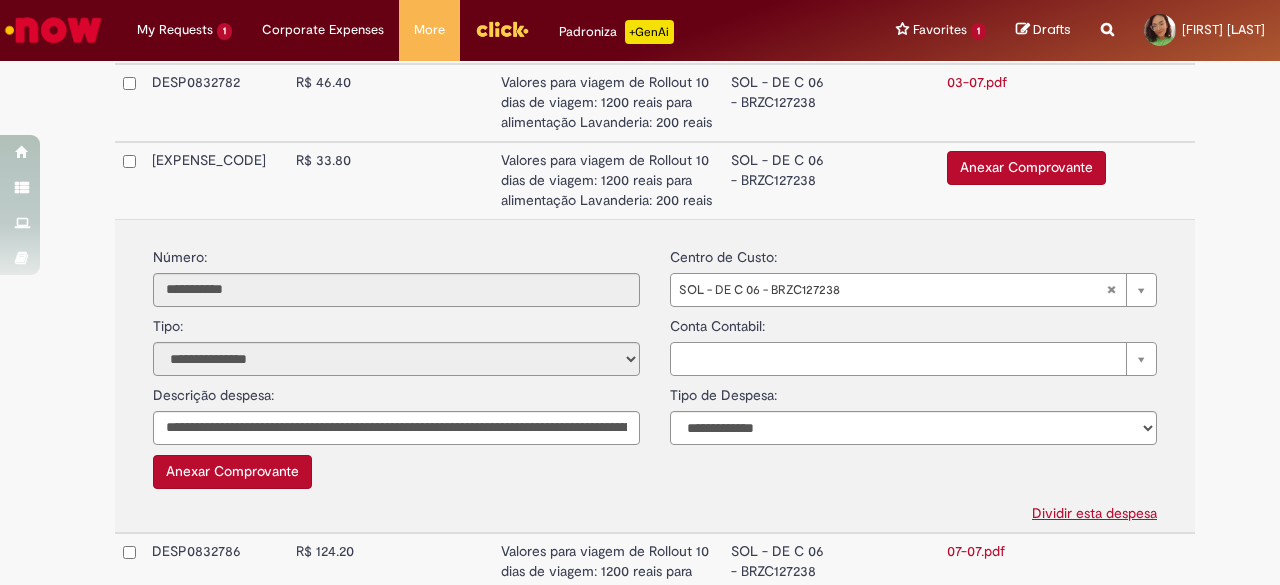 scroll, scrollTop: 1428, scrollLeft: 0, axis: vertical 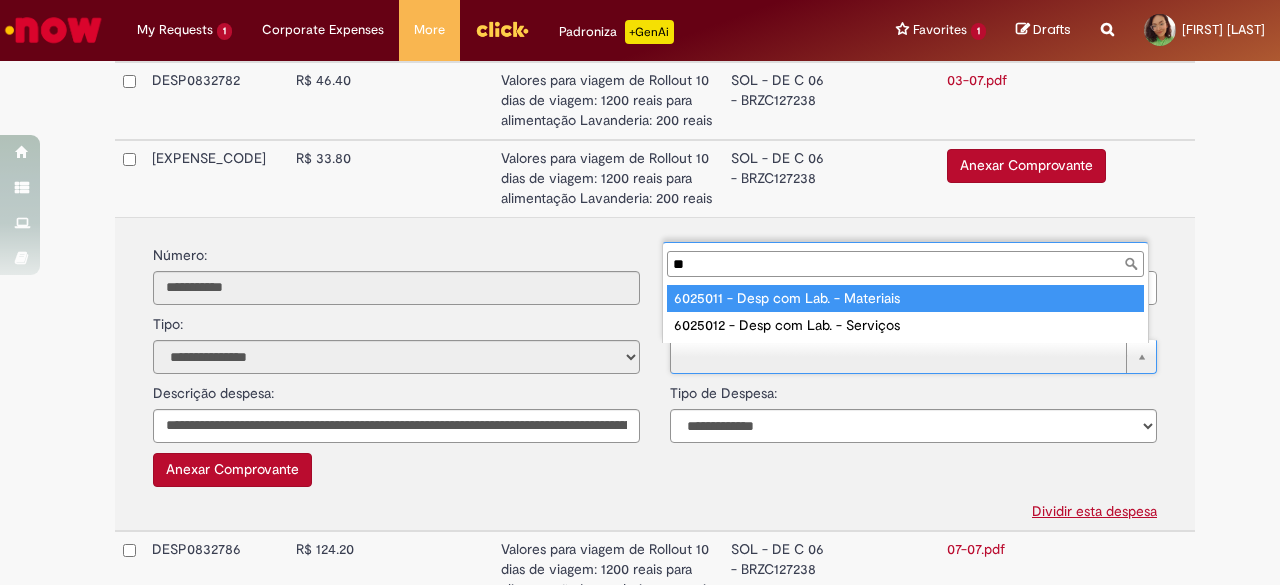 type on "*" 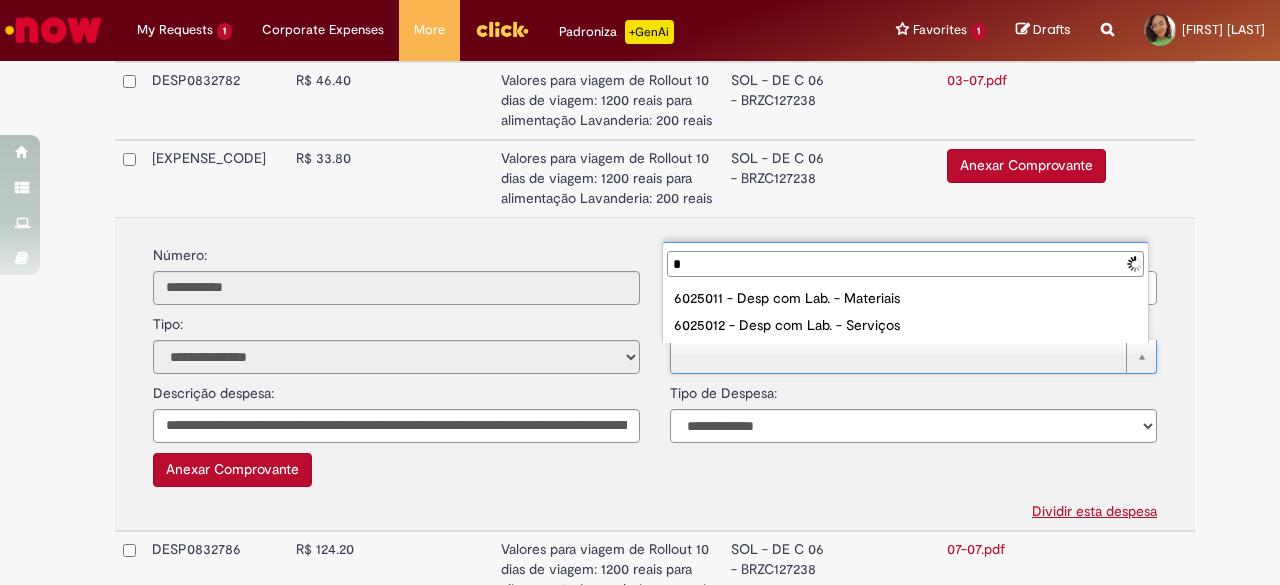 type 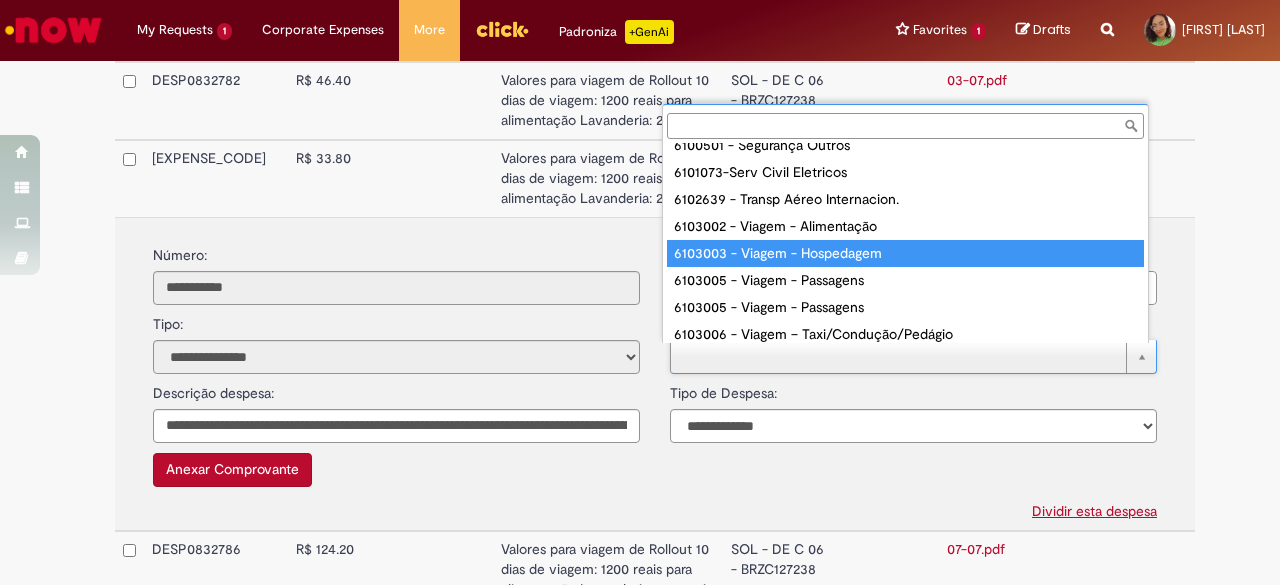 scroll, scrollTop: 1104, scrollLeft: 0, axis: vertical 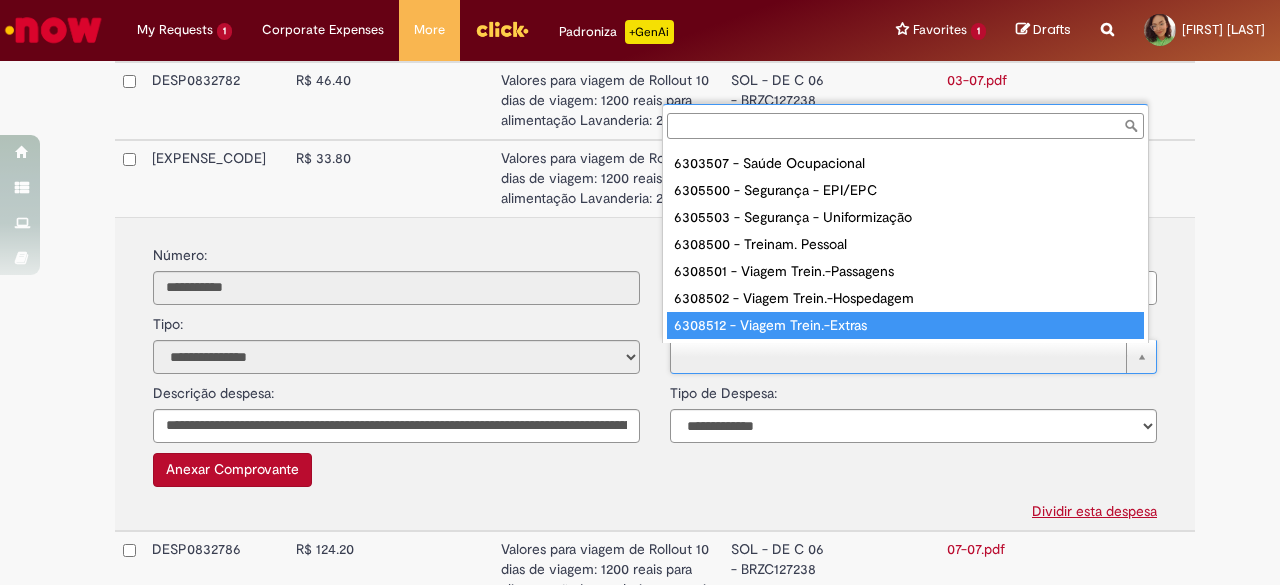 type on "**********" 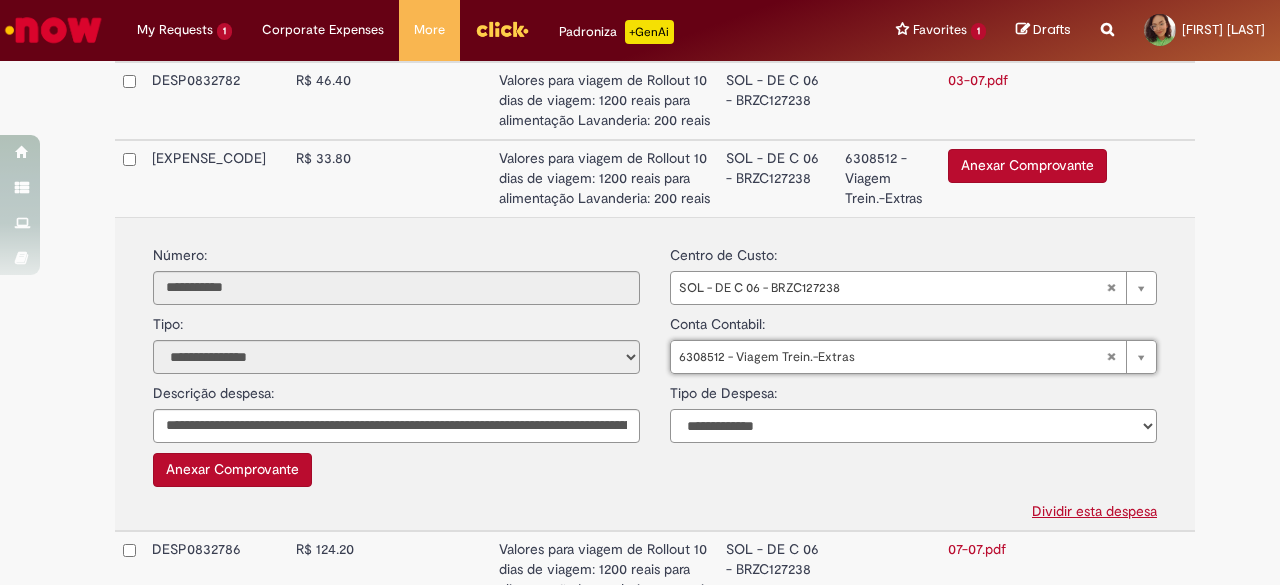 click on "**********" at bounding box center [913, 426] 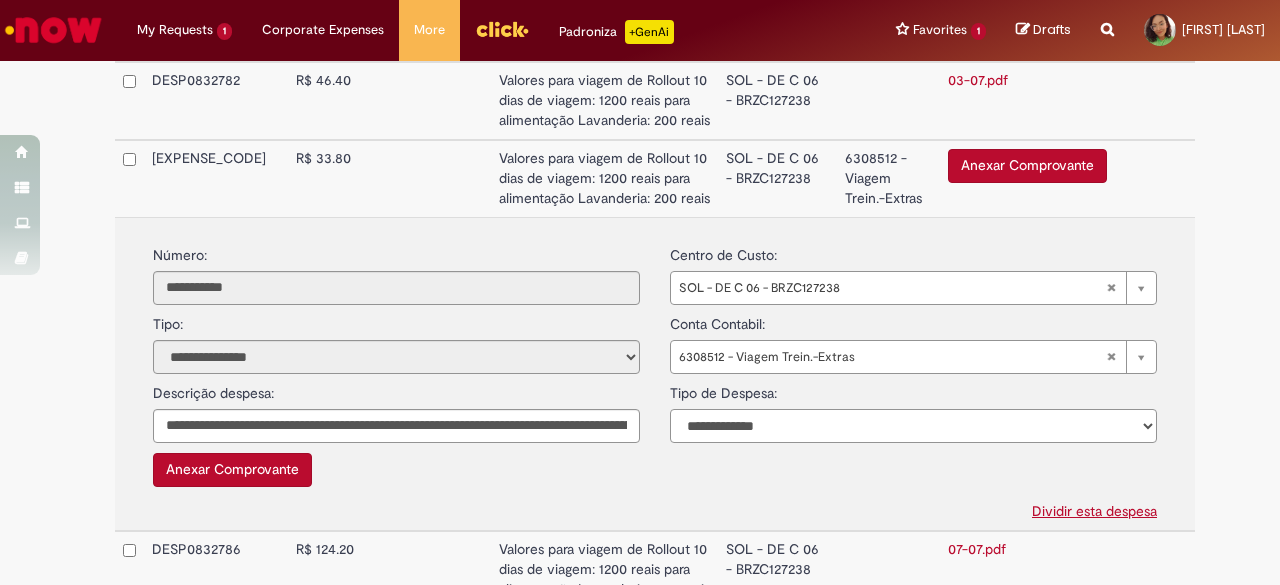 select on "*" 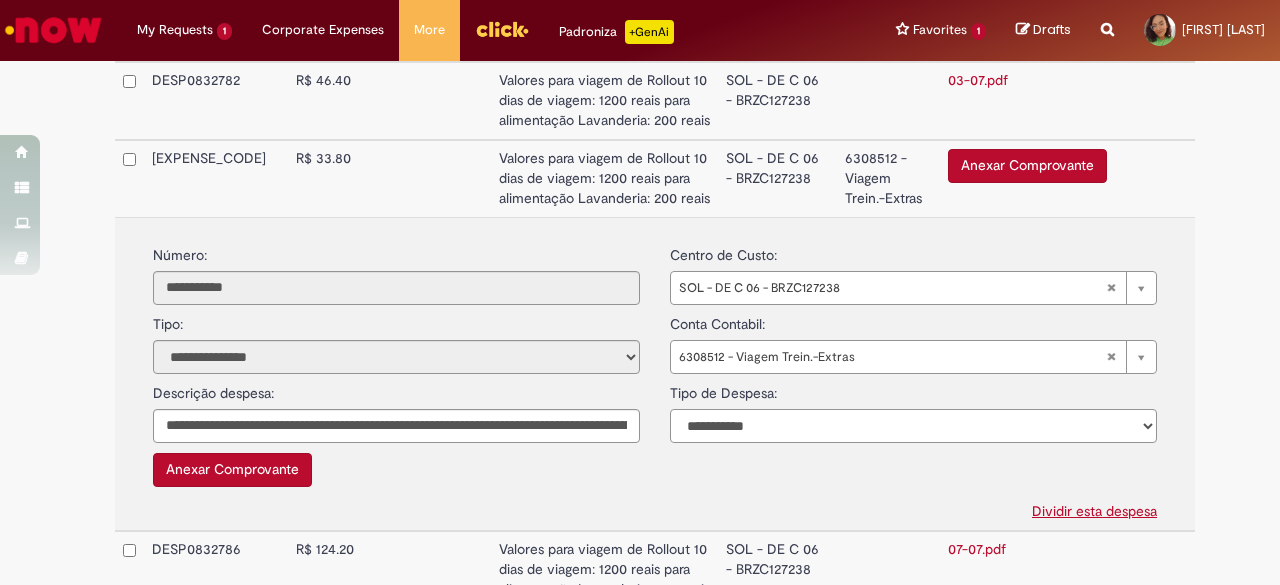 click on "**********" at bounding box center (913, 426) 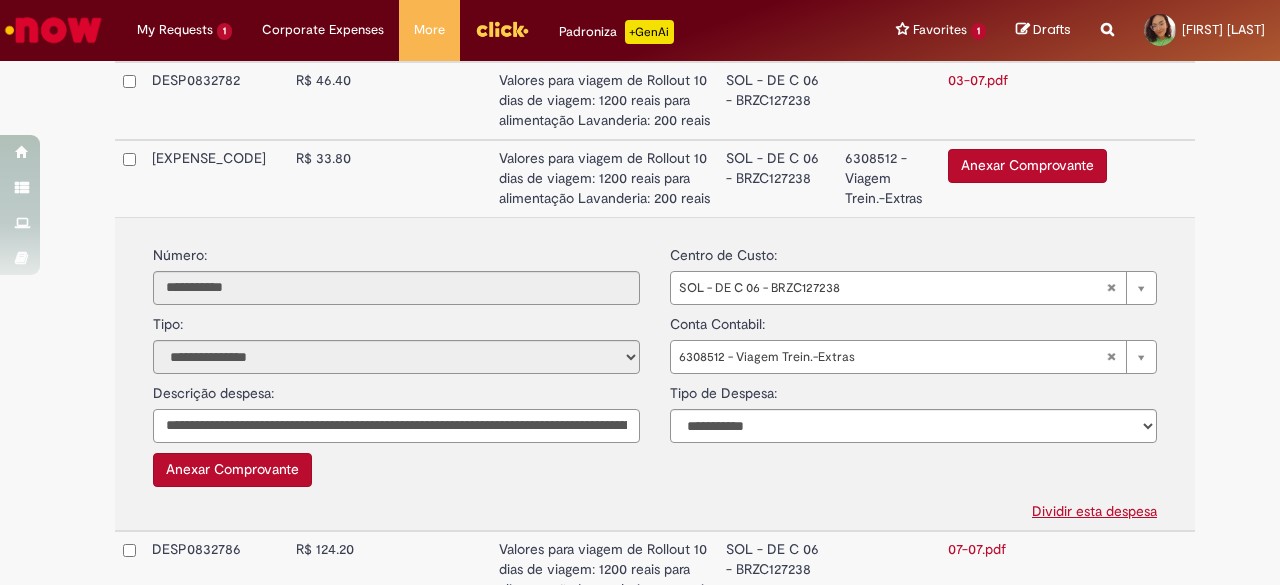 click on "**********" at bounding box center (396, 426) 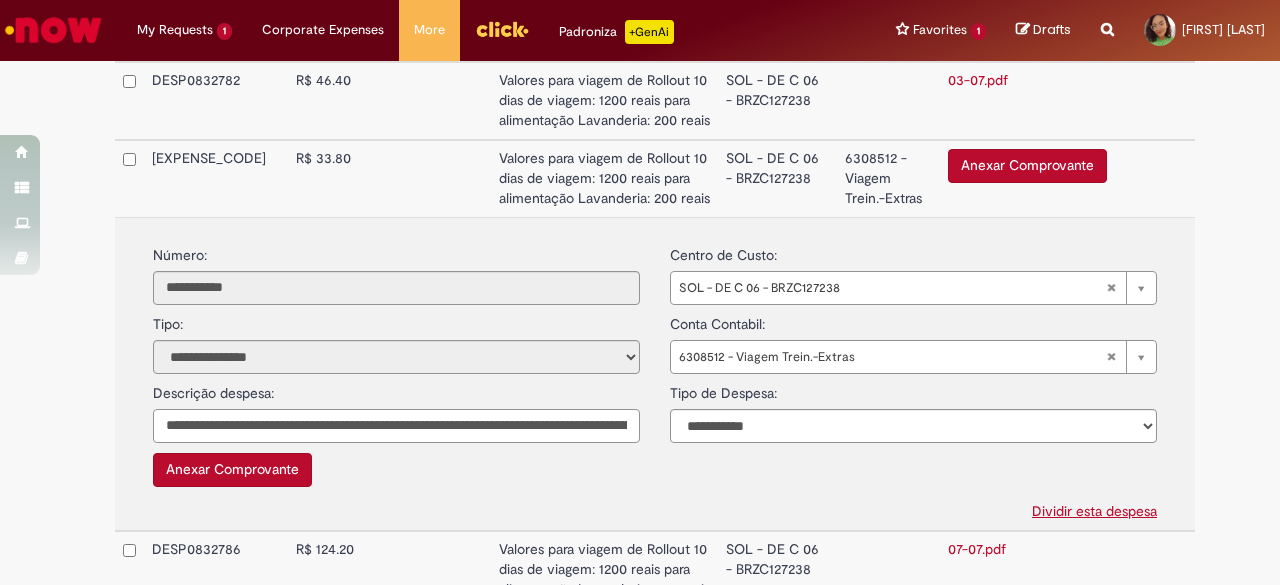 paste 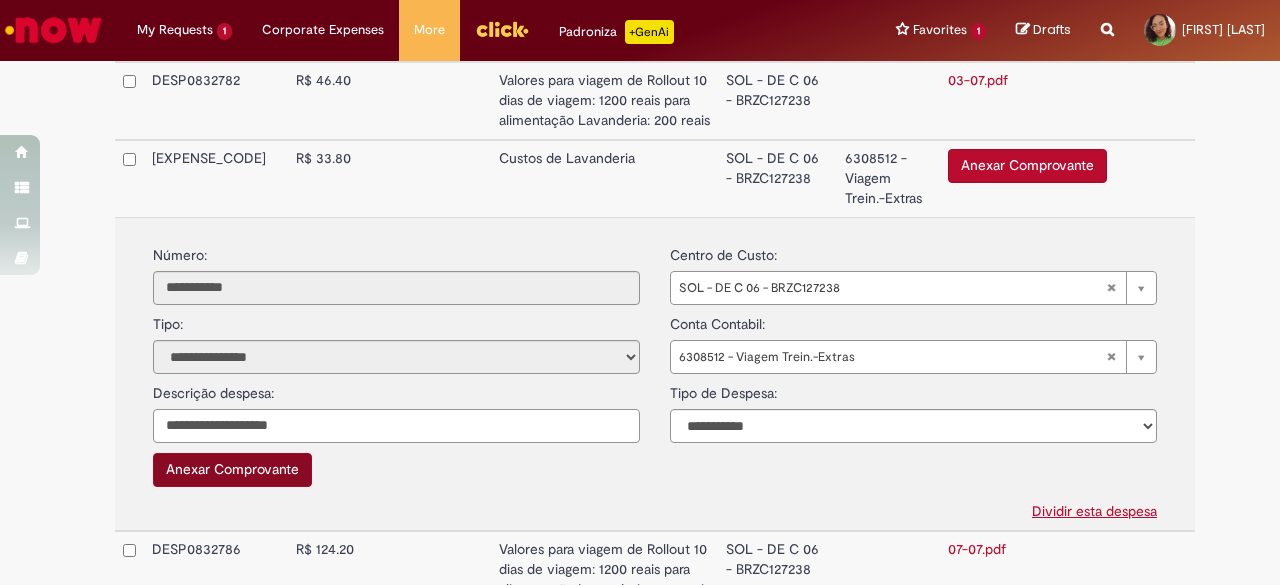 type on "**********" 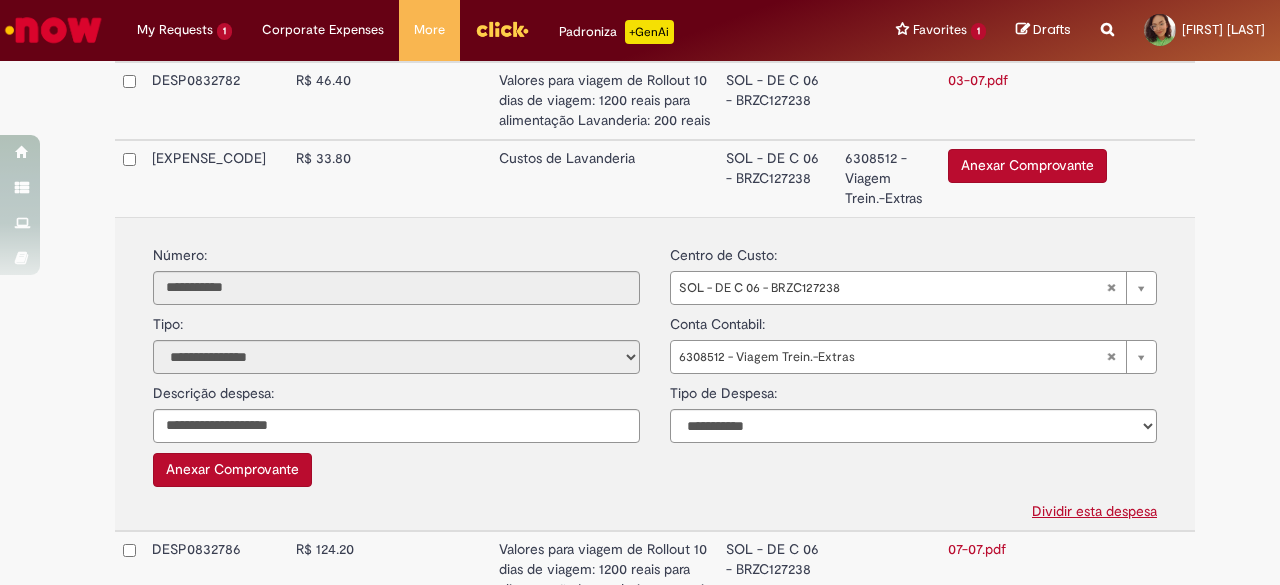 click on "Anexar Comprovante" at bounding box center (232, 470) 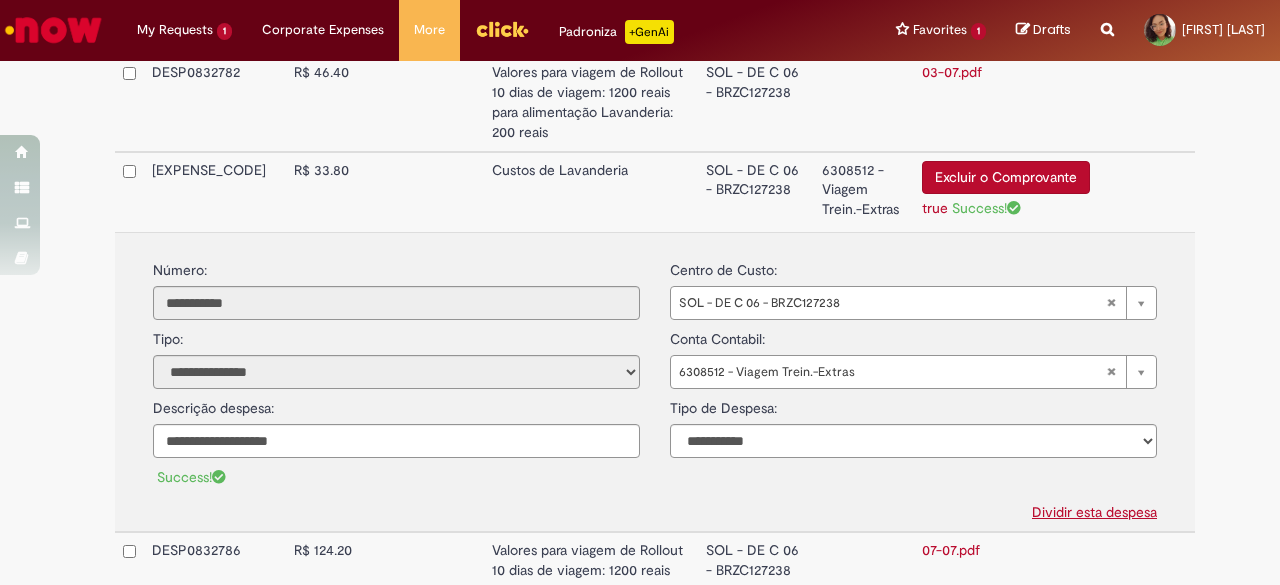 scroll, scrollTop: 1618, scrollLeft: 0, axis: vertical 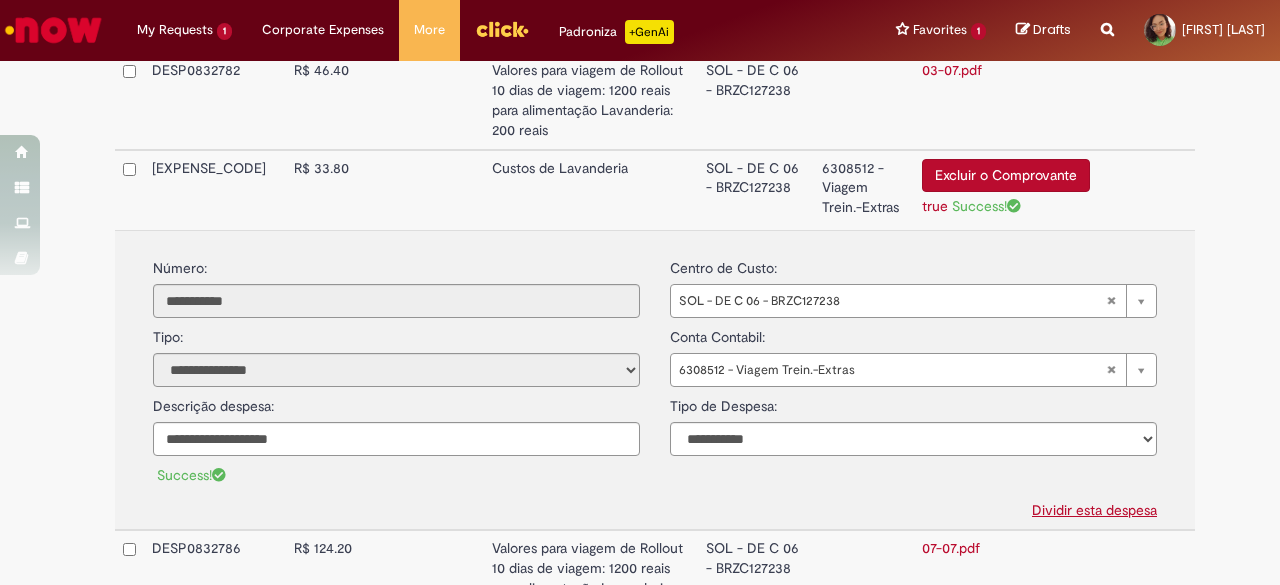 click on "**********" at bounding box center (655, -9) 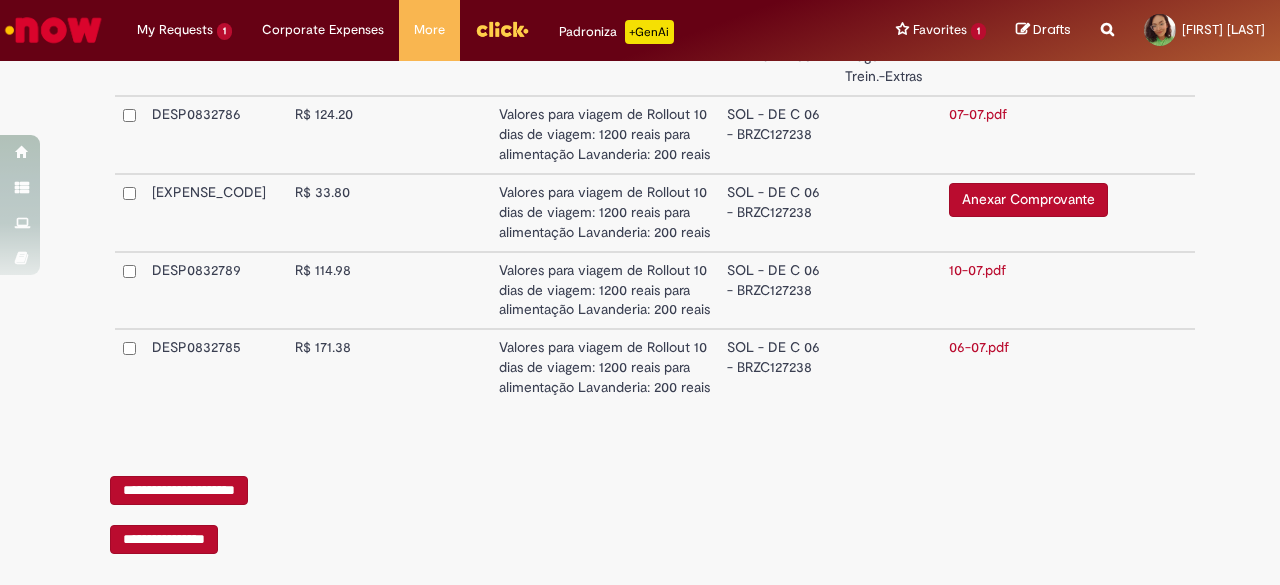 scroll, scrollTop: 1438, scrollLeft: 0, axis: vertical 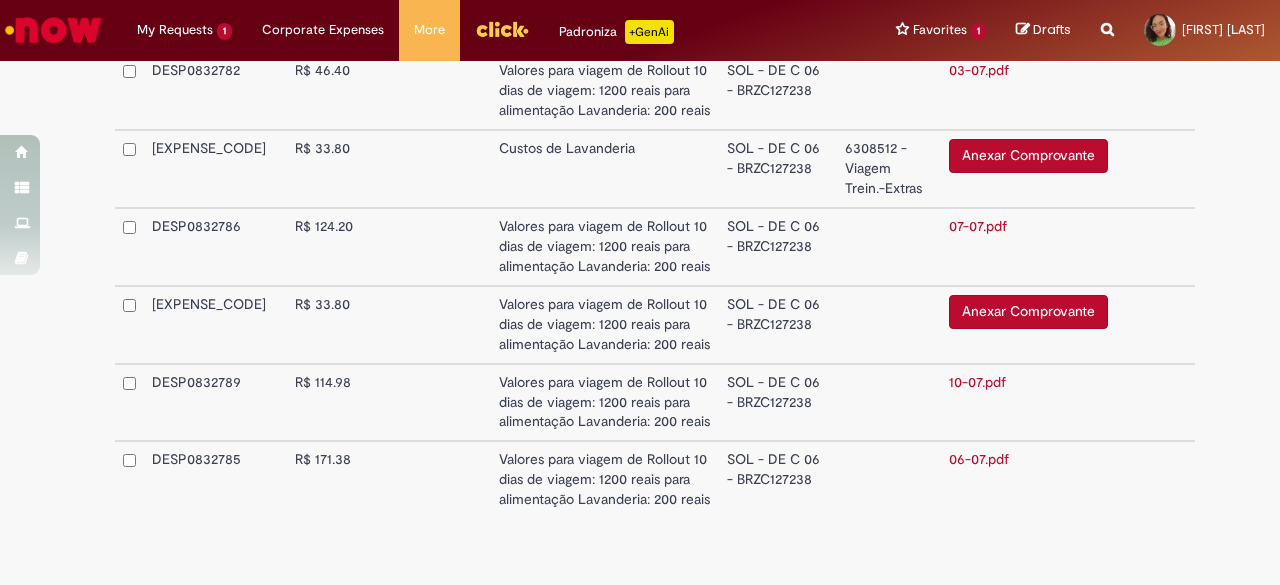 click on "Custos de Lavanderia" at bounding box center (605, 169) 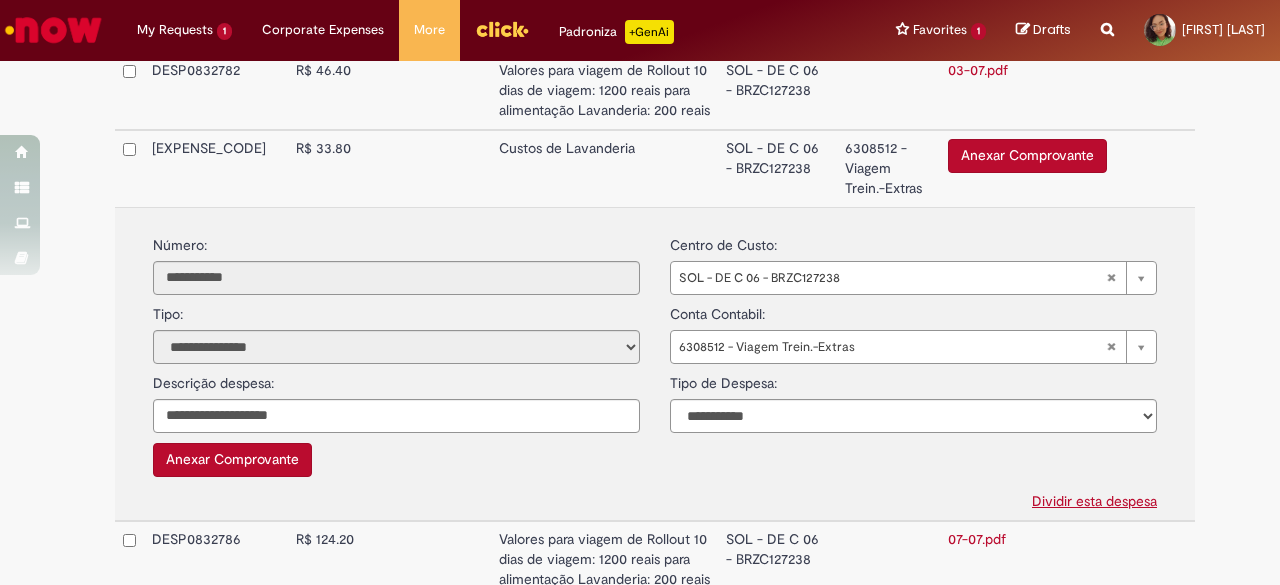 click on "Anexar Comprovante" at bounding box center (232, 460) 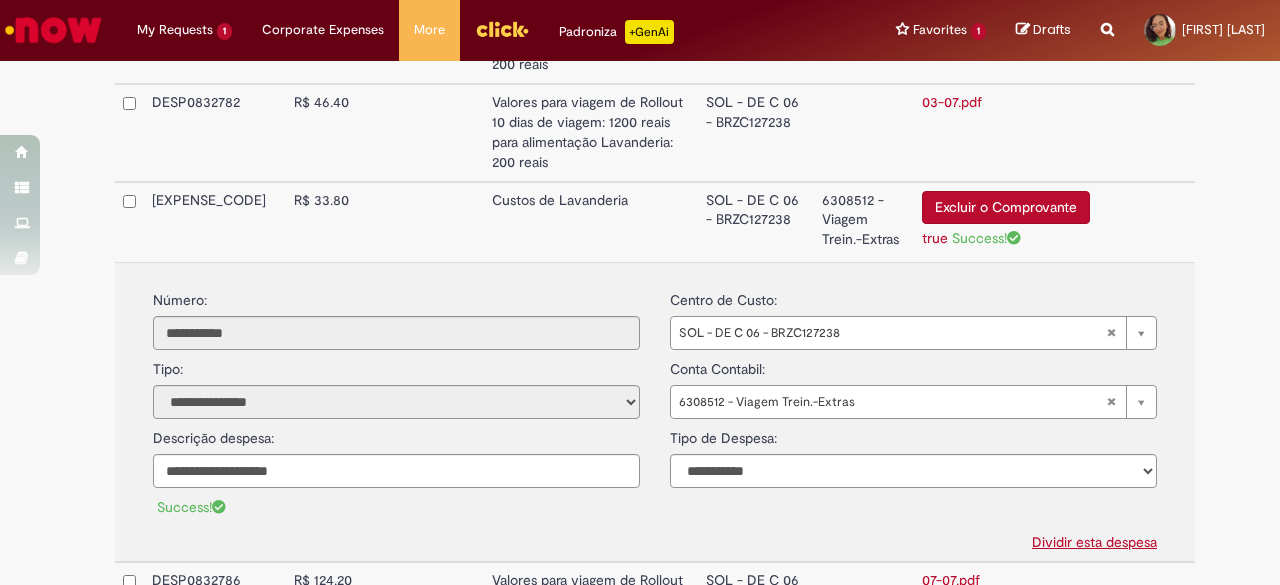 scroll, scrollTop: 1546, scrollLeft: 0, axis: vertical 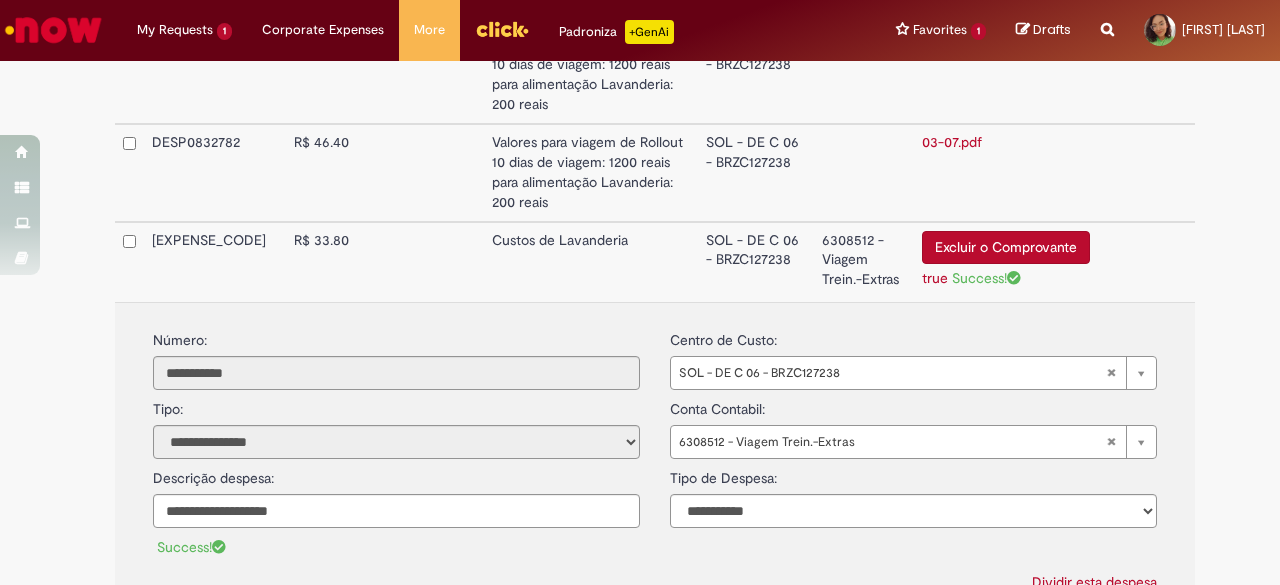 click at bounding box center (427, 262) 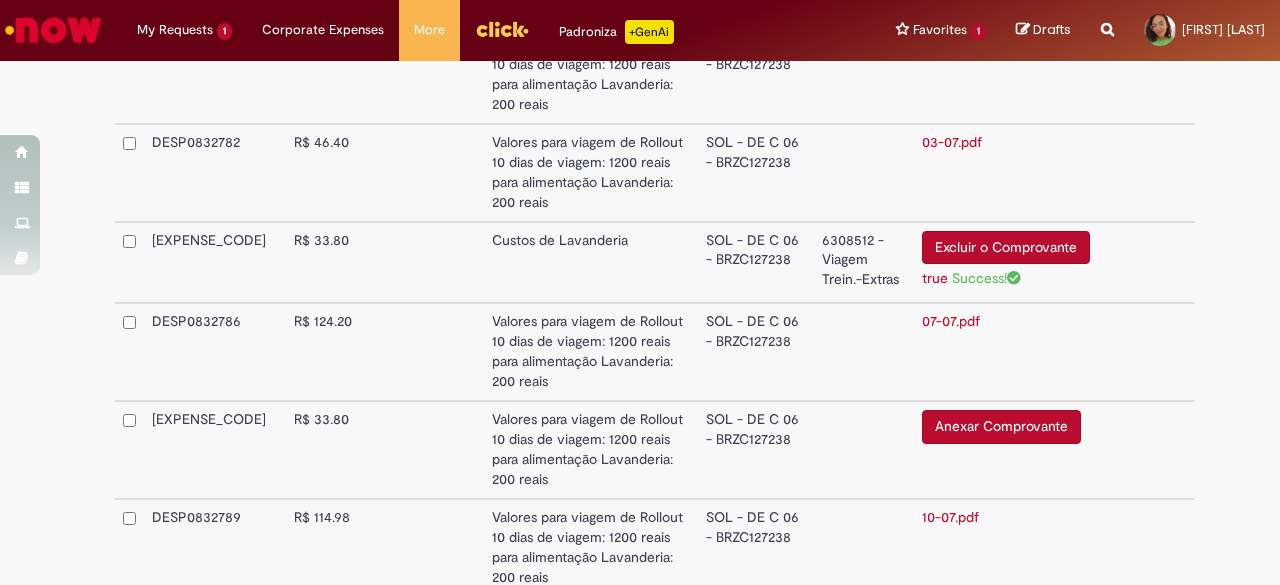 click on "true" at bounding box center (935, 278) 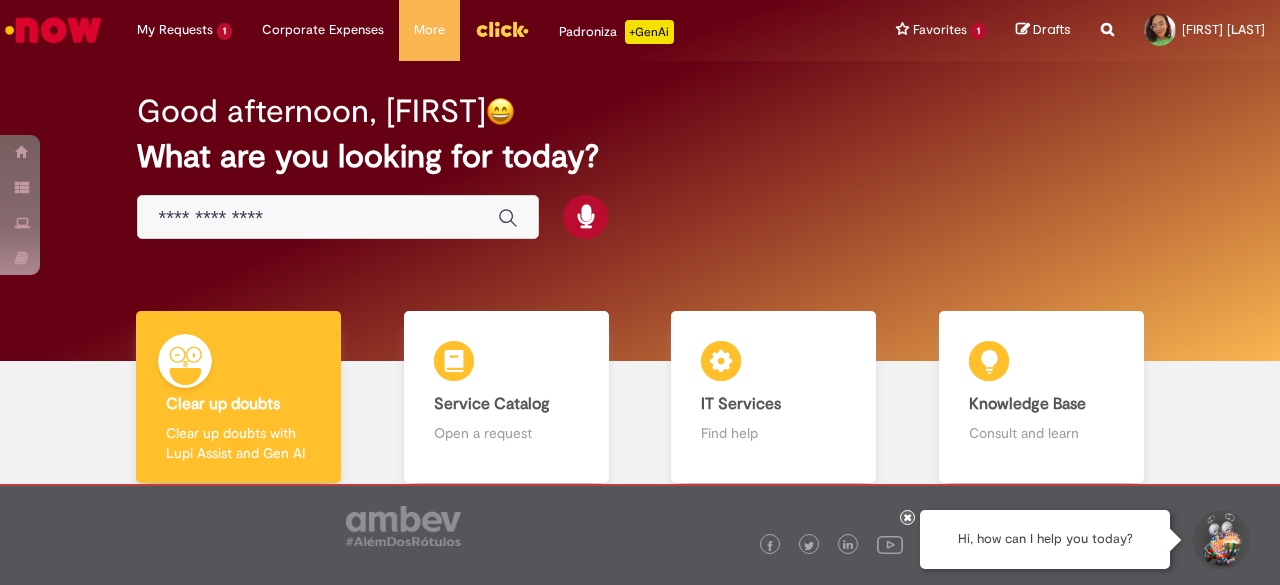 scroll, scrollTop: 0, scrollLeft: 0, axis: both 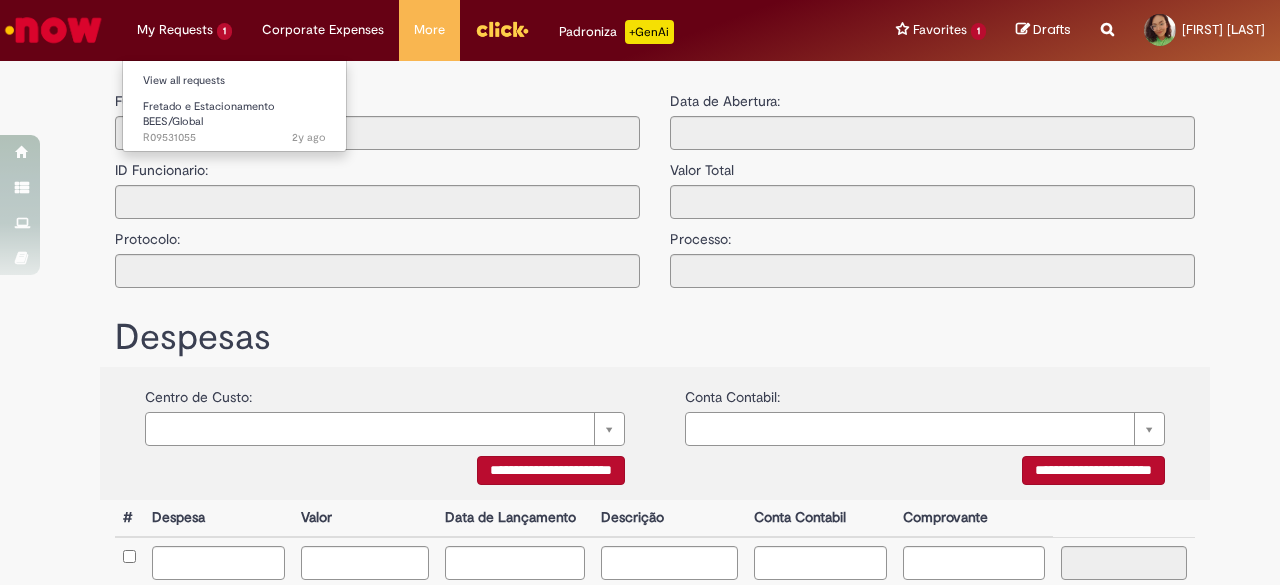 type on "**********" 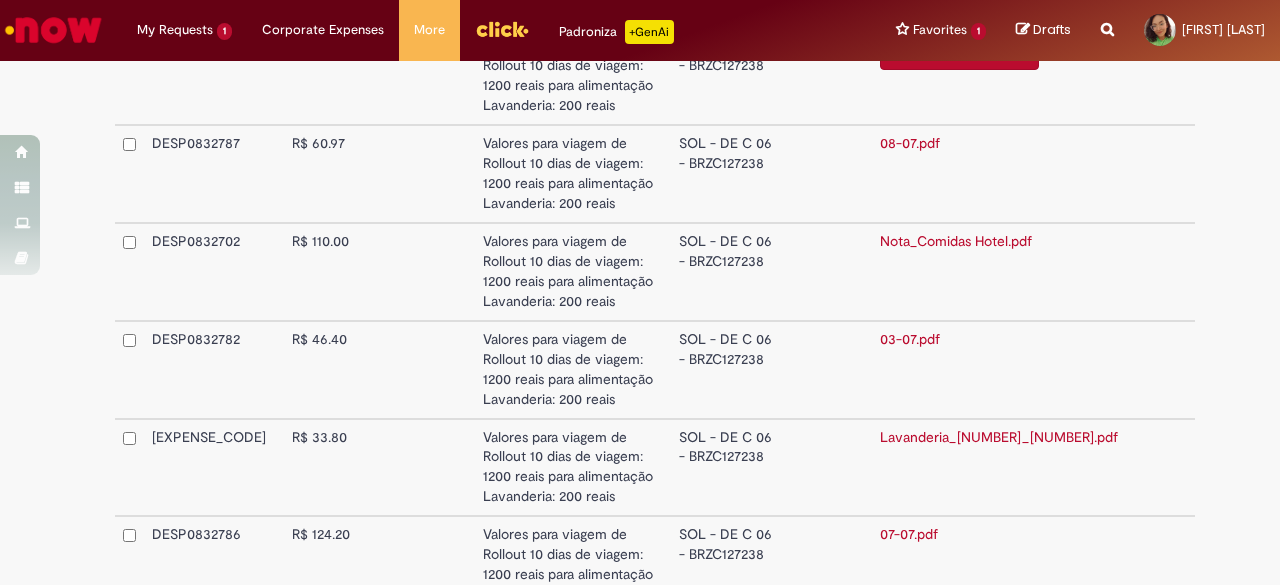 scroll, scrollTop: 1556, scrollLeft: 0, axis: vertical 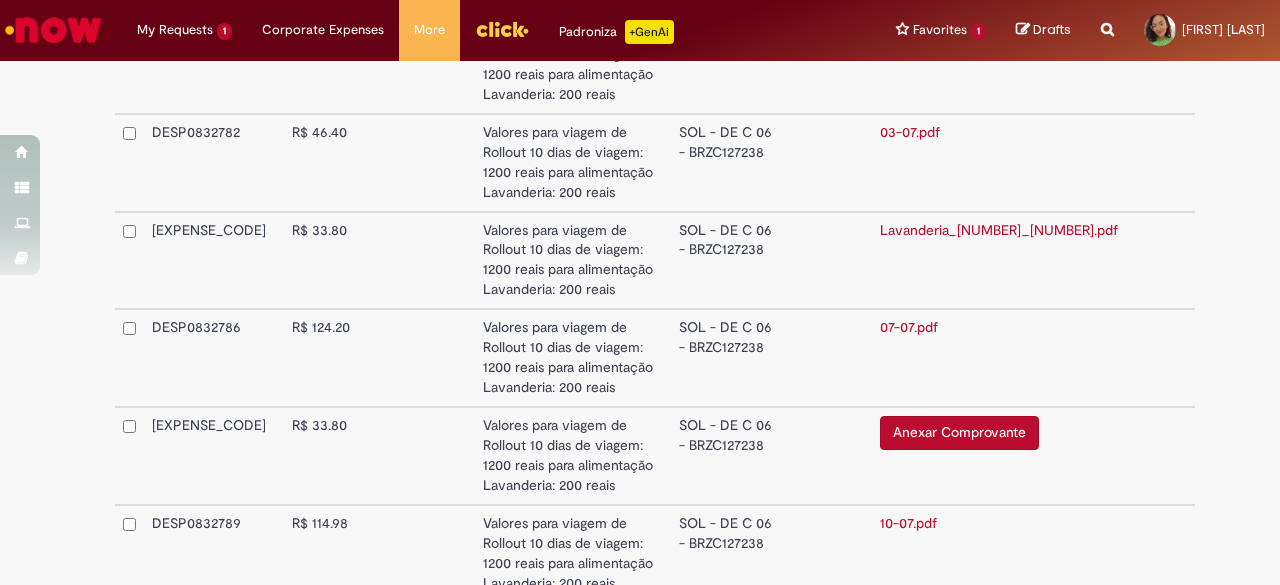 click at bounding box center (419, 456) 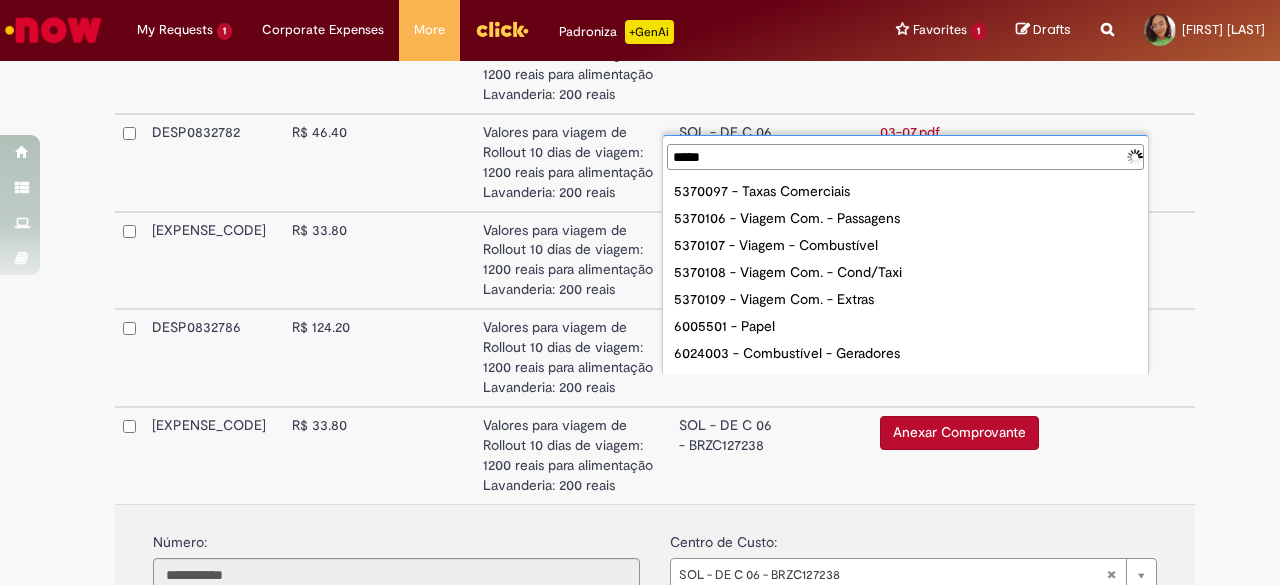 type on "******" 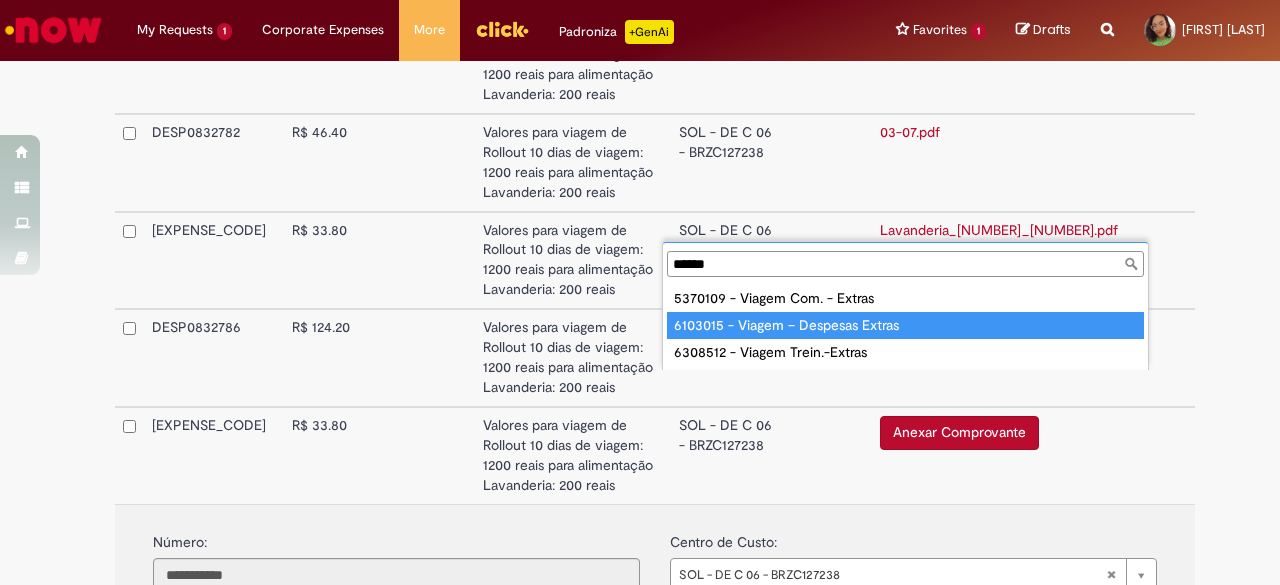 type on "**********" 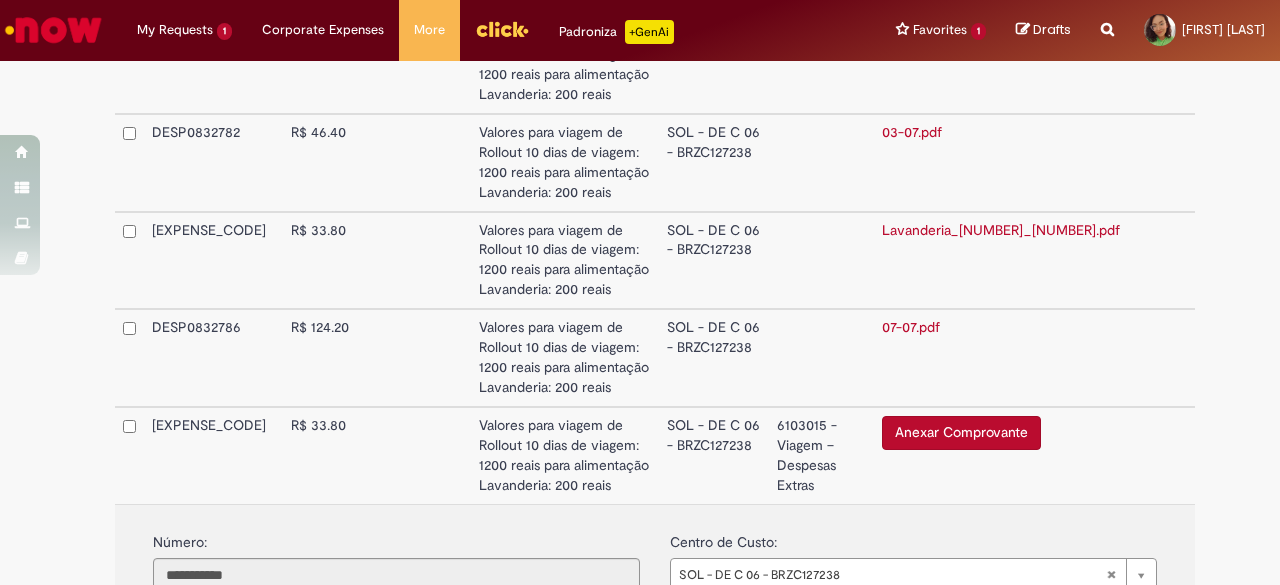 scroll, scrollTop: 1756, scrollLeft: 0, axis: vertical 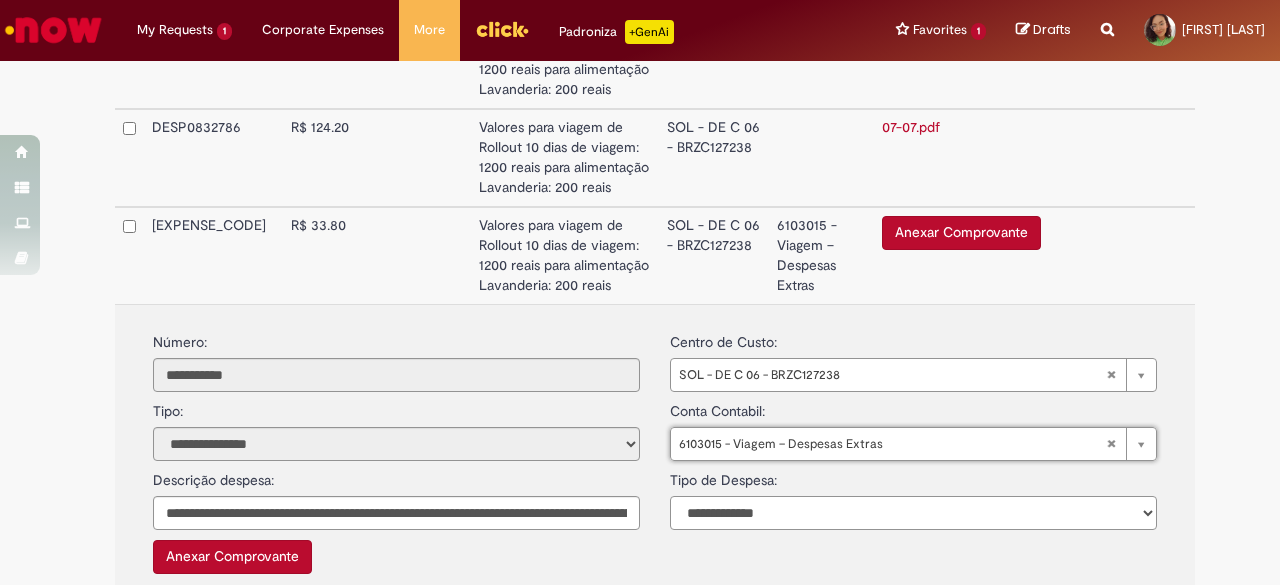 click on "**********" at bounding box center (913, 513) 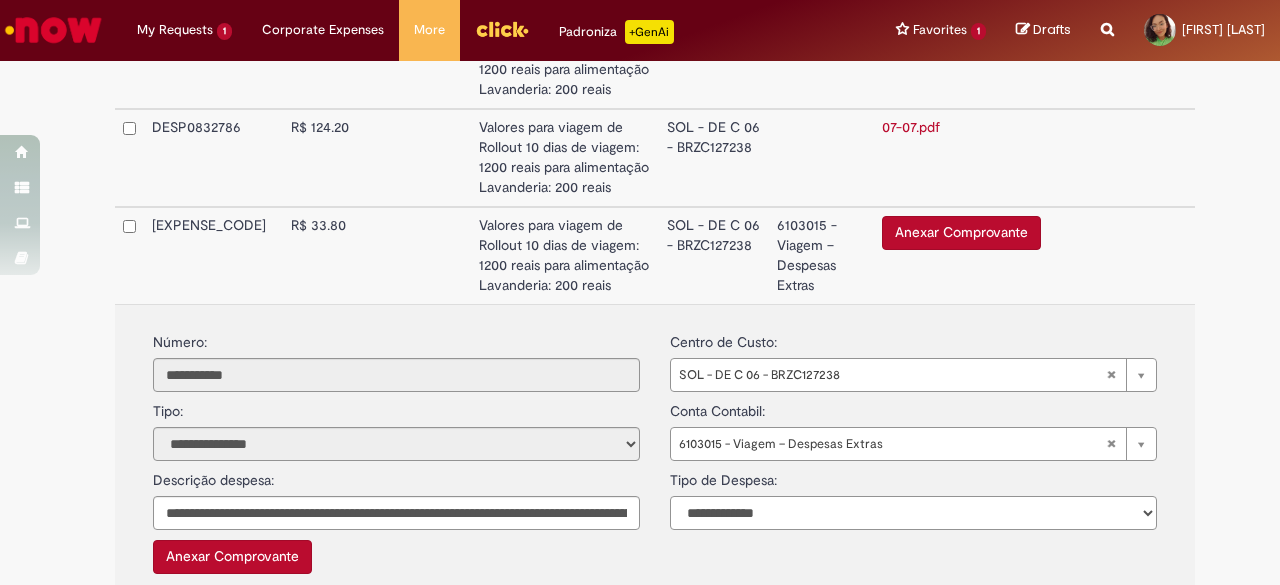 select on "*" 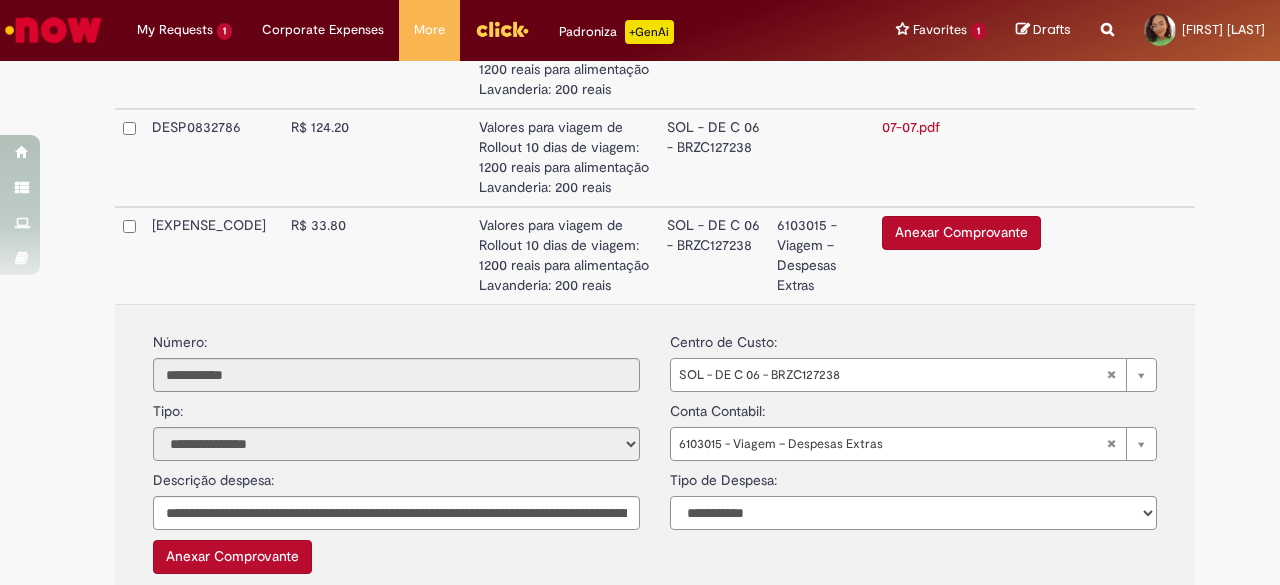click on "**********" at bounding box center [913, 513] 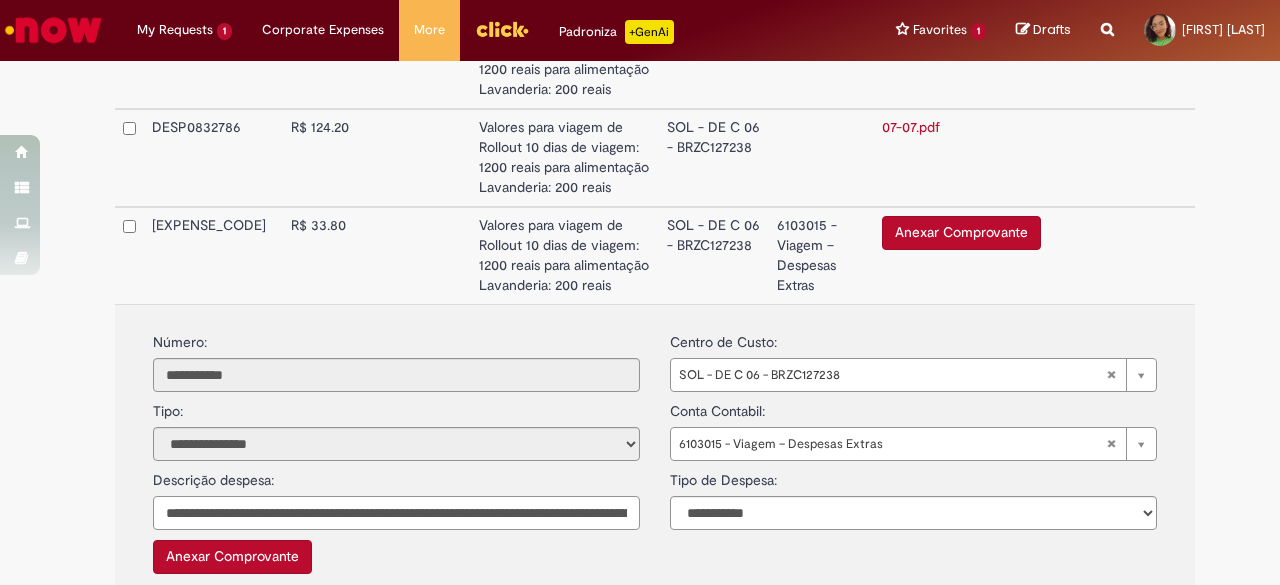 drag, startPoint x: 532, startPoint y: 527, endPoint x: 534, endPoint y: 513, distance: 14.142136 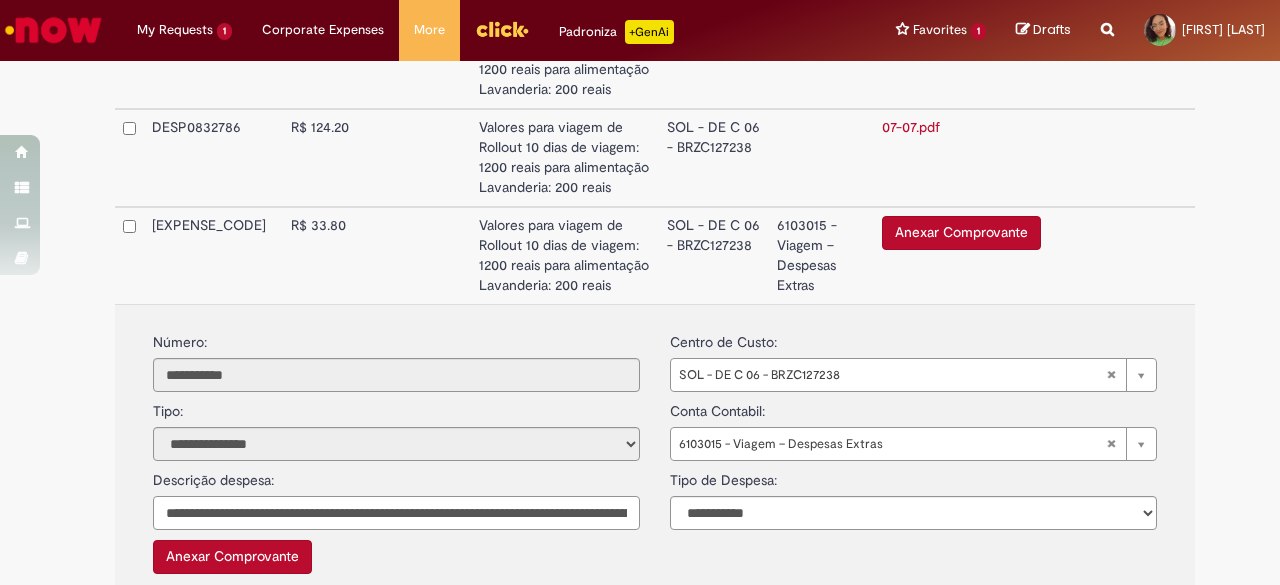 paste 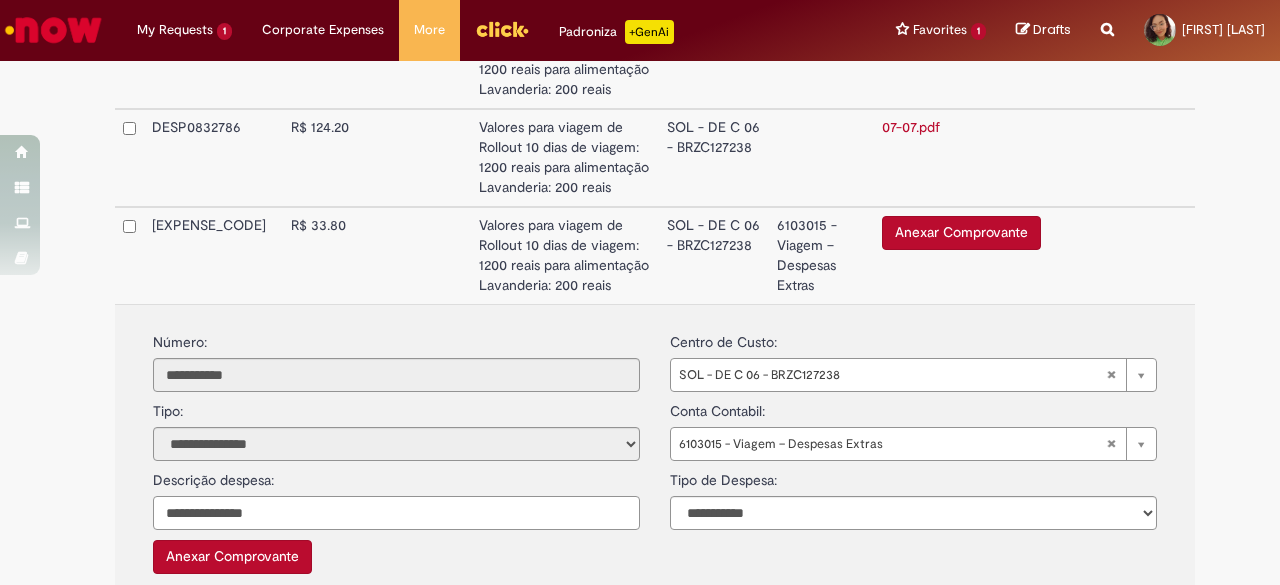 scroll, scrollTop: 1556, scrollLeft: 0, axis: vertical 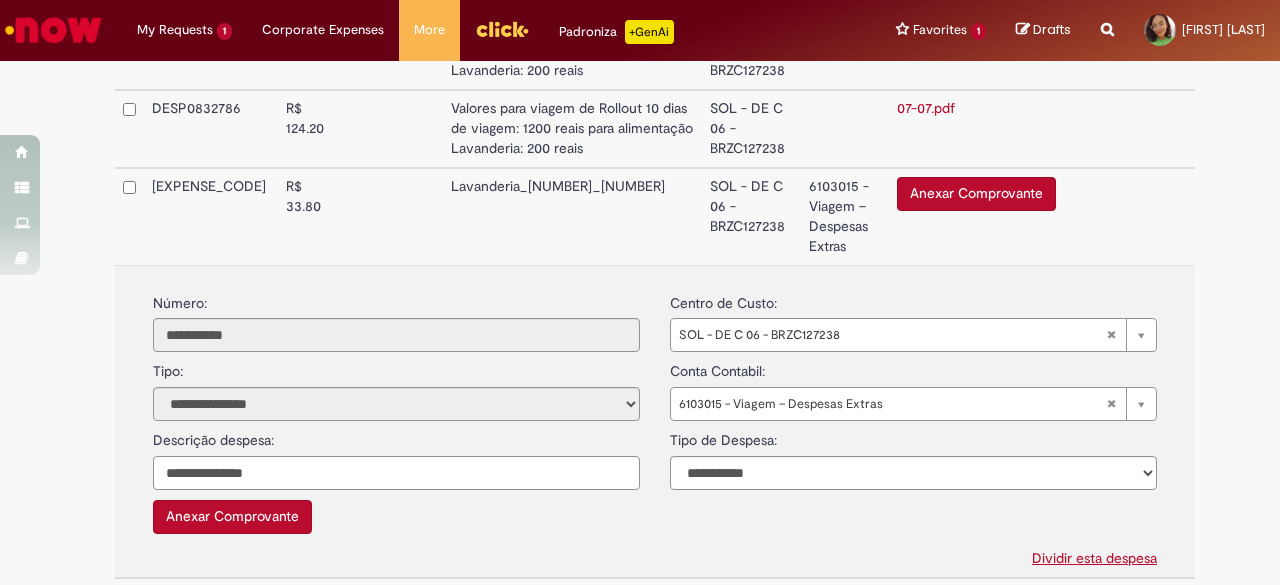 paste on "*****" 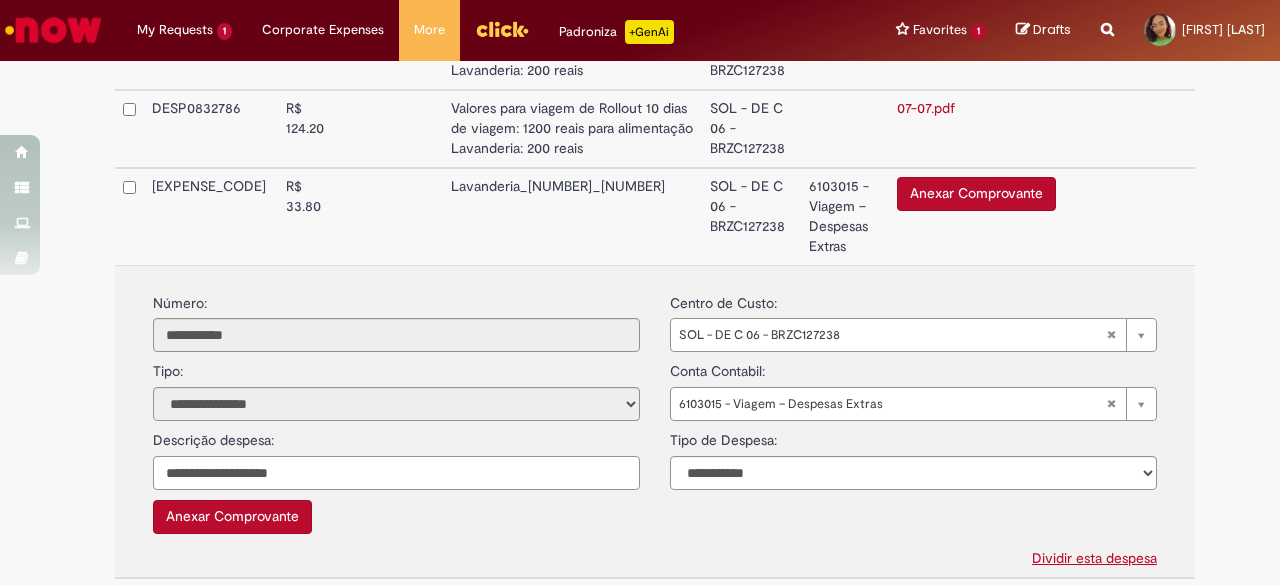scroll, scrollTop: 1756, scrollLeft: 0, axis: vertical 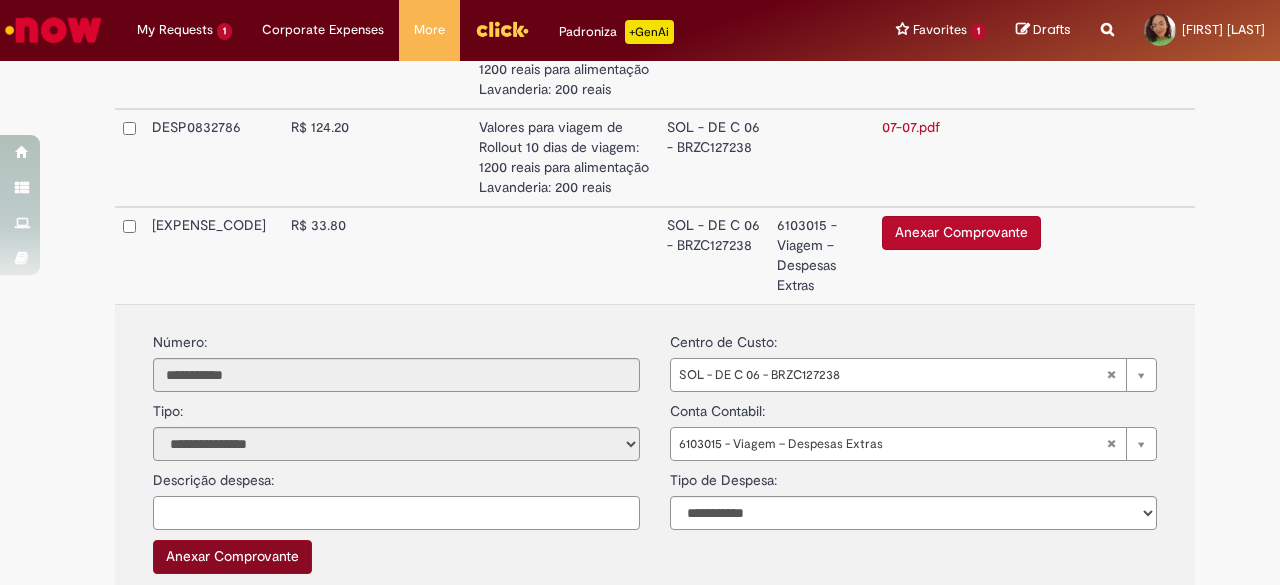 paste on "**********" 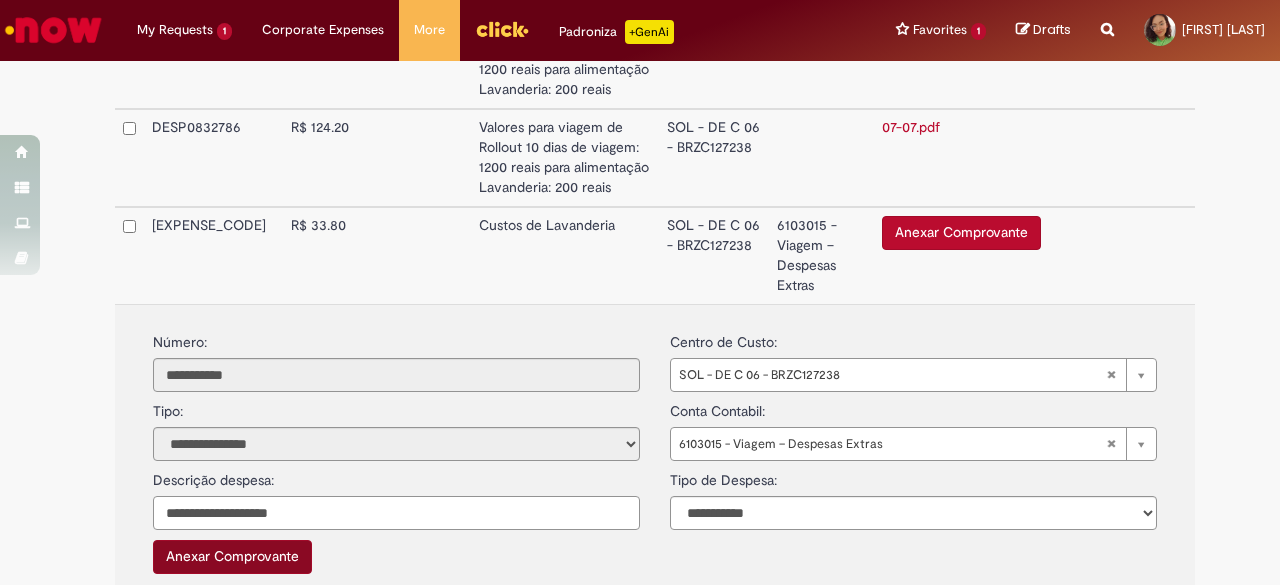 type on "**********" 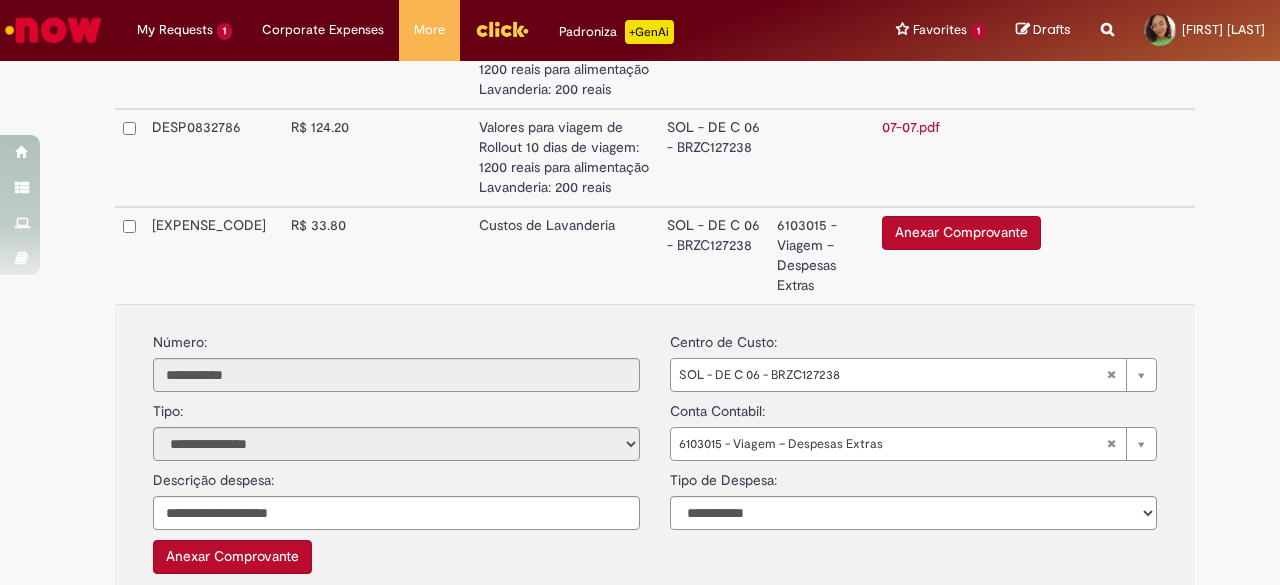 click on "Anexar Comprovante" at bounding box center [232, 557] 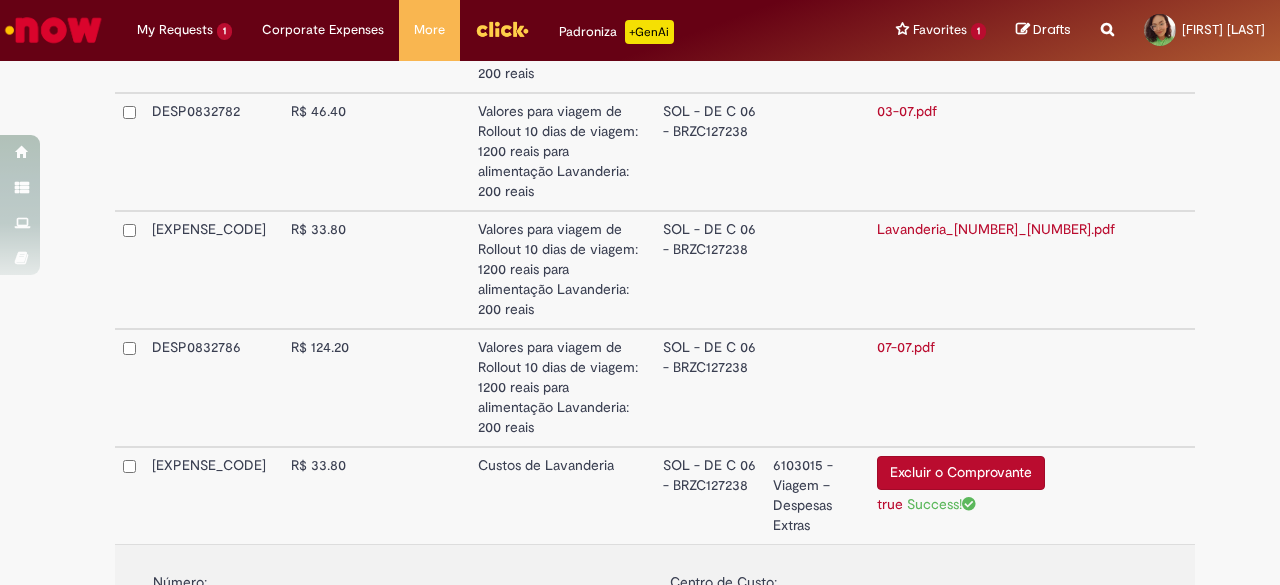 click on "Custos de Lavanderia" at bounding box center (563, 495) 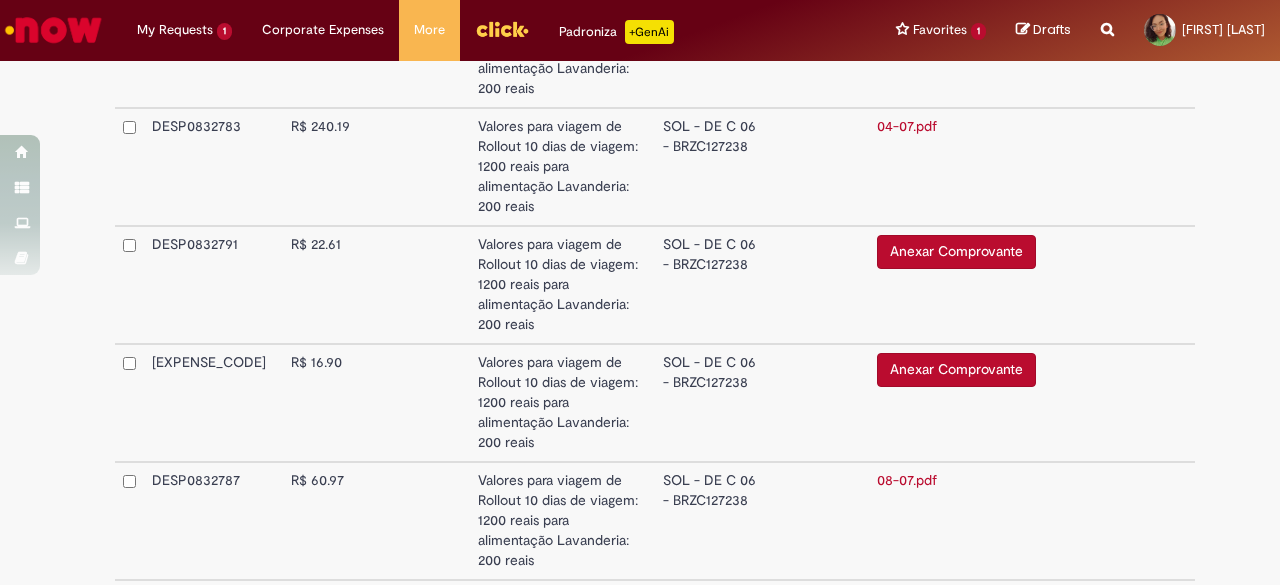 scroll, scrollTop: 1150, scrollLeft: 0, axis: vertical 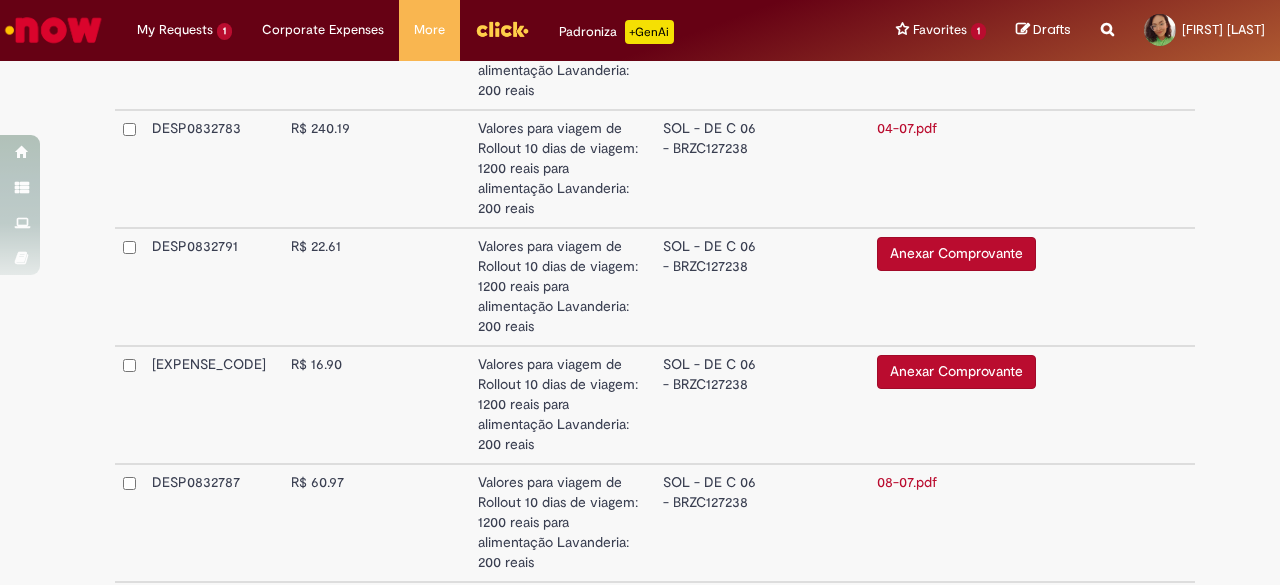 click on "SOL - DE C 06 - BRZC127238" at bounding box center [710, 405] 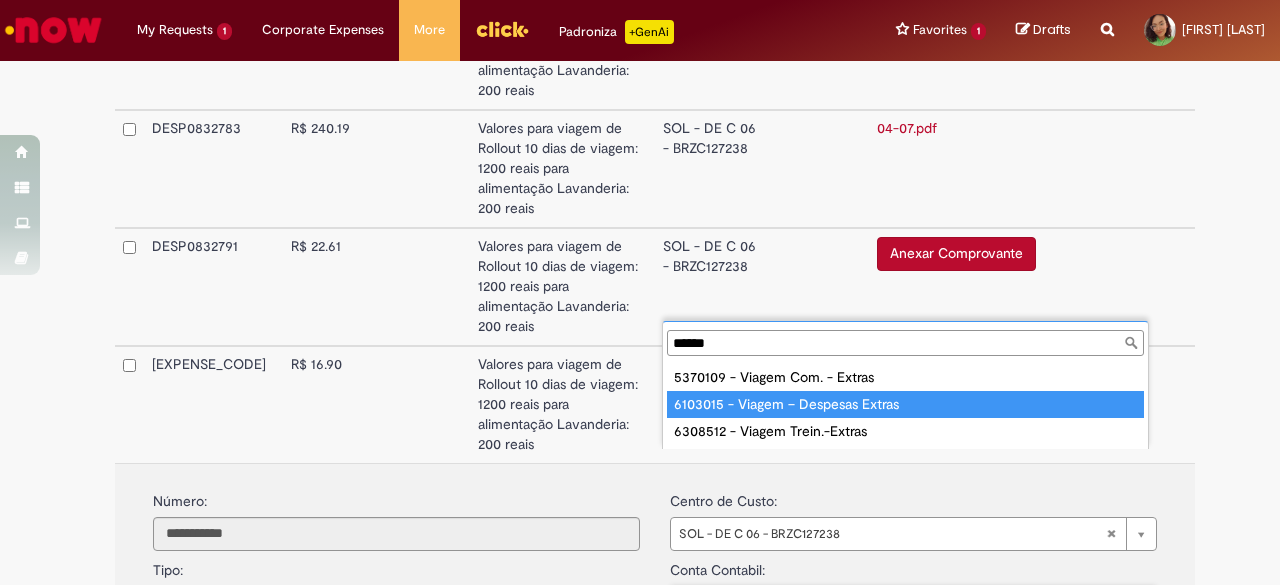 type on "******" 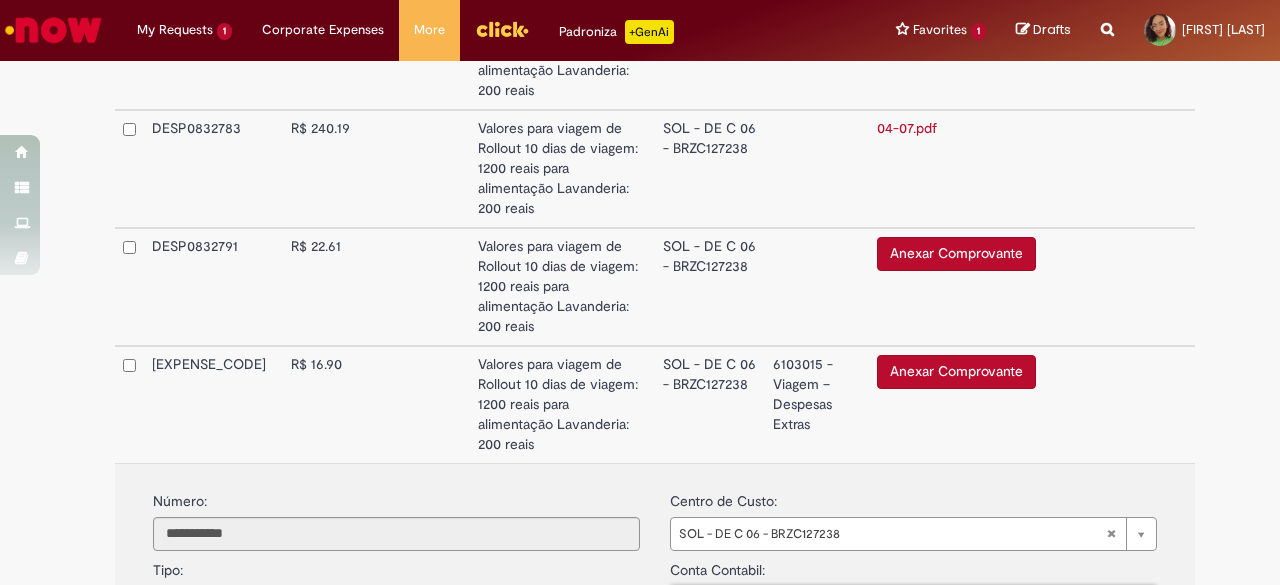 click on "**********" at bounding box center [913, 672] 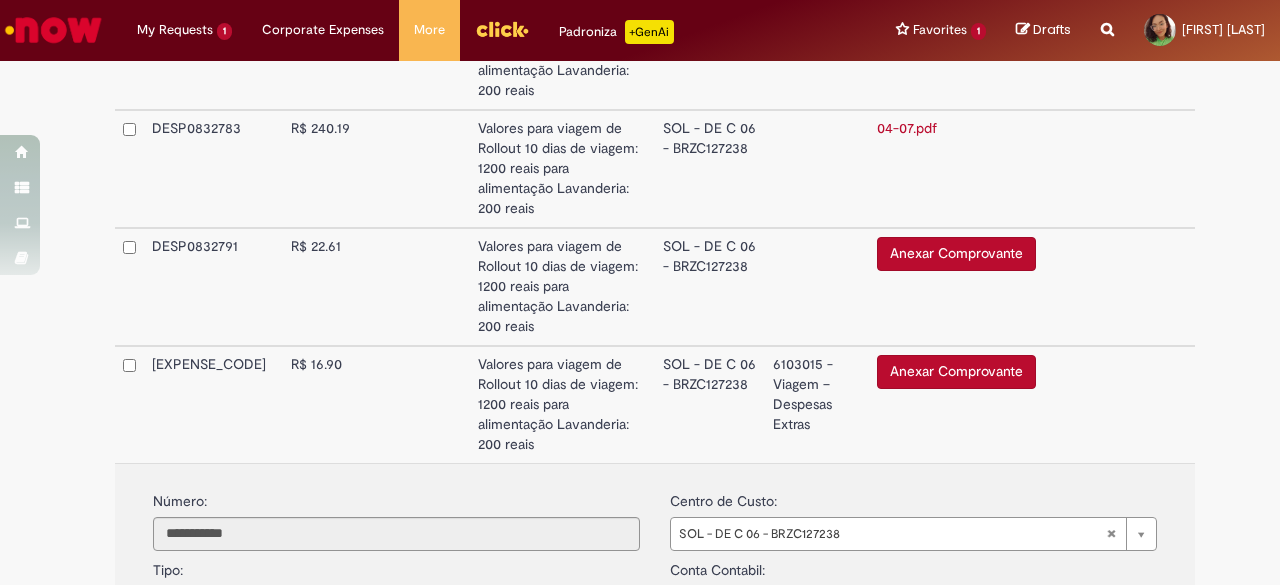 select on "*" 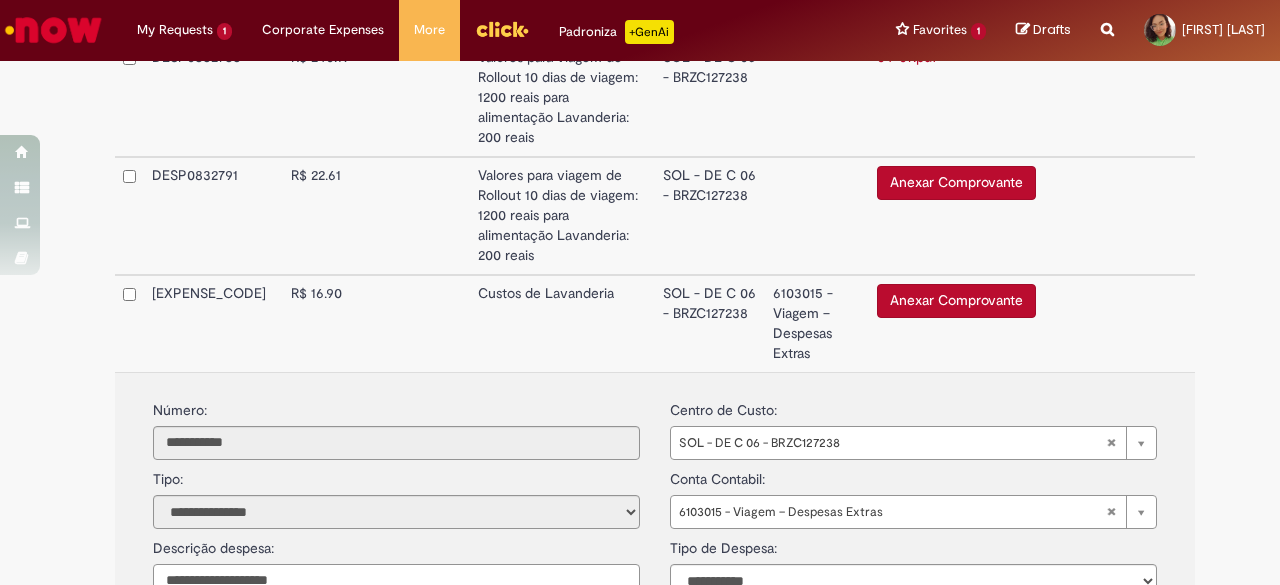 scroll, scrollTop: 1222, scrollLeft: 0, axis: vertical 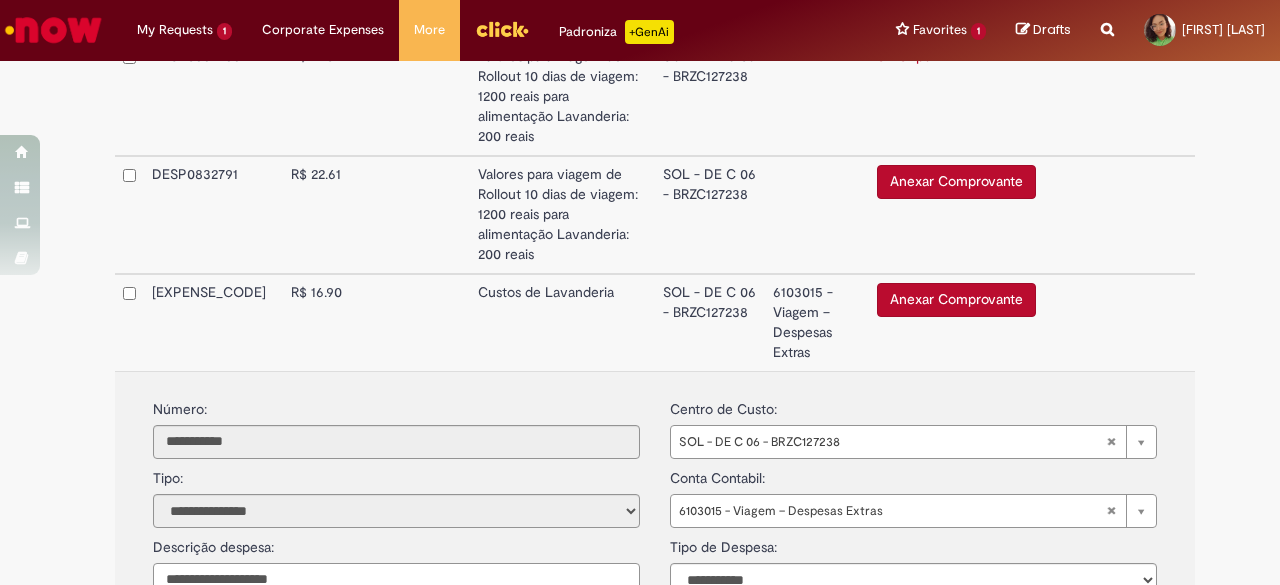 type on "**********" 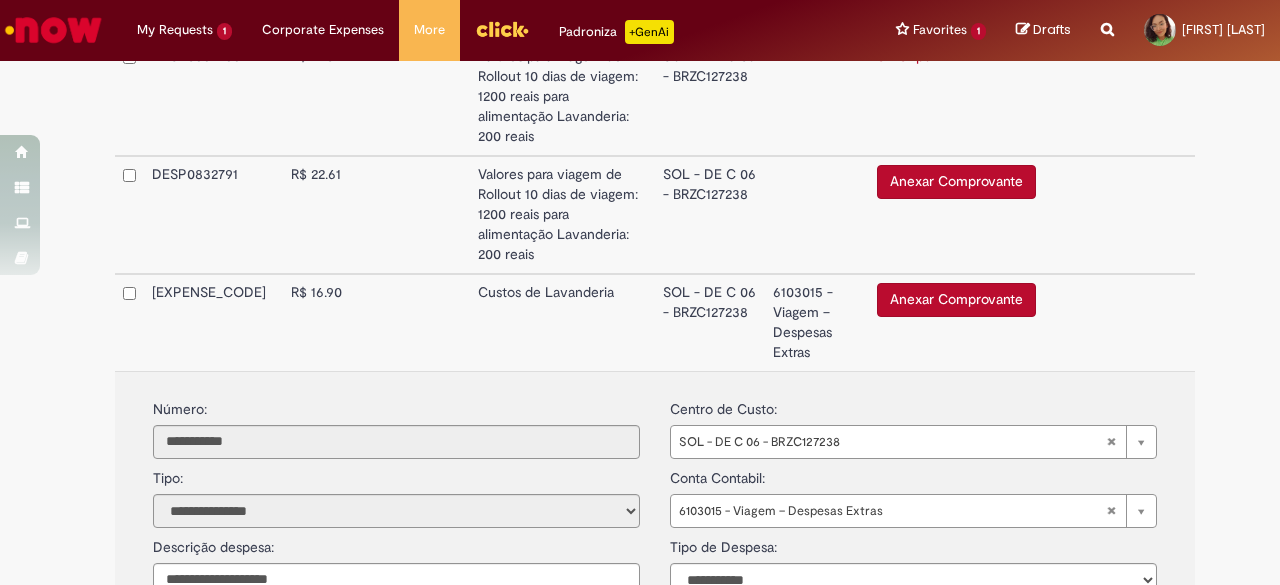 click on "Anexar Comprovante" at bounding box center (232, 624) 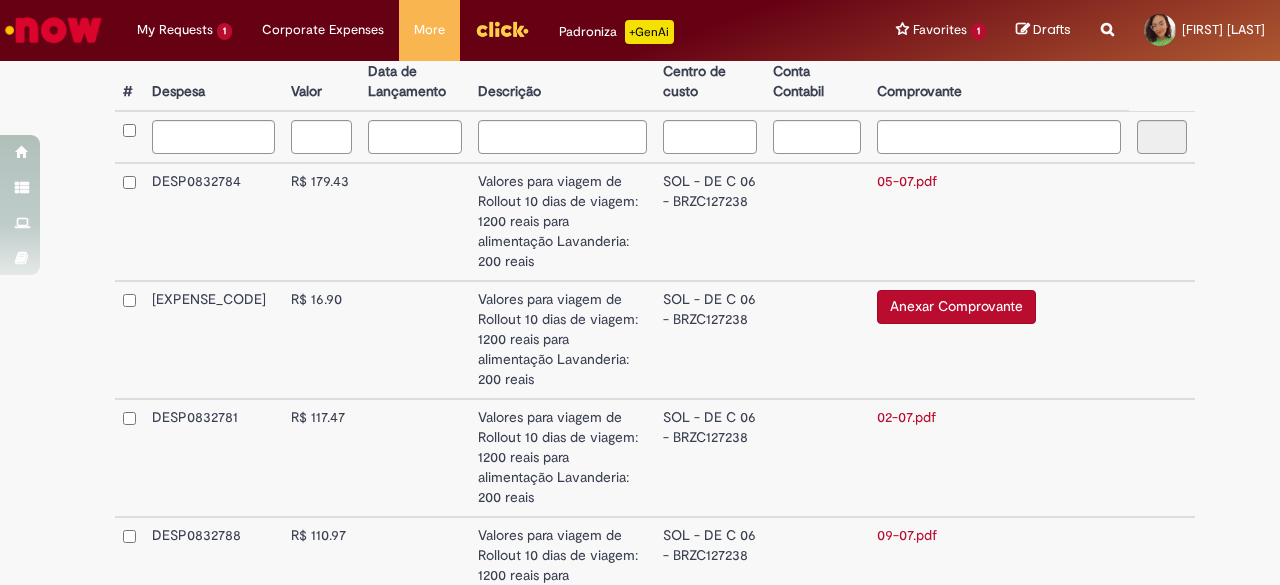 scroll, scrollTop: 618, scrollLeft: 0, axis: vertical 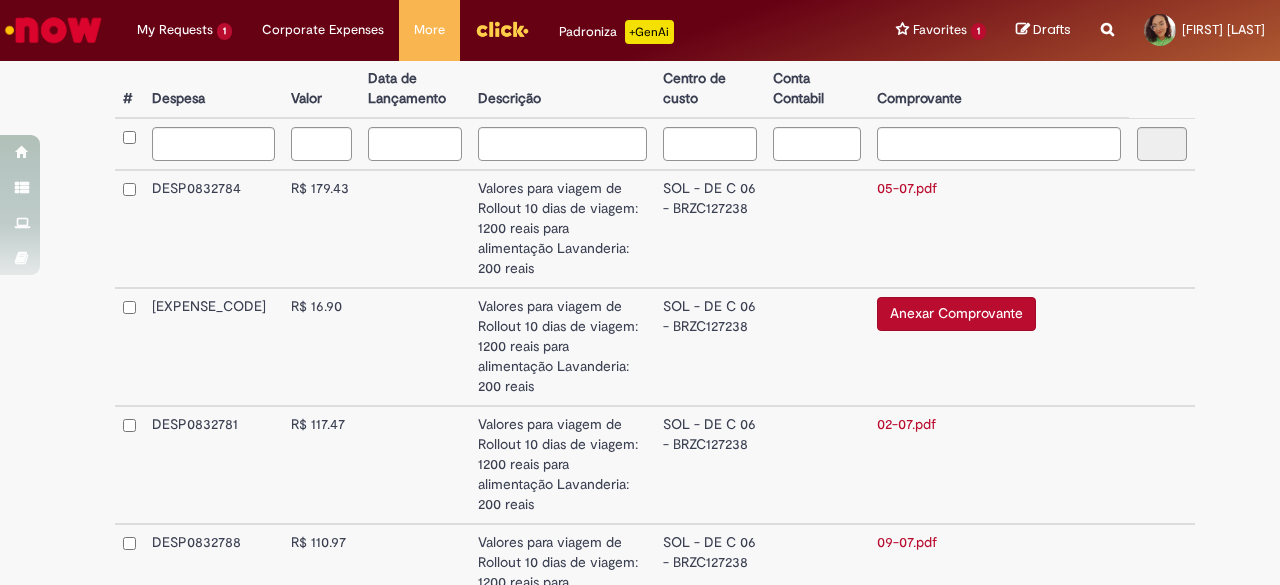 click at bounding box center [414, 347] 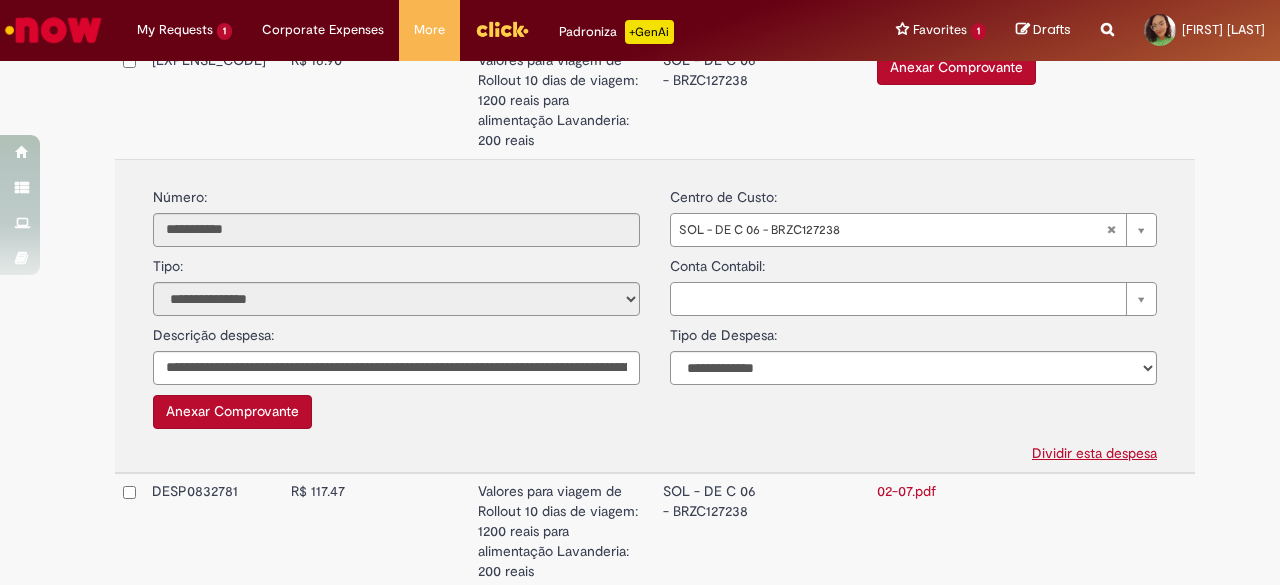 scroll, scrollTop: 909, scrollLeft: 0, axis: vertical 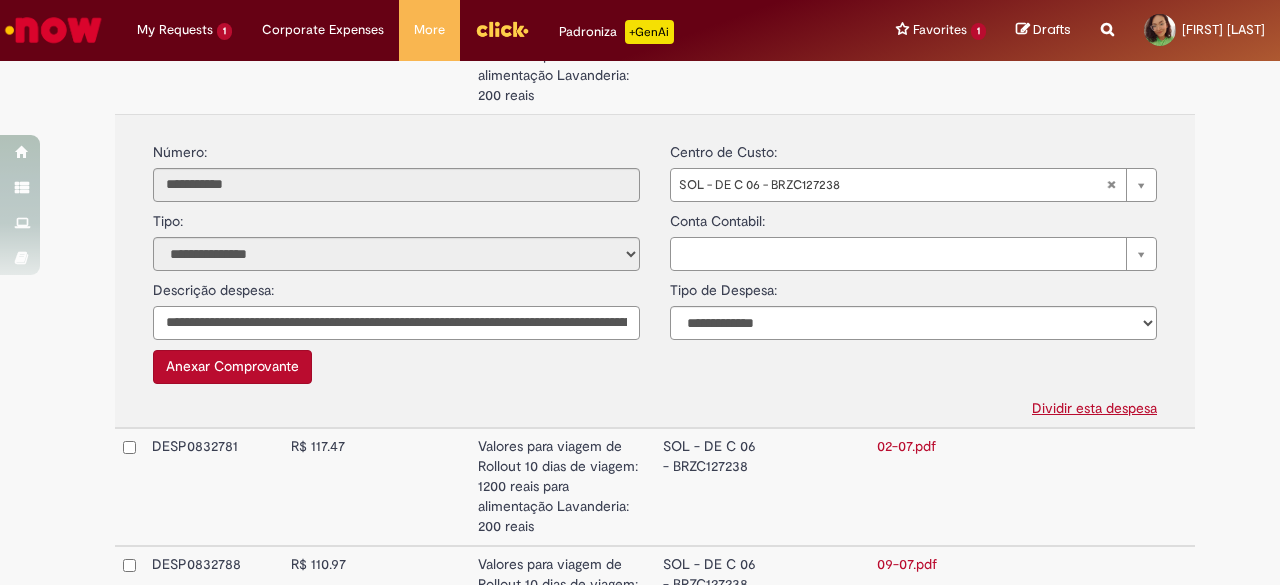 click on "**********" at bounding box center (396, 323) 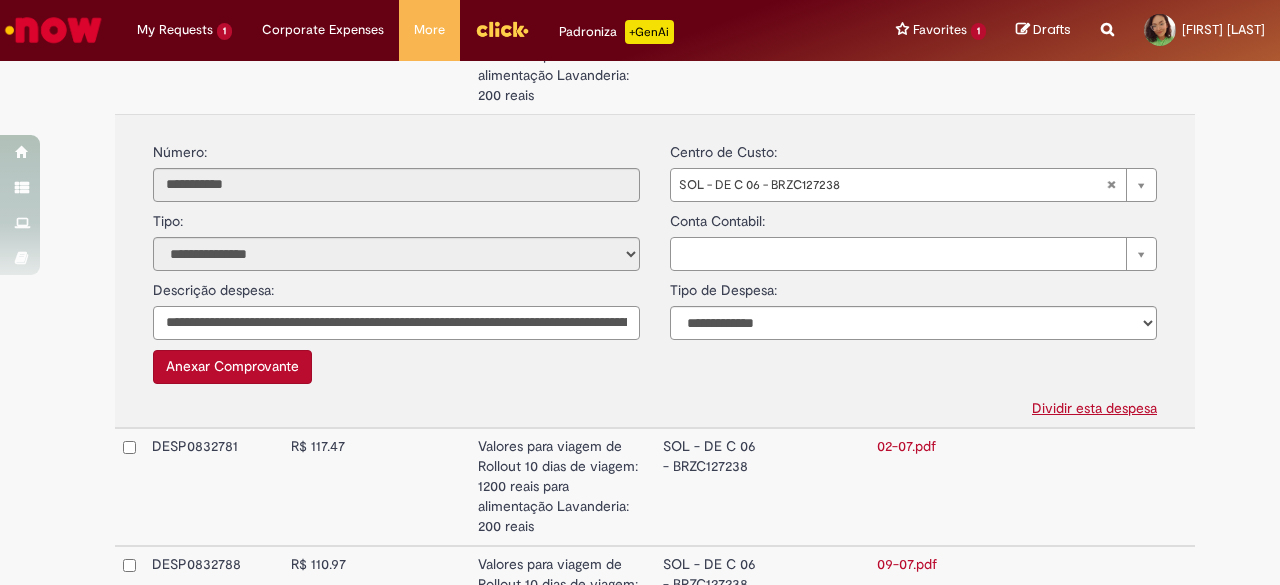 paste 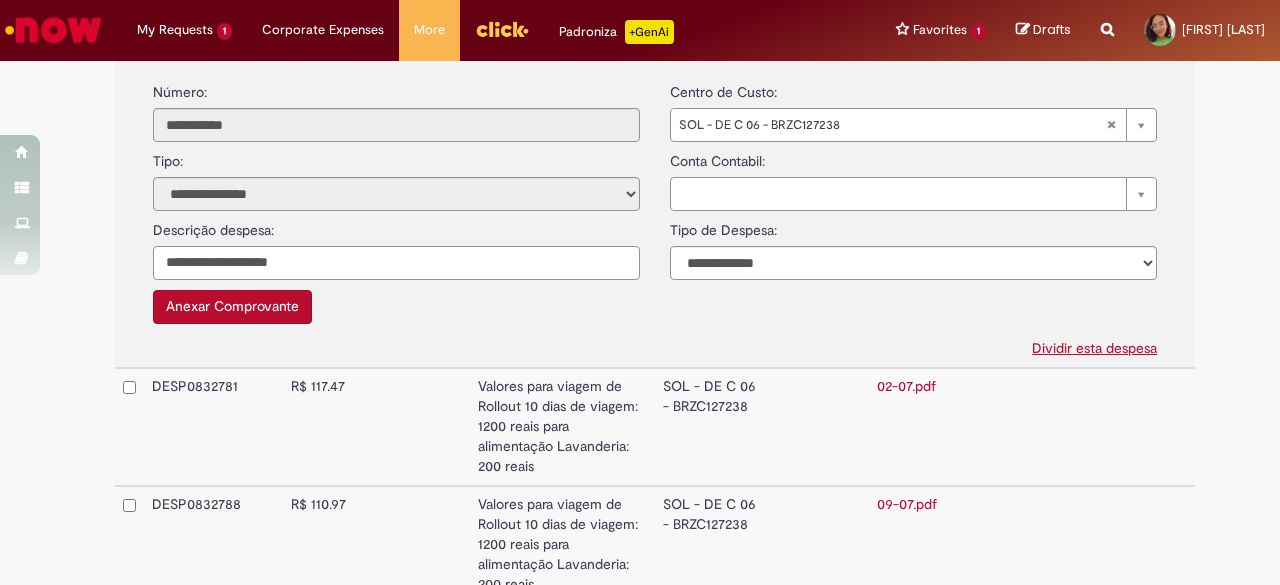 type on "**********" 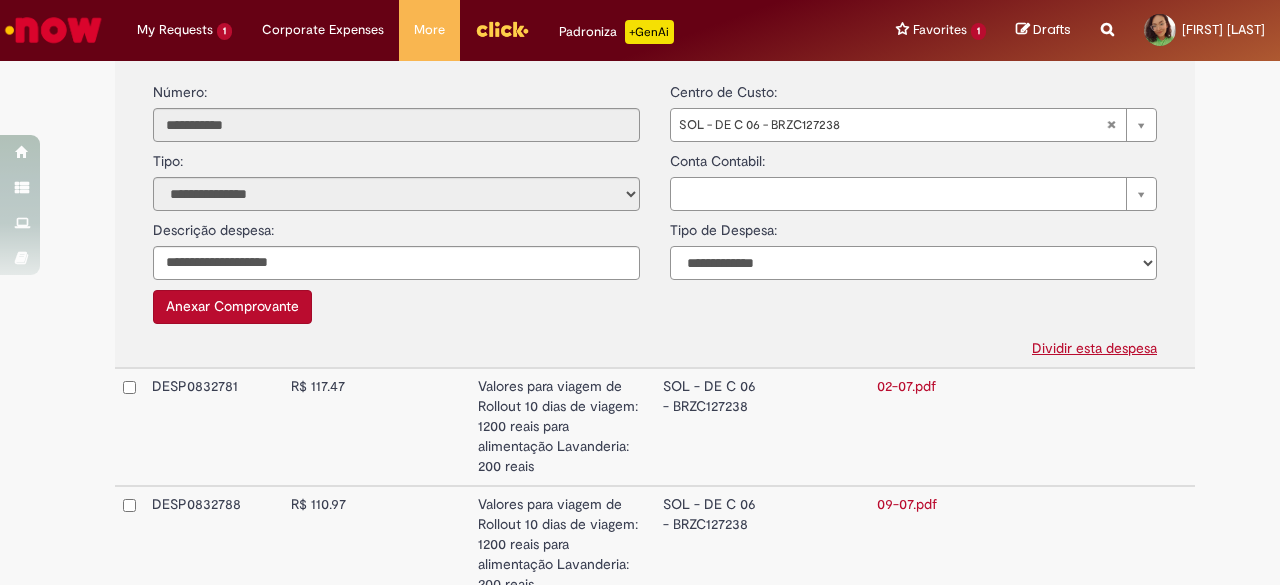 click on "**********" at bounding box center (913, 263) 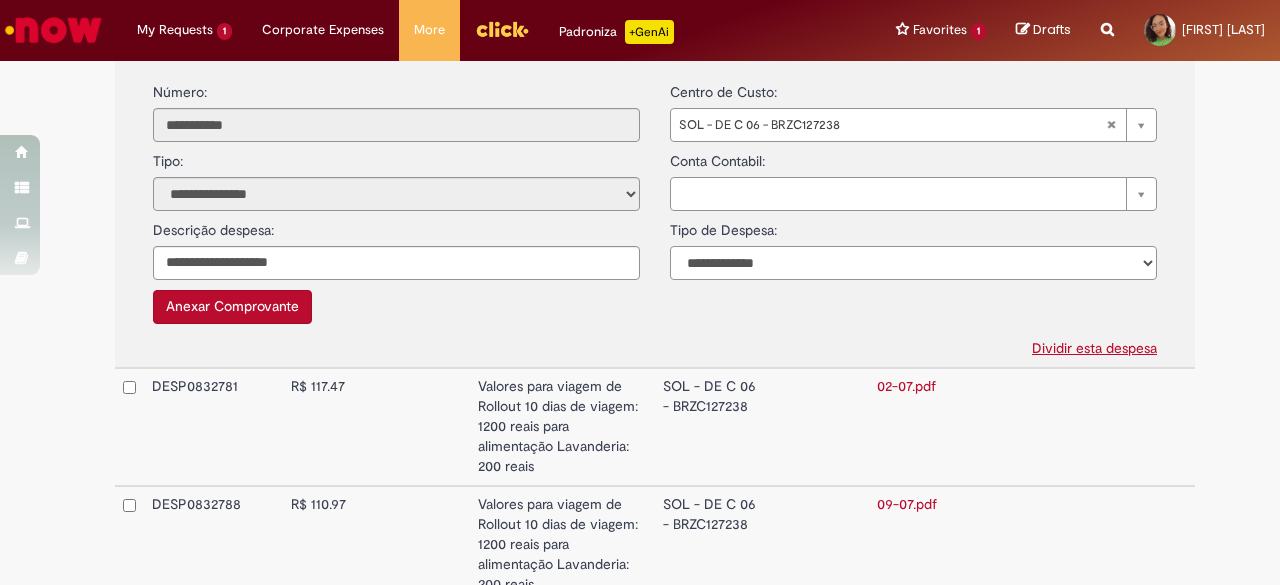 select on "*" 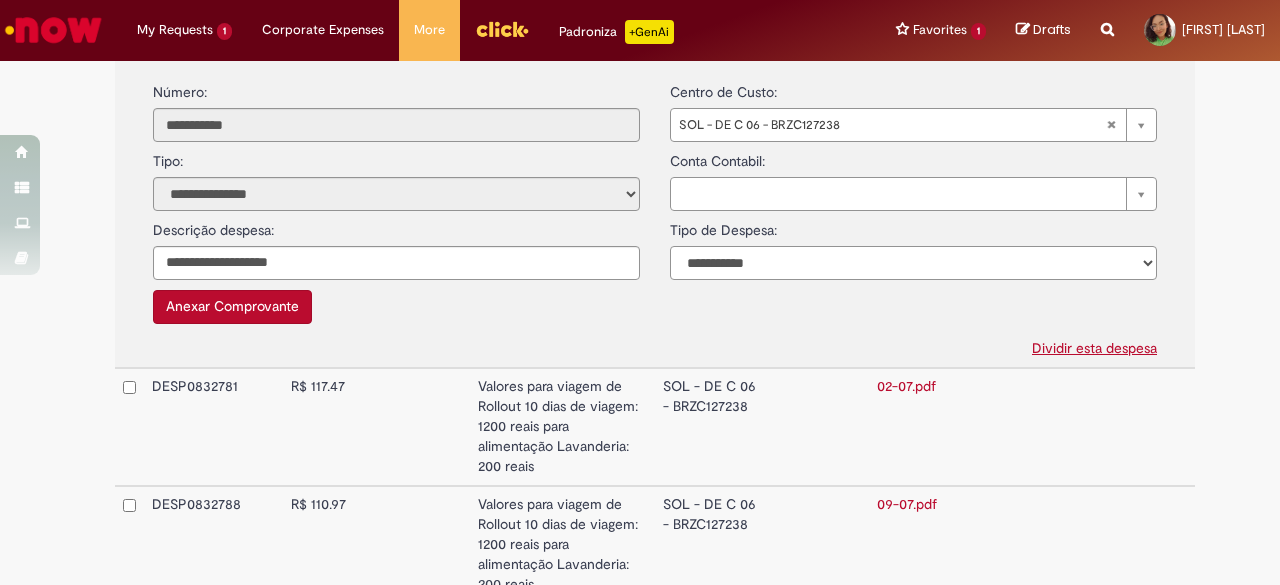 click on "**********" at bounding box center (913, 263) 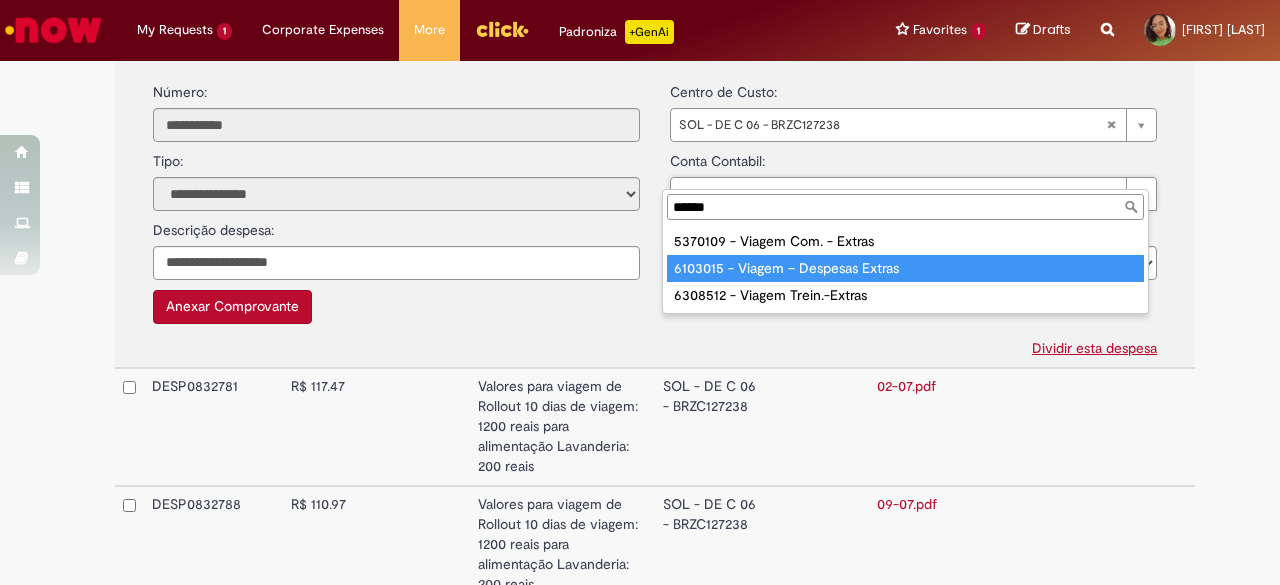 type on "******" 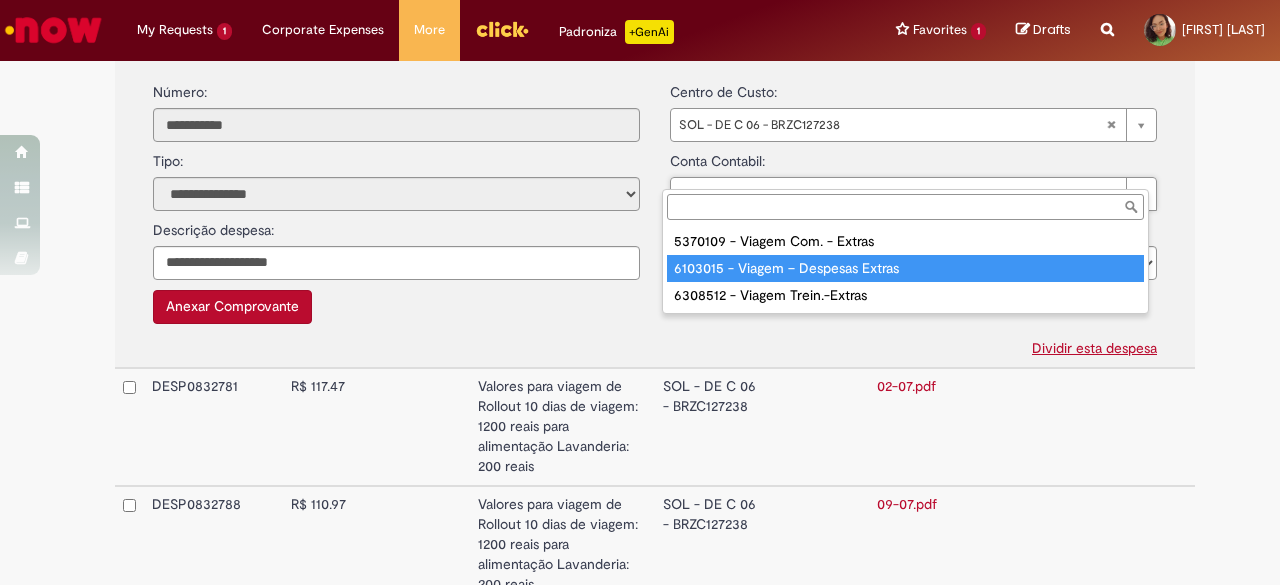 scroll, scrollTop: 949, scrollLeft: 0, axis: vertical 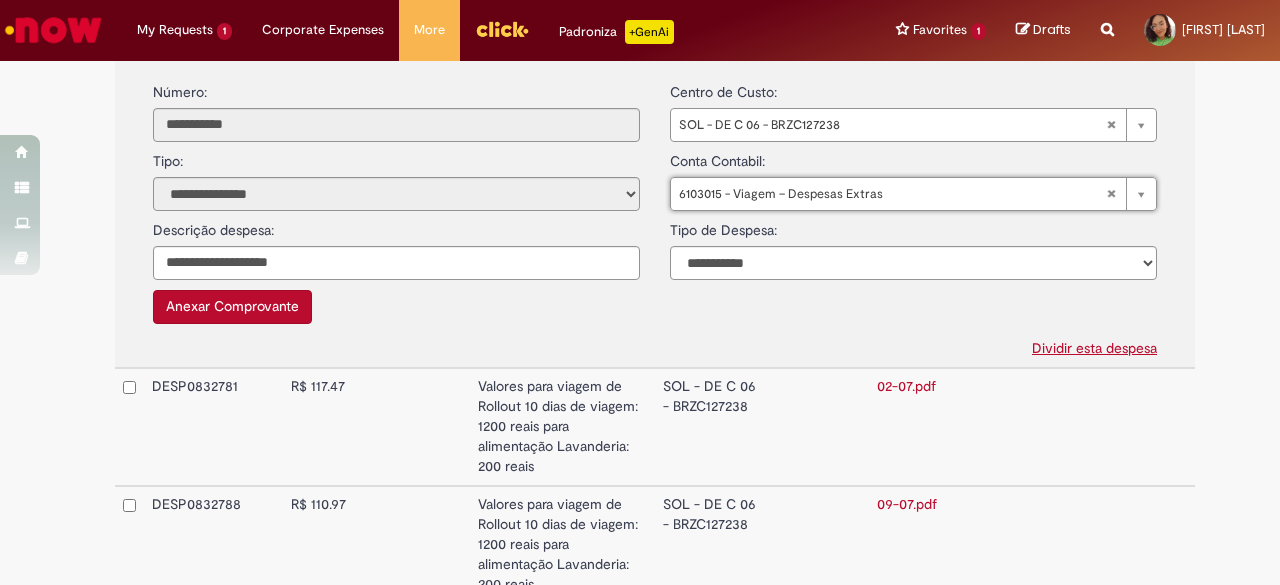 click on "Anexar Comprovante" at bounding box center [232, 307] 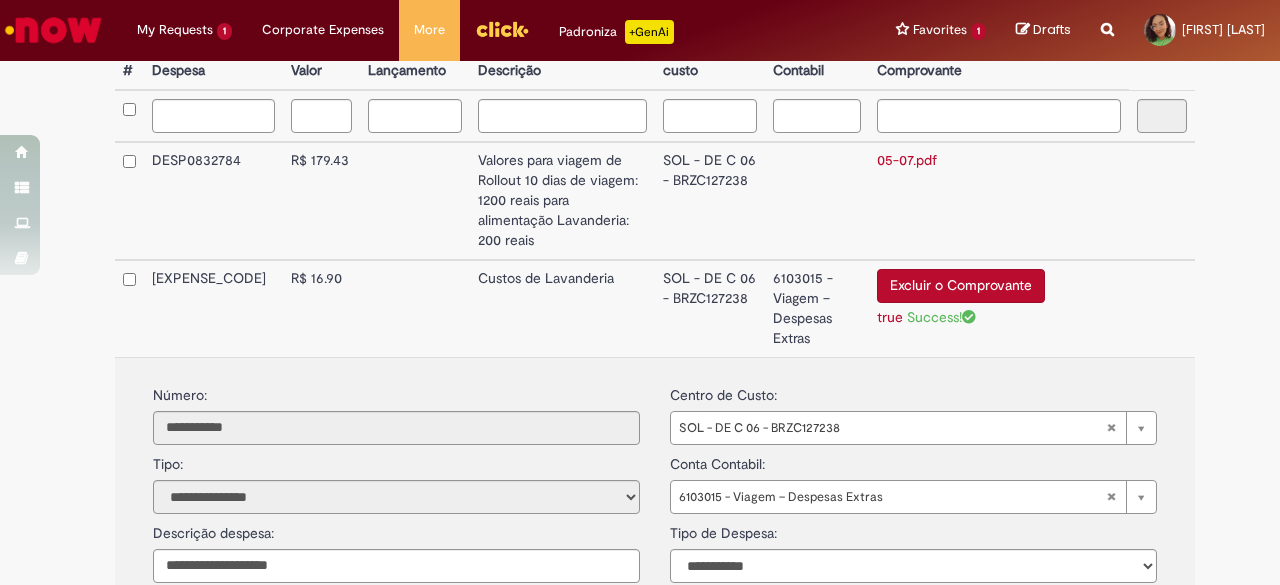 scroll, scrollTop: 640, scrollLeft: 0, axis: vertical 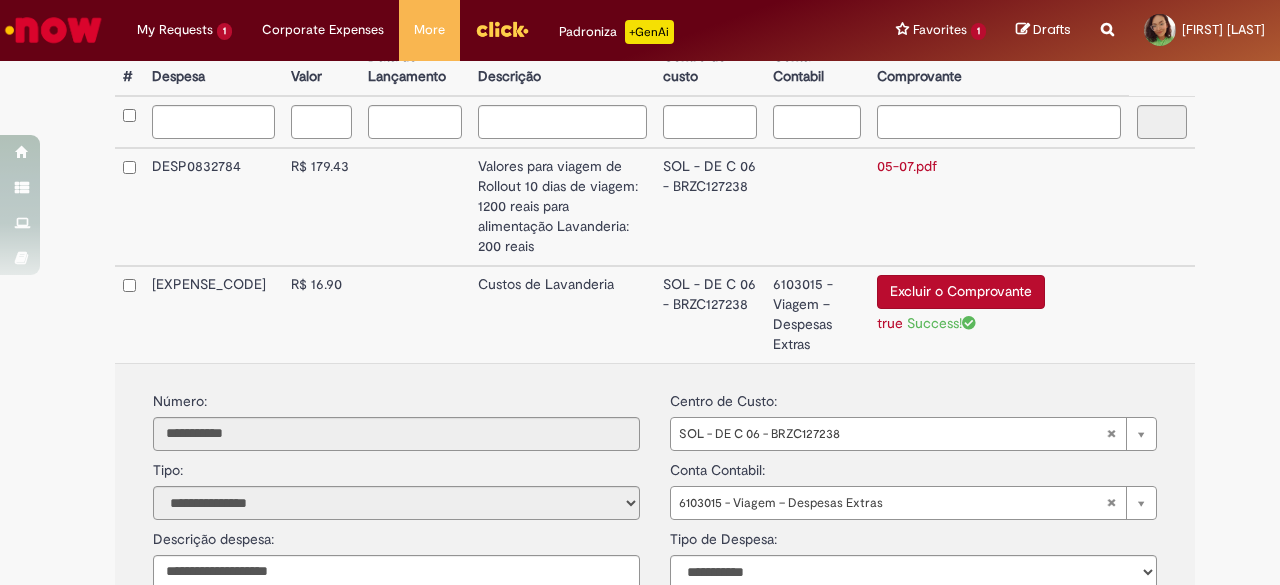 click at bounding box center (414, 314) 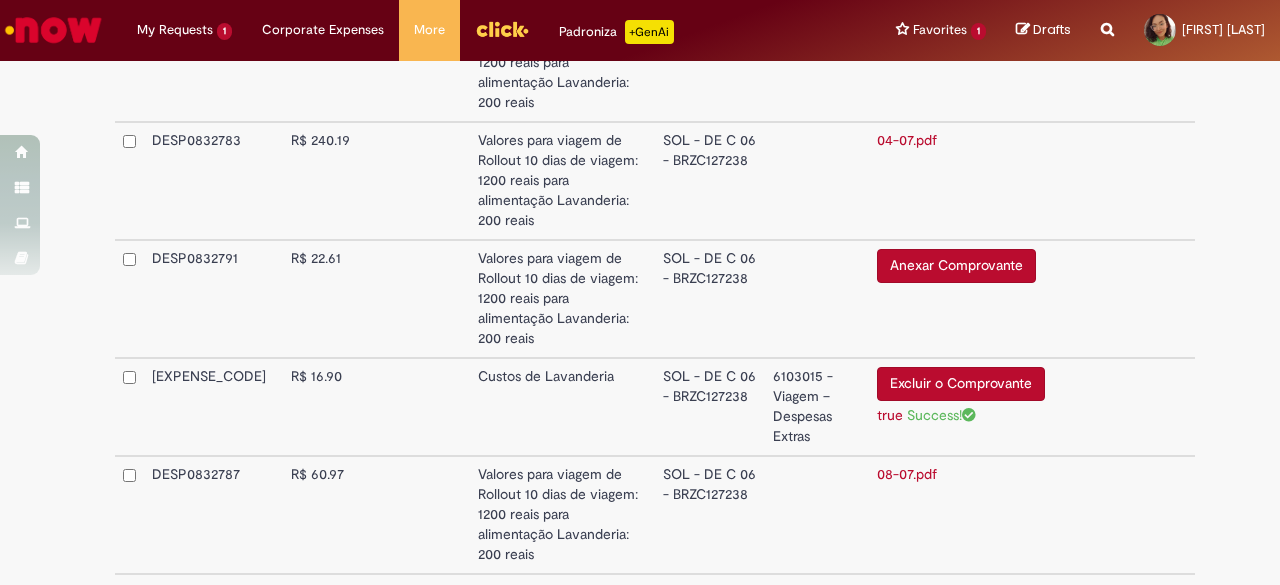 scroll, scrollTop: 1107, scrollLeft: 0, axis: vertical 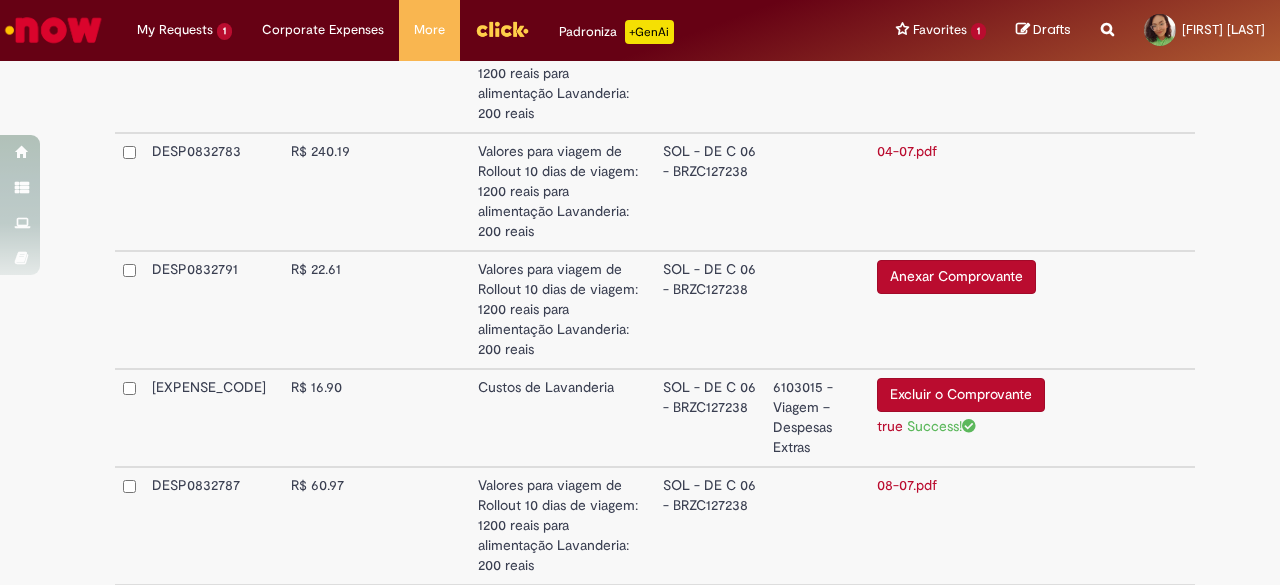click on "Valores para viagem de Rollout
10 dias de viagem: 1200 reais para alimentação
Lavanderia: 200 reais" at bounding box center (563, 310) 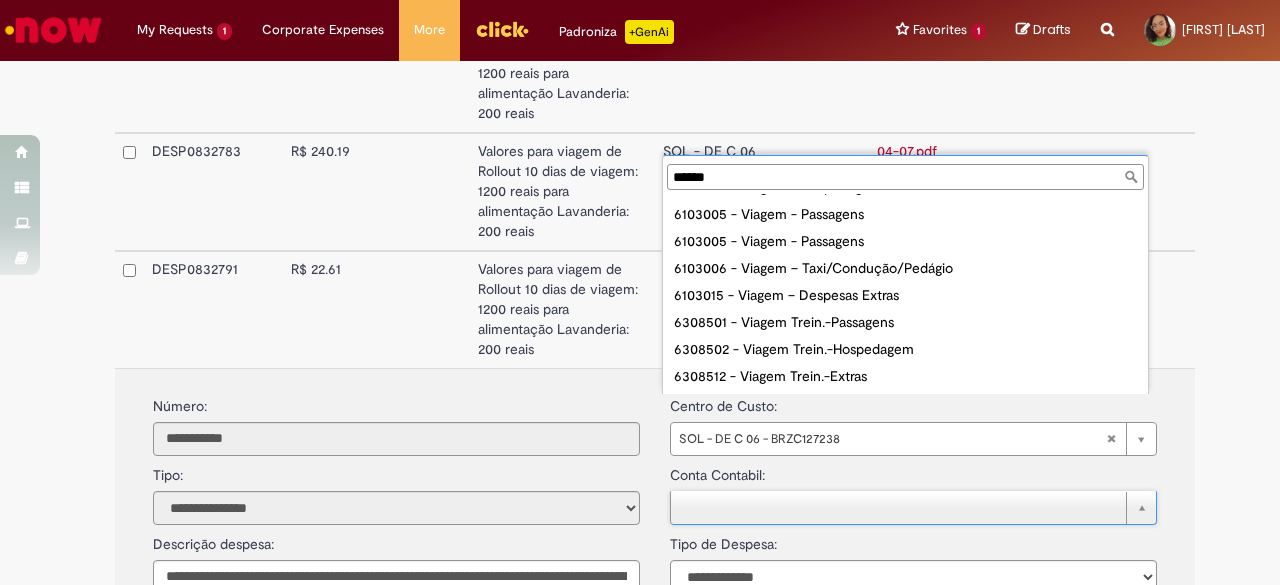 scroll, scrollTop: 0, scrollLeft: 0, axis: both 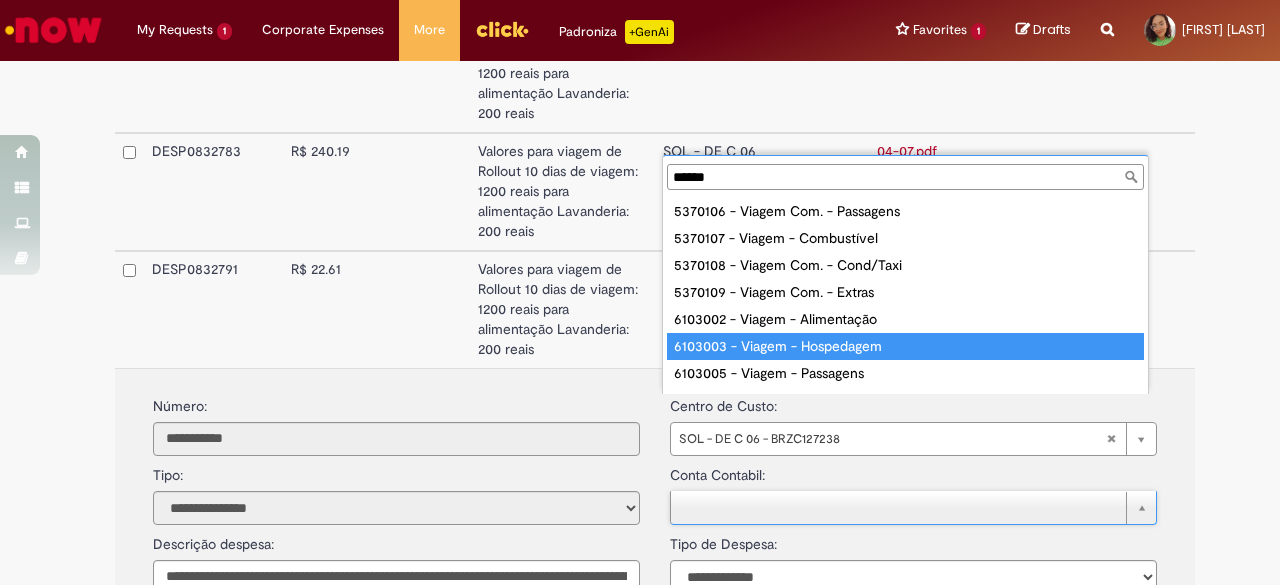 type on "******" 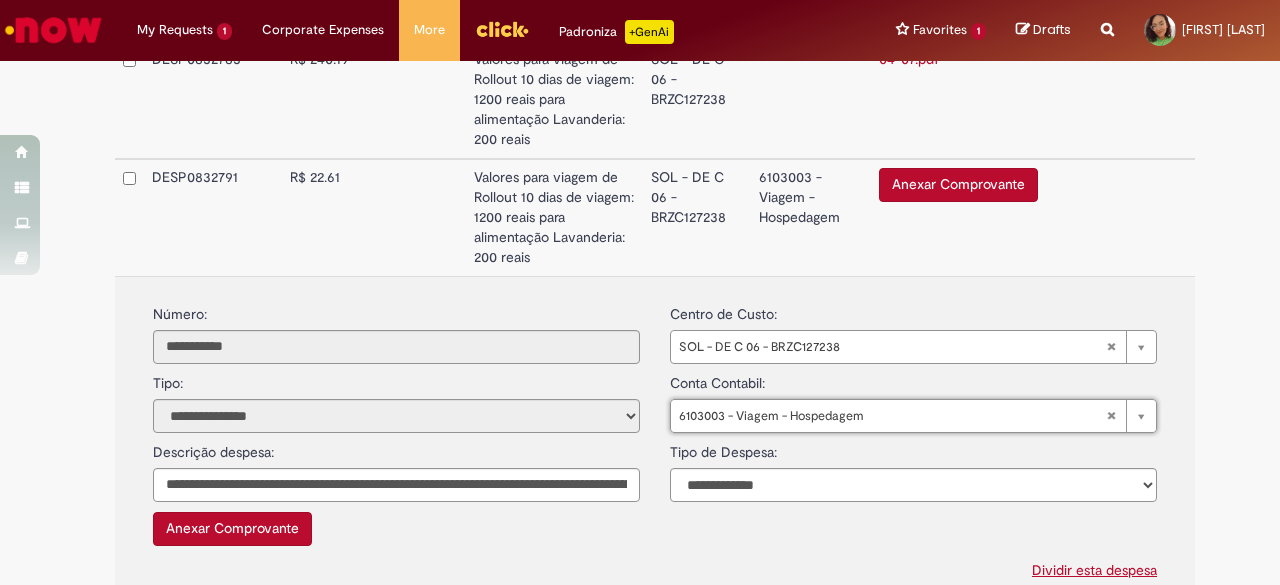 scroll, scrollTop: 1198, scrollLeft: 0, axis: vertical 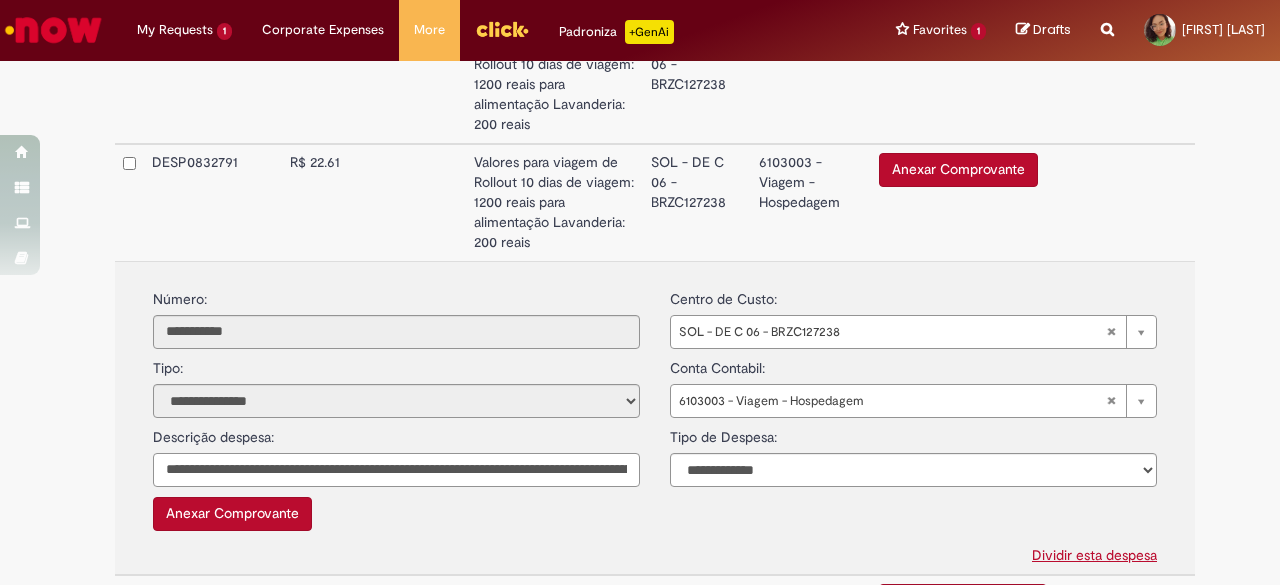 click on "**********" at bounding box center (396, 470) 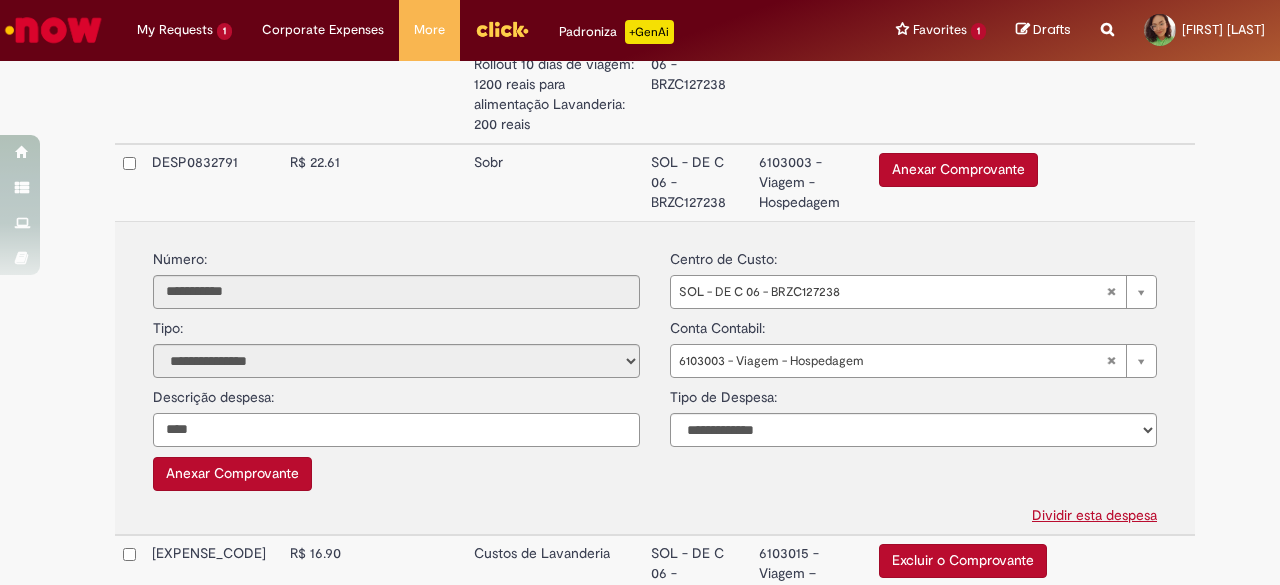 type on "*****" 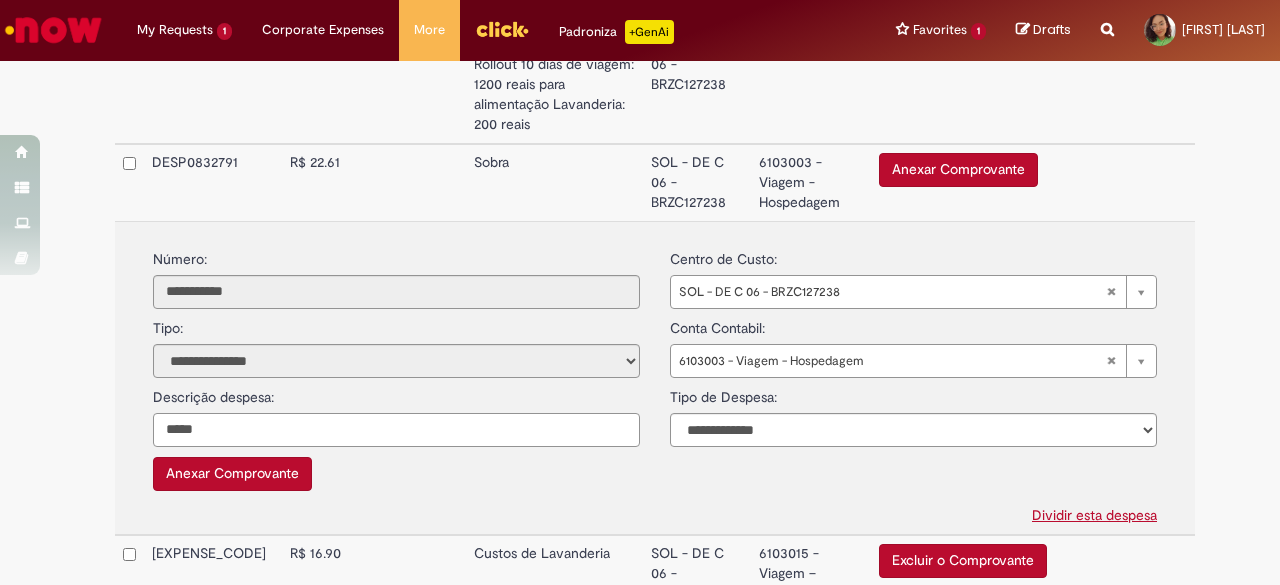 scroll, scrollTop: 1028, scrollLeft: 0, axis: vertical 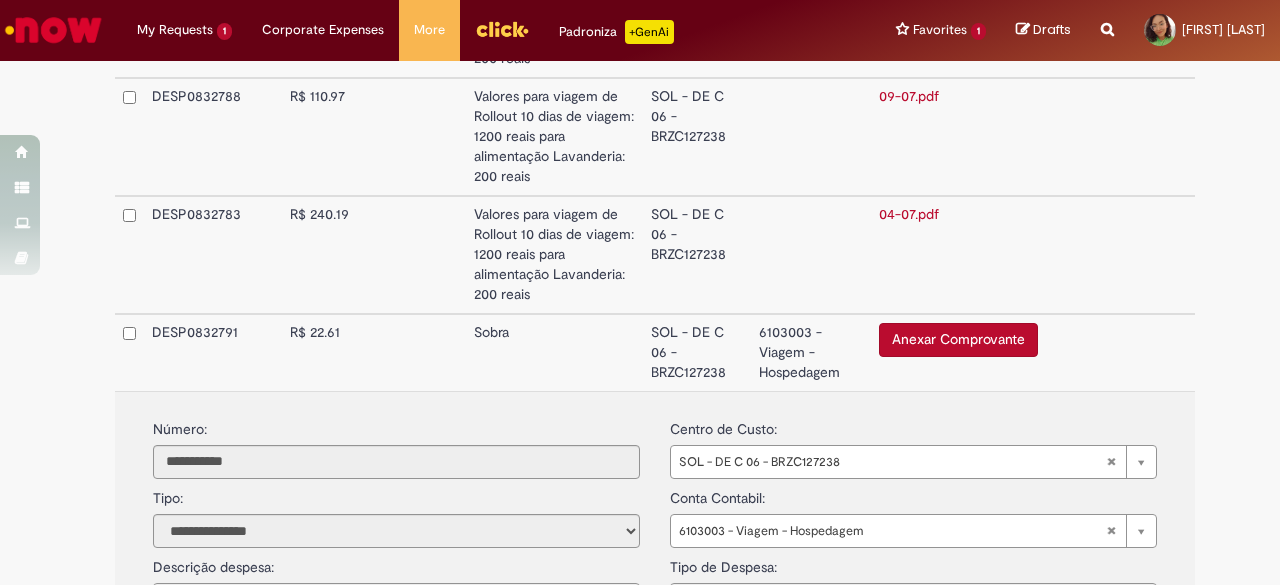 click on "Sobra" at bounding box center [555, 352] 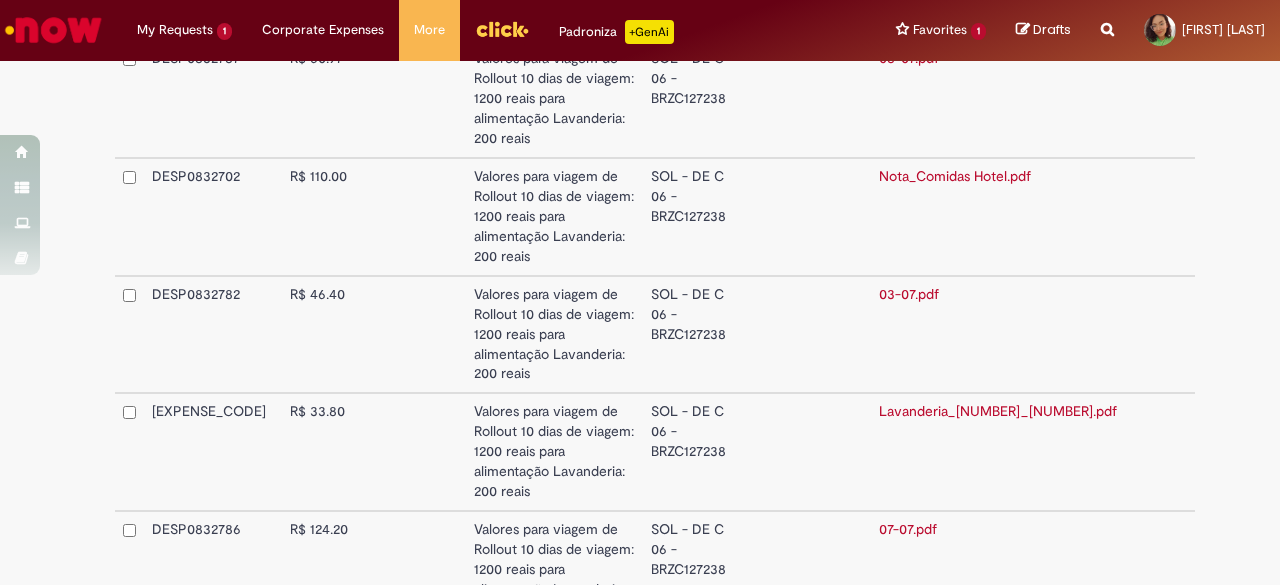 scroll, scrollTop: 1786, scrollLeft: 0, axis: vertical 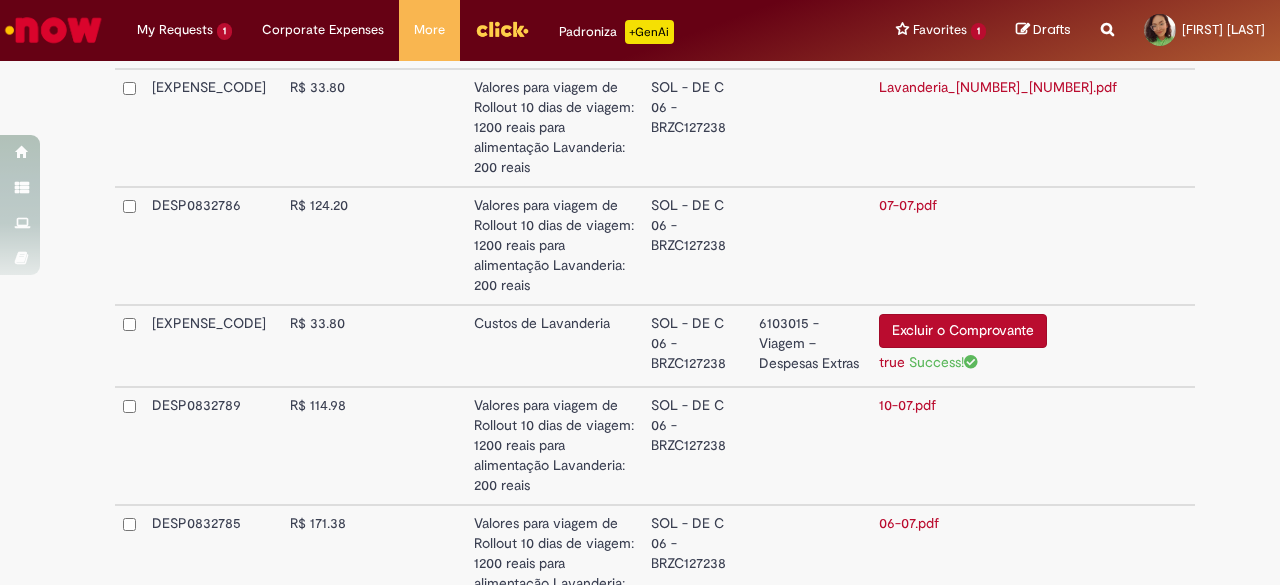 click on "**********" at bounding box center (179, 706) 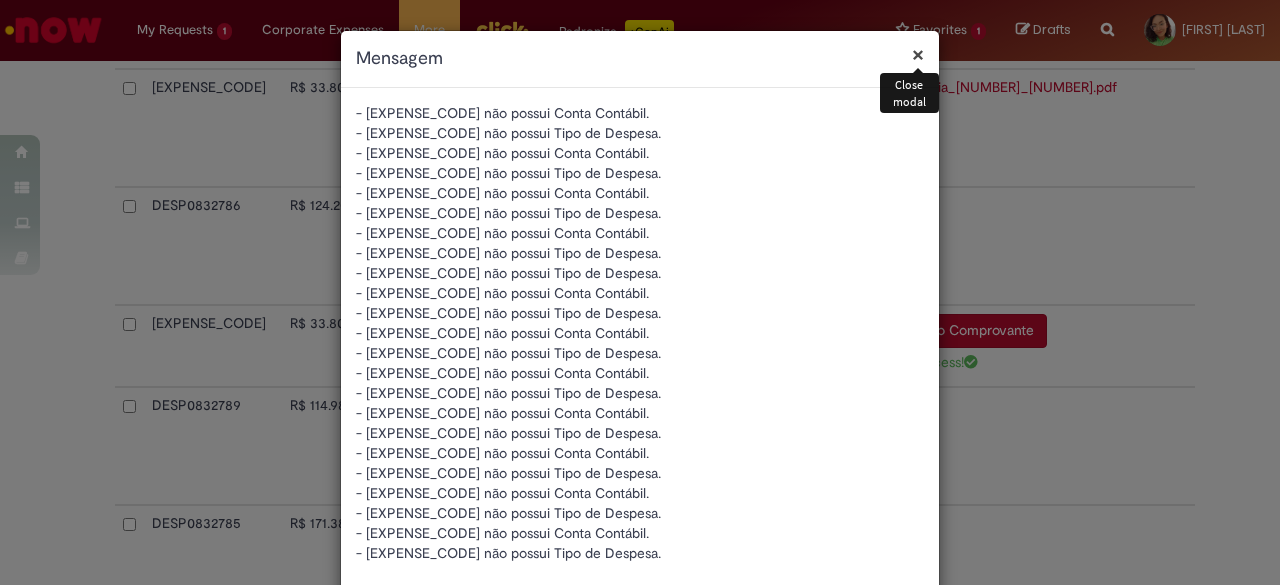 scroll, scrollTop: 66, scrollLeft: 0, axis: vertical 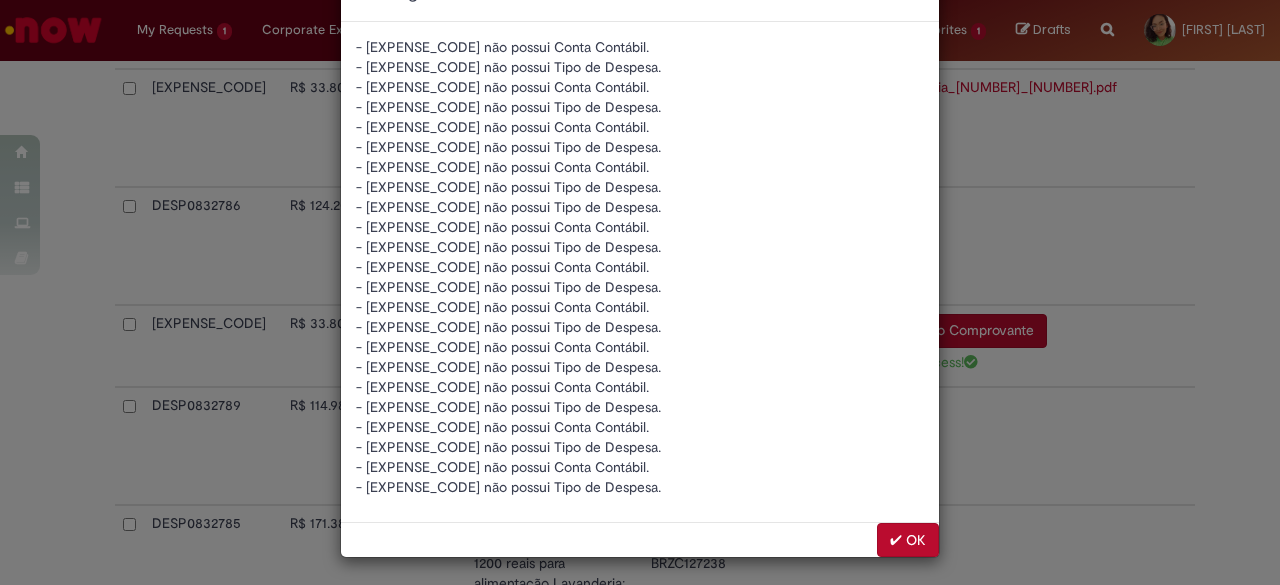 click on "✔ OK" at bounding box center [908, 540] 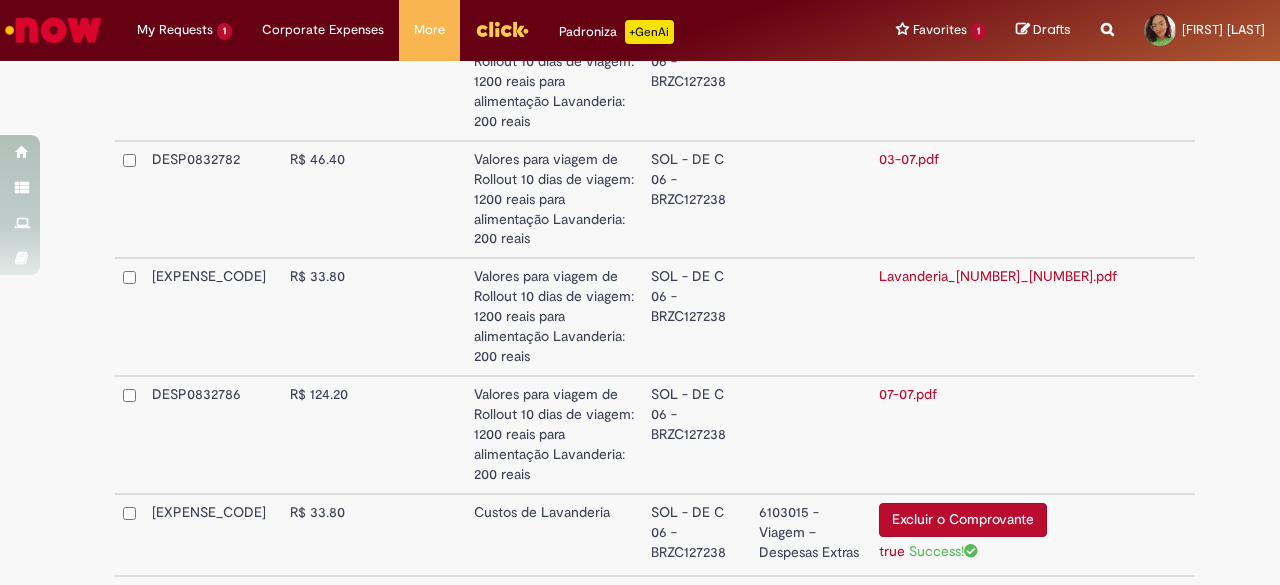 scroll, scrollTop: 1786, scrollLeft: 0, axis: vertical 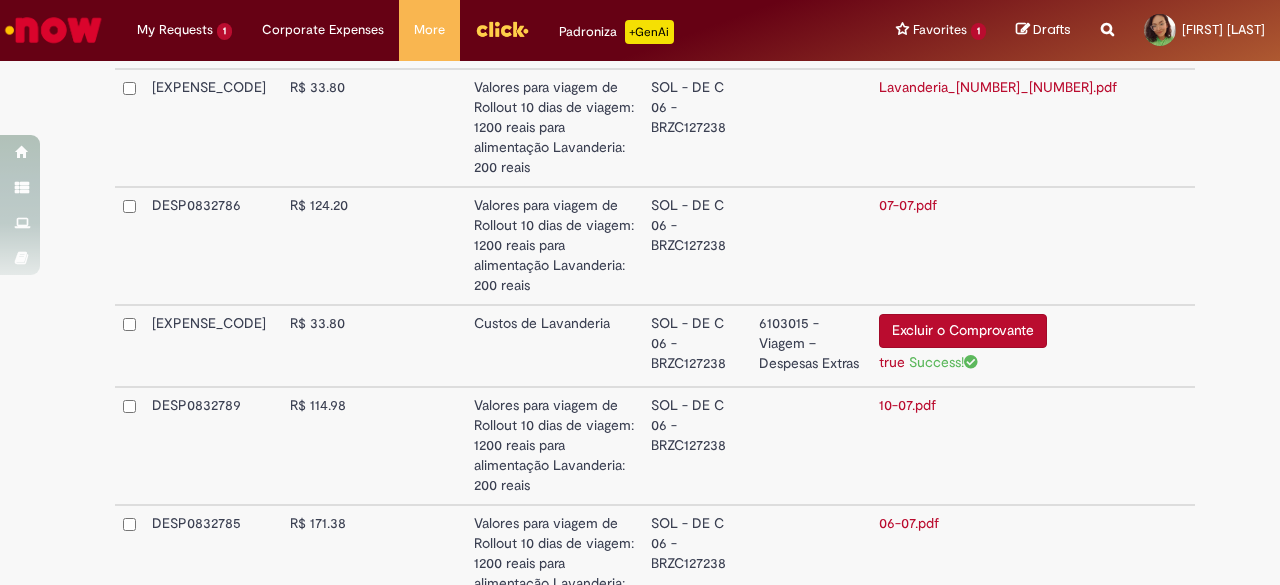 click on "**********" at bounding box center [179, 706] 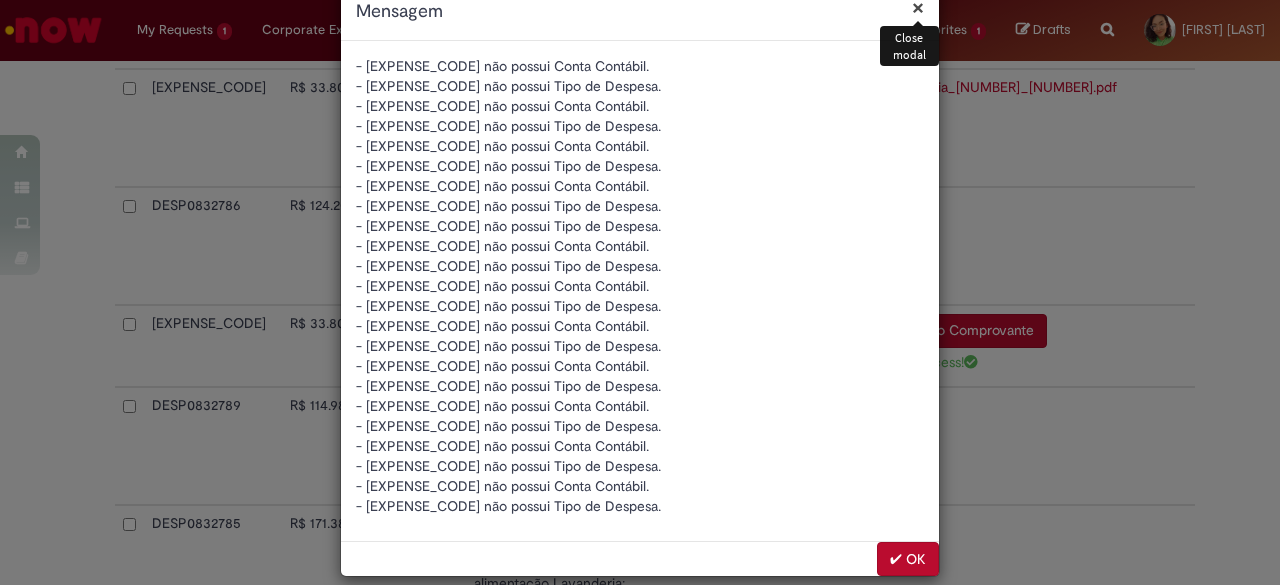 scroll, scrollTop: 66, scrollLeft: 0, axis: vertical 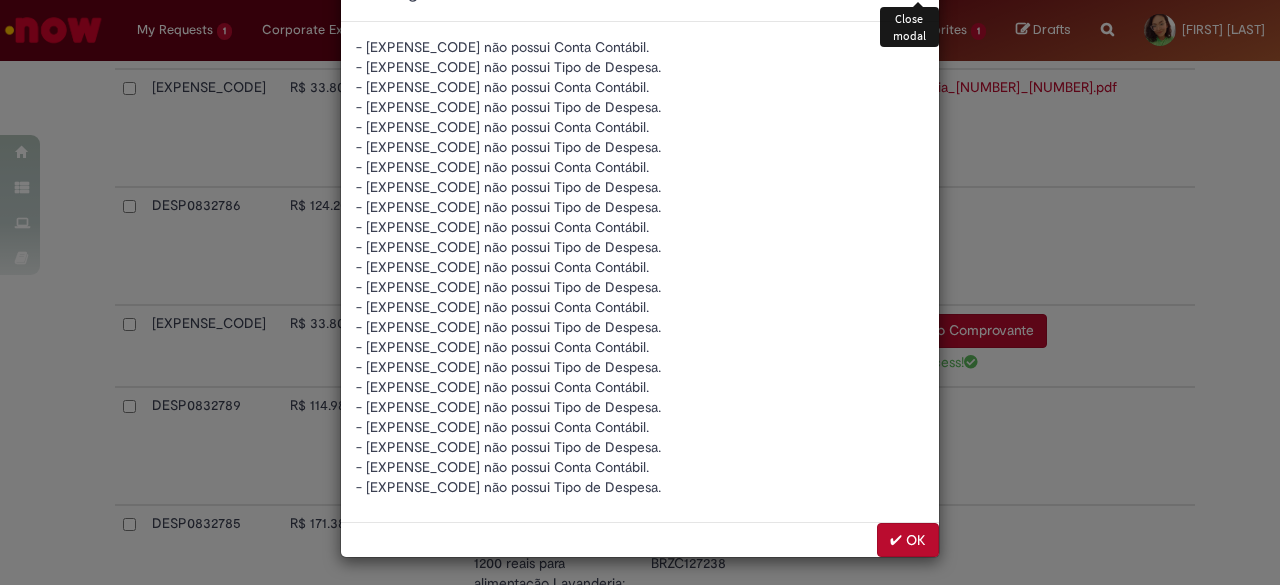 click on "✔ OK" at bounding box center [908, 540] 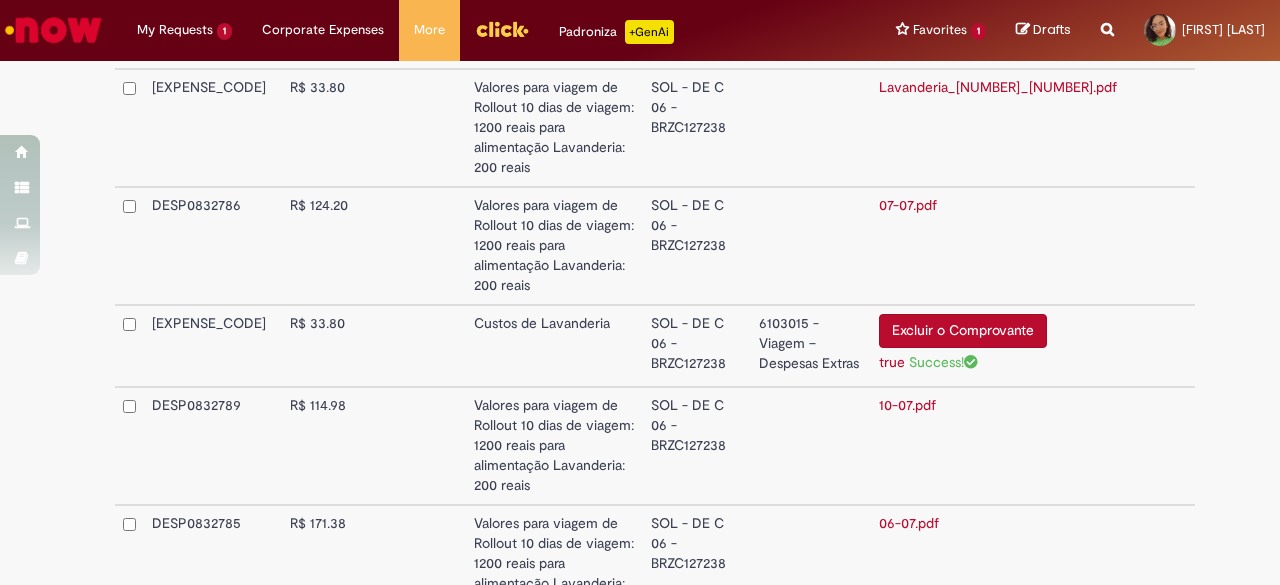 click on "Valores para viagem de Rollout
10 dias de viagem: 1200 reais para alimentação
Lavanderia: 200 reais" at bounding box center (555, 563) 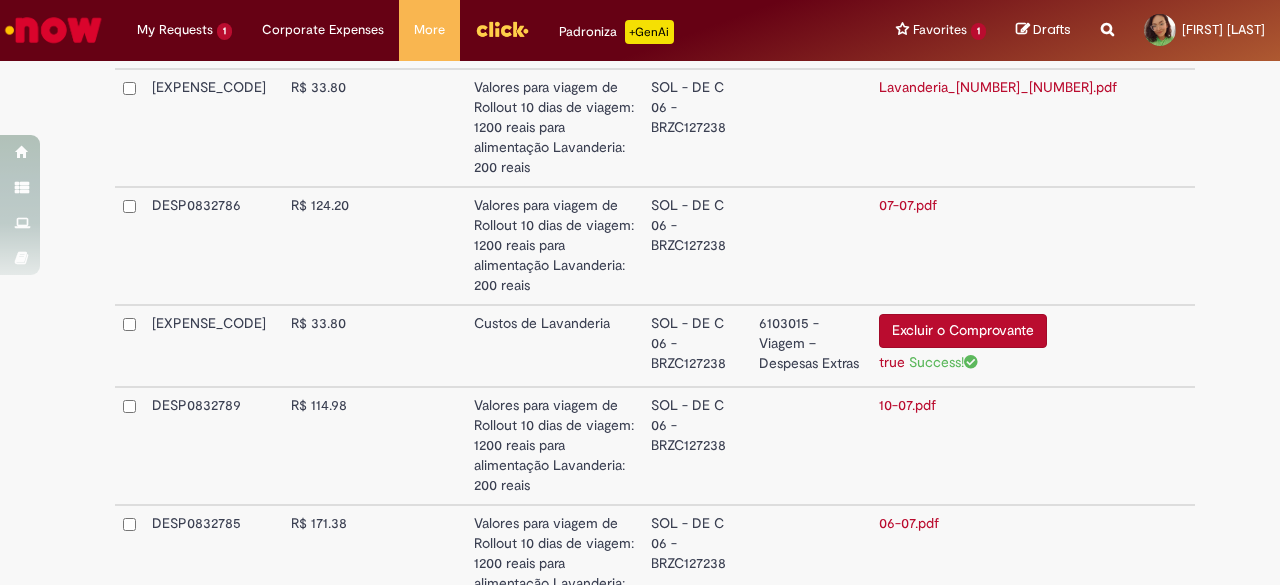 scroll, scrollTop: 2093, scrollLeft: 0, axis: vertical 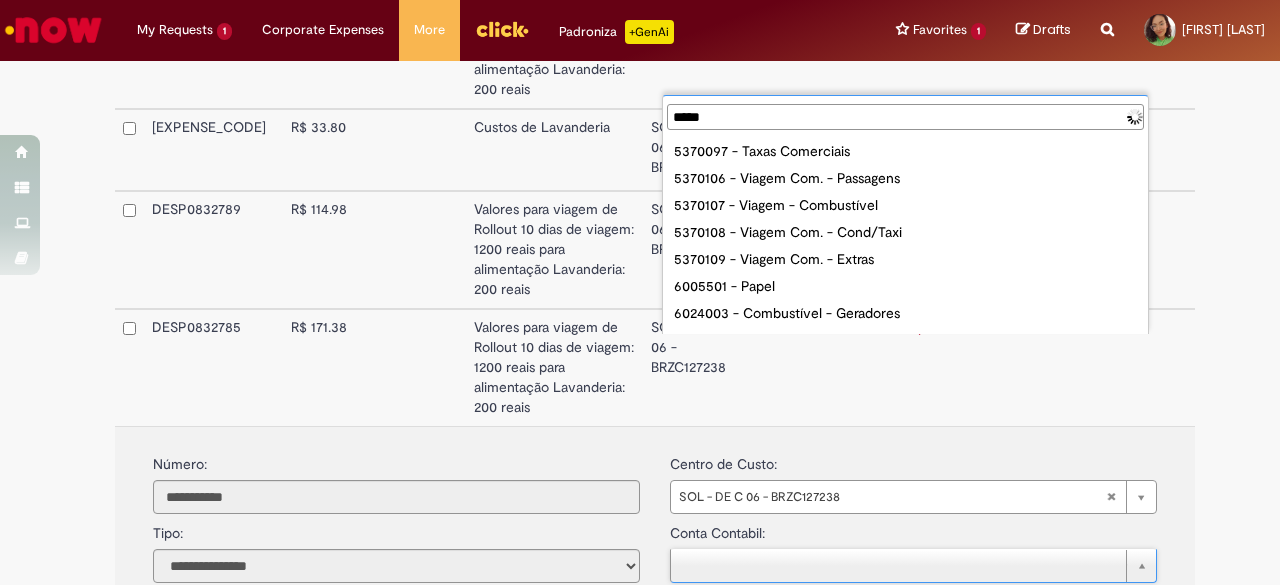 type on "******" 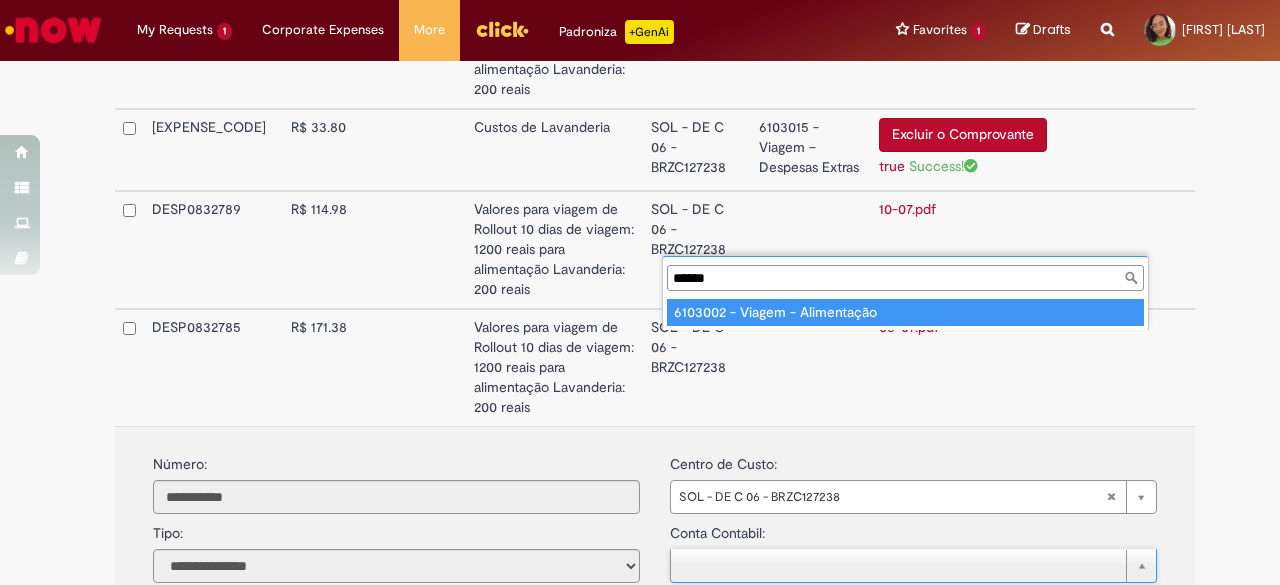 type on "**********" 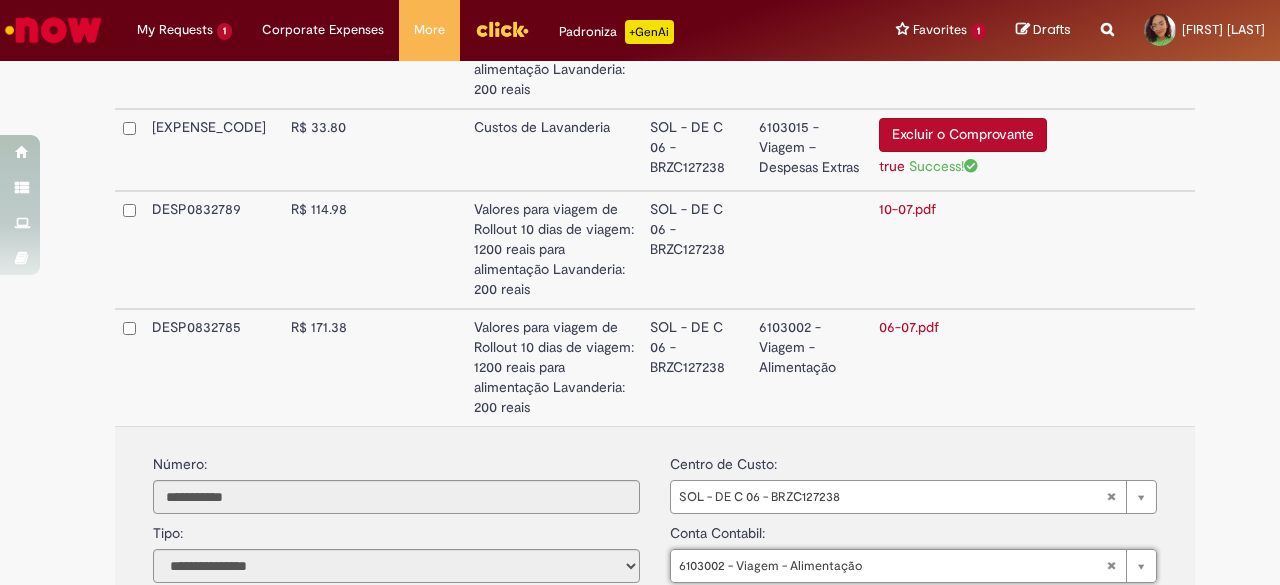 click on "**********" at bounding box center (913, 635) 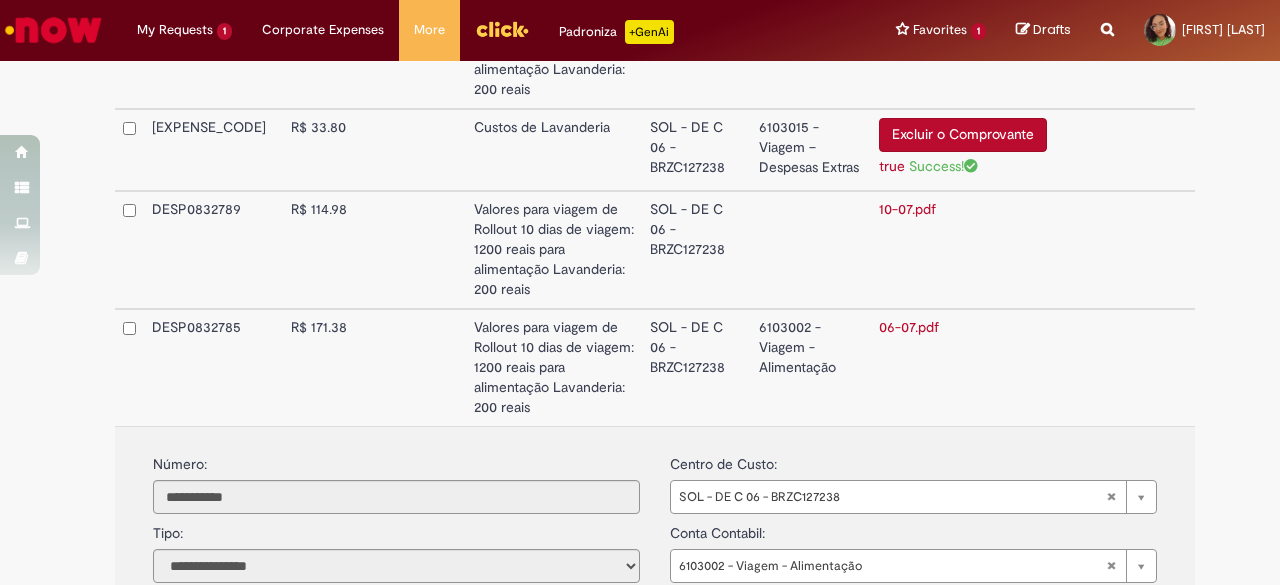 click on "**********" at bounding box center (913, 635) 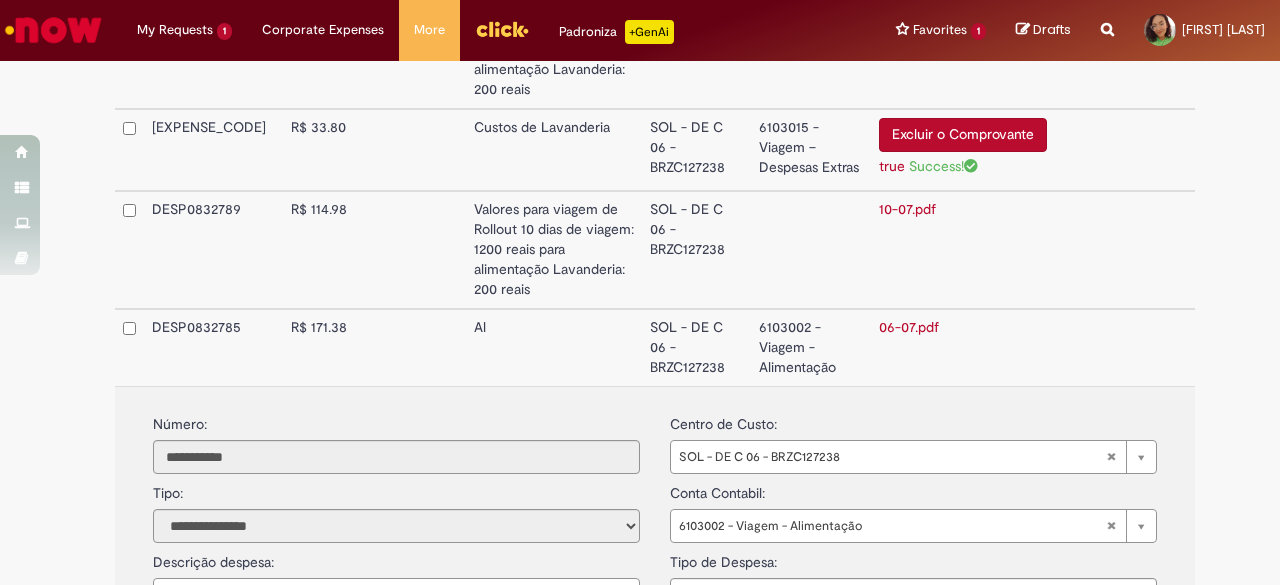type on "*" 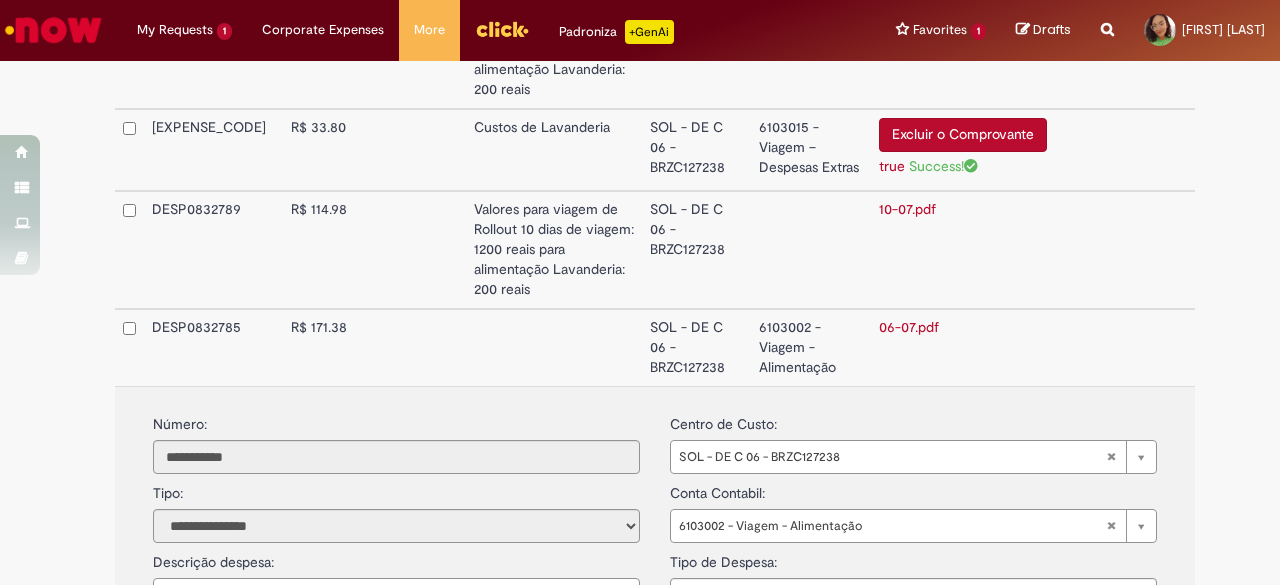 paste on "**********" 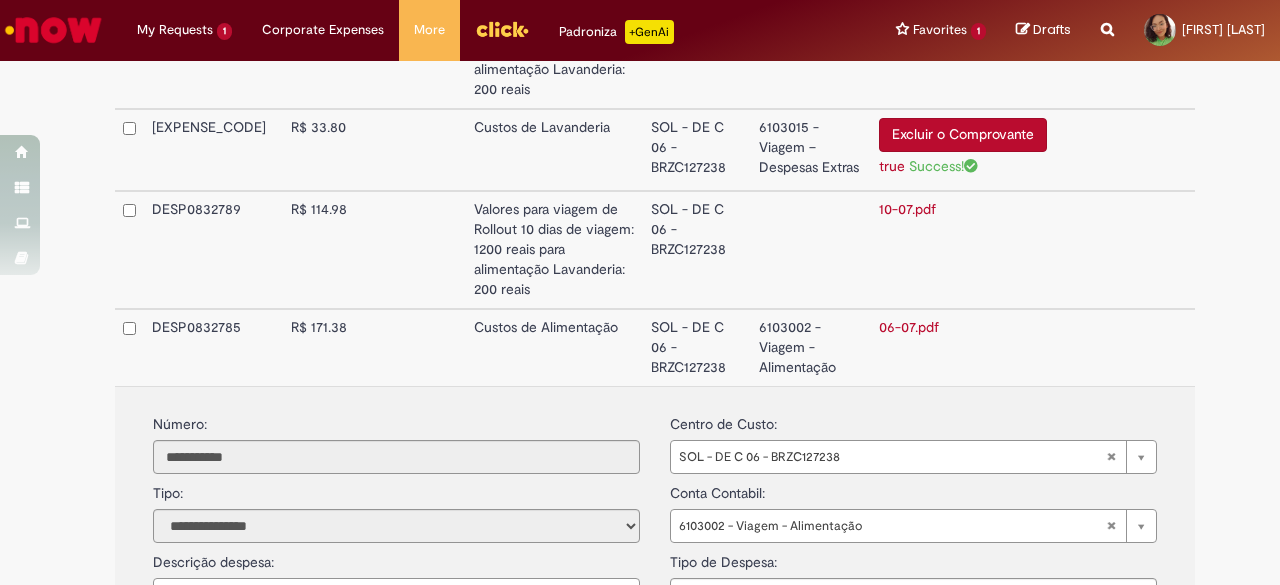 type on "**********" 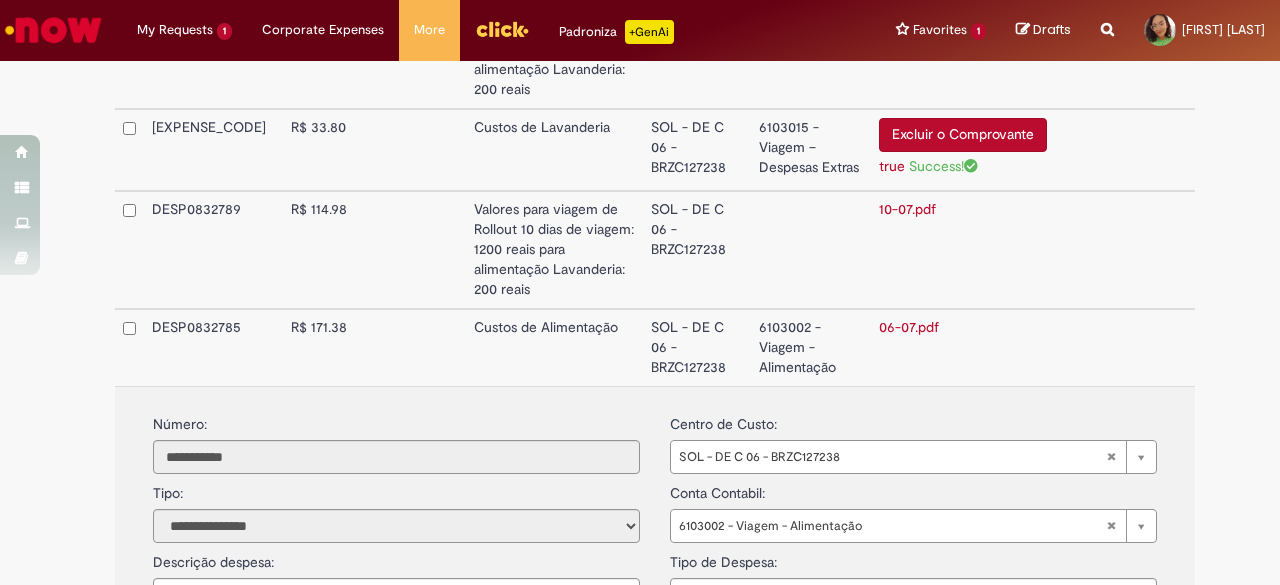 click on "**********" at bounding box center [655, 540] 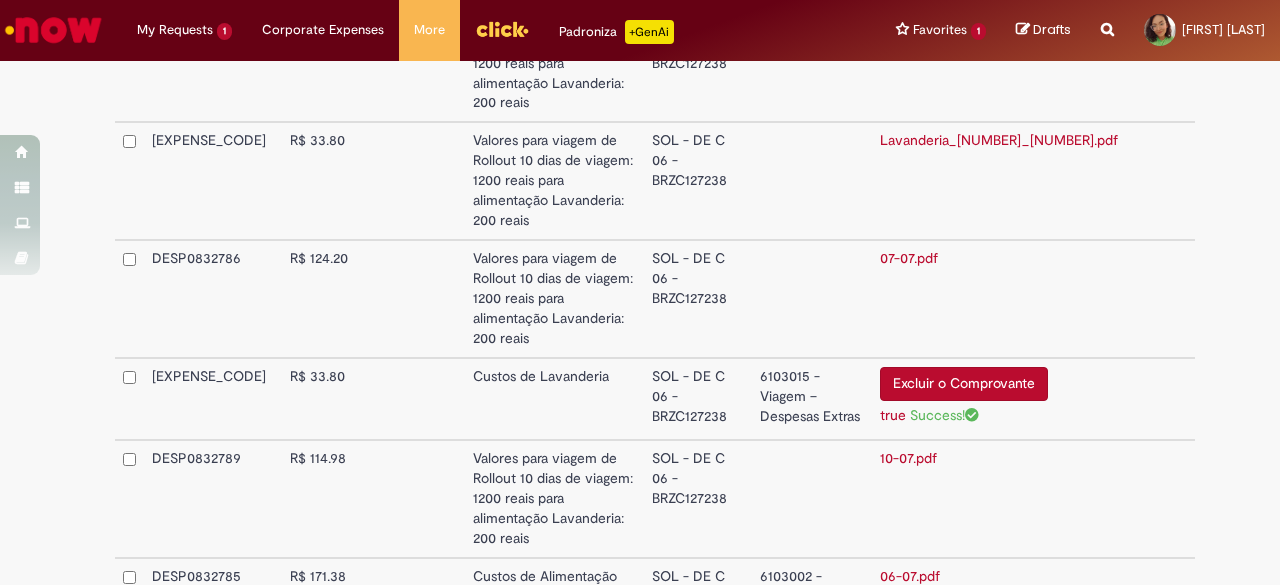scroll, scrollTop: 1695, scrollLeft: 0, axis: vertical 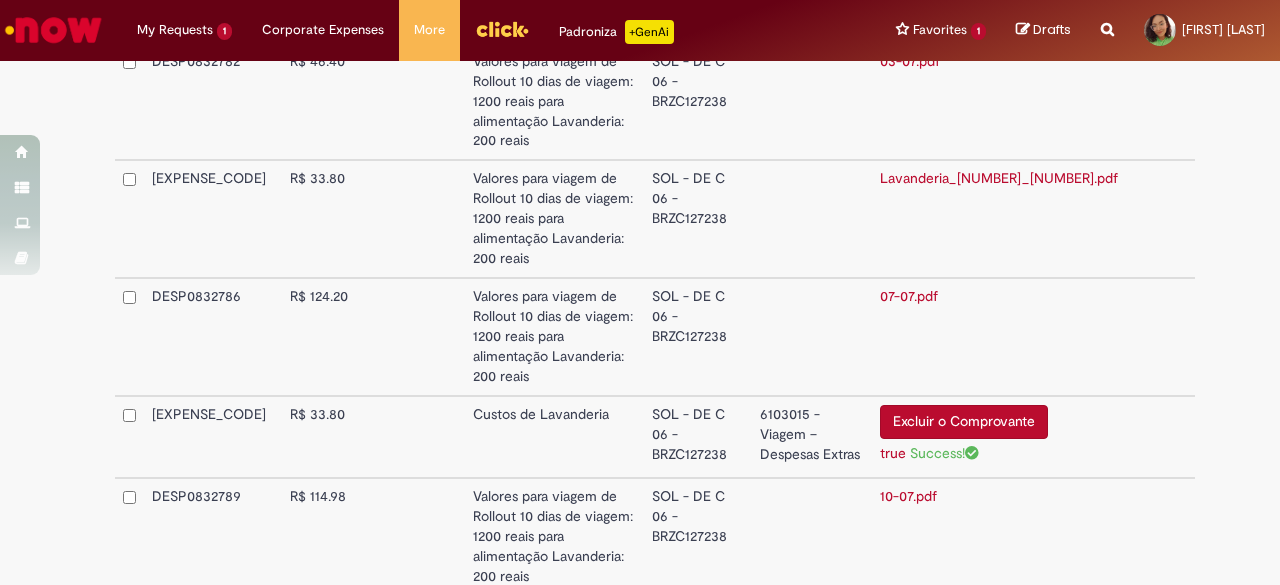 click at bounding box center [411, 537] 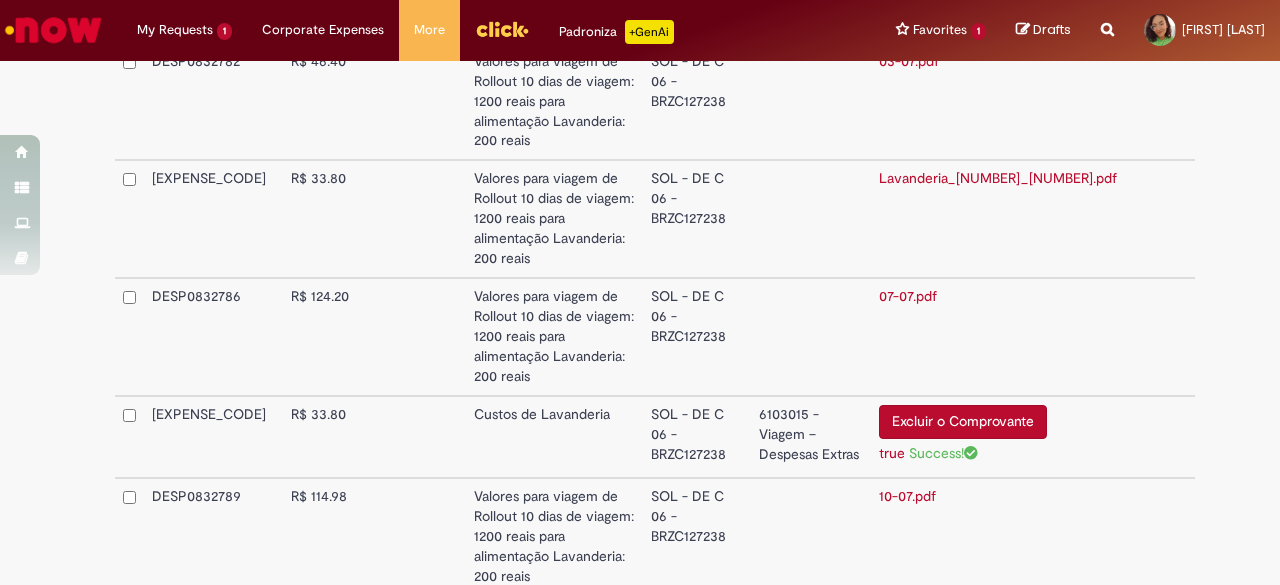 scroll, scrollTop: 1939, scrollLeft: 0, axis: vertical 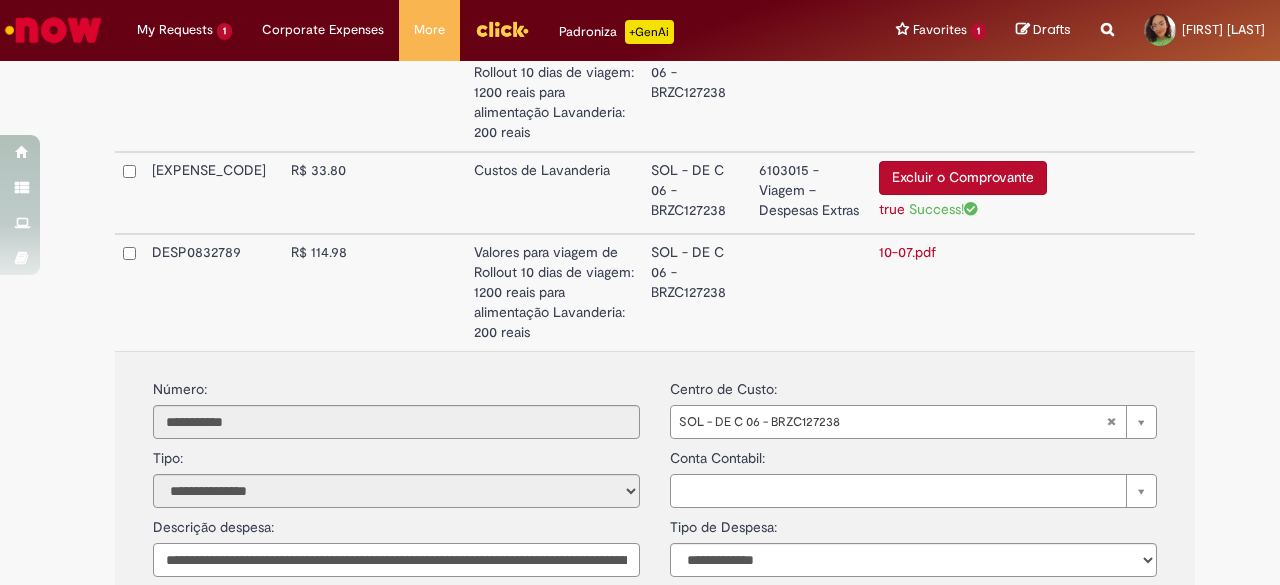 click on "**********" at bounding box center (396, 560) 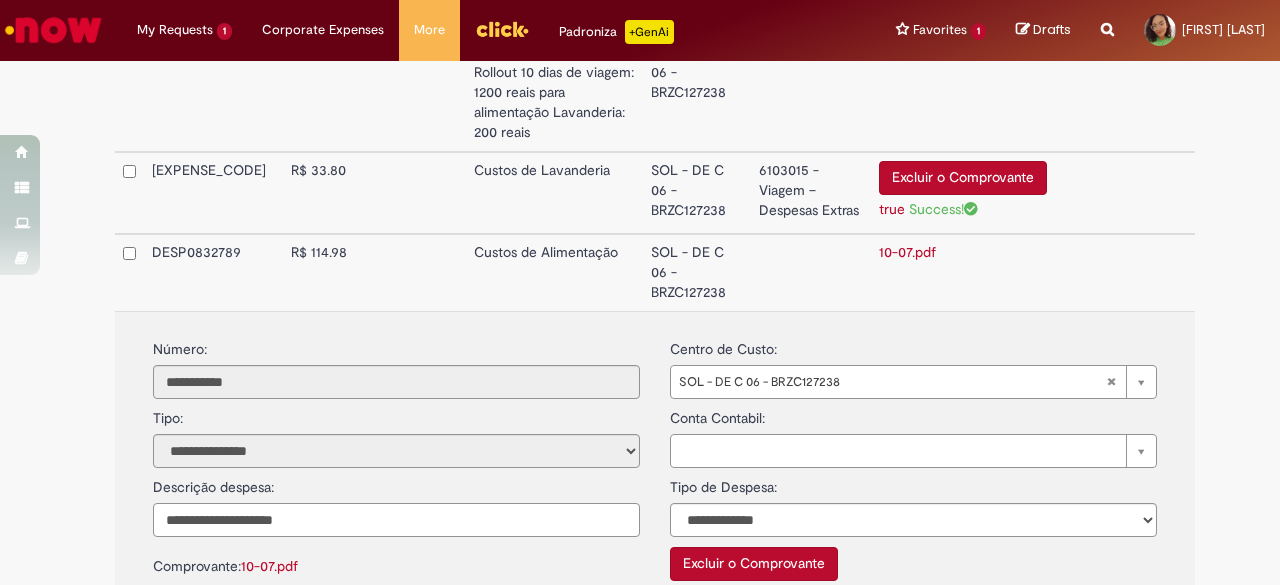 type on "**********" 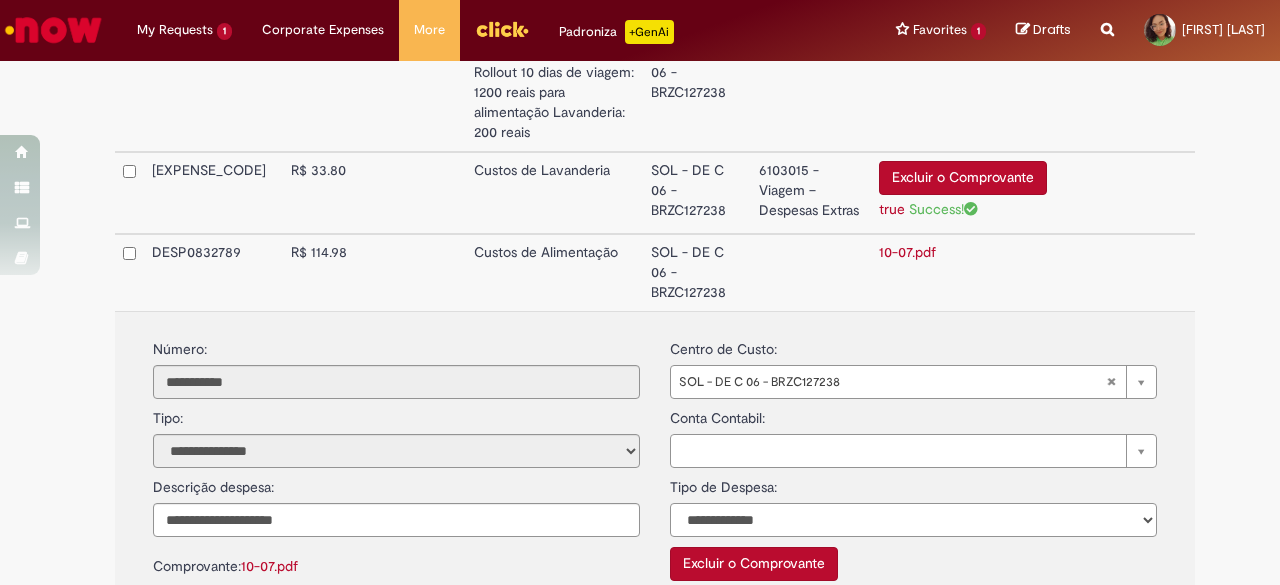 click on "**********" at bounding box center (913, 520) 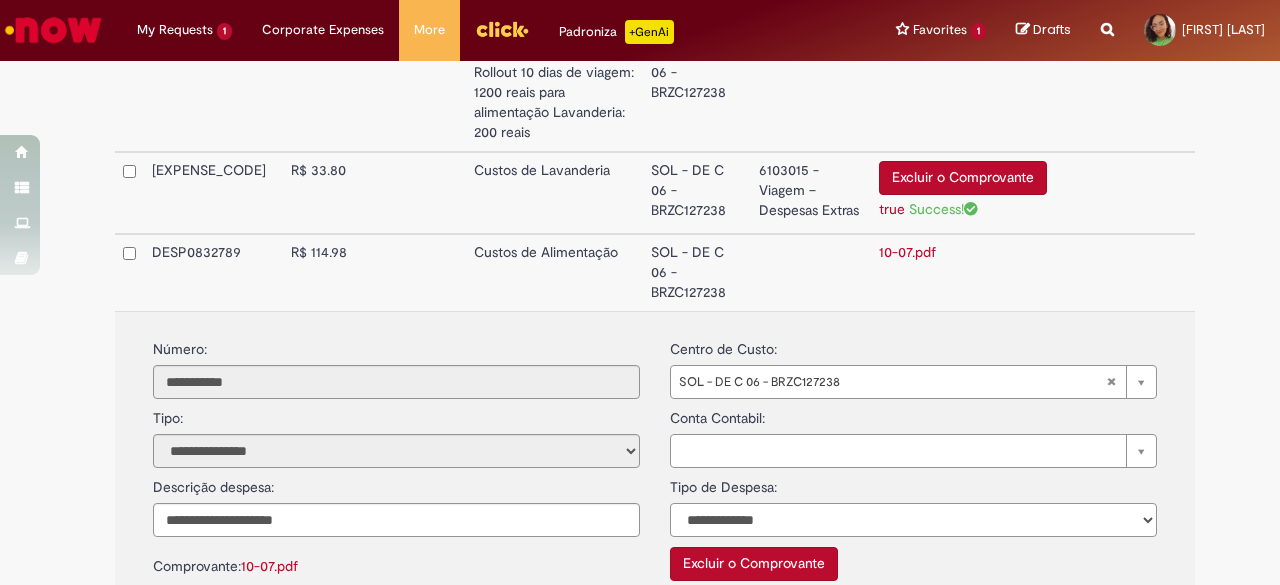 select on "*" 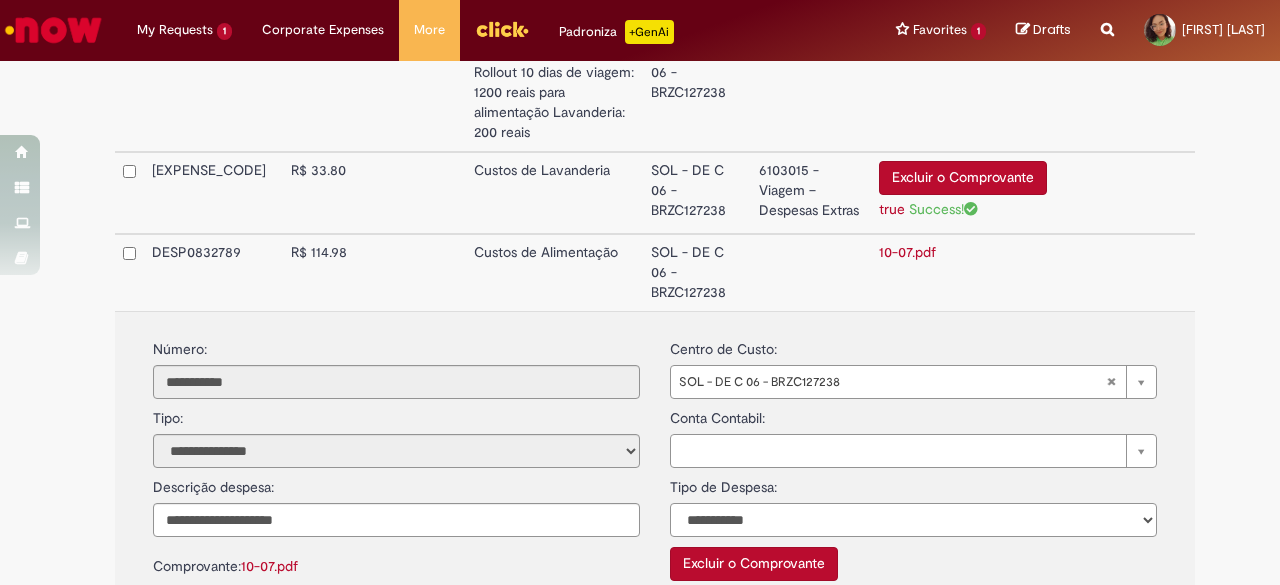 click on "**********" at bounding box center (913, 520) 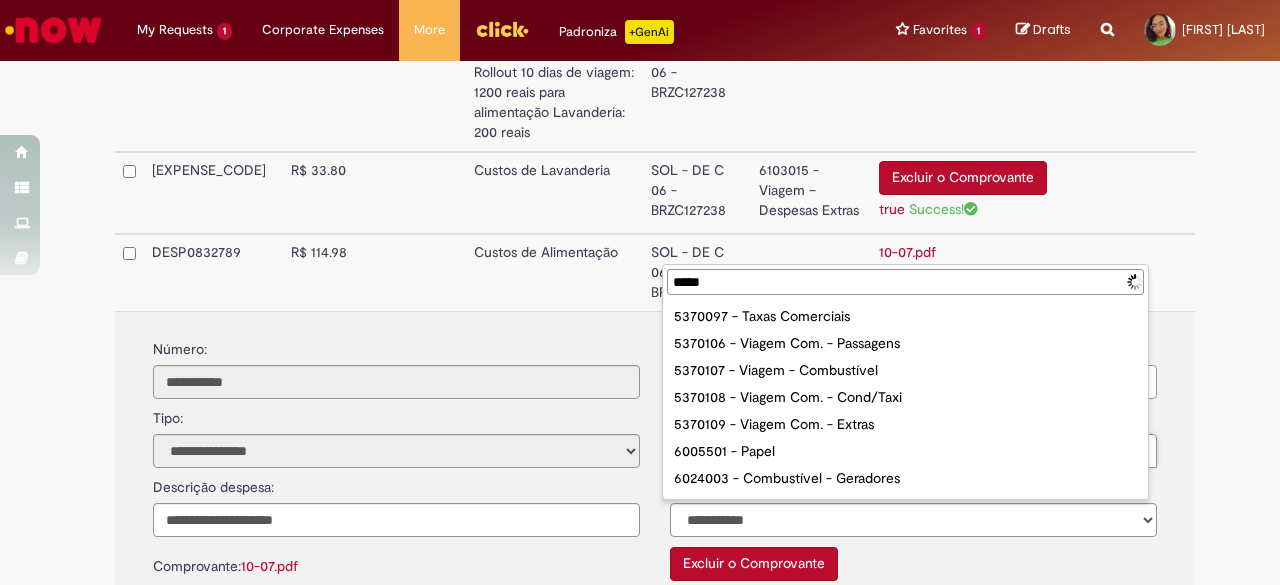 type on "******" 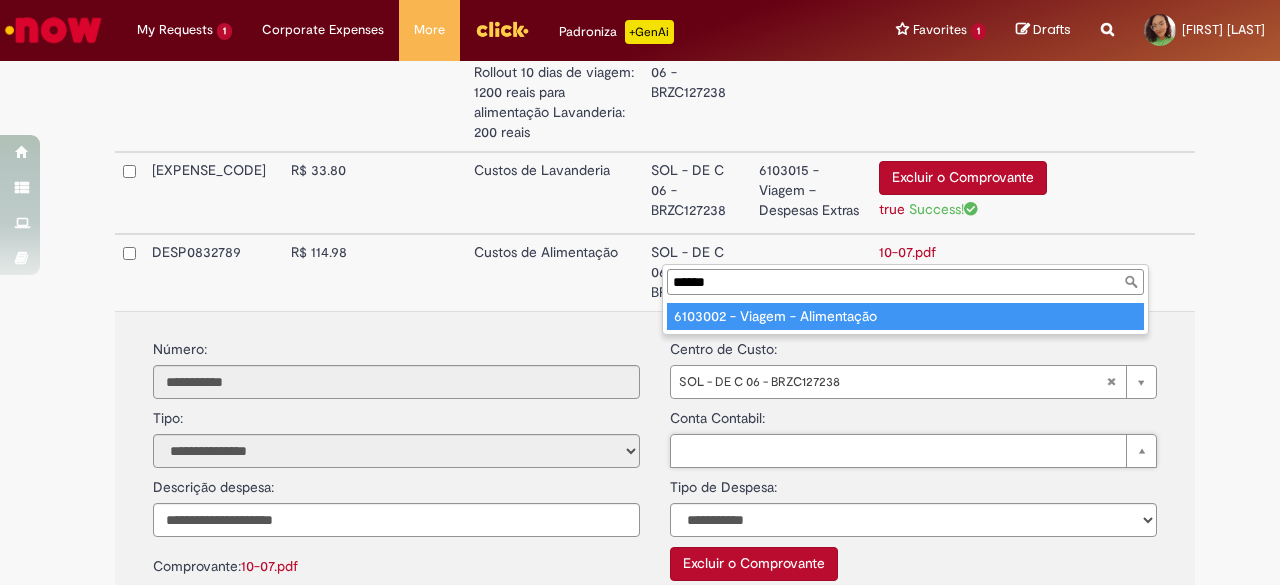type on "**********" 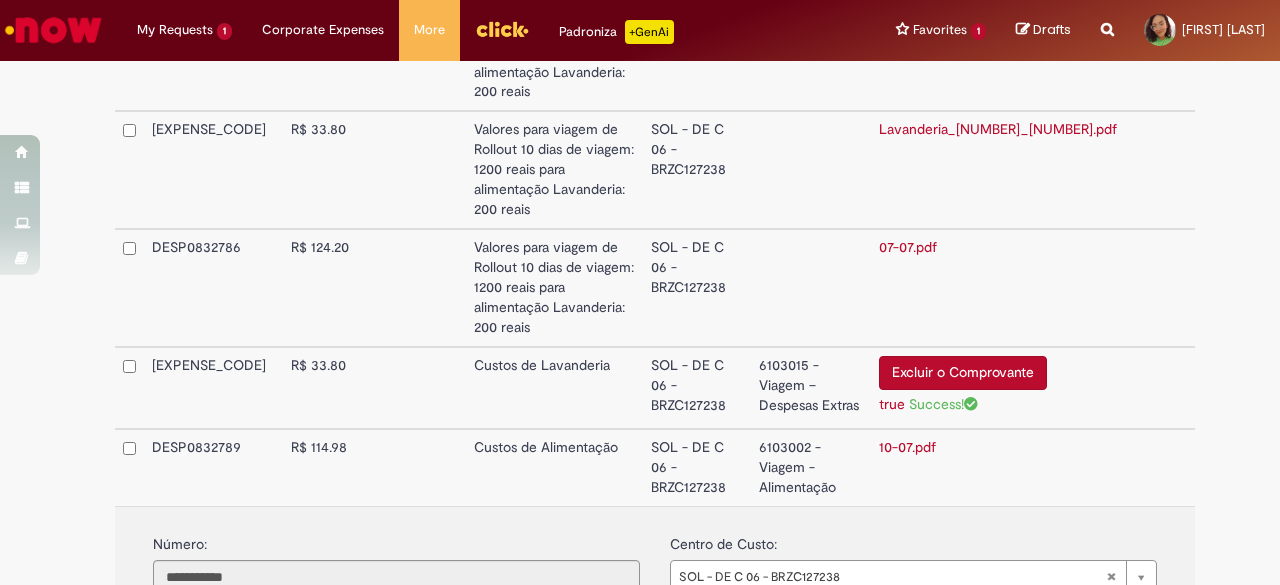 scroll, scrollTop: 1743, scrollLeft: 0, axis: vertical 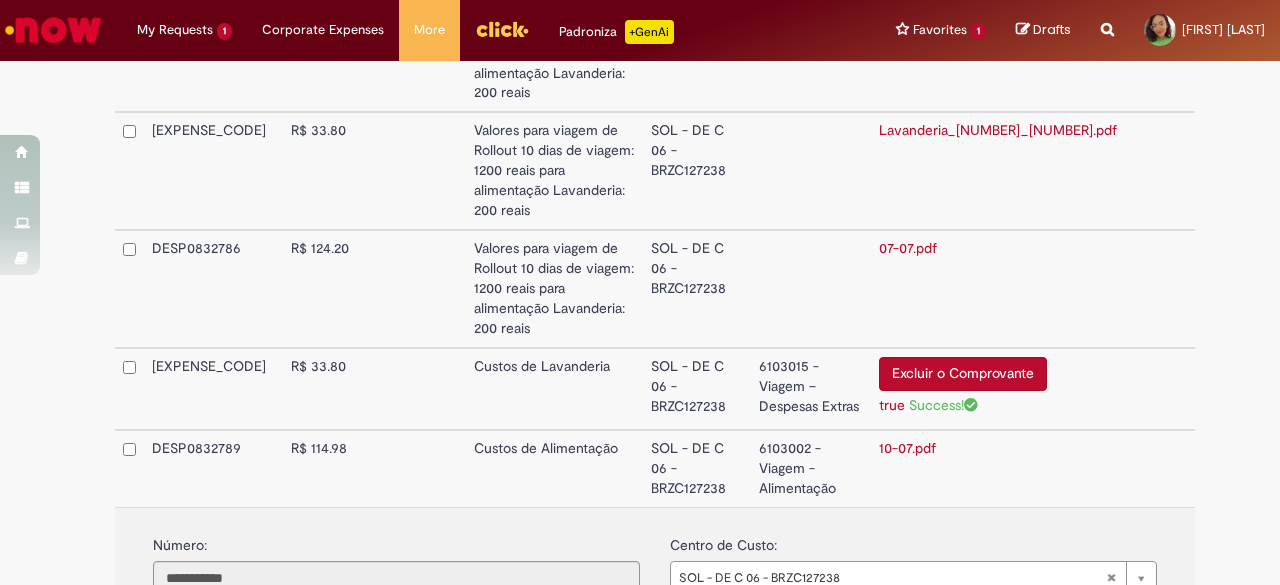 click at bounding box center [412, 389] 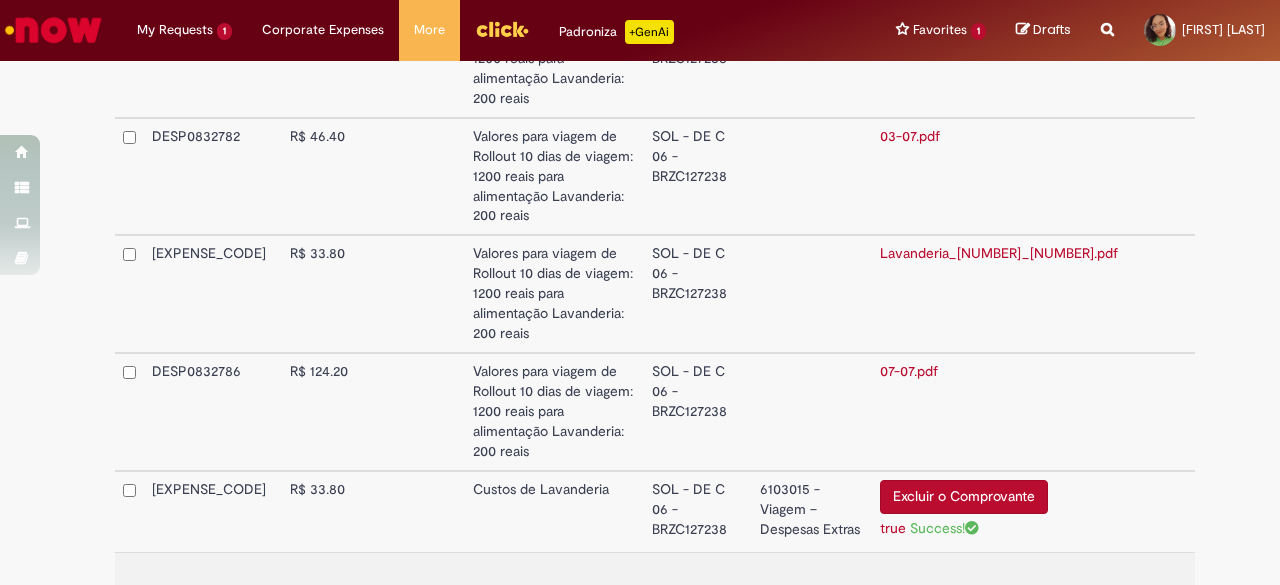 scroll, scrollTop: 1617, scrollLeft: 0, axis: vertical 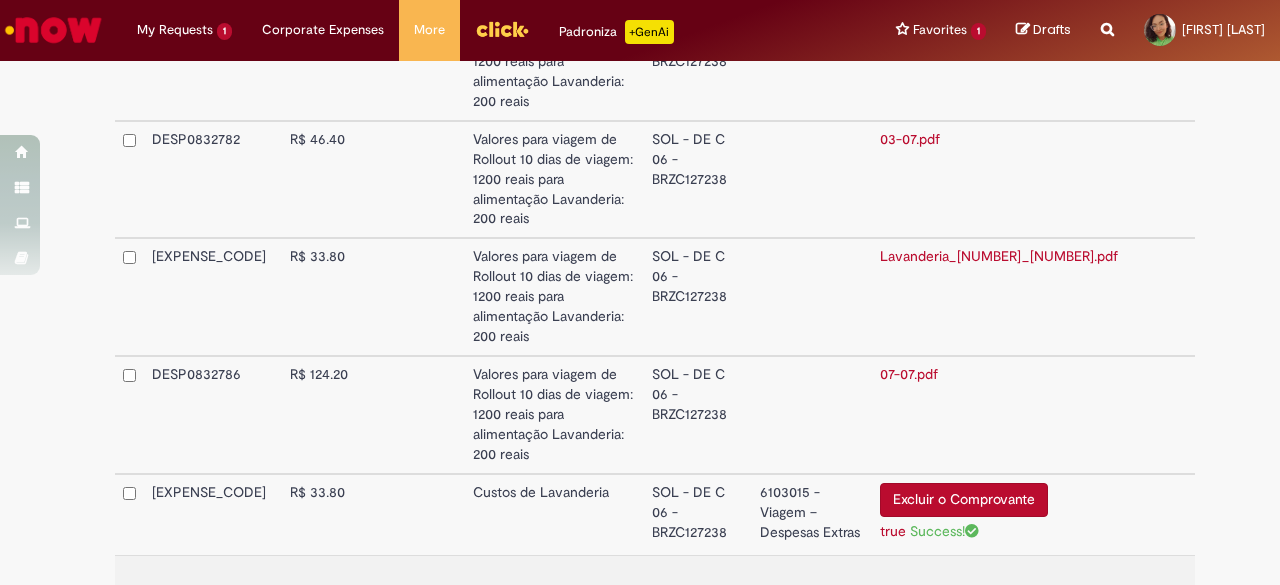 click at bounding box center (411, 415) 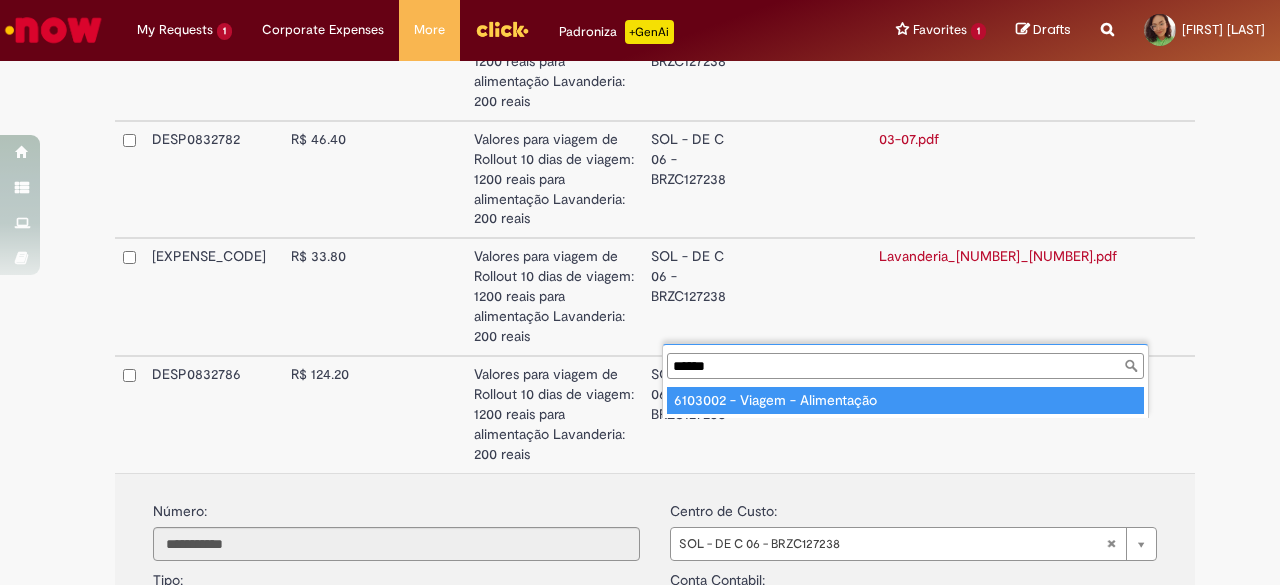 type on "******" 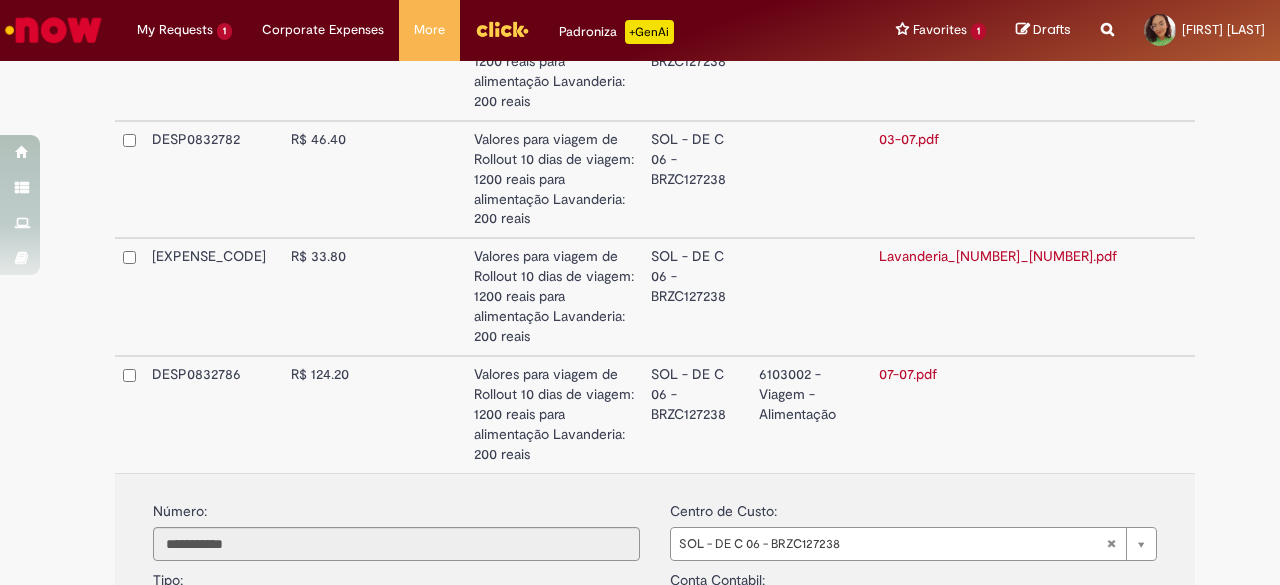 click on "**********" at bounding box center [913, 682] 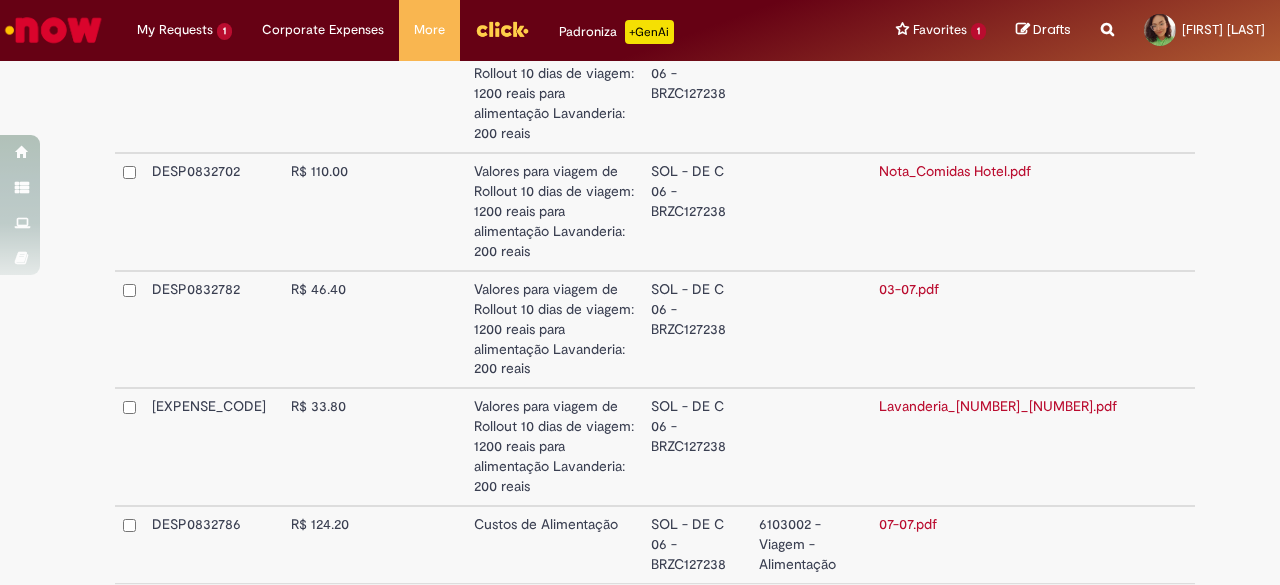 scroll, scrollTop: 1466, scrollLeft: 0, axis: vertical 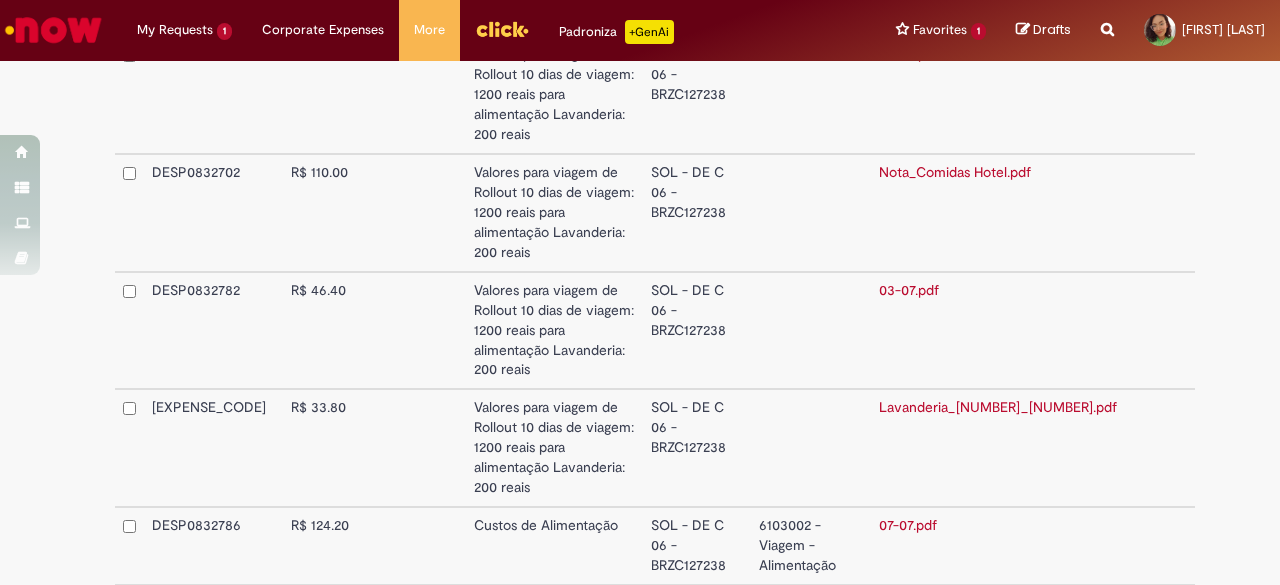 click on "Valores para viagem de Rollout
10 dias de viagem: 1200 reais para alimentação
Lavanderia: 200 reais" at bounding box center (554, 448) 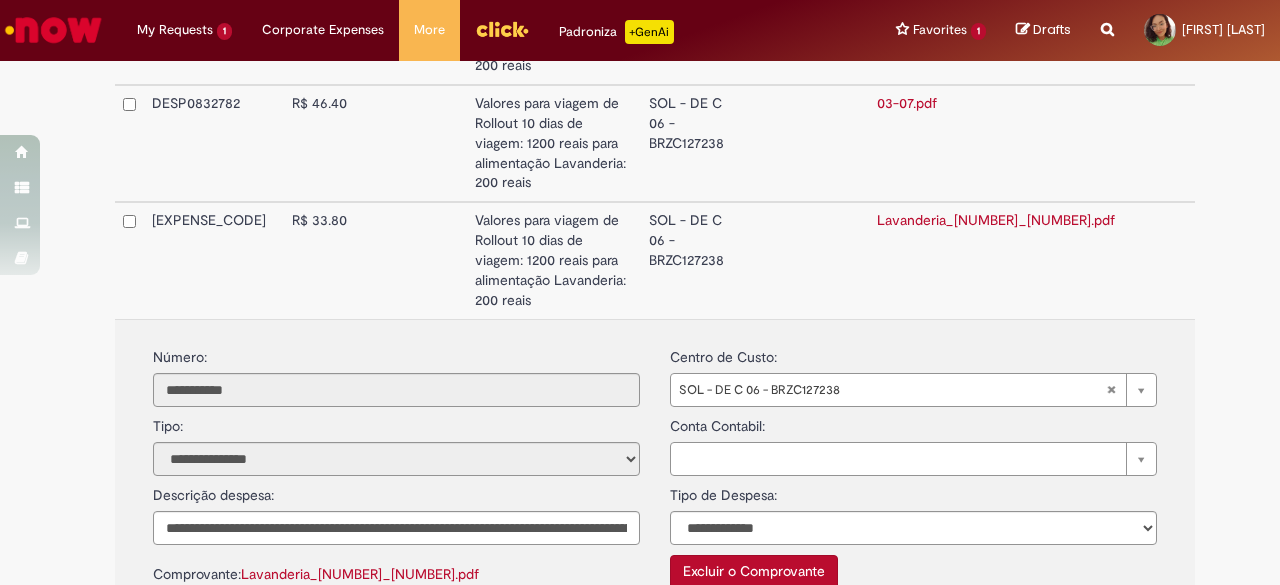 scroll, scrollTop: 1664, scrollLeft: 0, axis: vertical 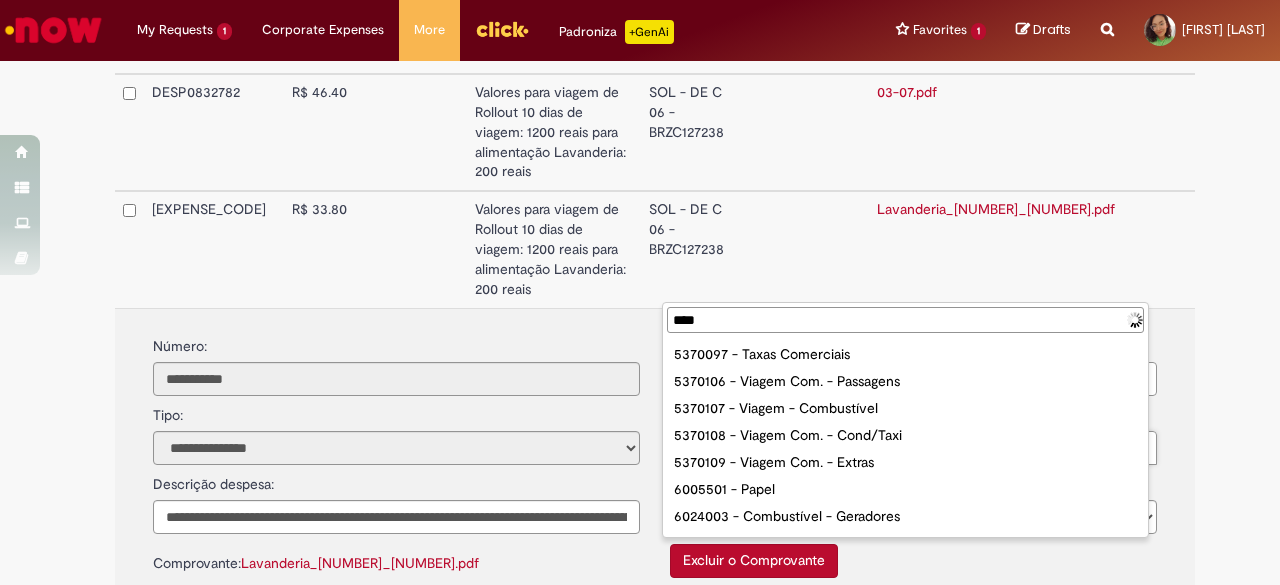 type on "*****" 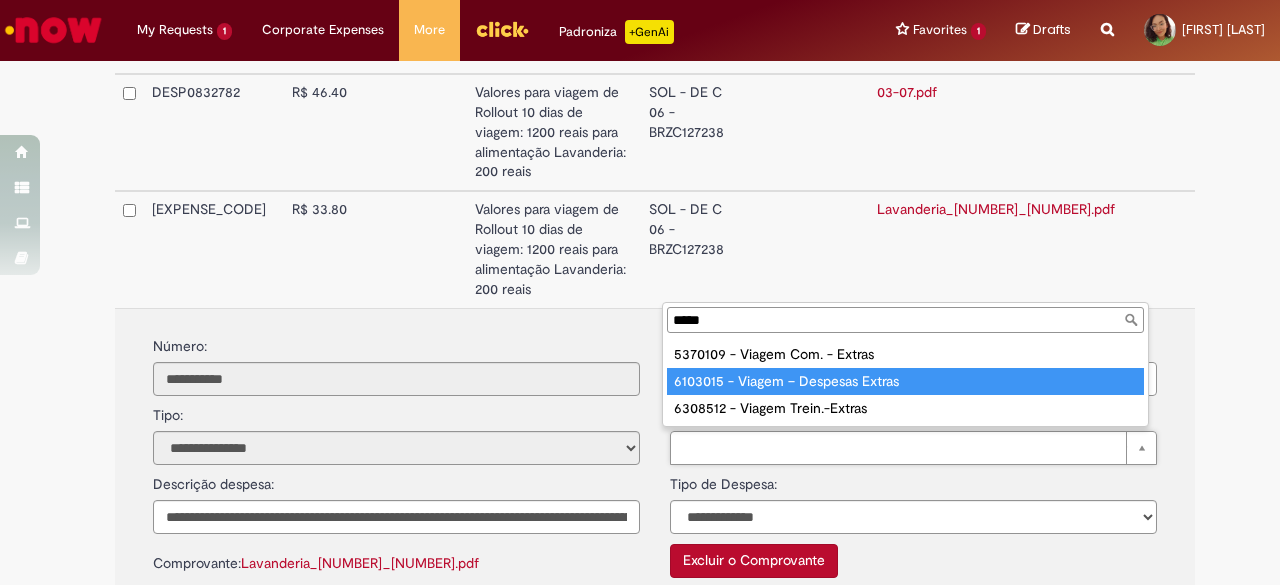 type on "**********" 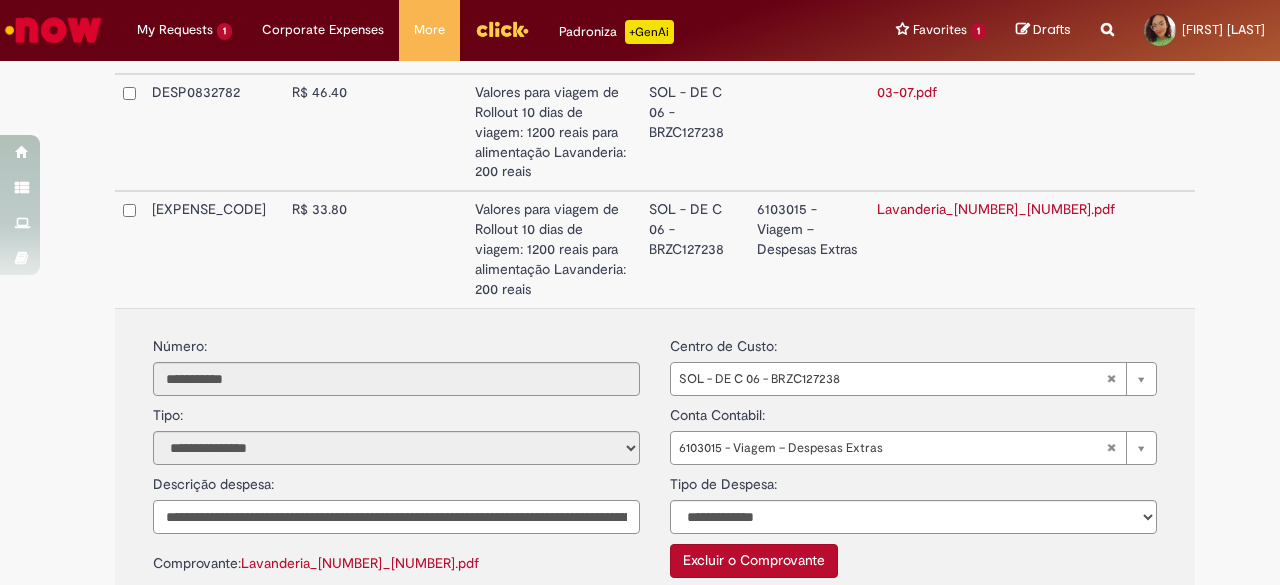 click on "**********" at bounding box center [396, 517] 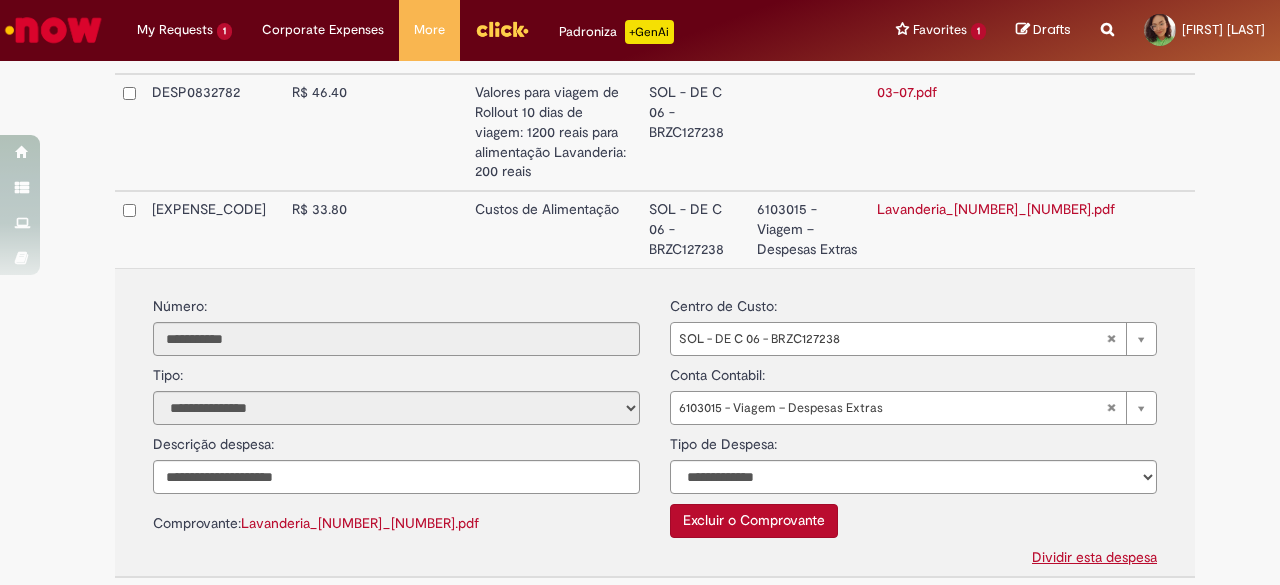 click on "Comprovante:   Lavanderia_33_2.pdf" at bounding box center [396, 514] 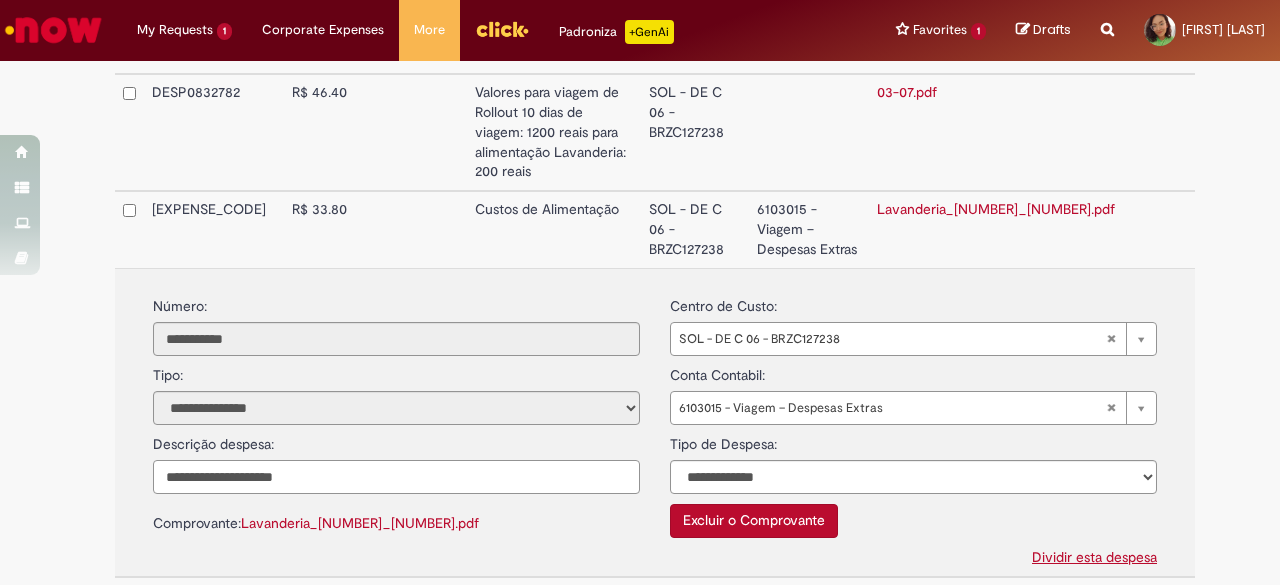 click on "**********" at bounding box center (396, 477) 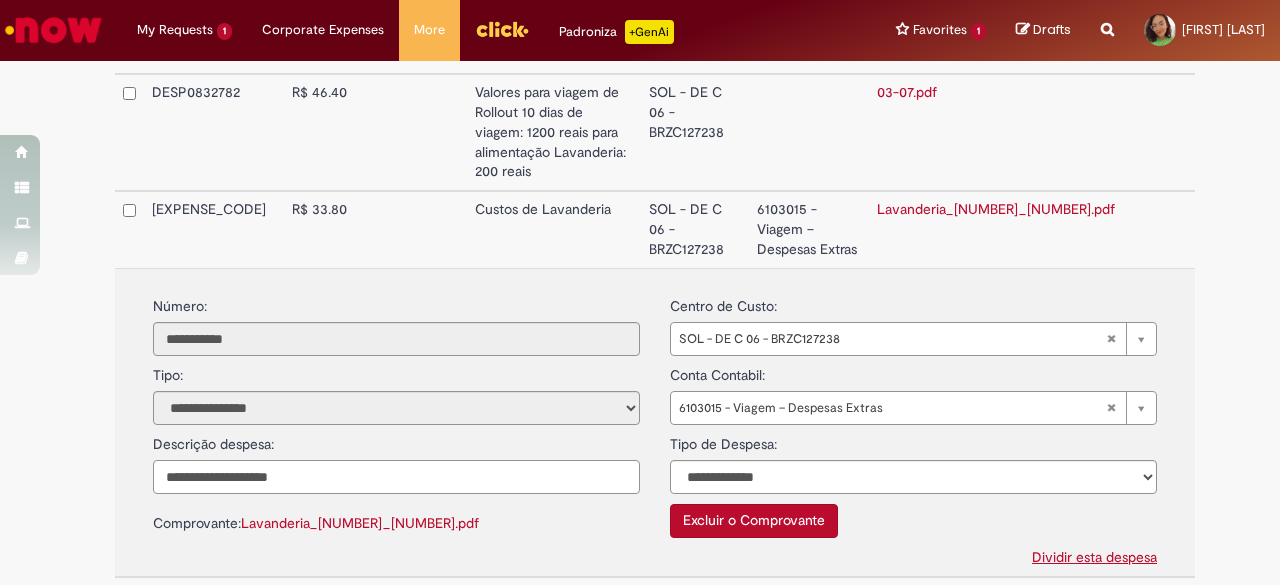 type on "**********" 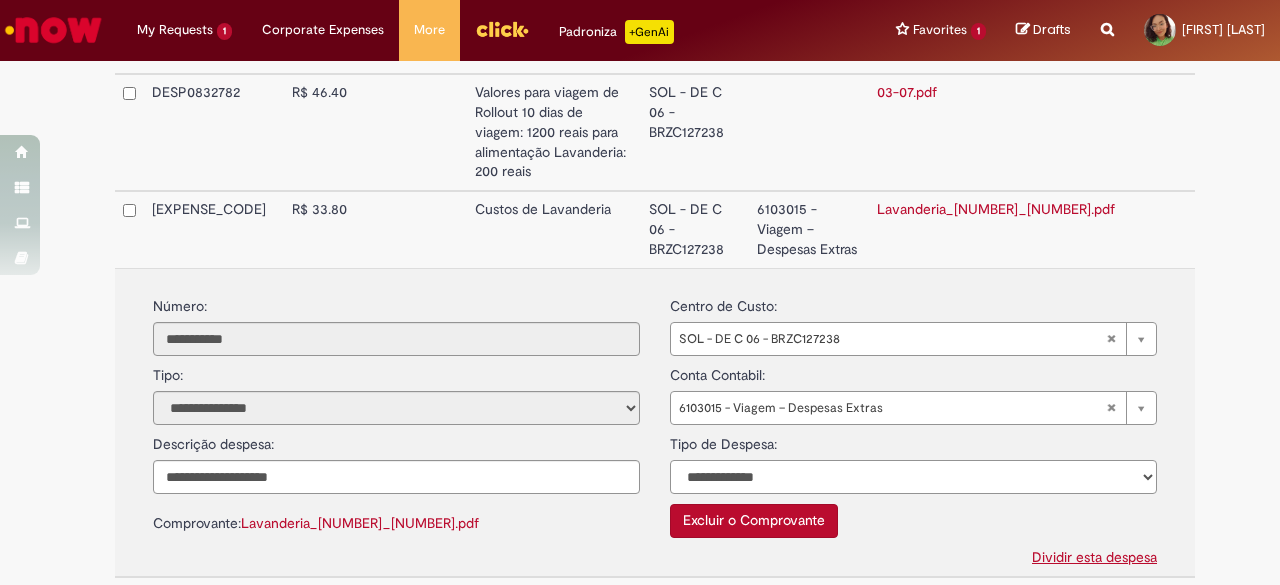 click on "**********" at bounding box center (913, 477) 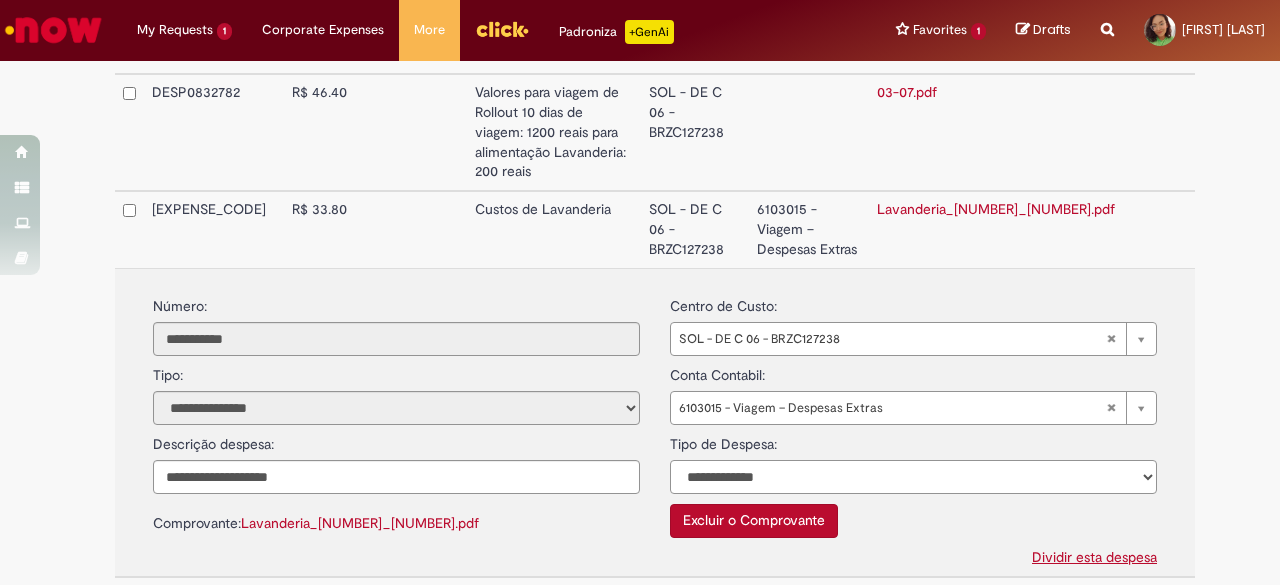 select on "*" 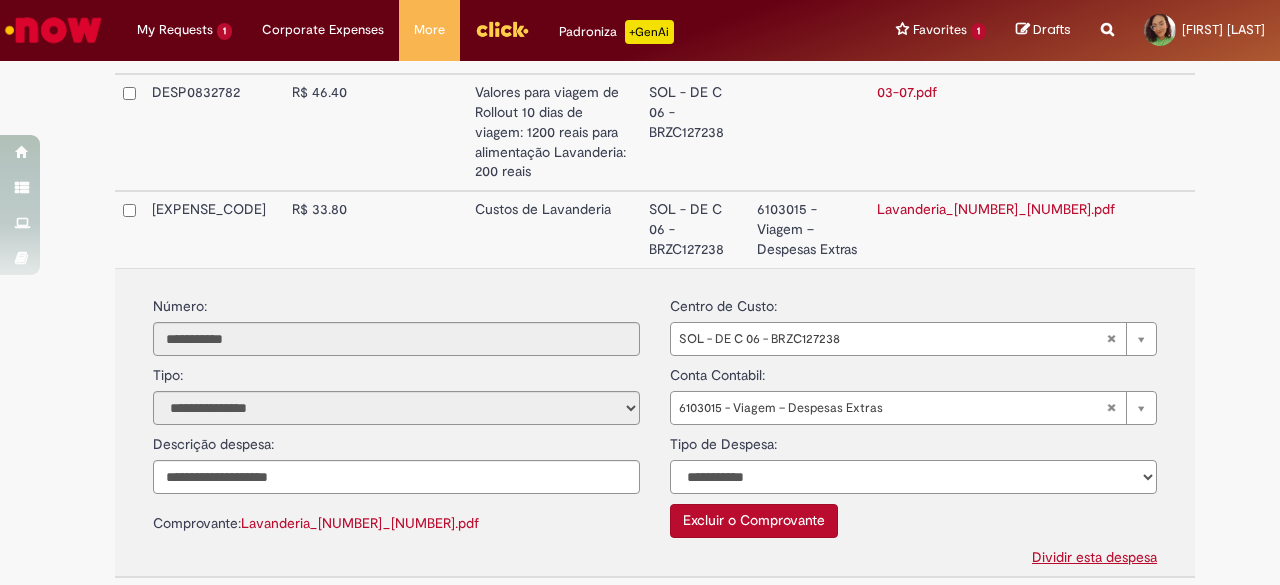 click on "**********" at bounding box center (913, 477) 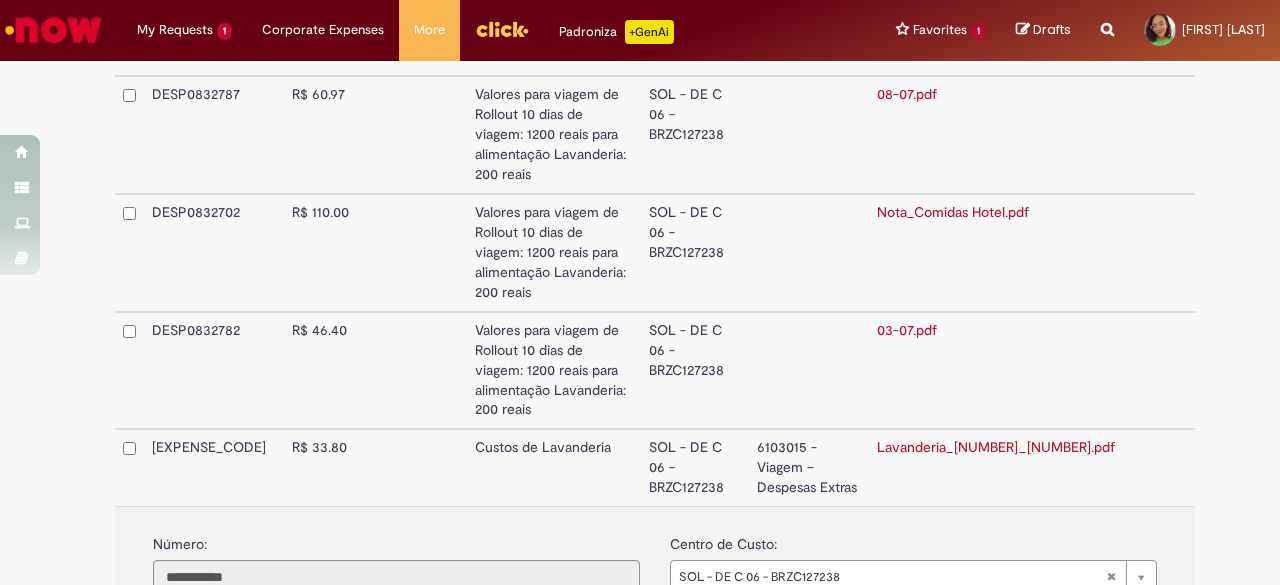 scroll, scrollTop: 1407, scrollLeft: 0, axis: vertical 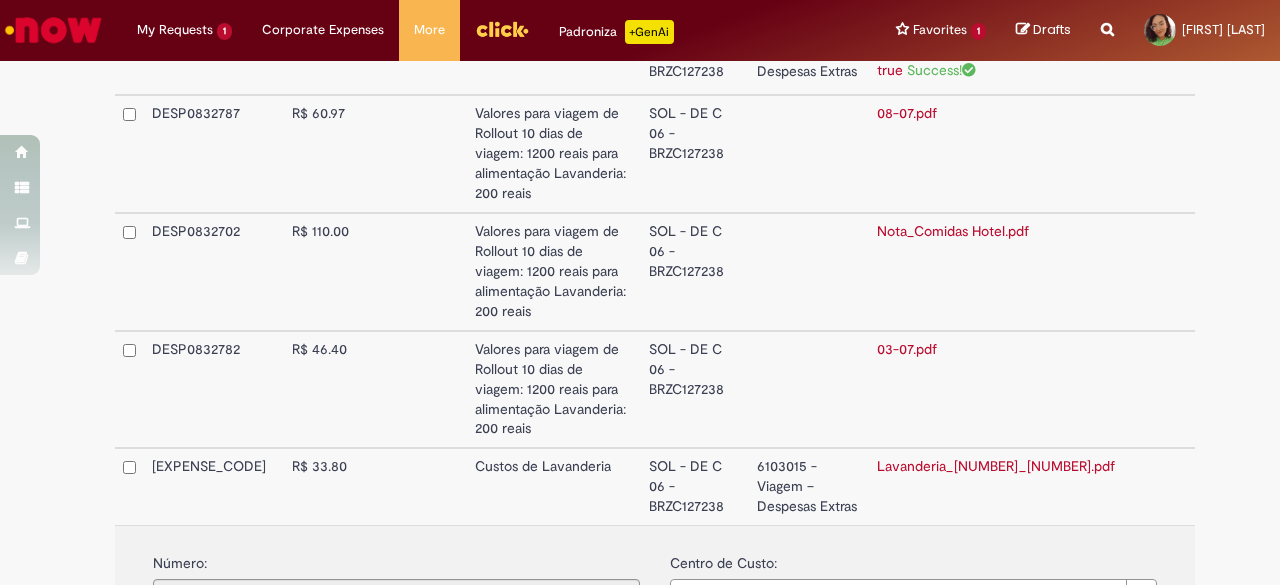 click on "Valores para viagem de Rollout
10 dias de viagem: 1200 reais para alimentação
Lavanderia: 200 reais" at bounding box center (554, 390) 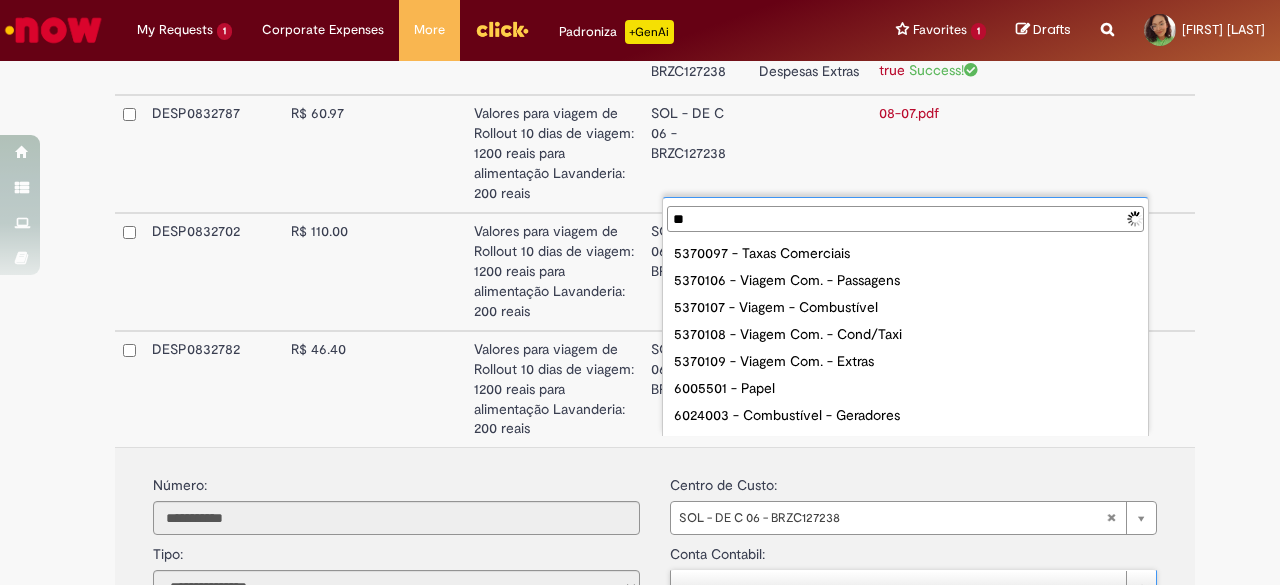 type on "***" 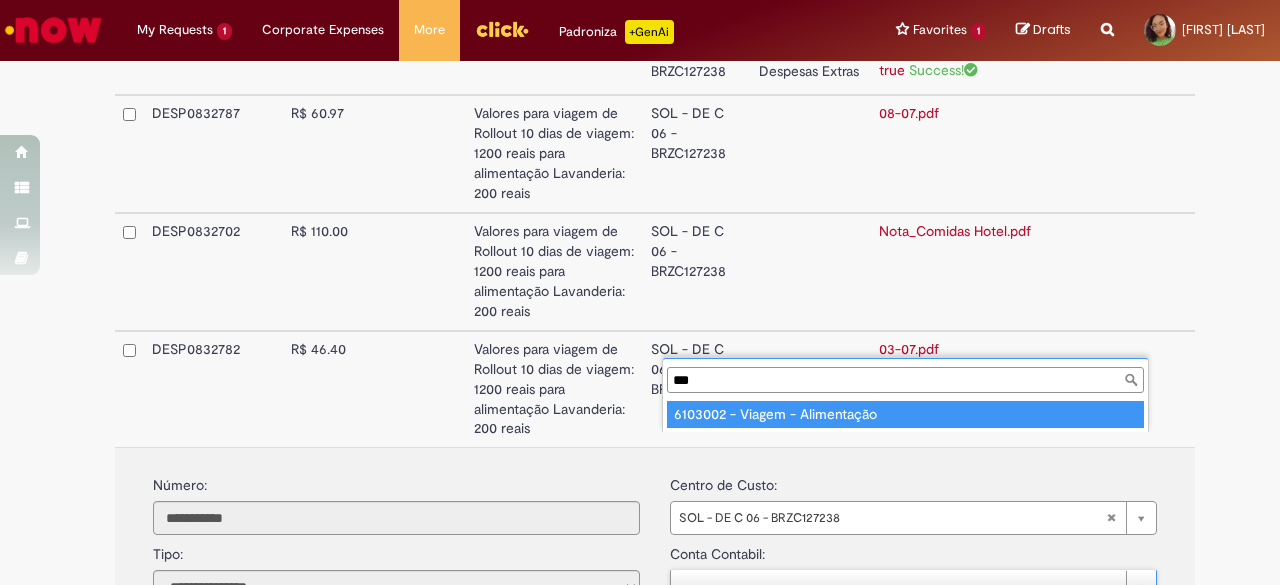 type on "**********" 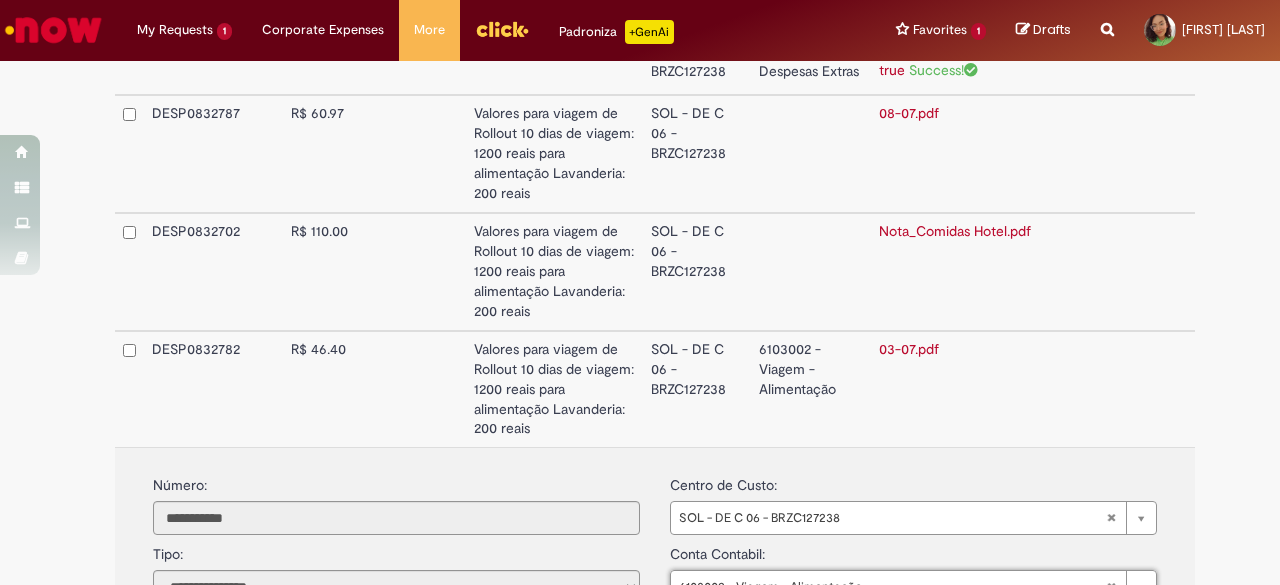 click on "**********" at bounding box center [913, 656] 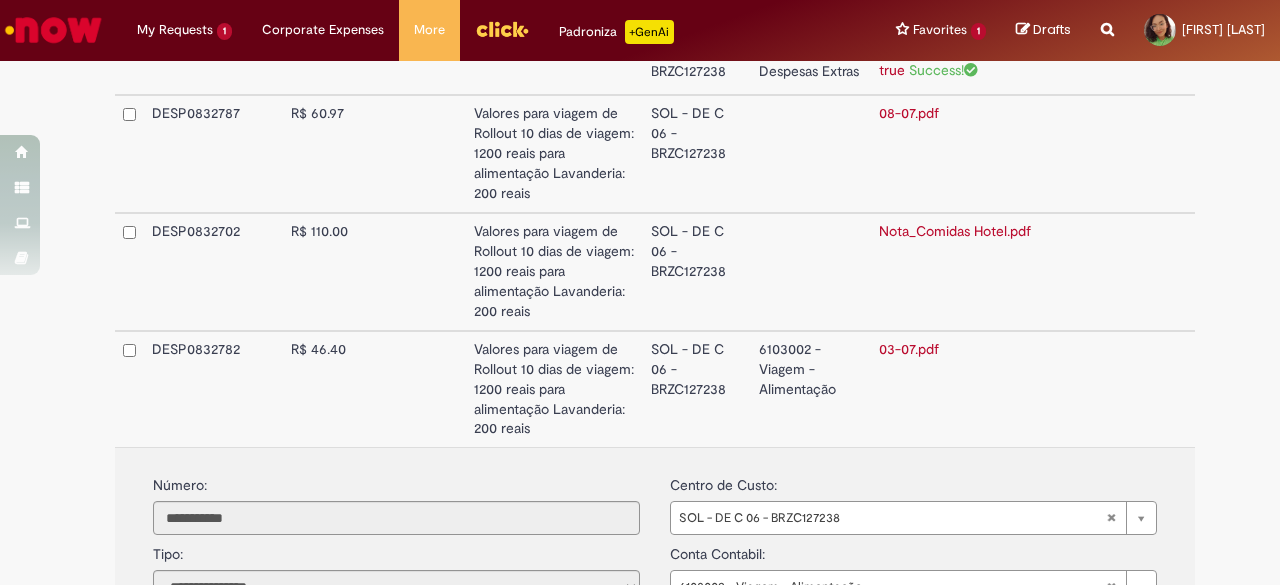 select on "*" 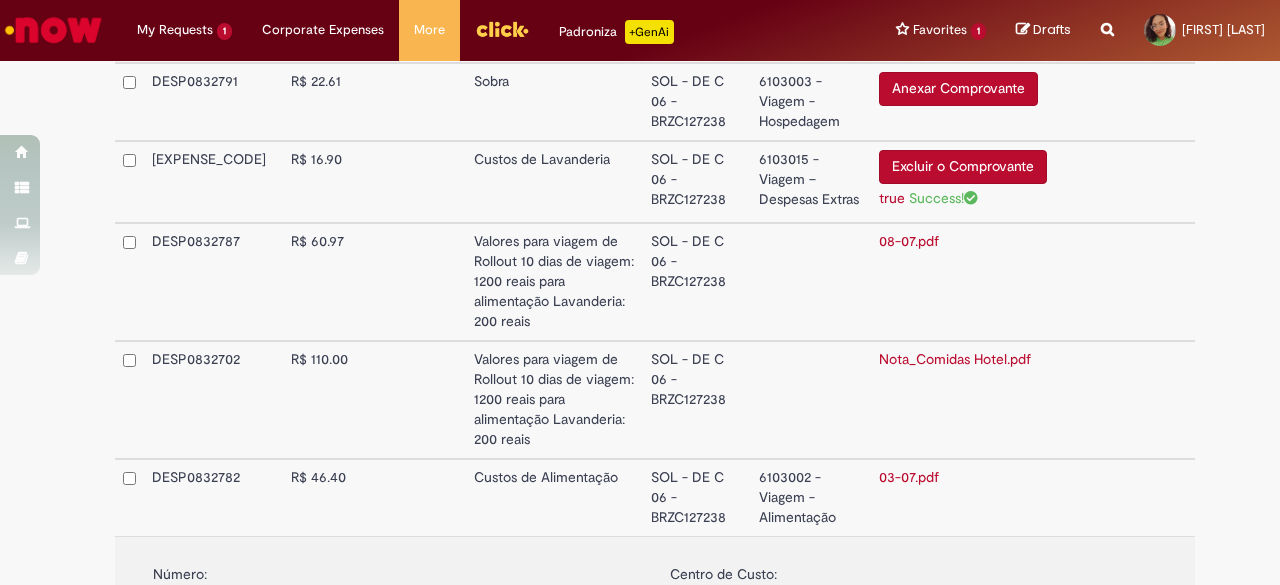 scroll, scrollTop: 1199, scrollLeft: 0, axis: vertical 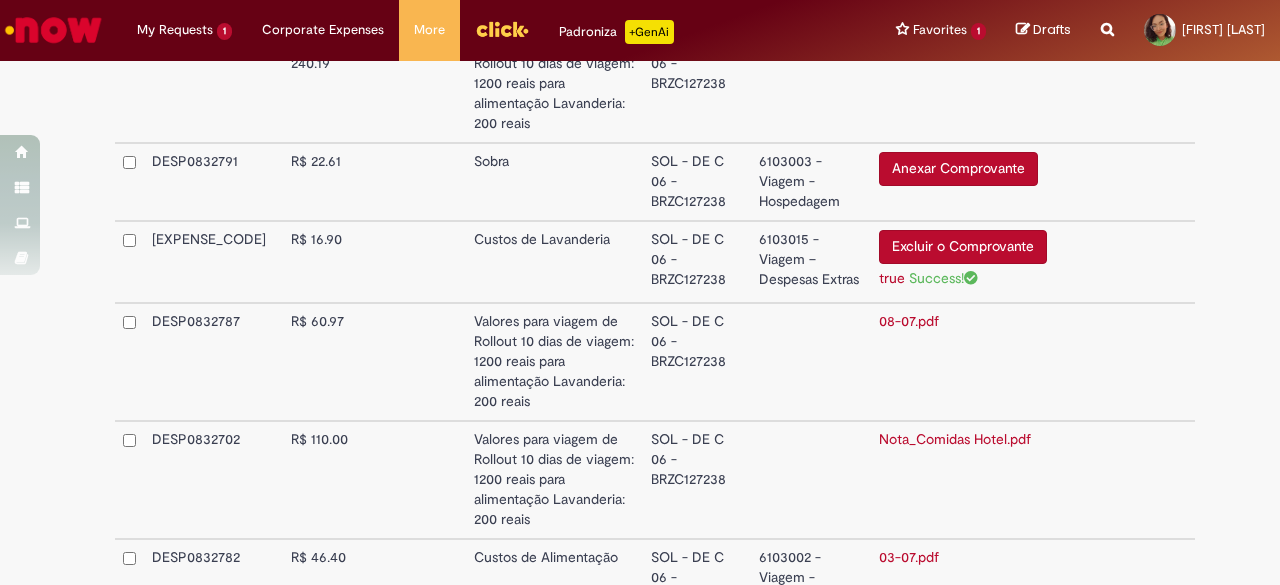 click on "Valores para viagem de Rollout
10 dias de viagem: 1200 reais para alimentação
Lavanderia: 200 reais" at bounding box center [554, 480] 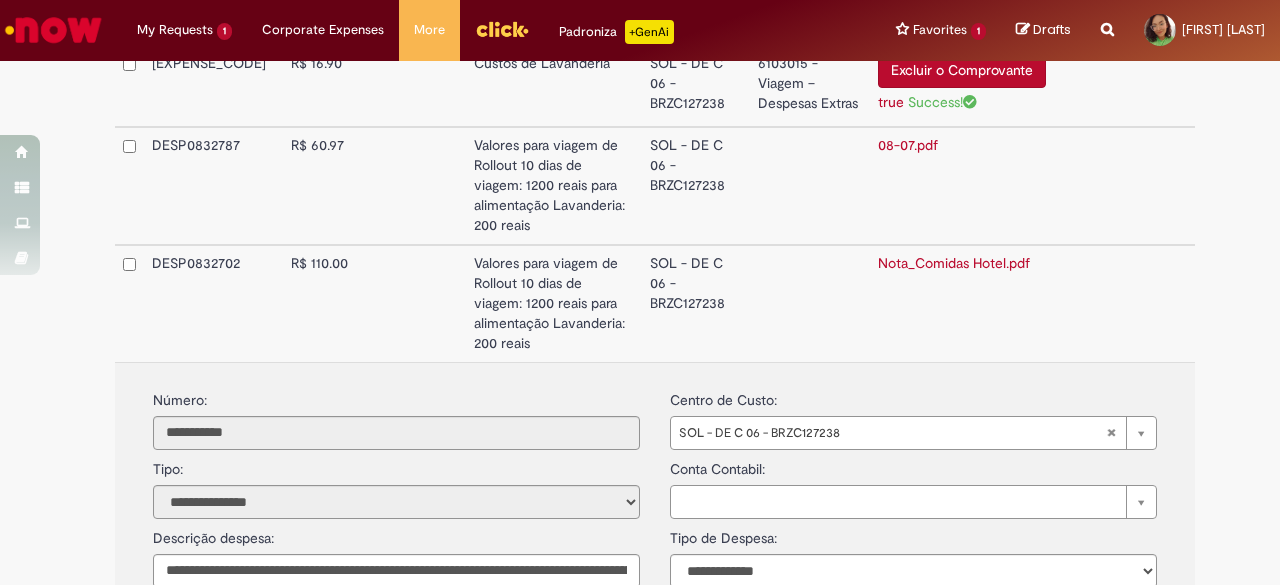 scroll, scrollTop: 1408, scrollLeft: 0, axis: vertical 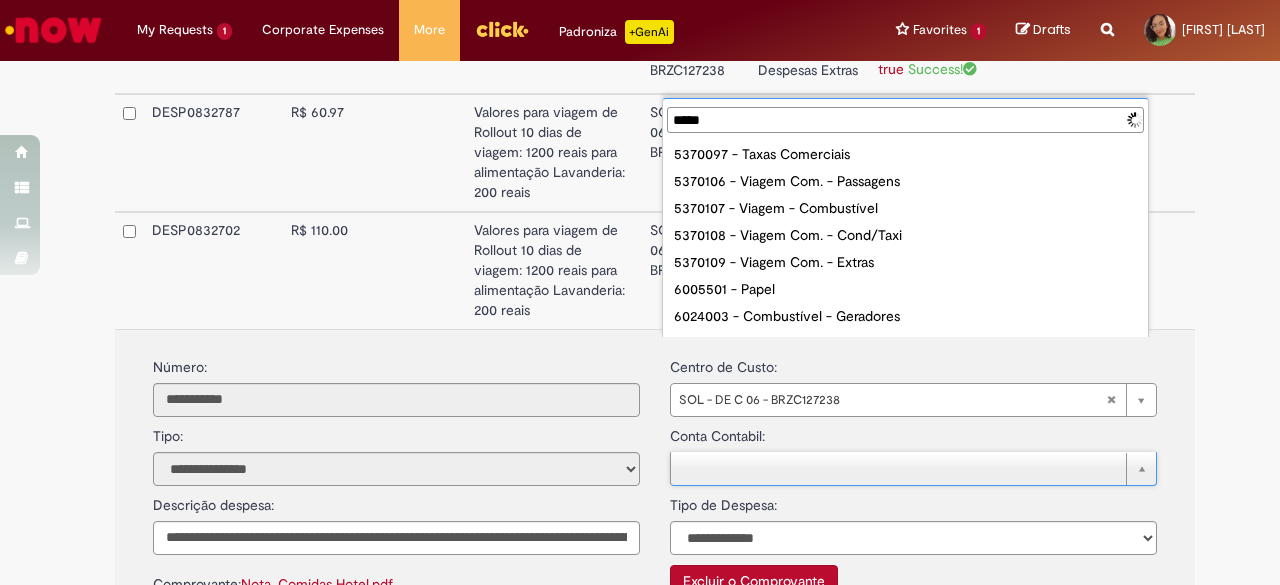 type on "******" 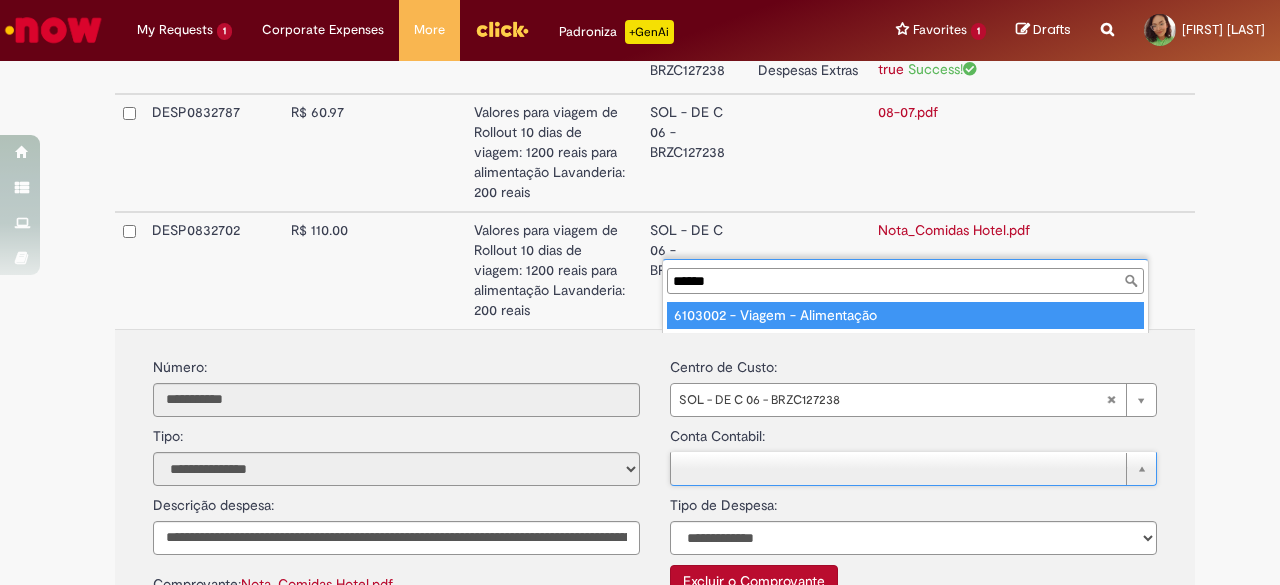 type on "**********" 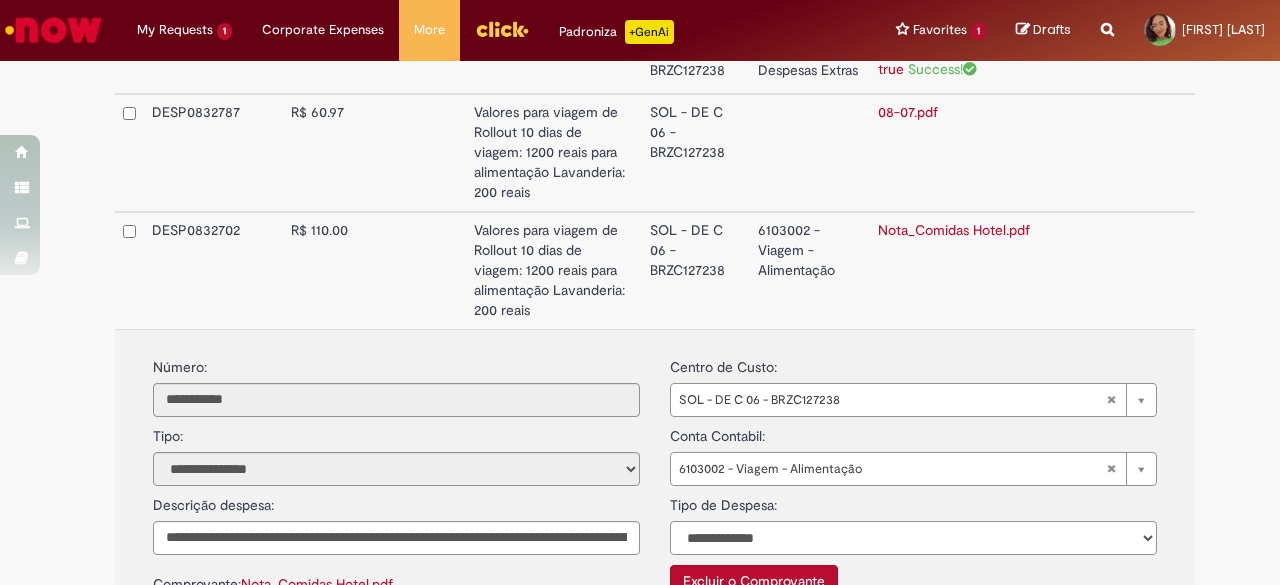 click on "**********" at bounding box center [913, 538] 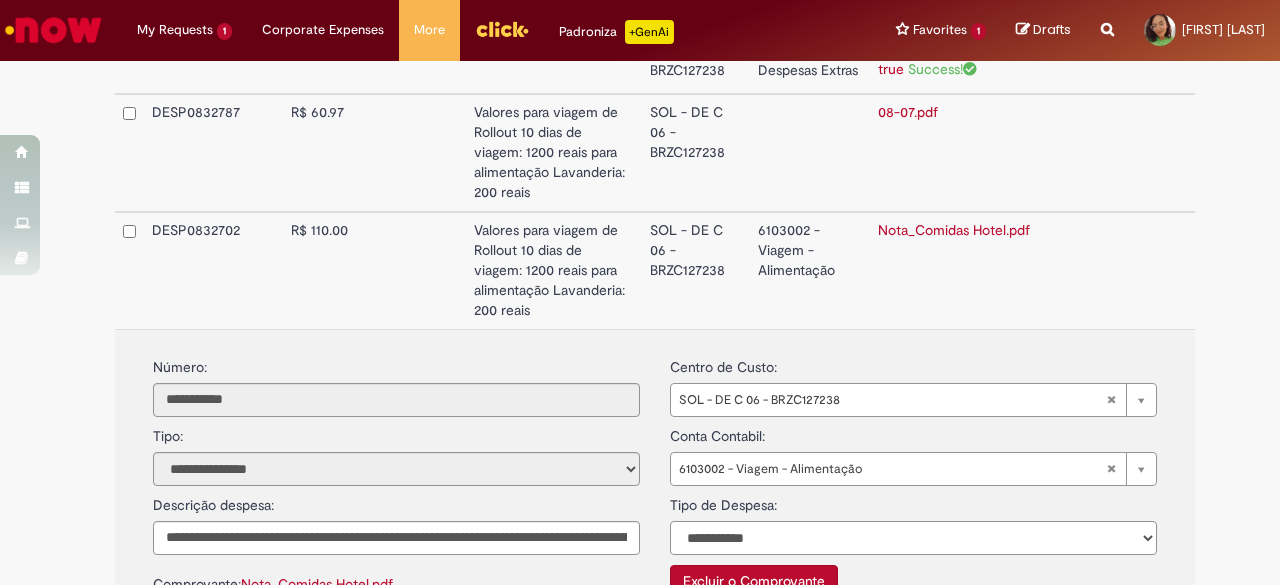 click on "**********" at bounding box center [913, 538] 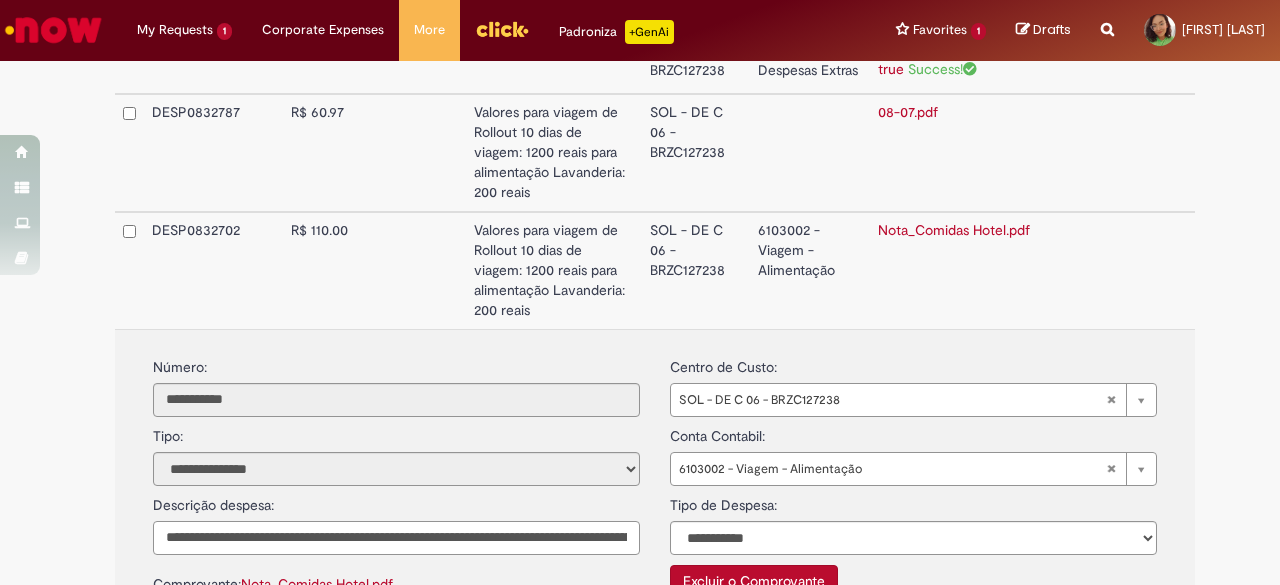 click on "**********" at bounding box center (396, 538) 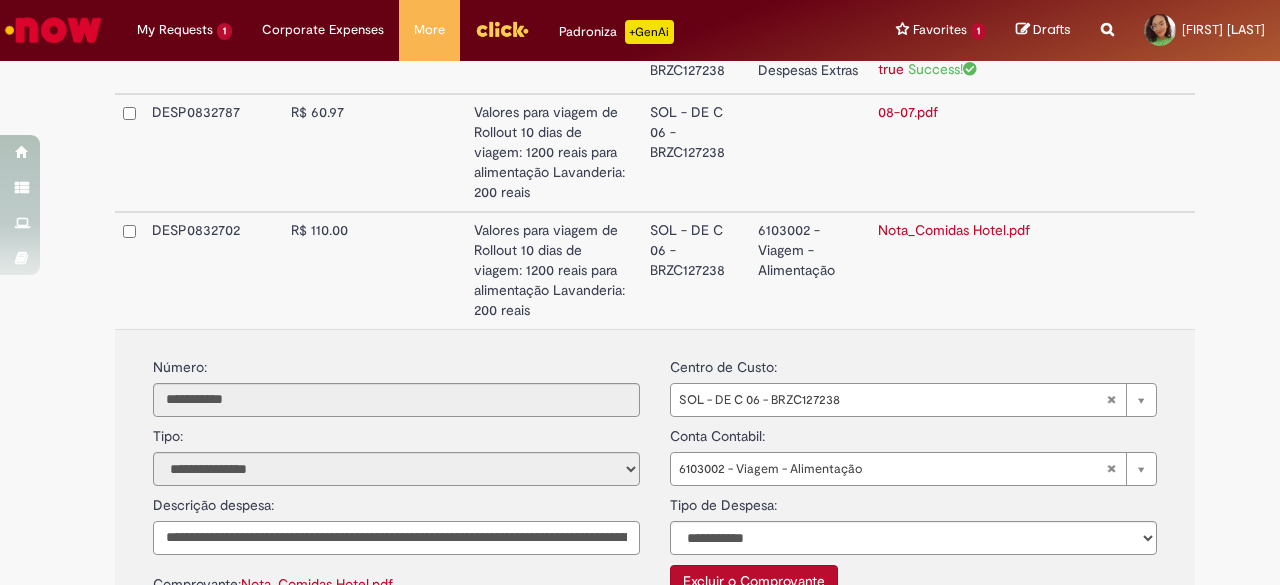 paste 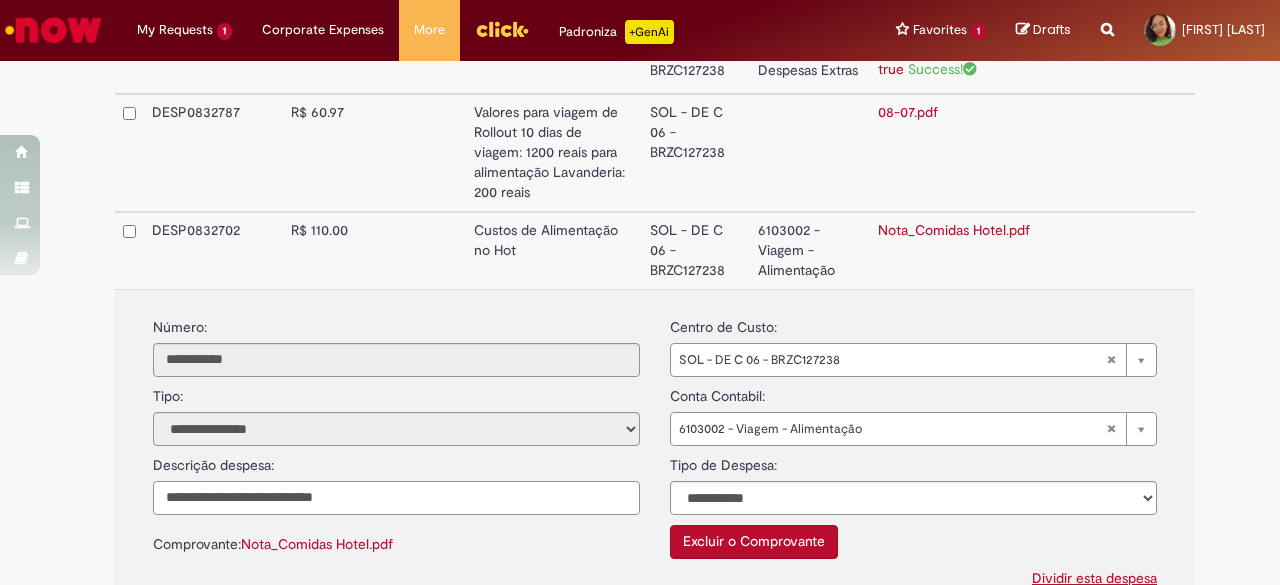 type on "**********" 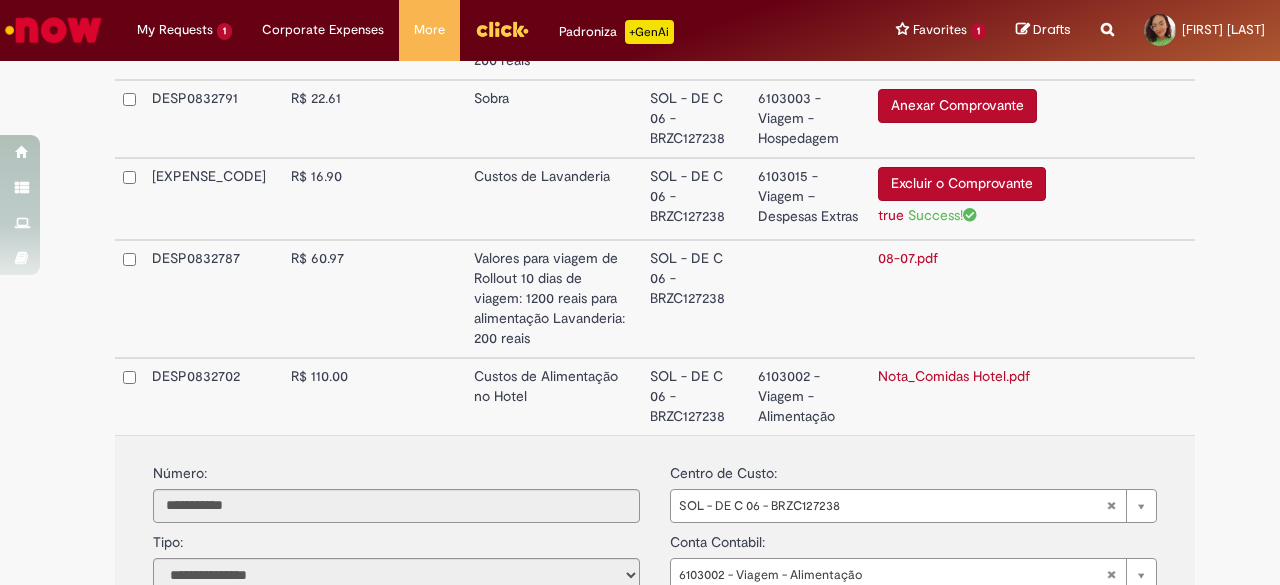 scroll, scrollTop: 1195, scrollLeft: 0, axis: vertical 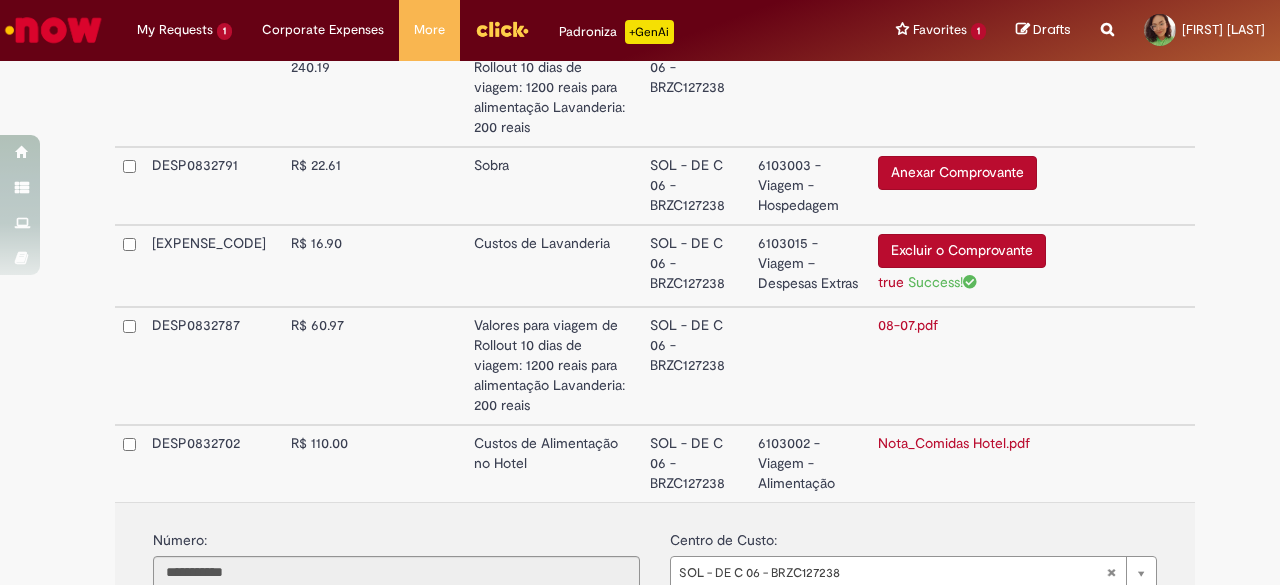 click on "Valores para viagem de Rollout
10 dias de viagem: 1200 reais para alimentação
Lavanderia: 200 reais" at bounding box center [554, 366] 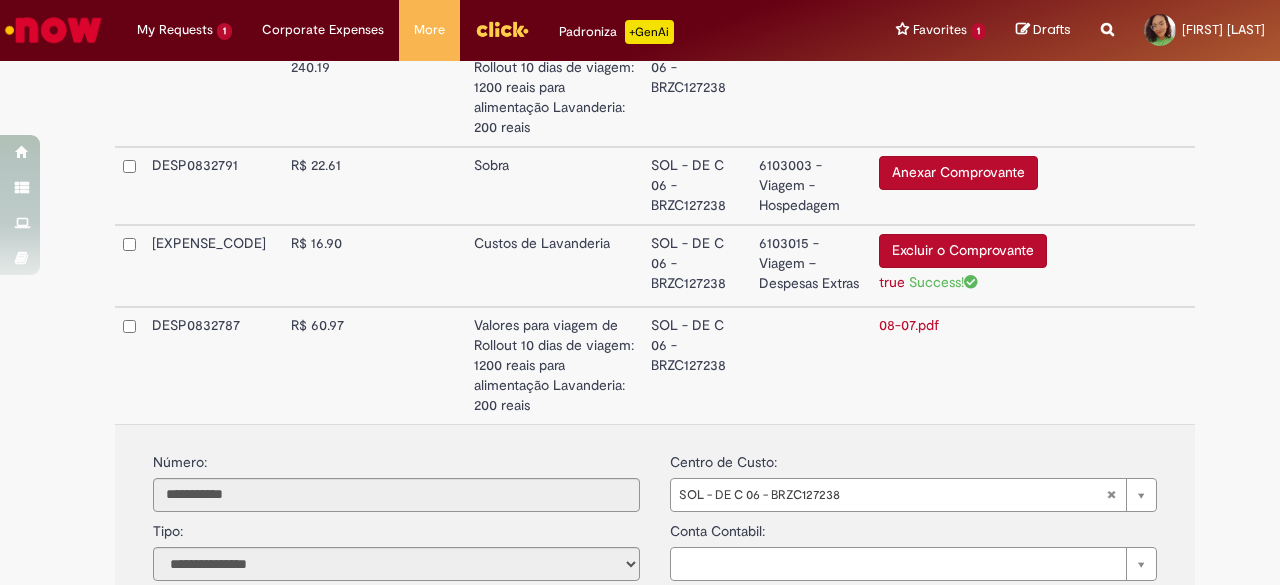 scroll, scrollTop: 1279, scrollLeft: 0, axis: vertical 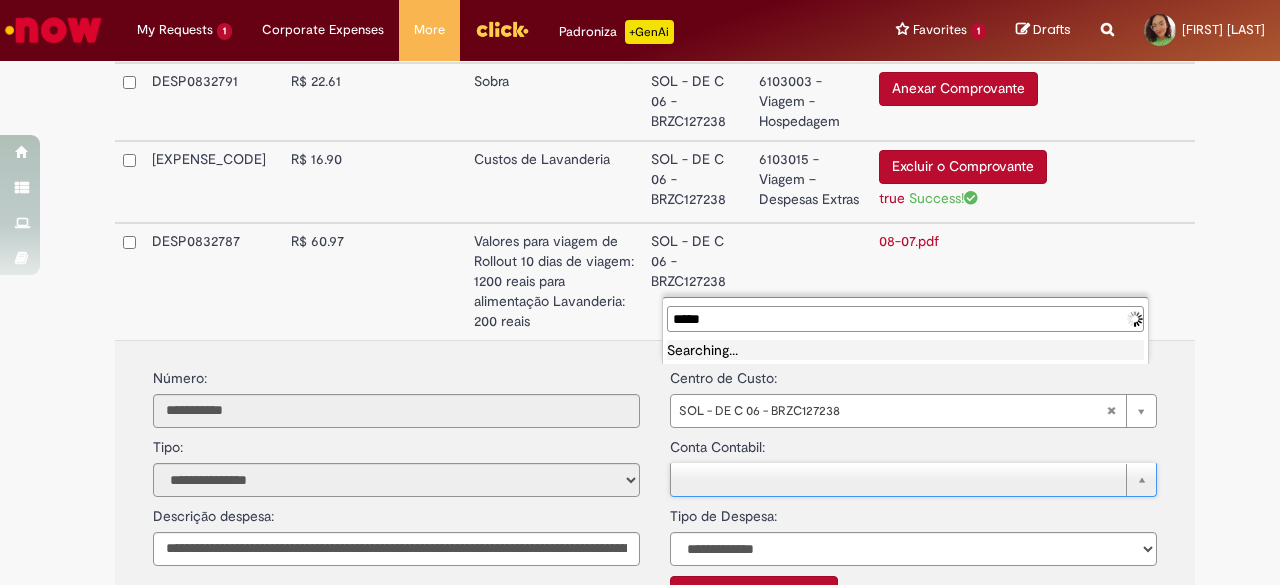type on "******" 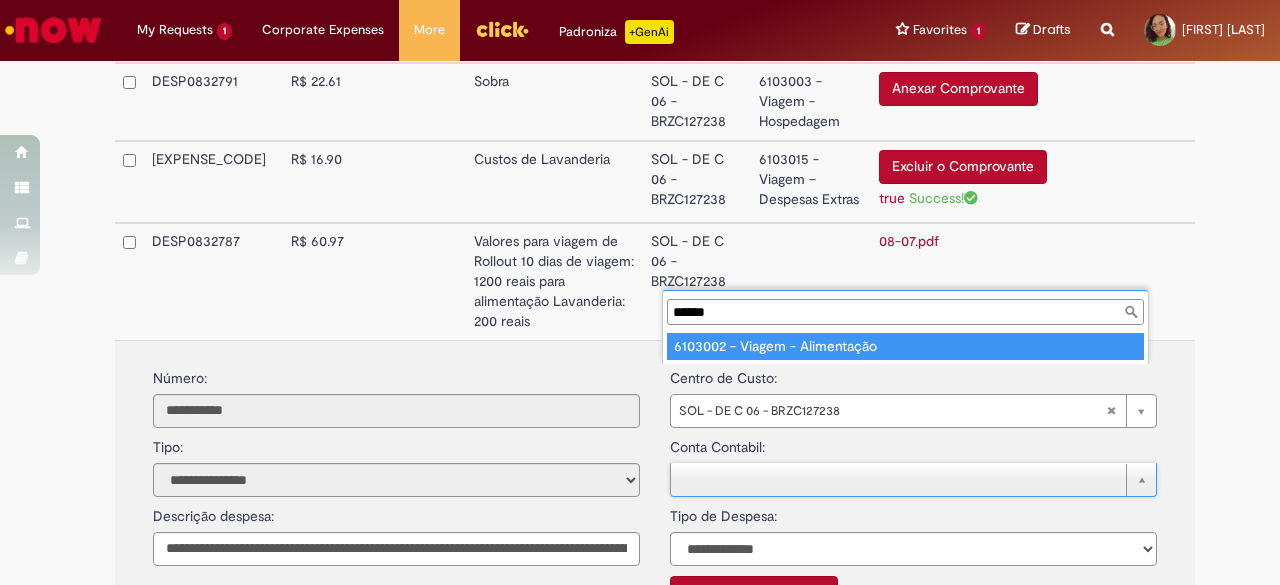 type on "**********" 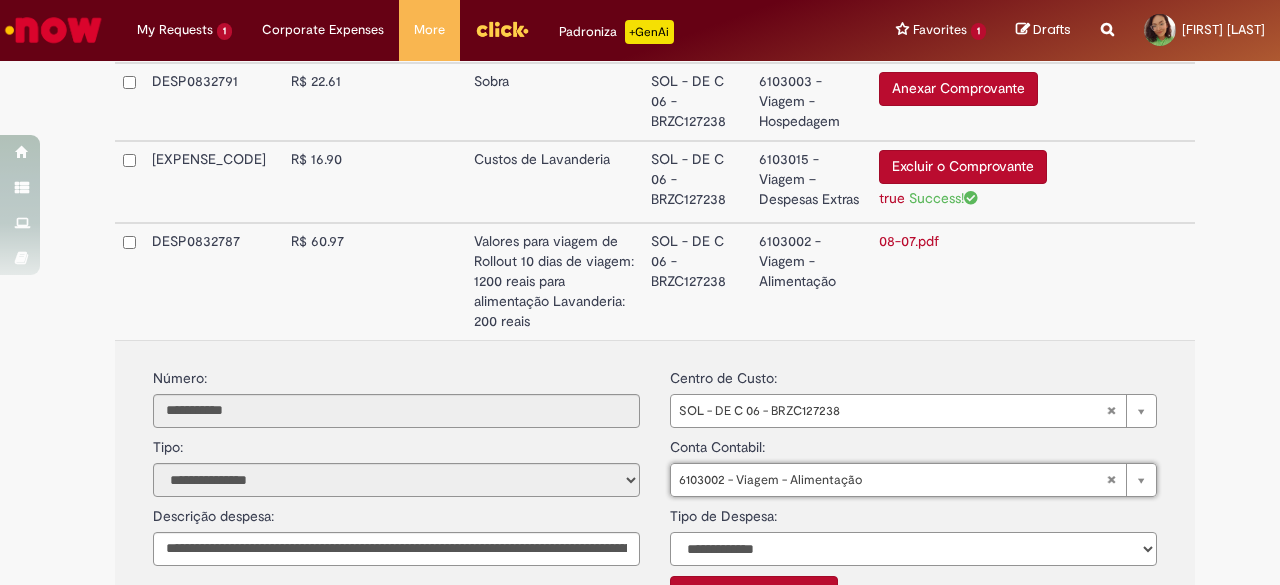 click on "**********" at bounding box center [913, 549] 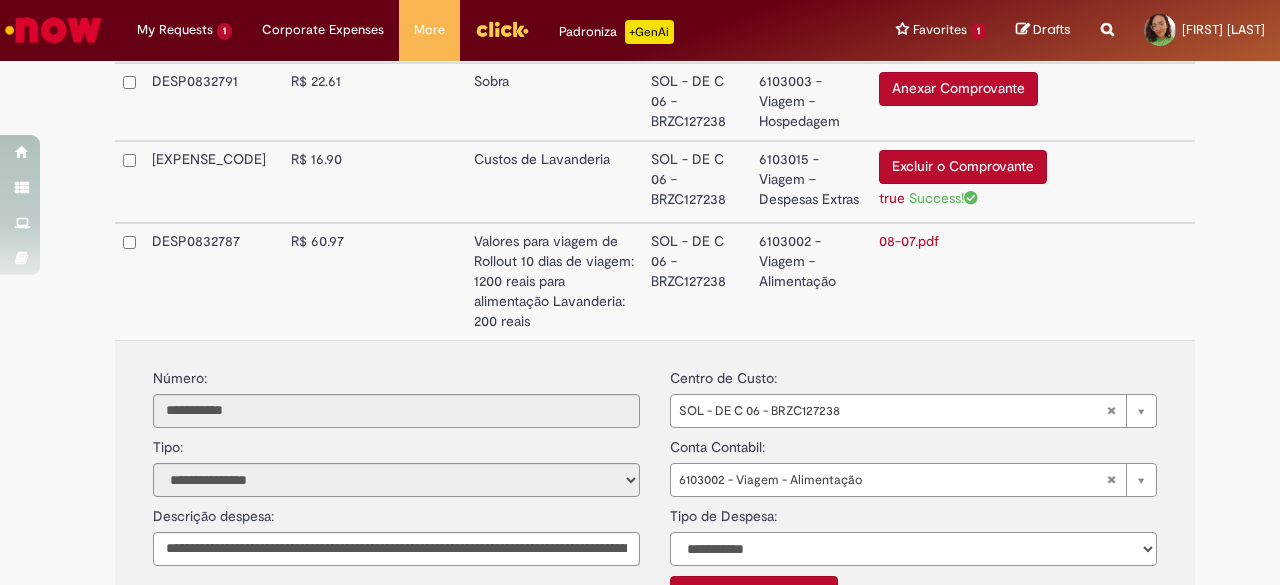 click on "**********" at bounding box center (913, 549) 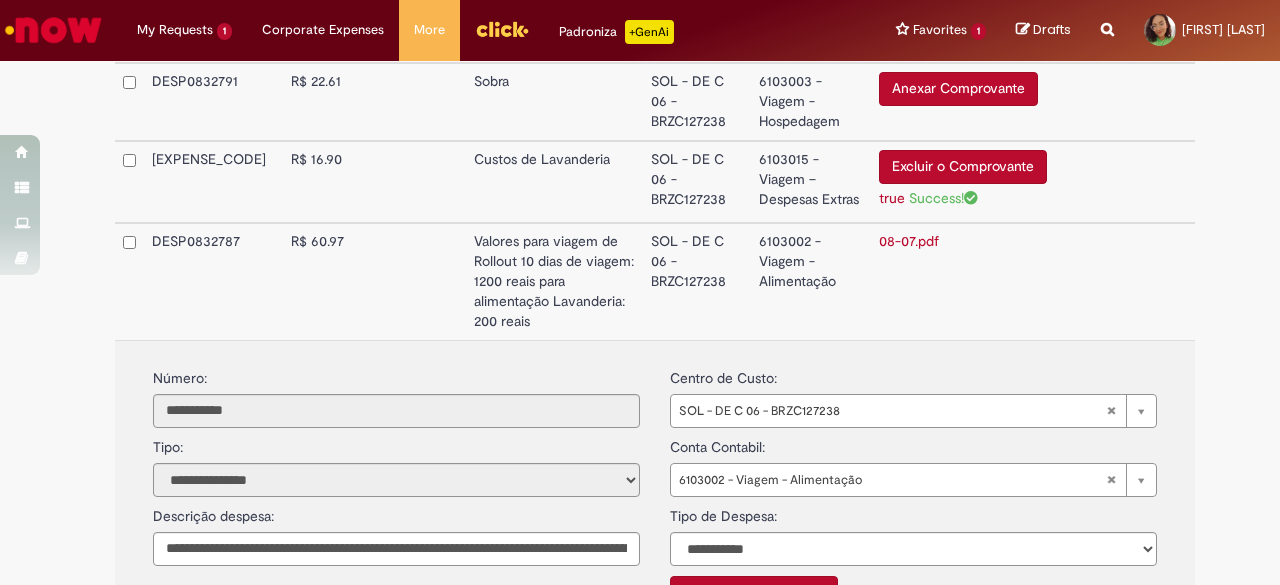 click on "Excluir o Comprovante" at bounding box center (913, 588) 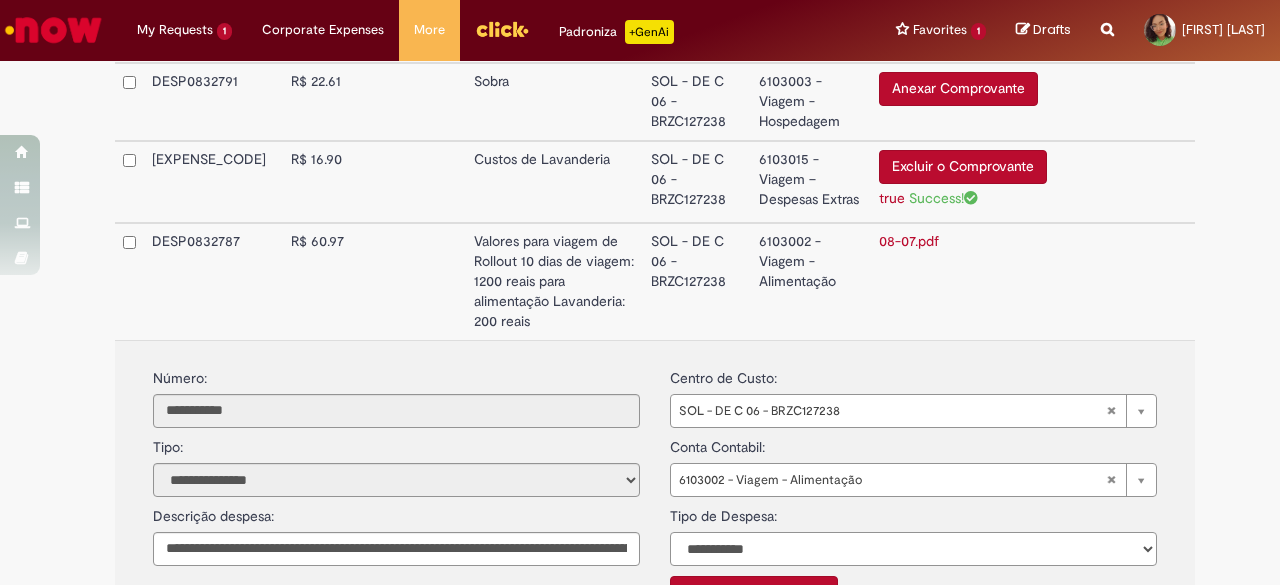 click on "**********" at bounding box center [913, 549] 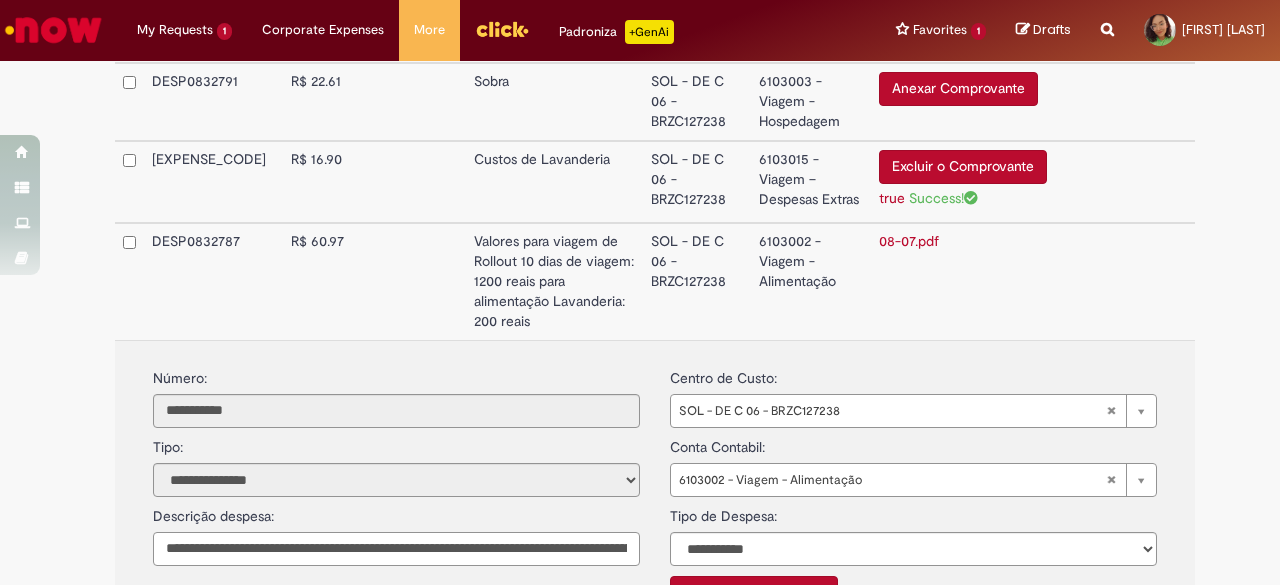 click on "**********" at bounding box center (655, 494) 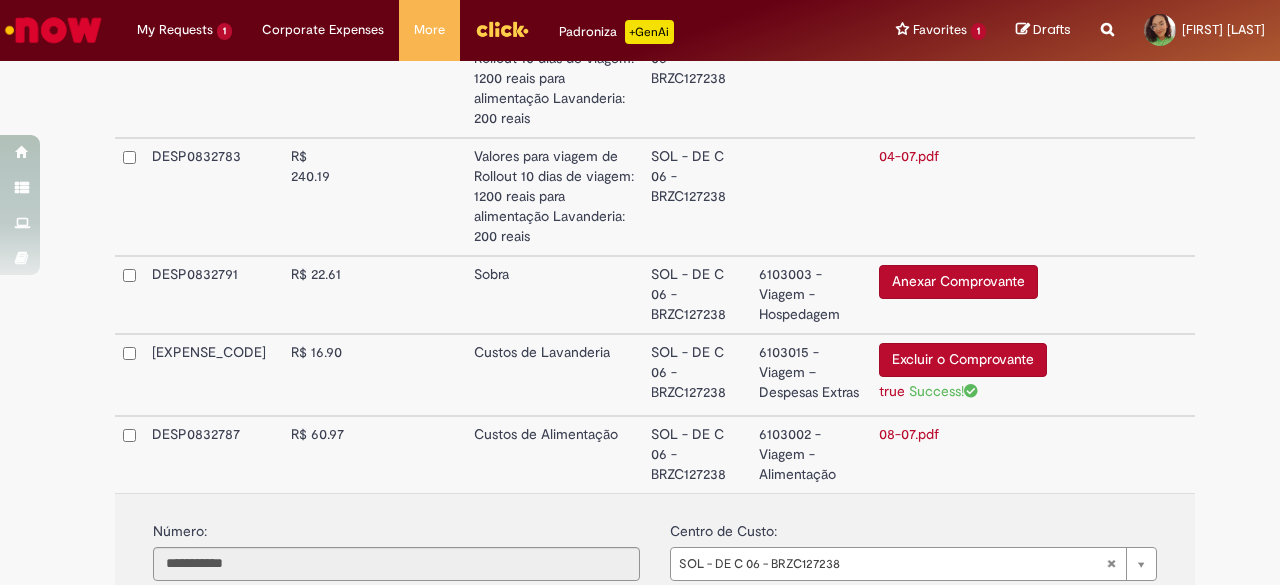 scroll, scrollTop: 1071, scrollLeft: 0, axis: vertical 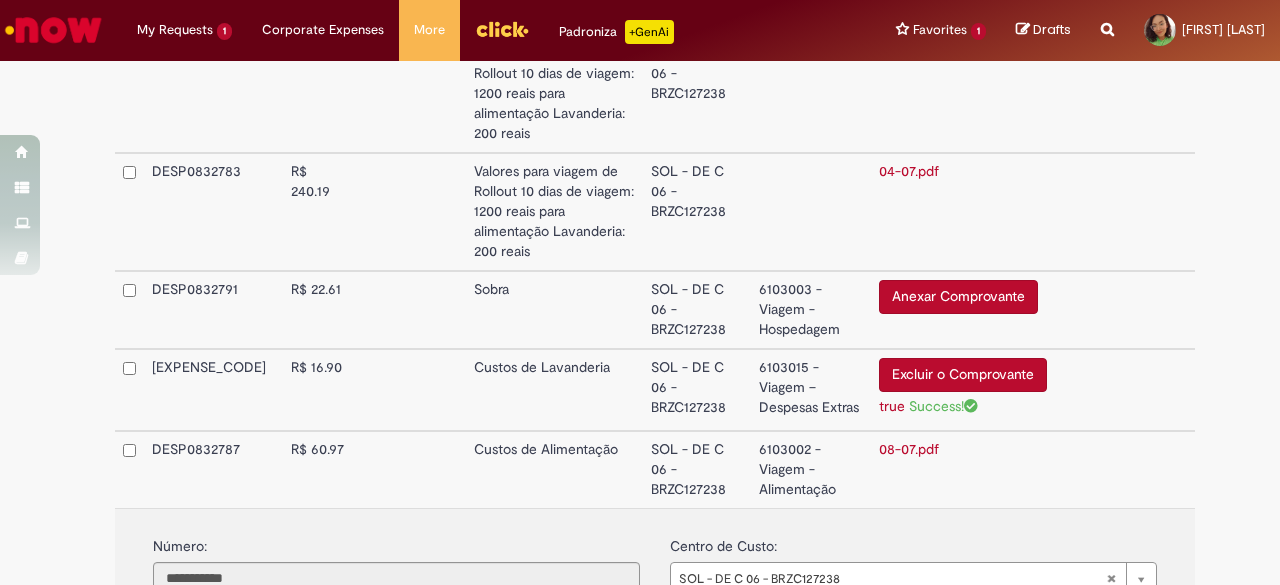 click at bounding box center (412, 390) 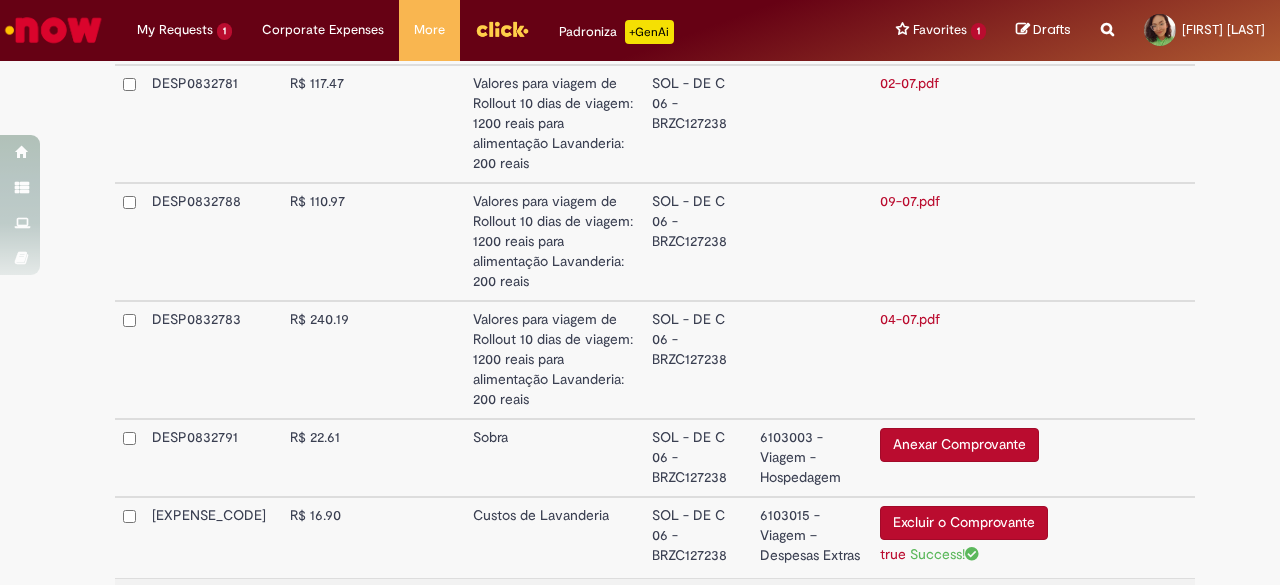 scroll, scrollTop: 921, scrollLeft: 0, axis: vertical 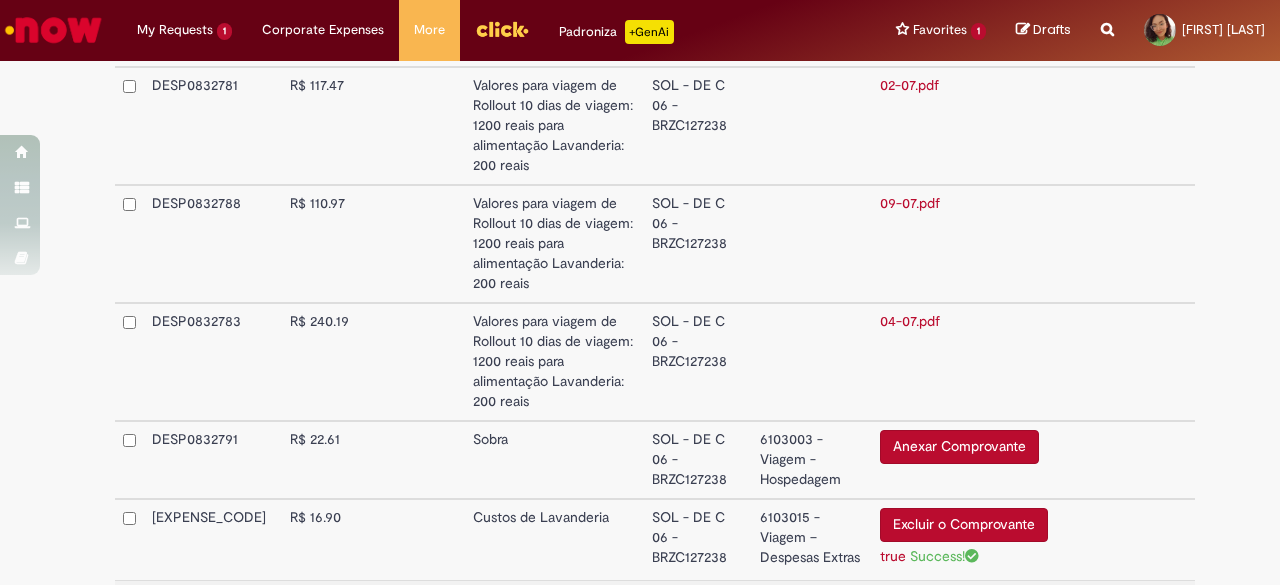 click on "Sobra" at bounding box center (554, 460) 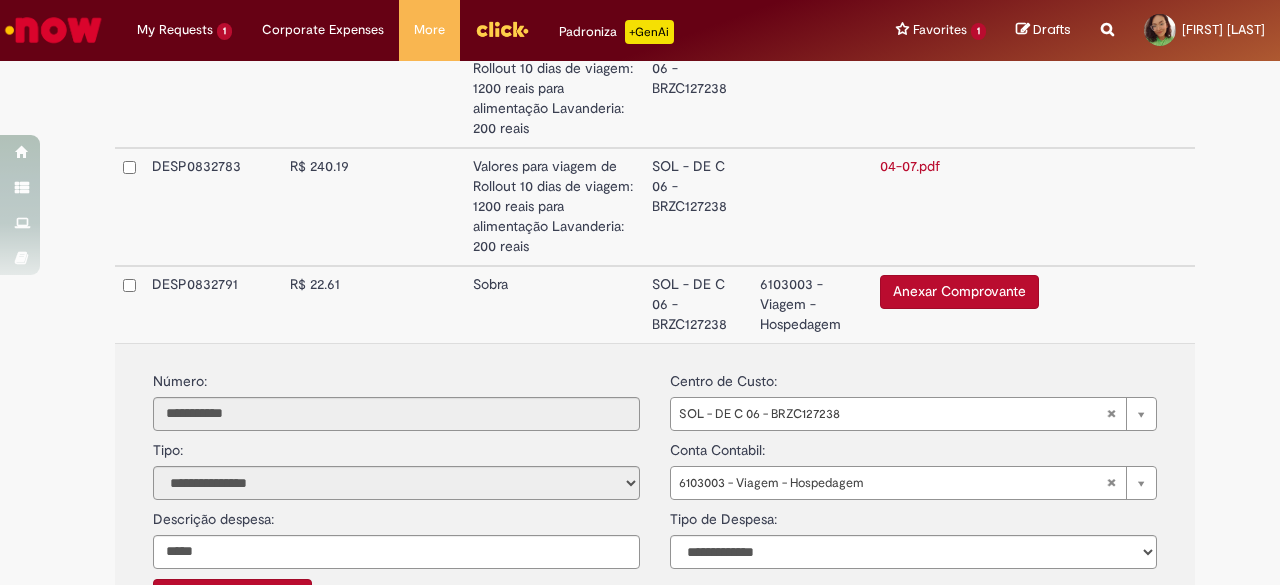 scroll, scrollTop: 1077, scrollLeft: 0, axis: vertical 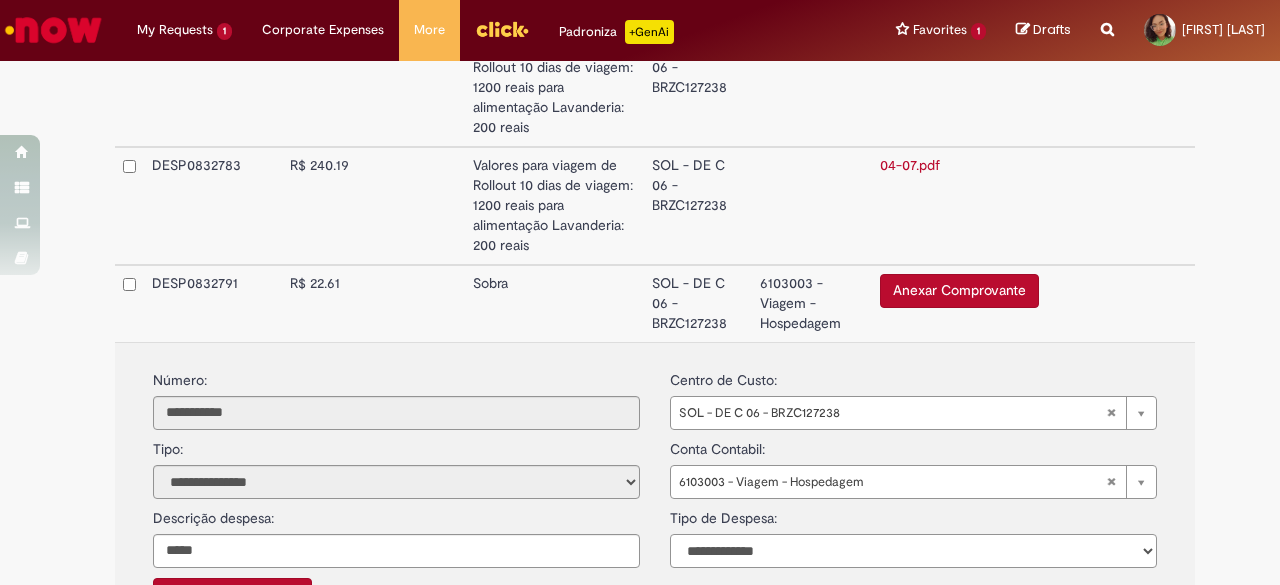 click on "**********" at bounding box center [913, 551] 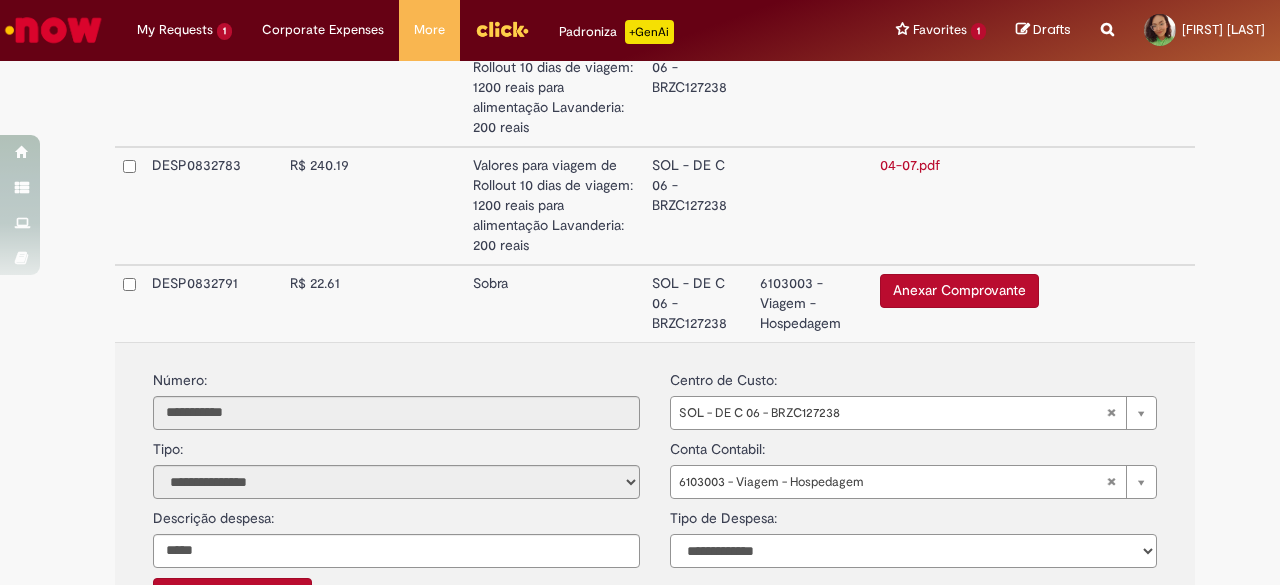 select on "*" 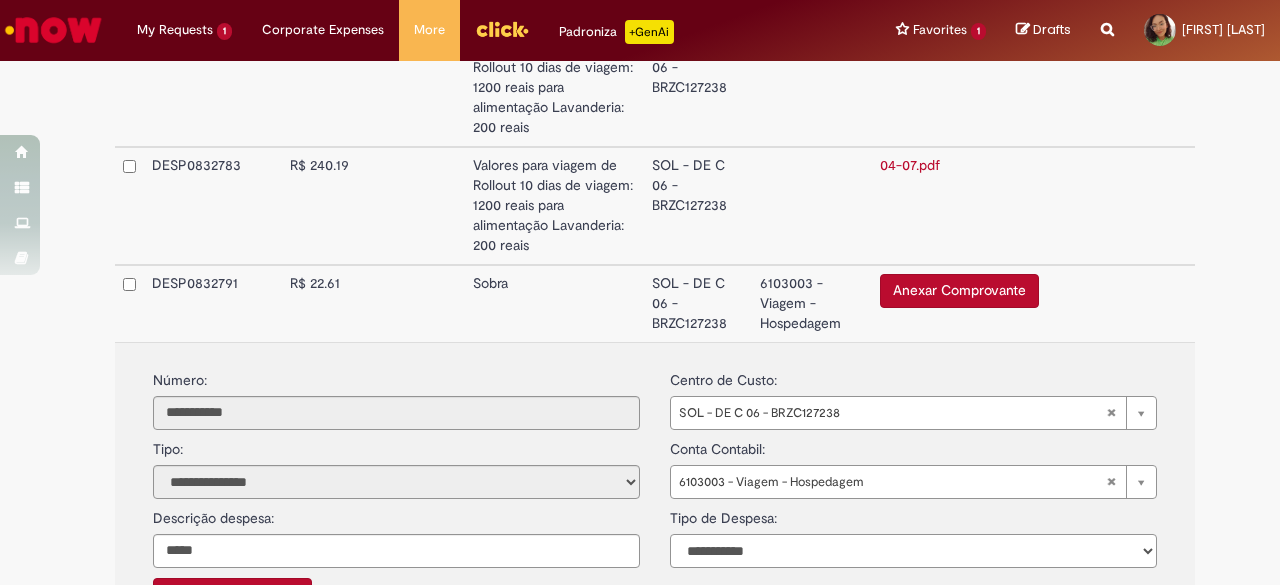 click on "**********" at bounding box center [913, 551] 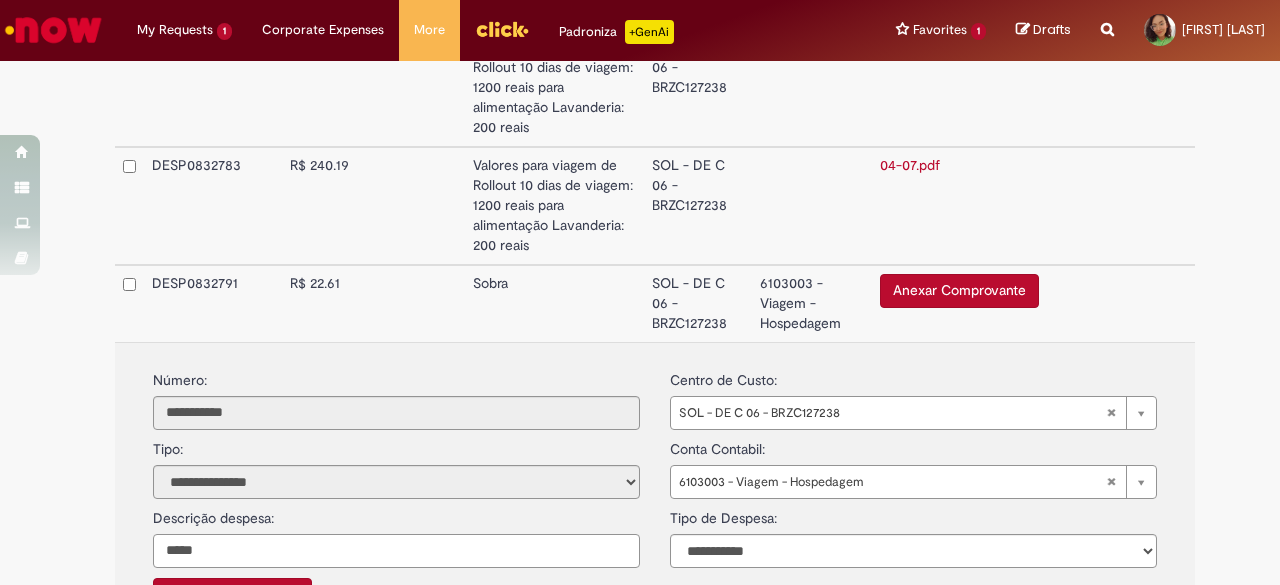 click on "*****" at bounding box center [396, 551] 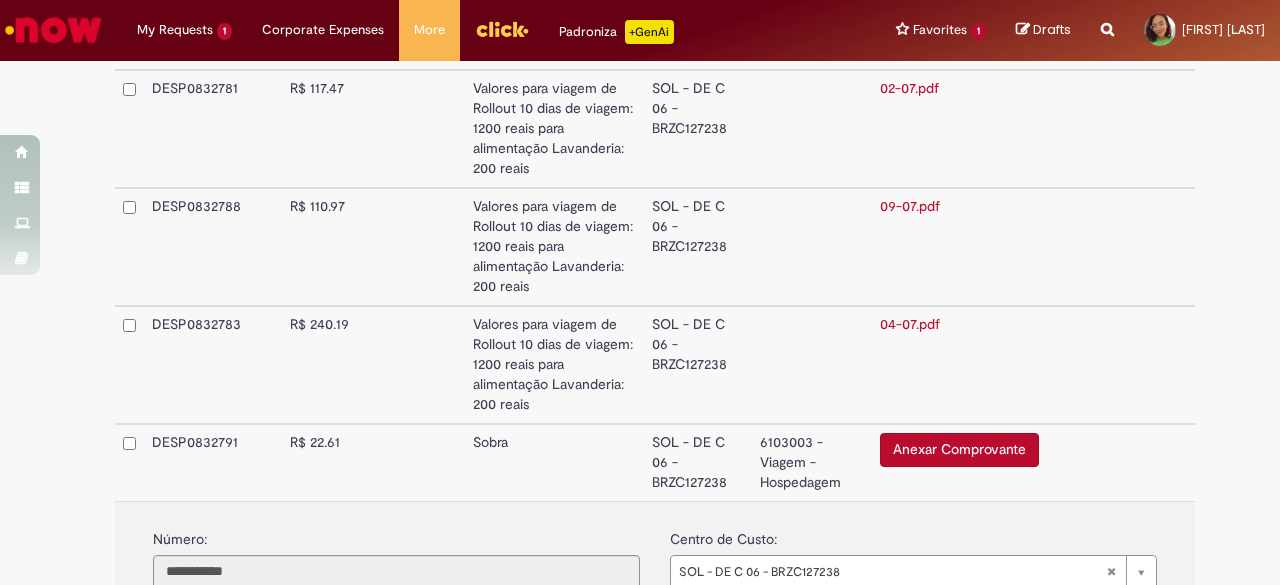 scroll, scrollTop: 855, scrollLeft: 0, axis: vertical 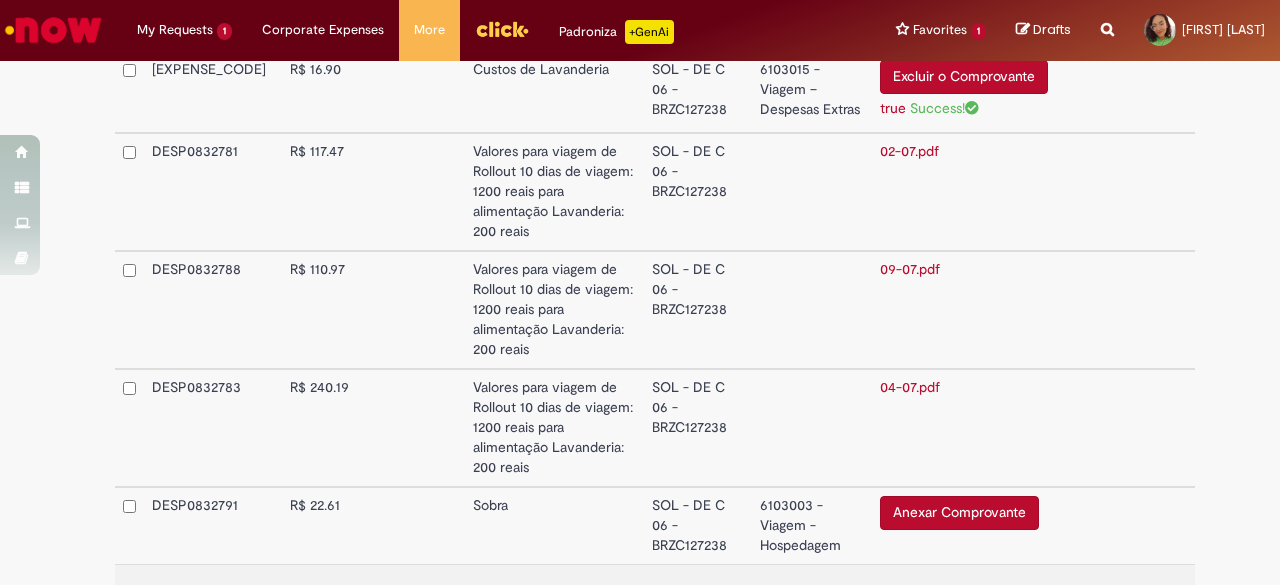 click on "Valores para viagem de Rollout
10 dias de viagem: 1200 reais para alimentação
Lavanderia: 200 reais" at bounding box center (554, 428) 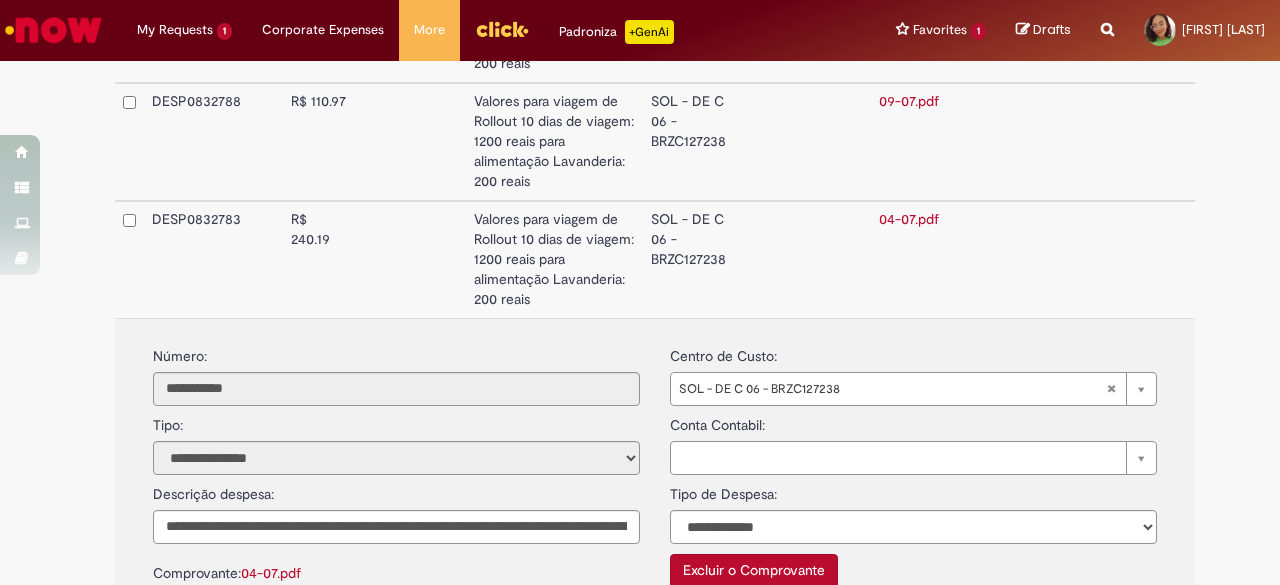 scroll, scrollTop: 1053, scrollLeft: 0, axis: vertical 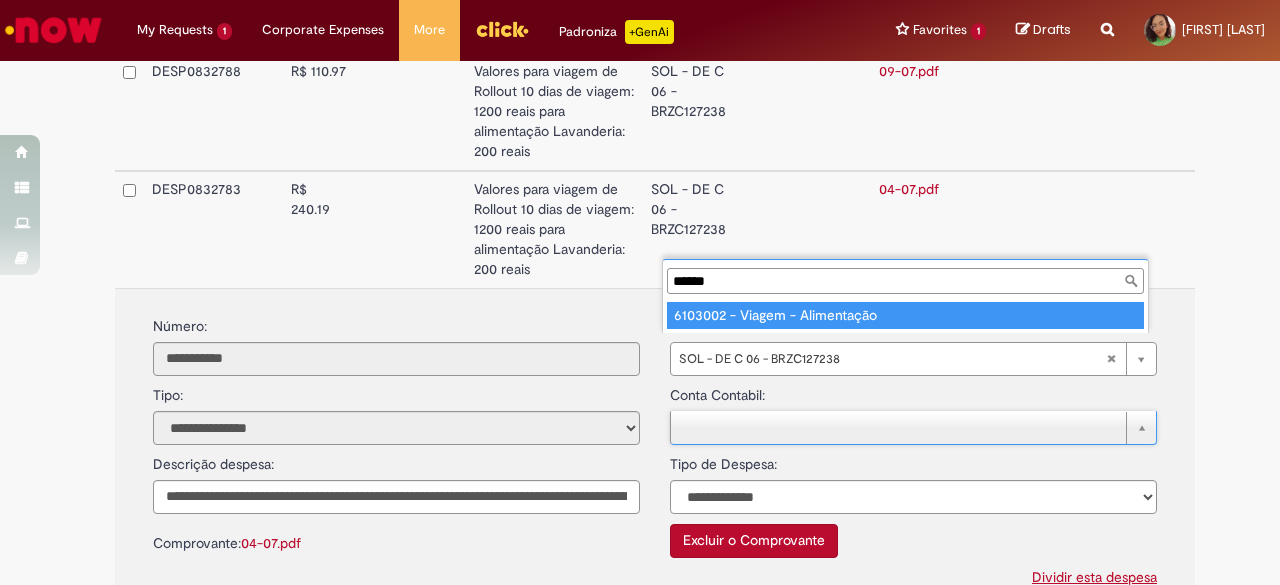 type on "******" 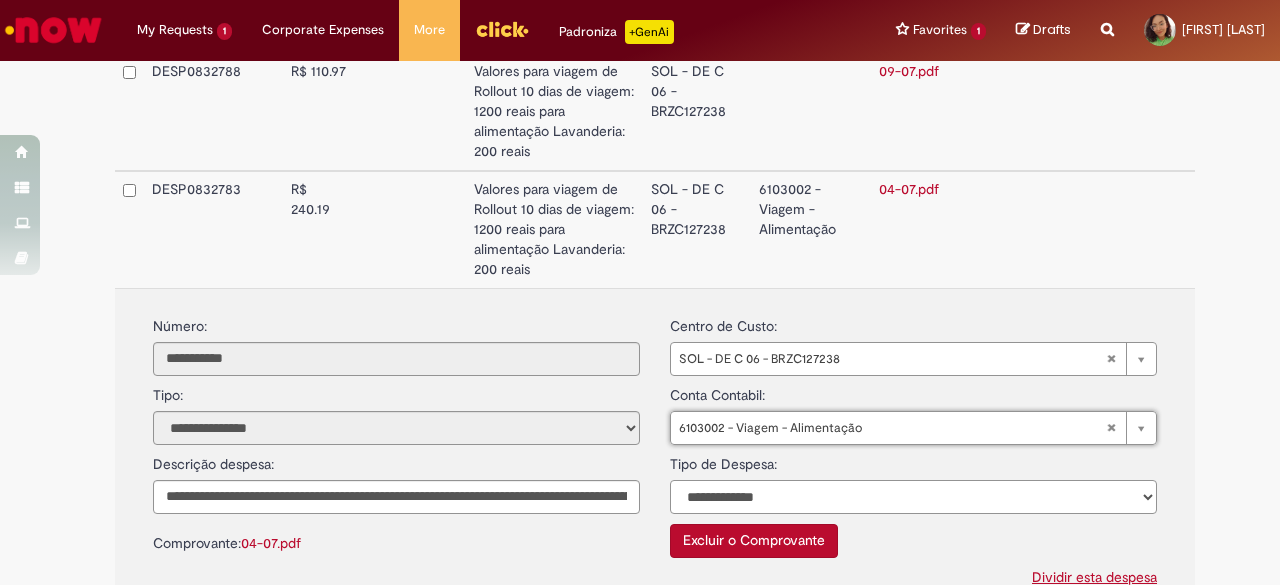 click on "**********" at bounding box center (913, 497) 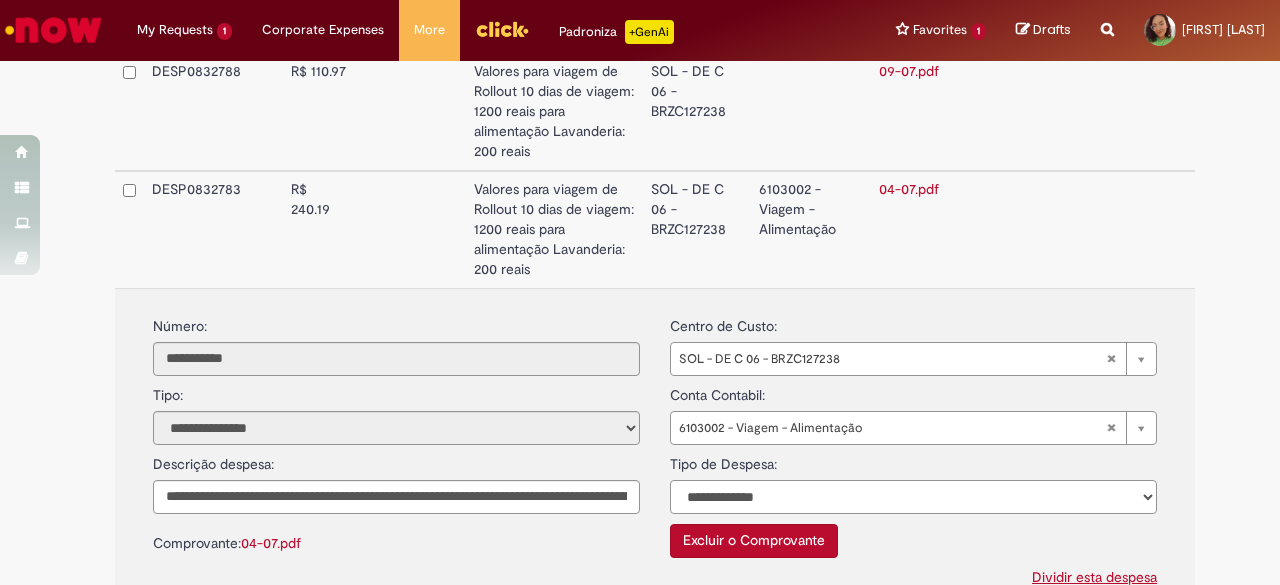 select on "*" 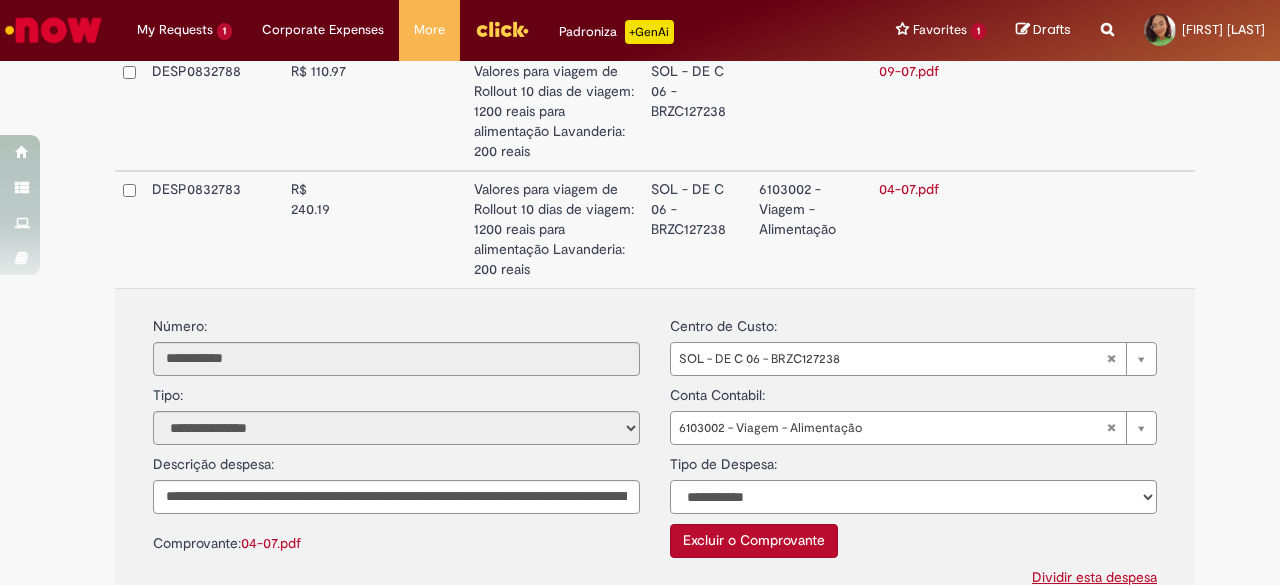 click on "**********" at bounding box center (913, 497) 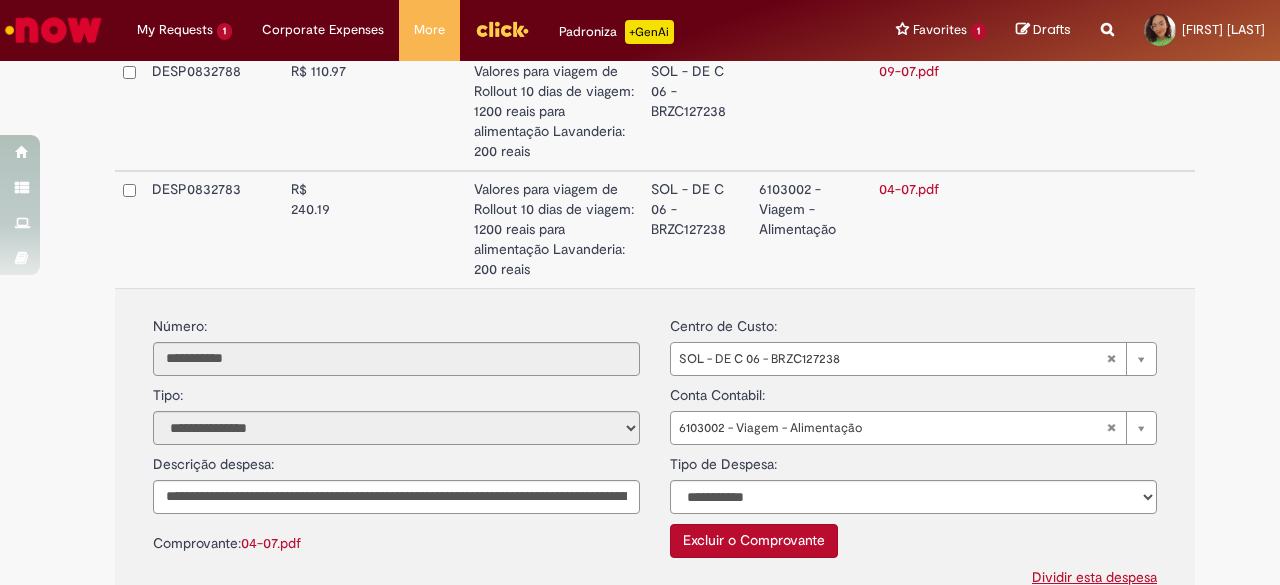 click on "Comprovante:   04-07.pdf" at bounding box center (396, 534) 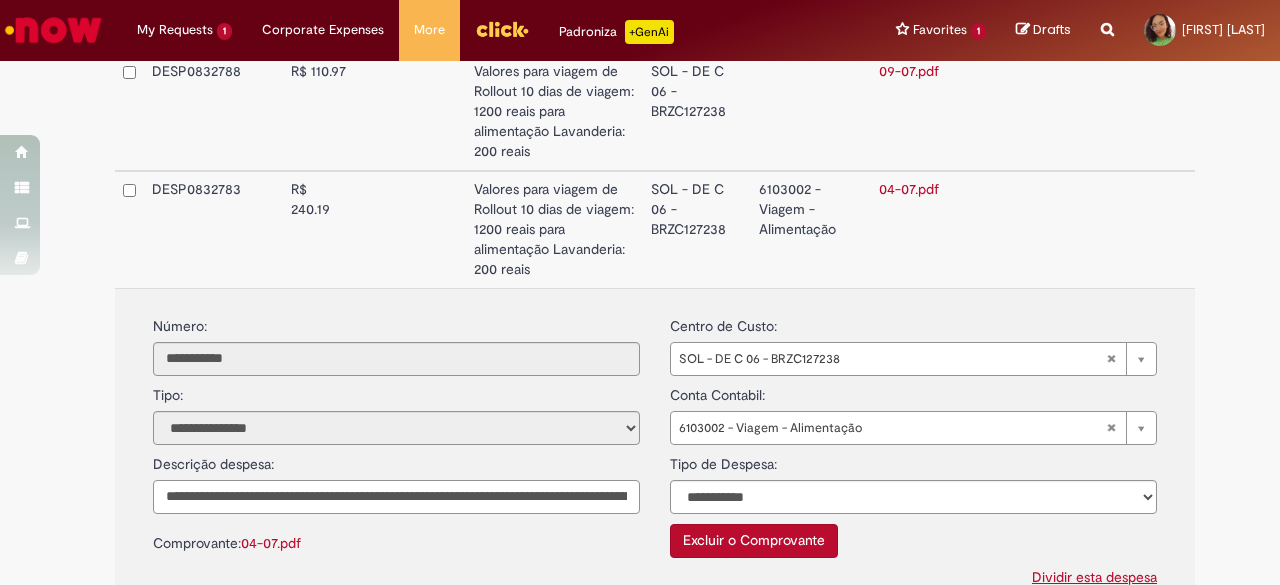 click on "**********" at bounding box center [396, 497] 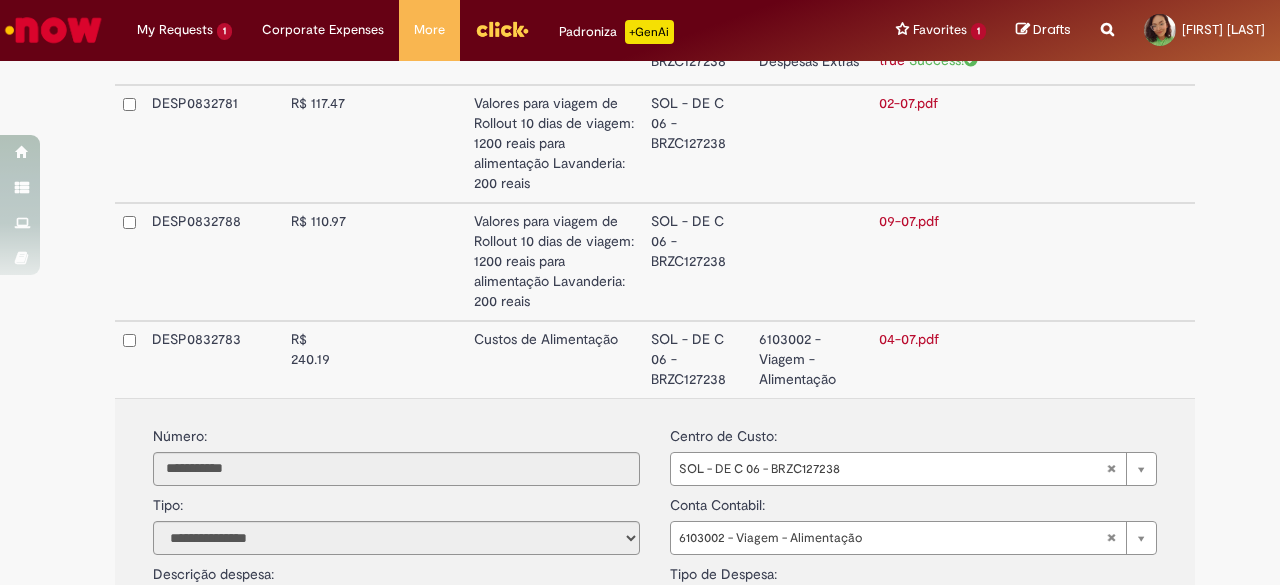 scroll, scrollTop: 849, scrollLeft: 0, axis: vertical 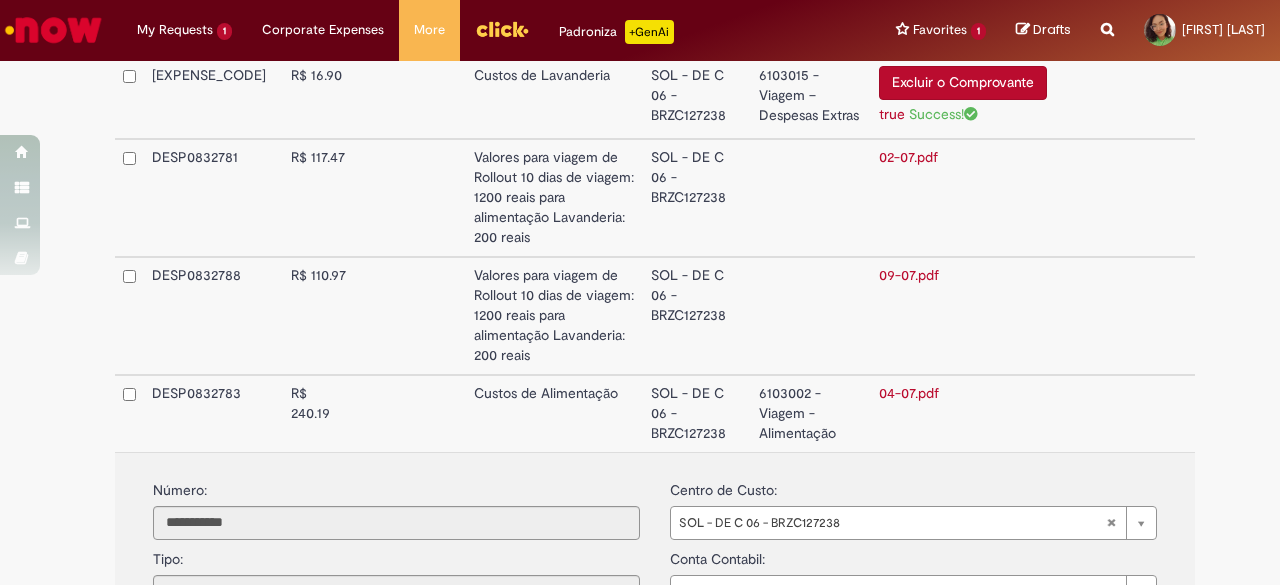 click on "Valores para viagem de Rollout
10 dias de viagem: 1200 reais para alimentação
Lavanderia: 200 reais" at bounding box center [554, 316] 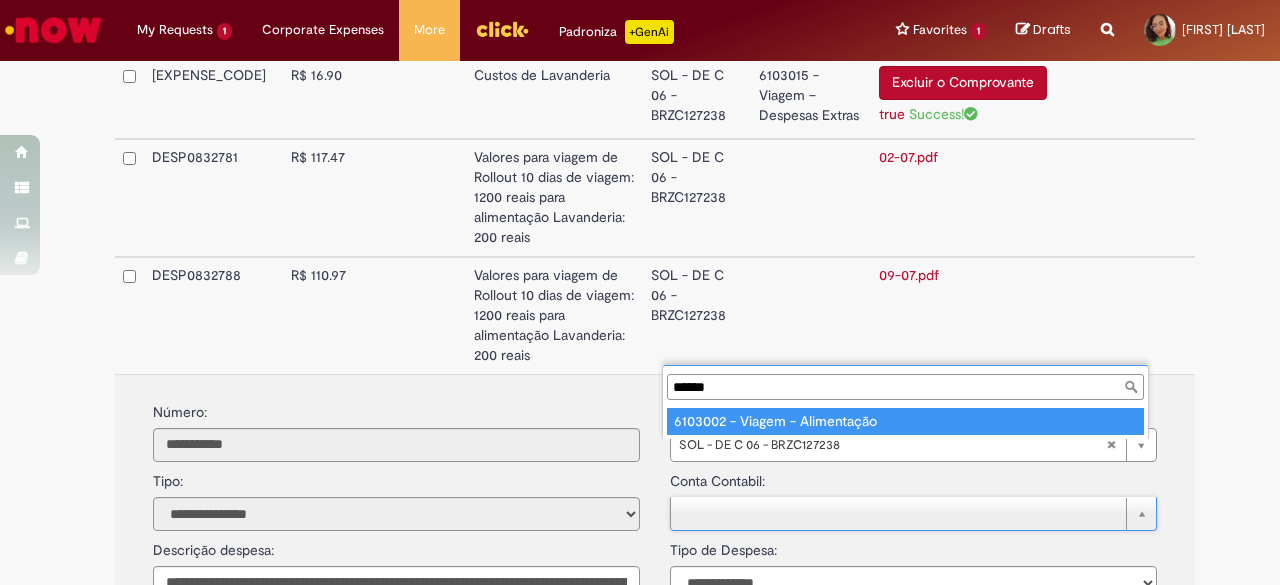 type on "******" 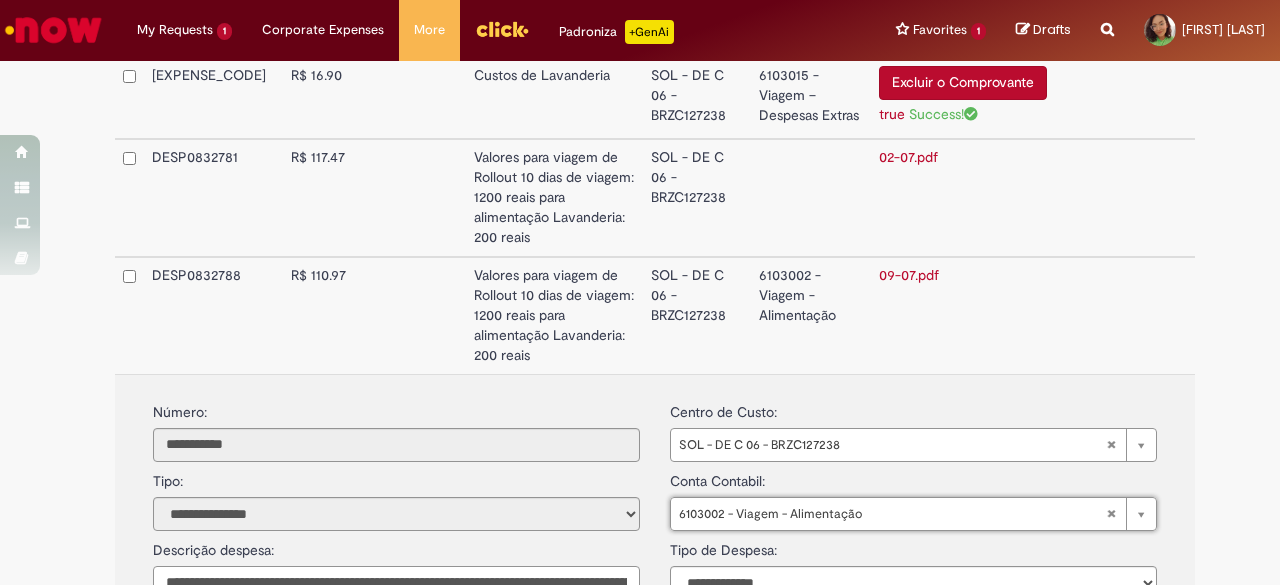 click on "**********" at bounding box center [396, 583] 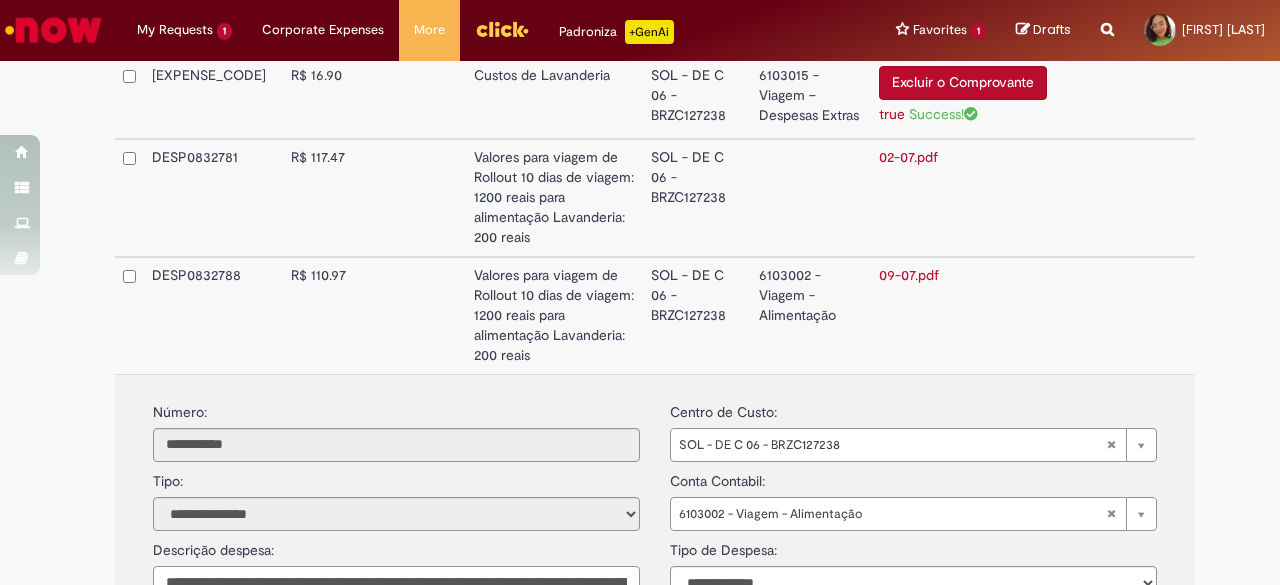 paste 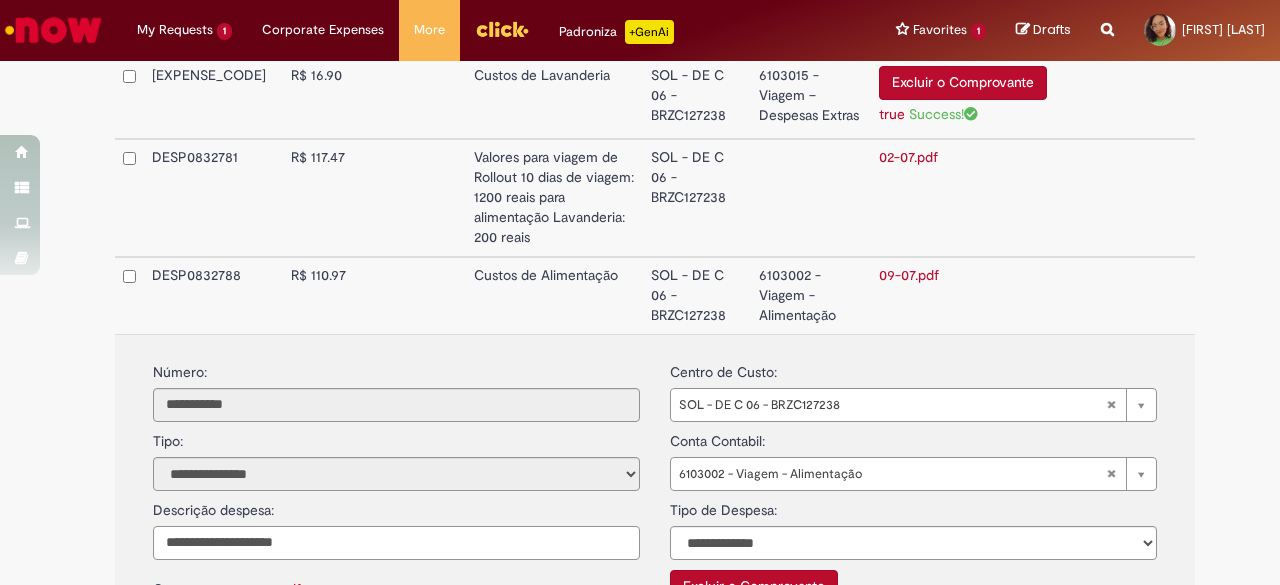 type on "**********" 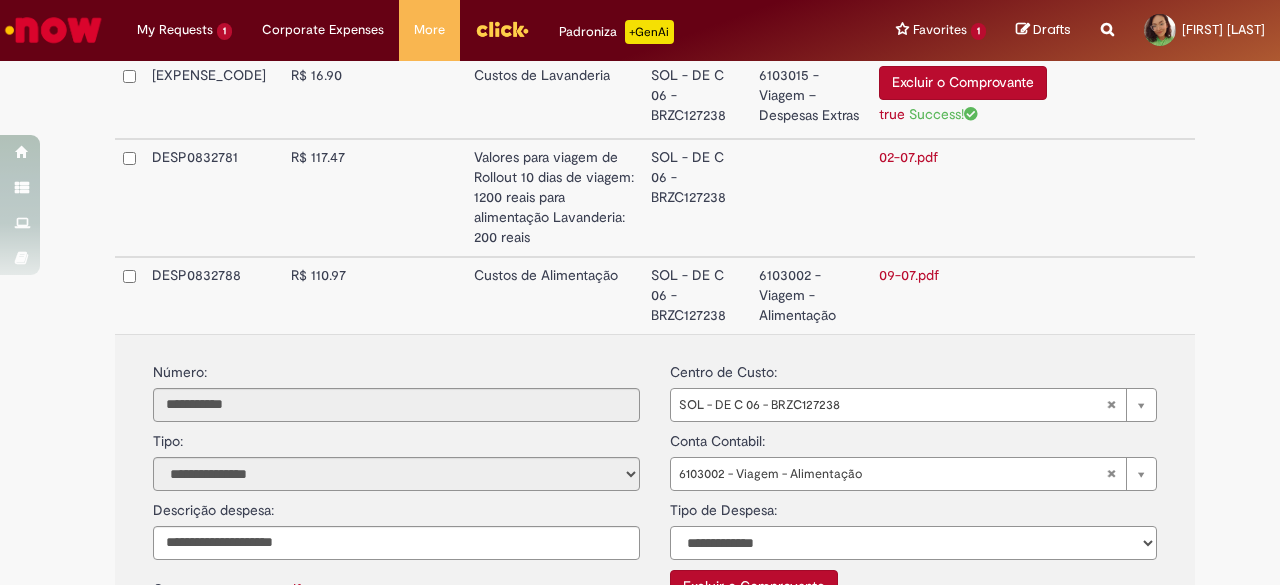 click on "**********" at bounding box center (913, 543) 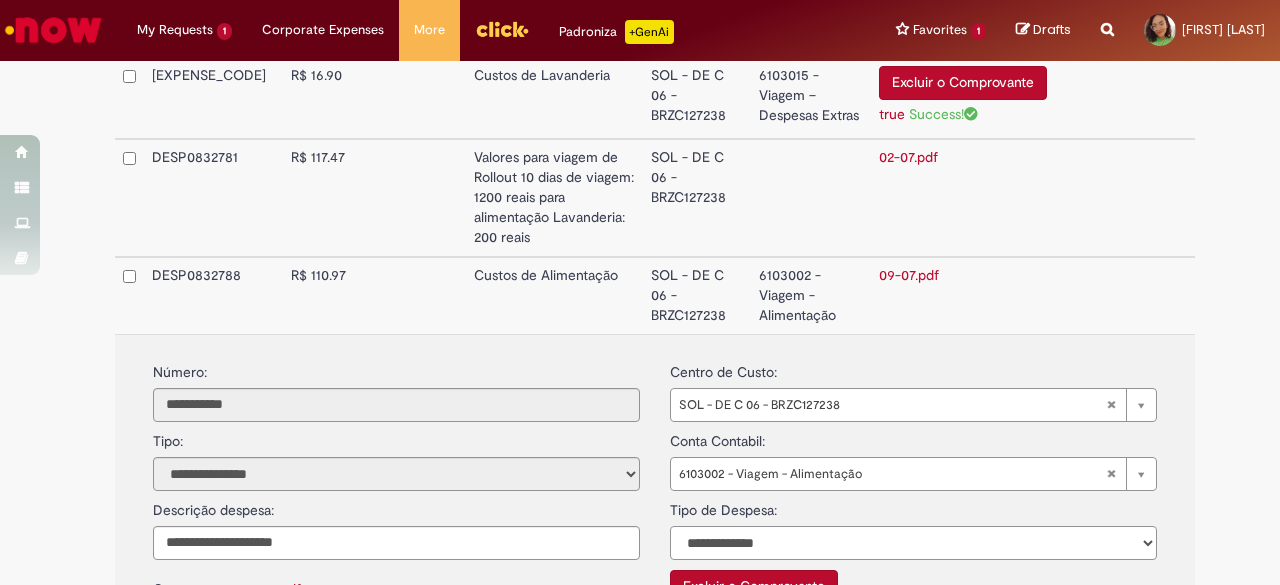 select on "*" 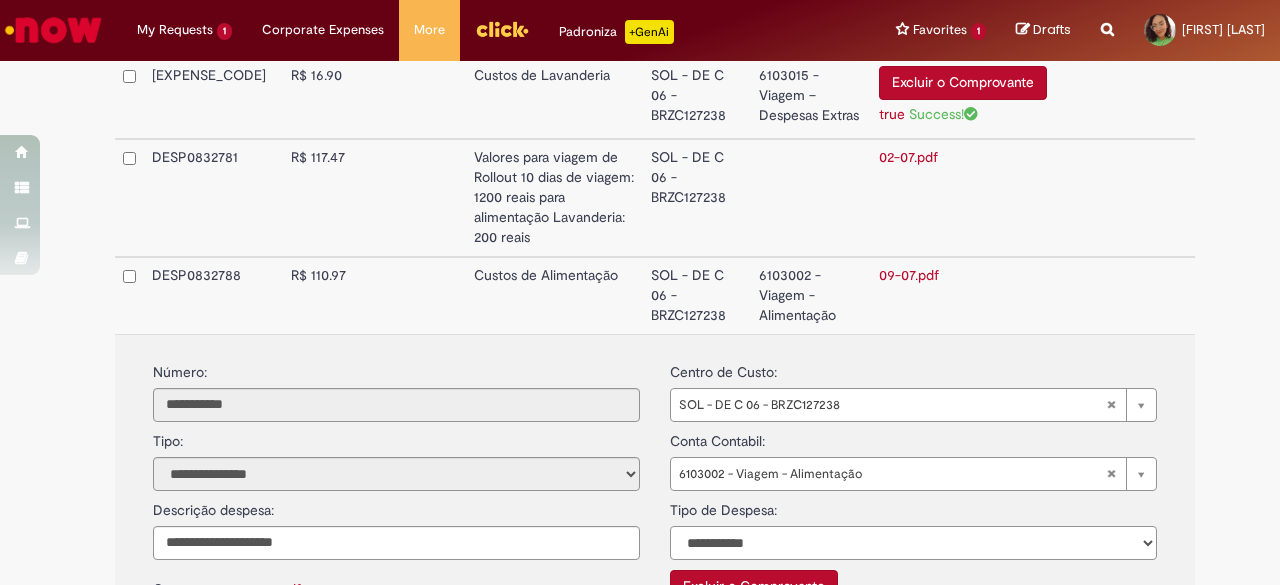 click on "**********" at bounding box center (913, 543) 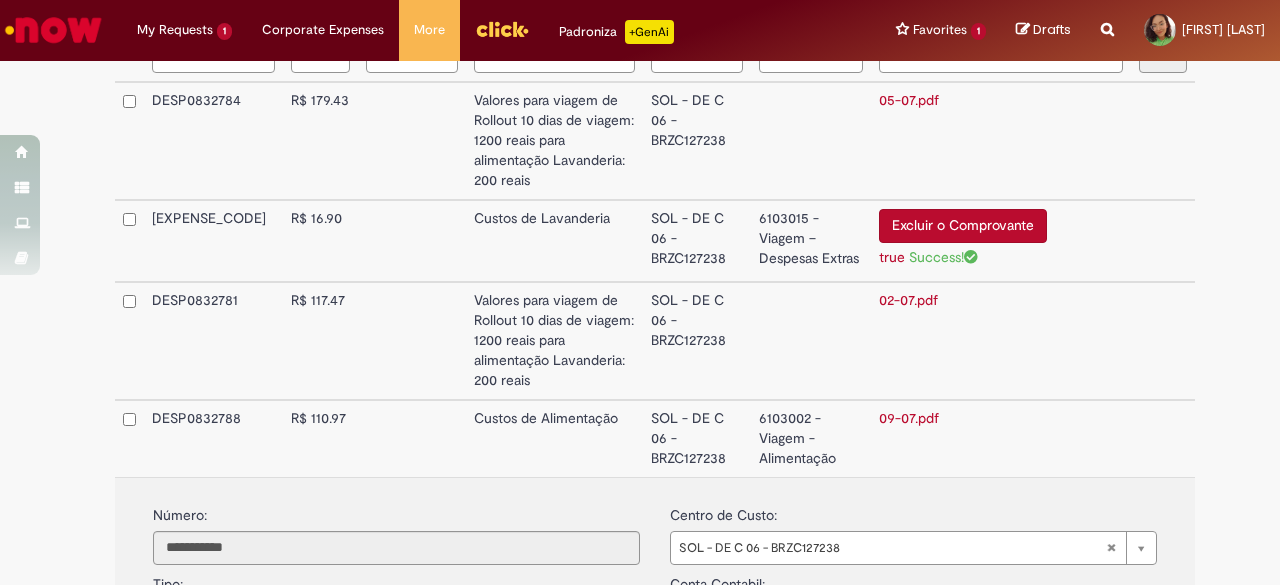 scroll, scrollTop: 705, scrollLeft: 0, axis: vertical 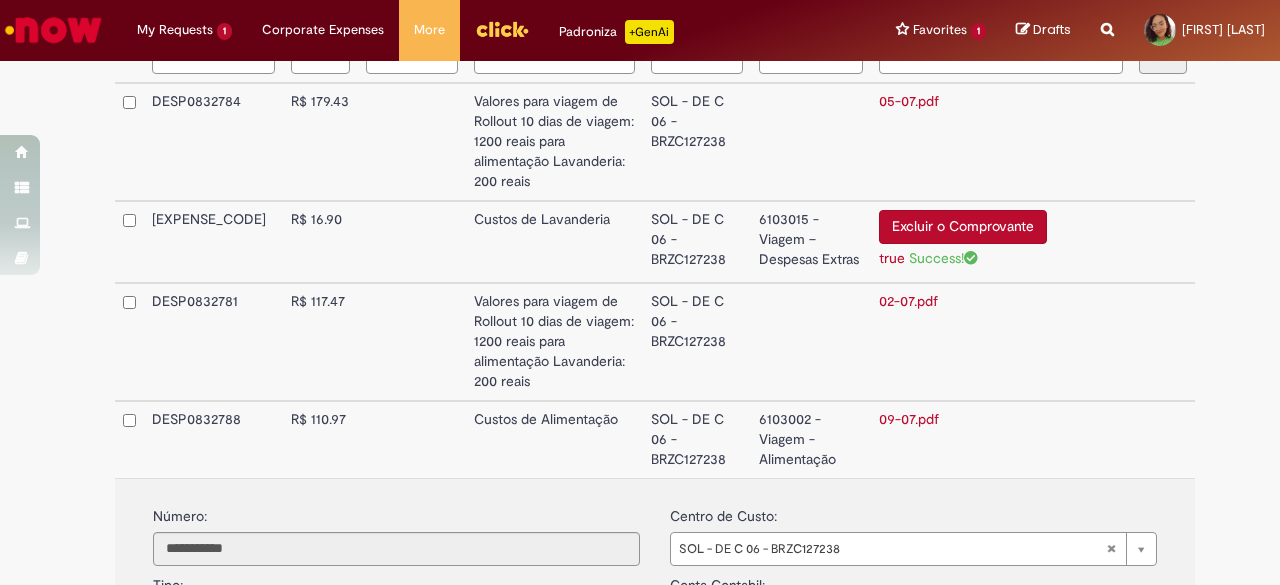 click on "Valores para viagem de Rollout
10 dias de viagem: 1200 reais para alimentação
Lavanderia: 200 reais" at bounding box center [554, 342] 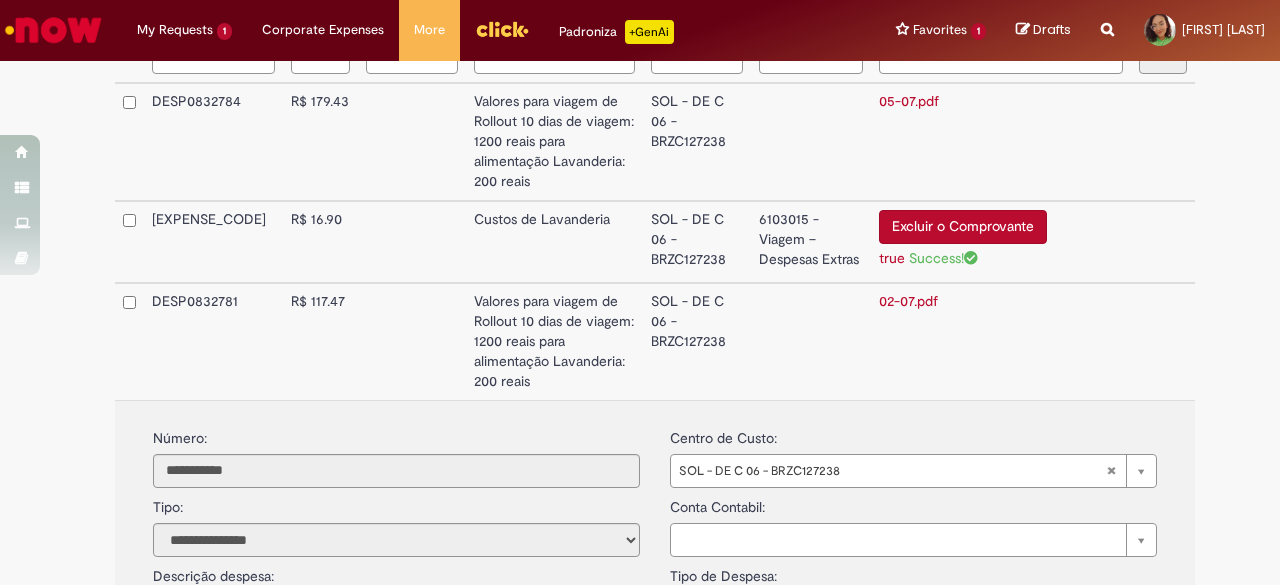 scroll, scrollTop: 780, scrollLeft: 0, axis: vertical 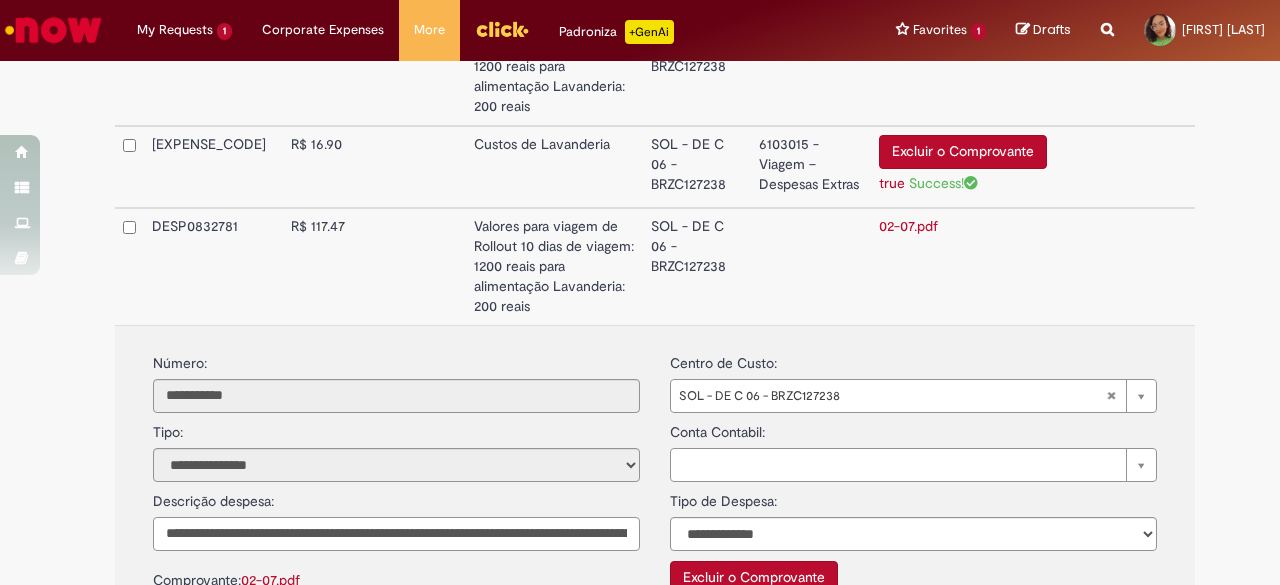 click on "**********" at bounding box center [396, 534] 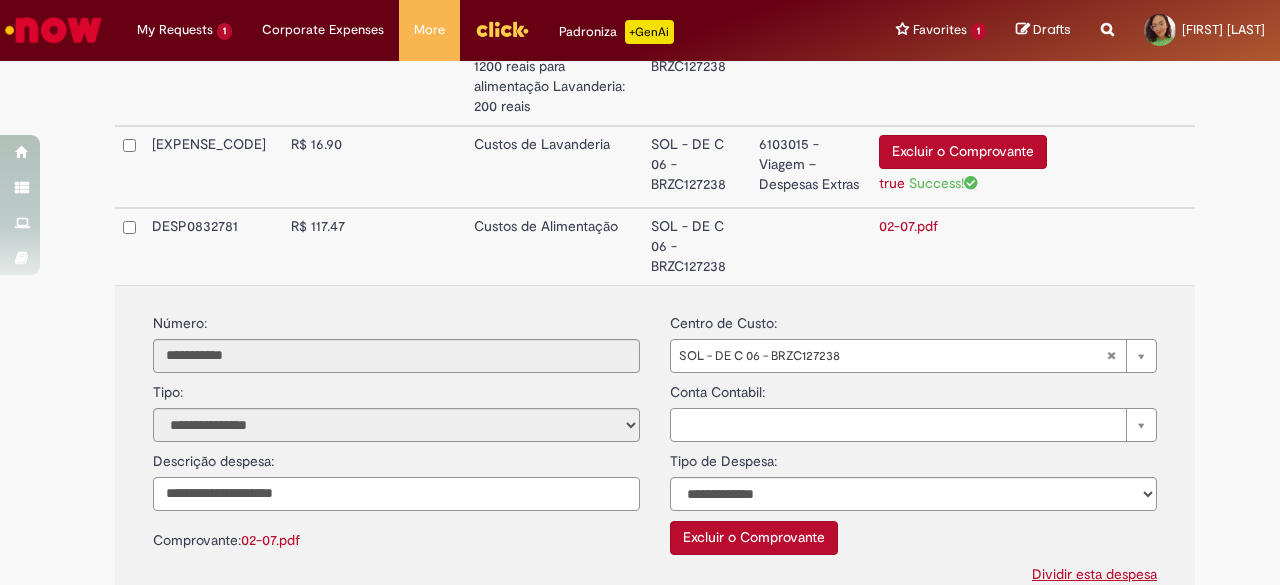 type on "**********" 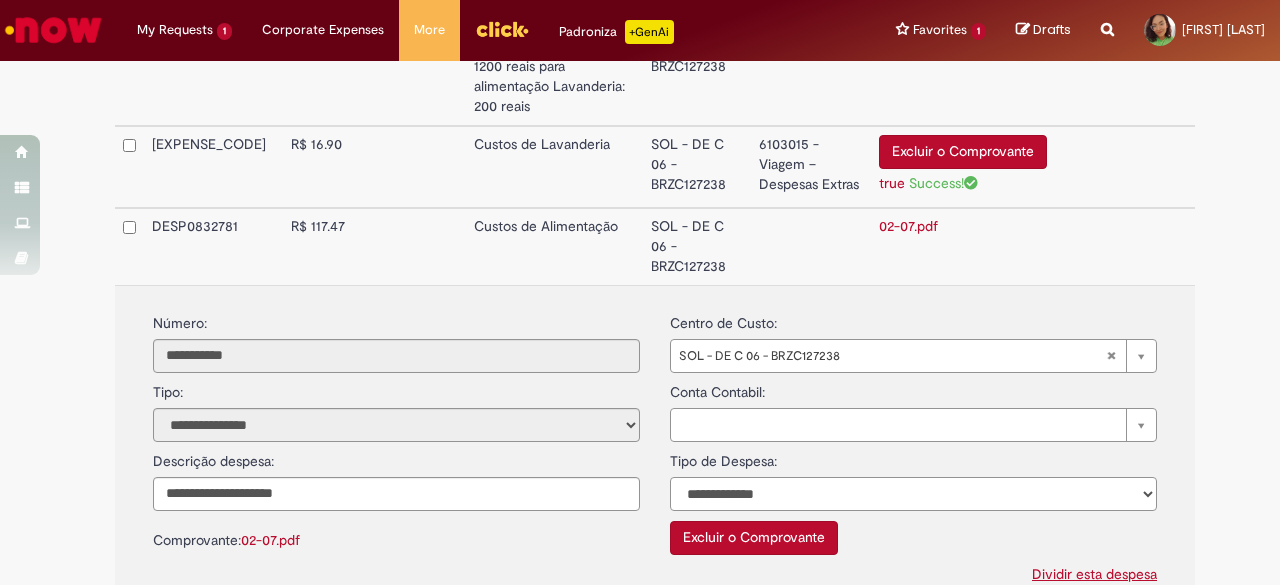 click on "**********" at bounding box center [913, 494] 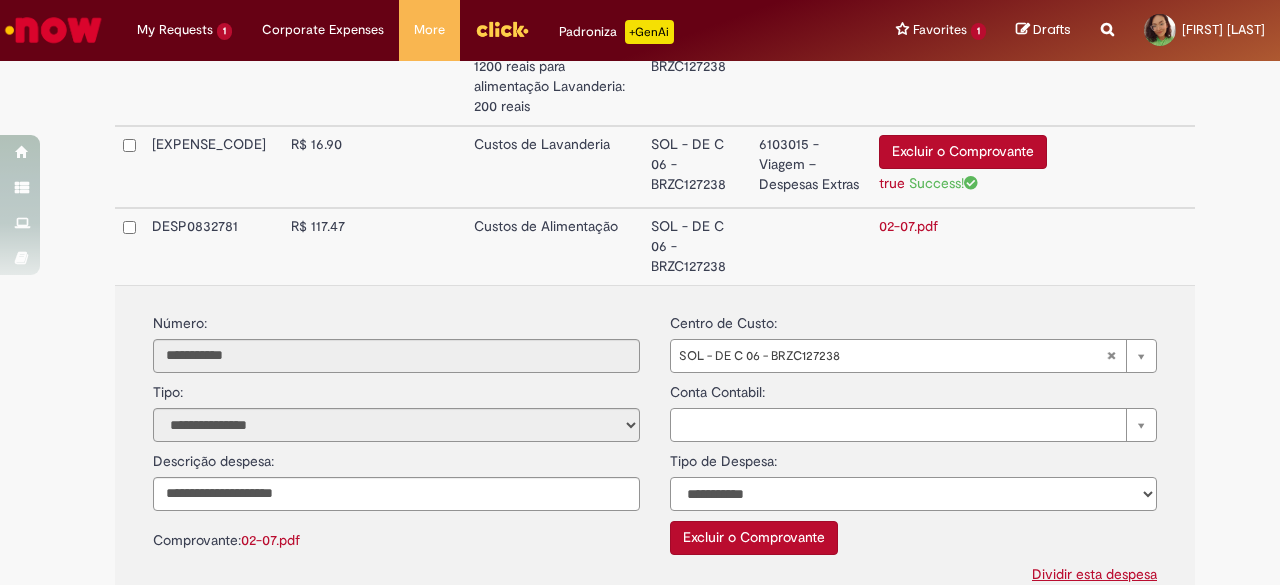 click on "**********" at bounding box center (913, 494) 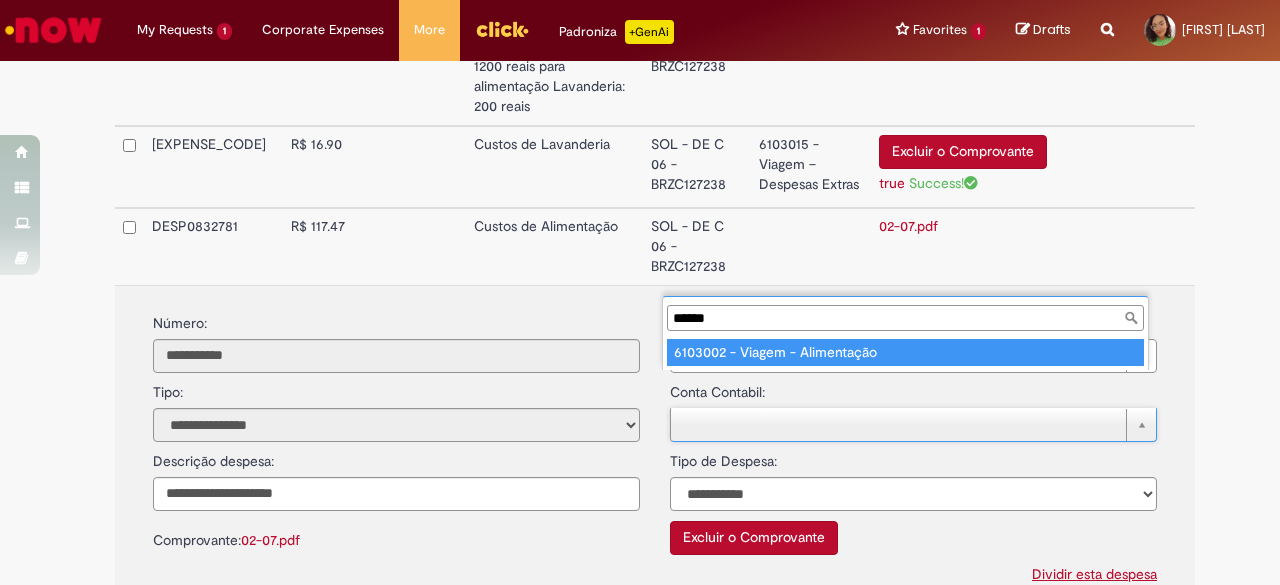 type on "*******" 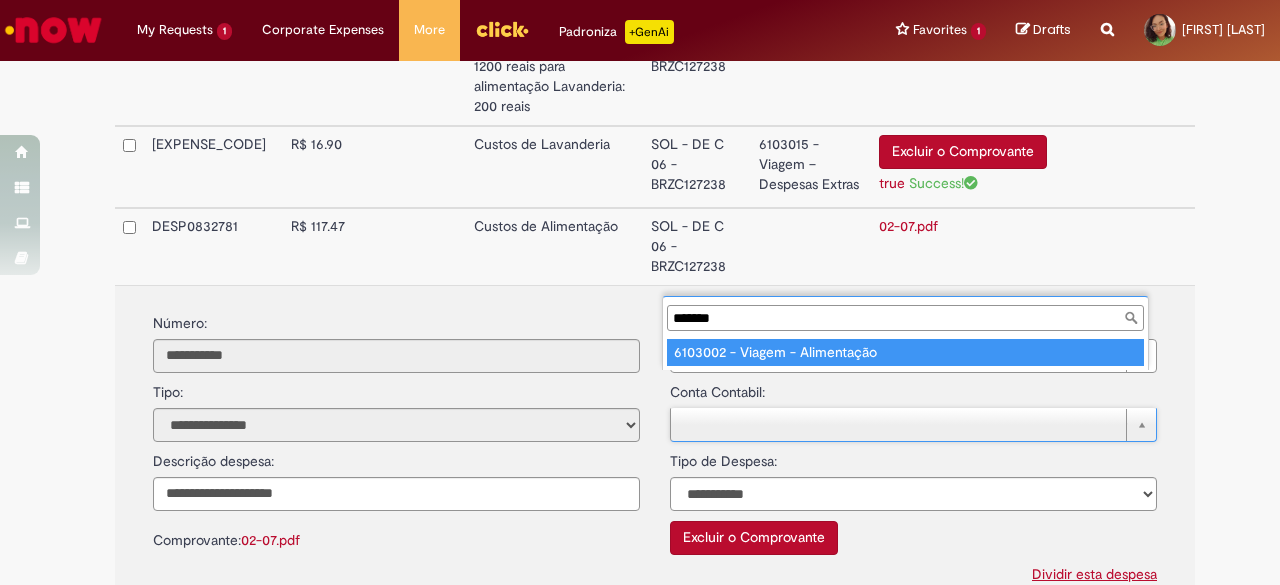 type on "**********" 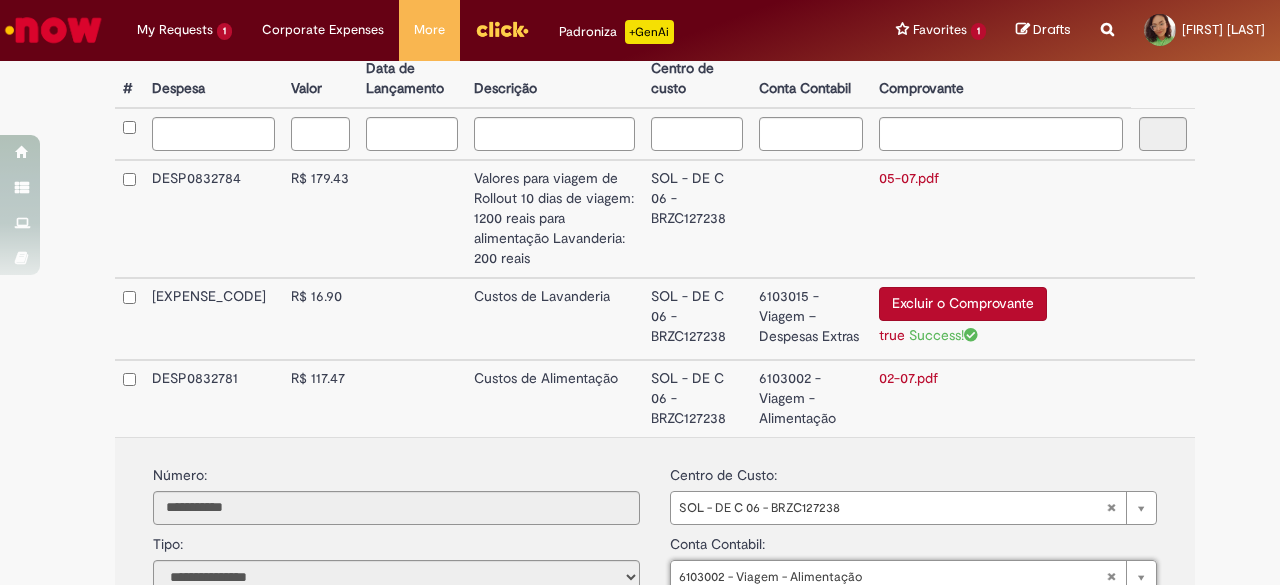 scroll, scrollTop: 623, scrollLeft: 0, axis: vertical 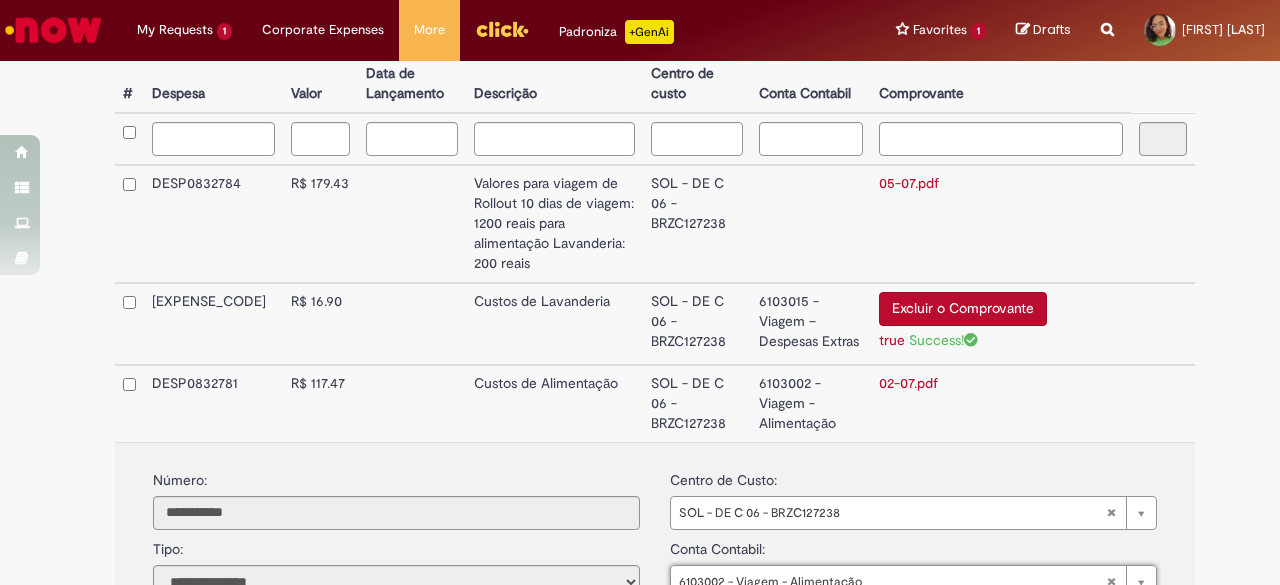 click on "Custos de Lavanderia" at bounding box center [554, 324] 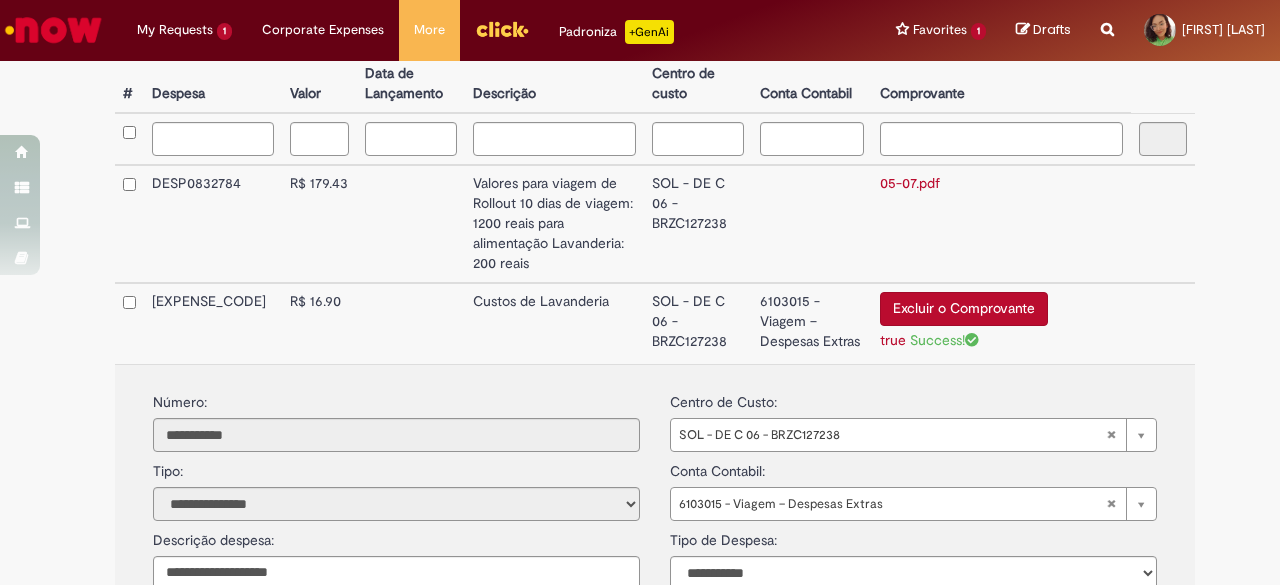 click on "Valores para viagem de Rollout
10 dias de viagem: 1200 reais para alimentação
Lavanderia: 200 reais" at bounding box center (554, 224) 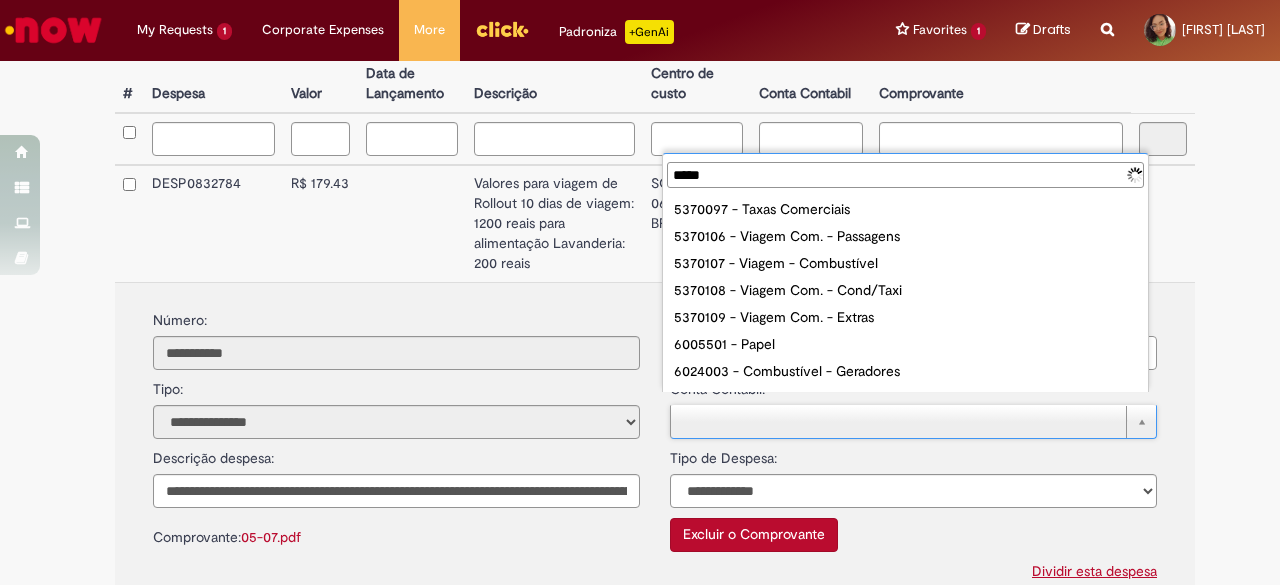 type on "******" 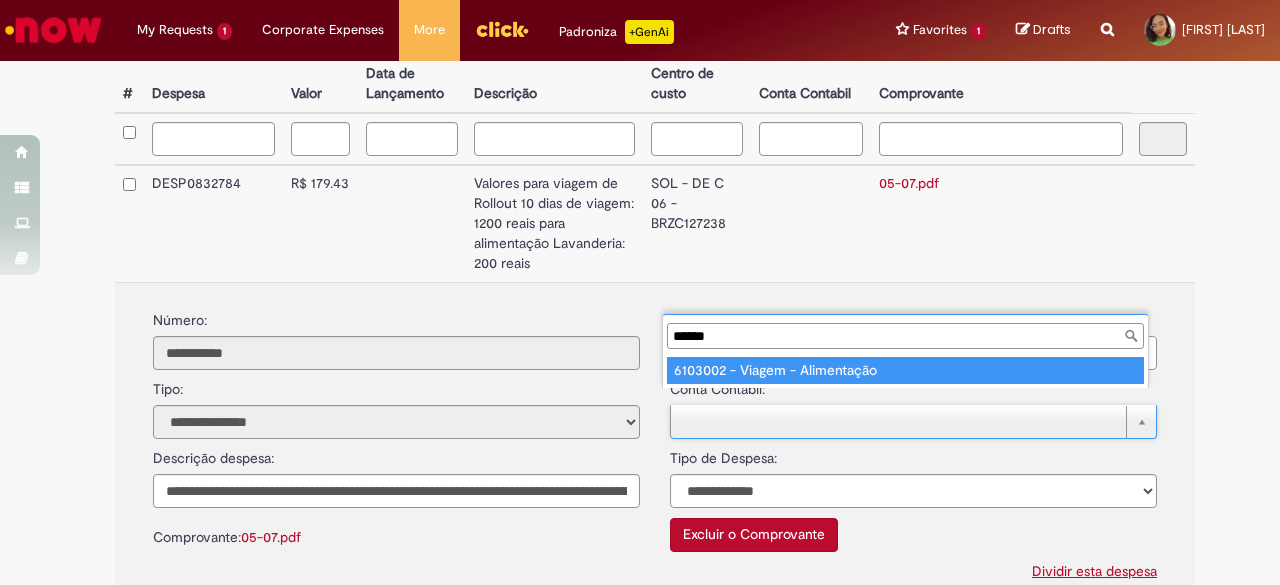 type on "**********" 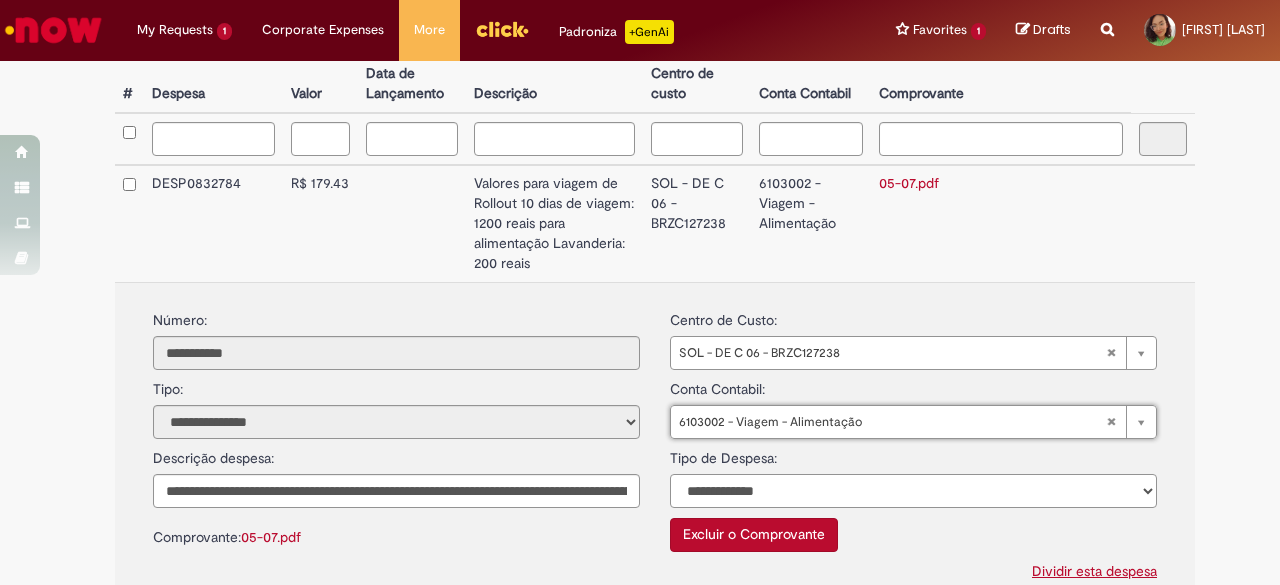 click on "**********" at bounding box center (913, 491) 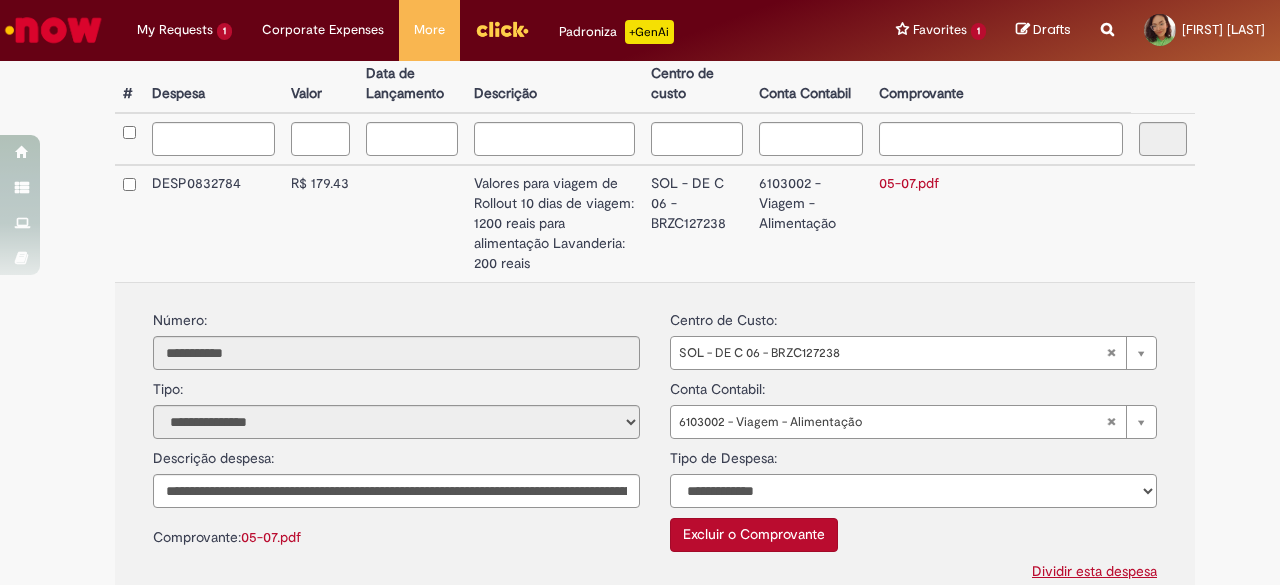 select on "*" 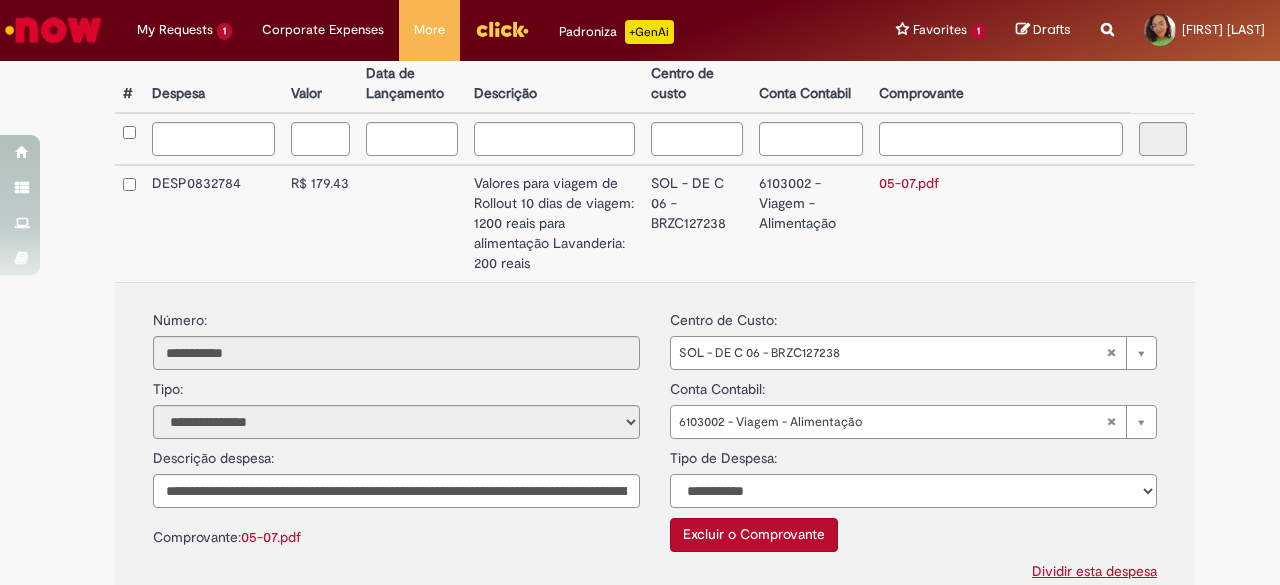 click on "**********" at bounding box center [913, 491] 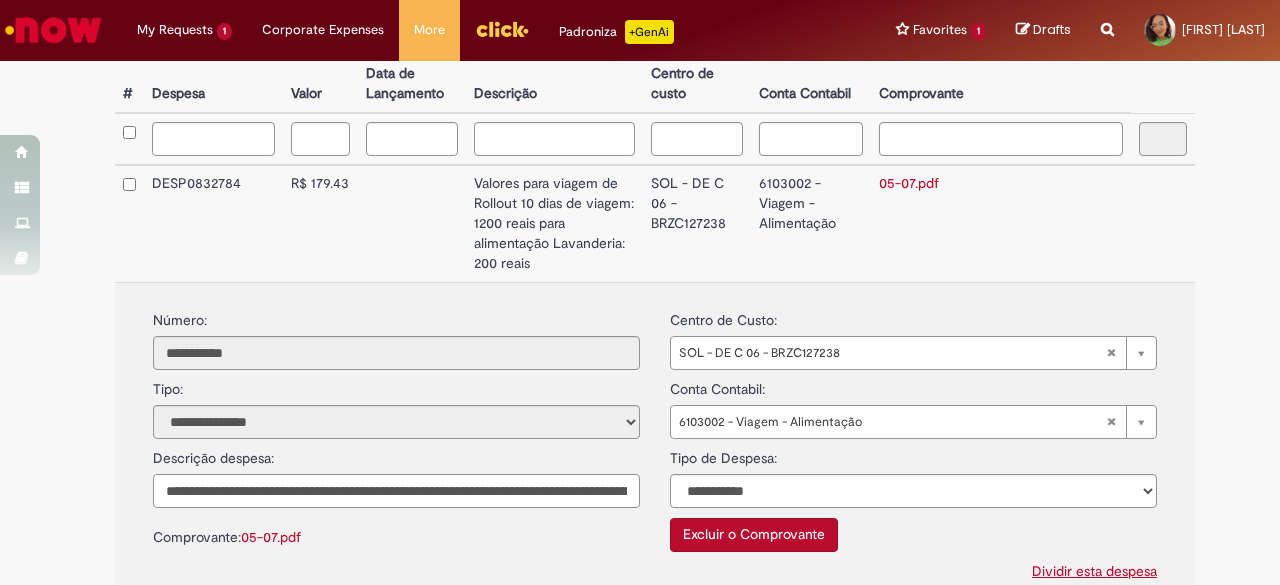 click on "**********" at bounding box center [396, 491] 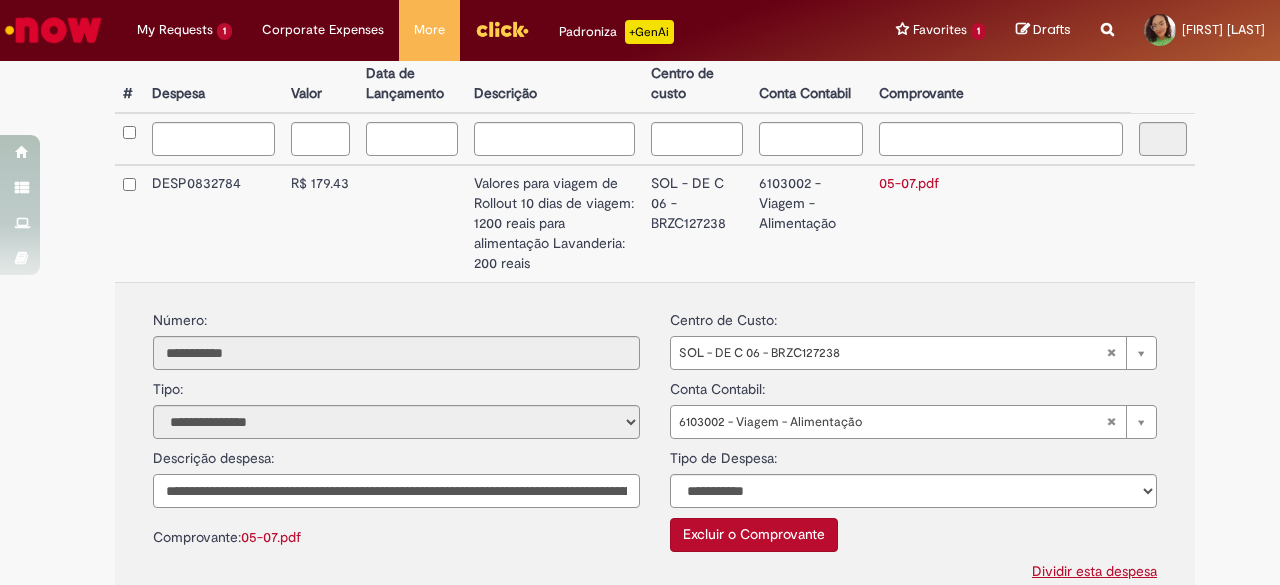 paste 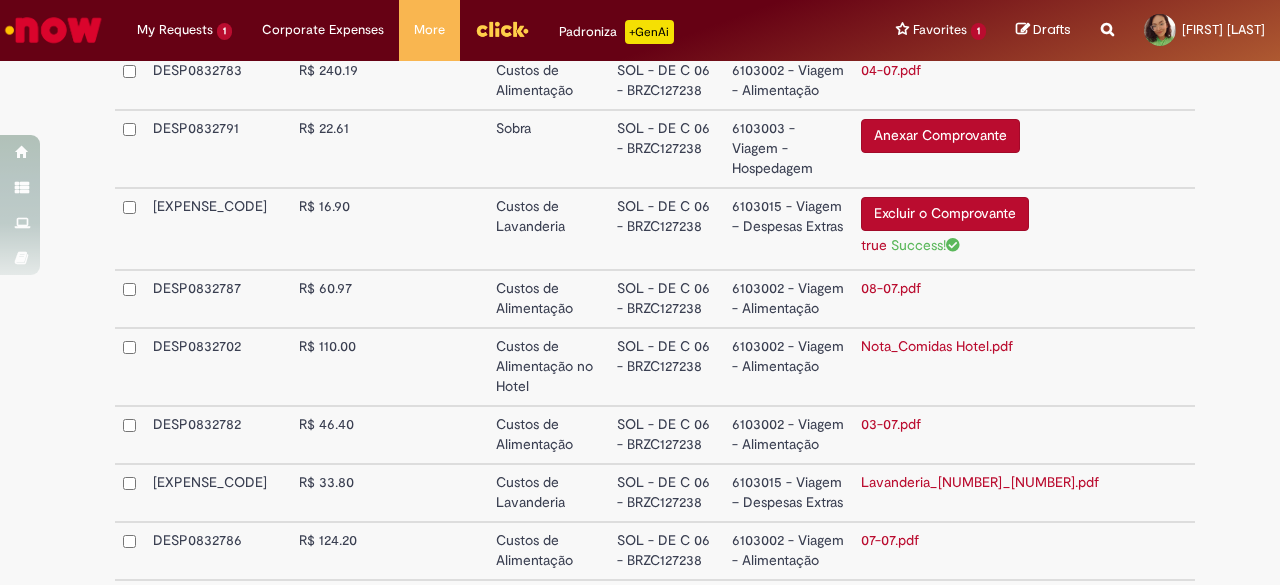 scroll, scrollTop: 1653, scrollLeft: 0, axis: vertical 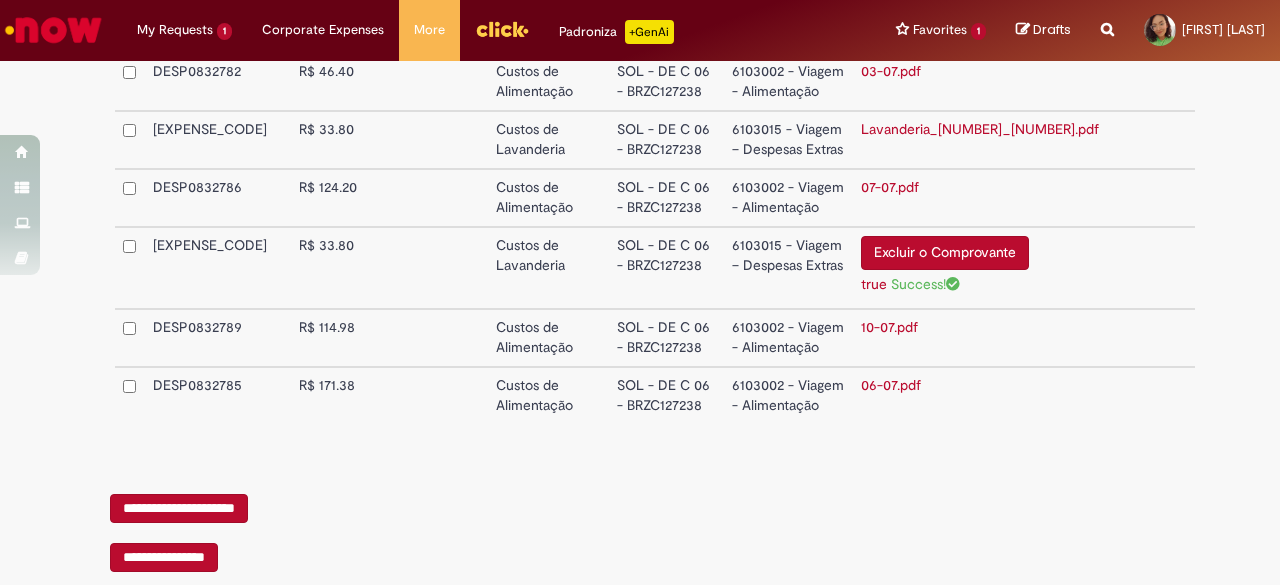click on "**********" at bounding box center [179, 508] 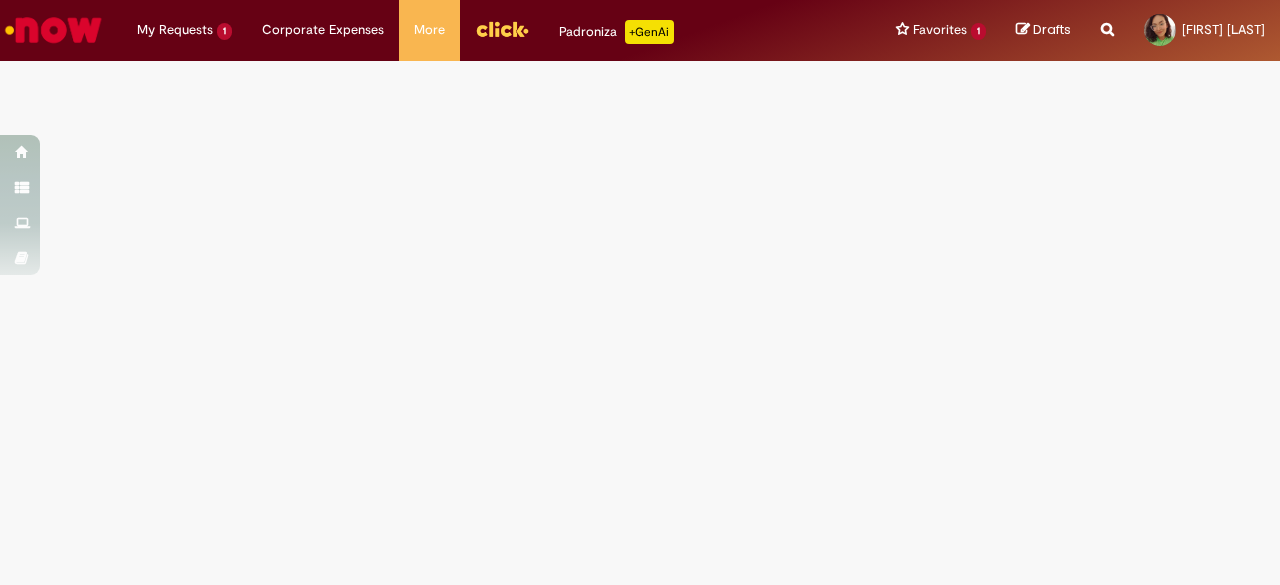 scroll, scrollTop: 0, scrollLeft: 0, axis: both 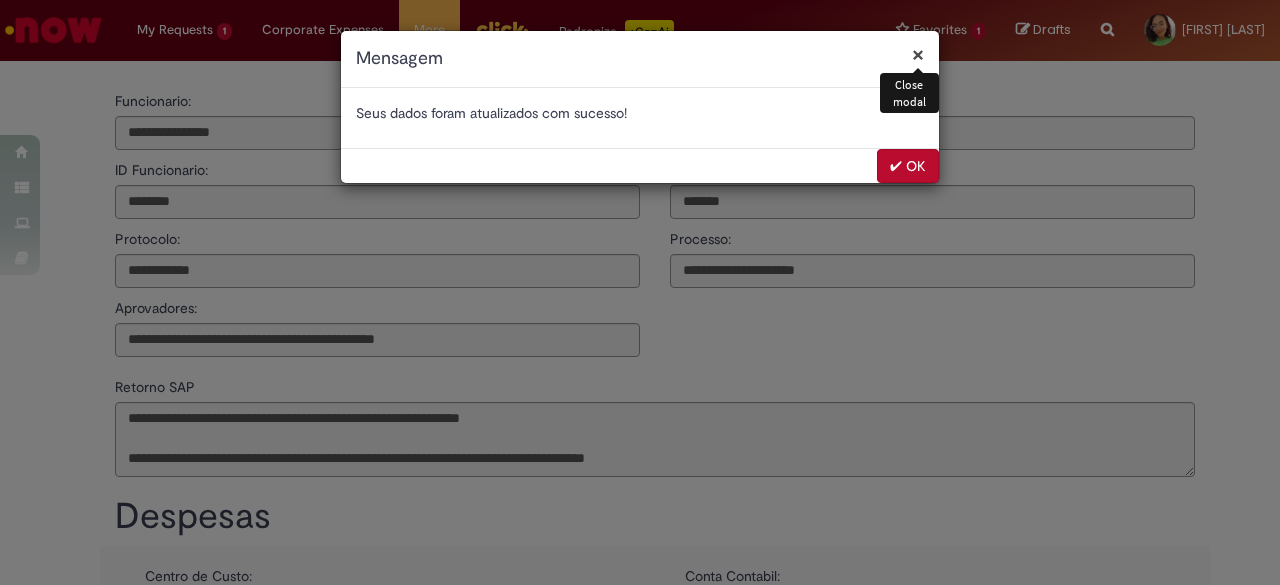select on "*" 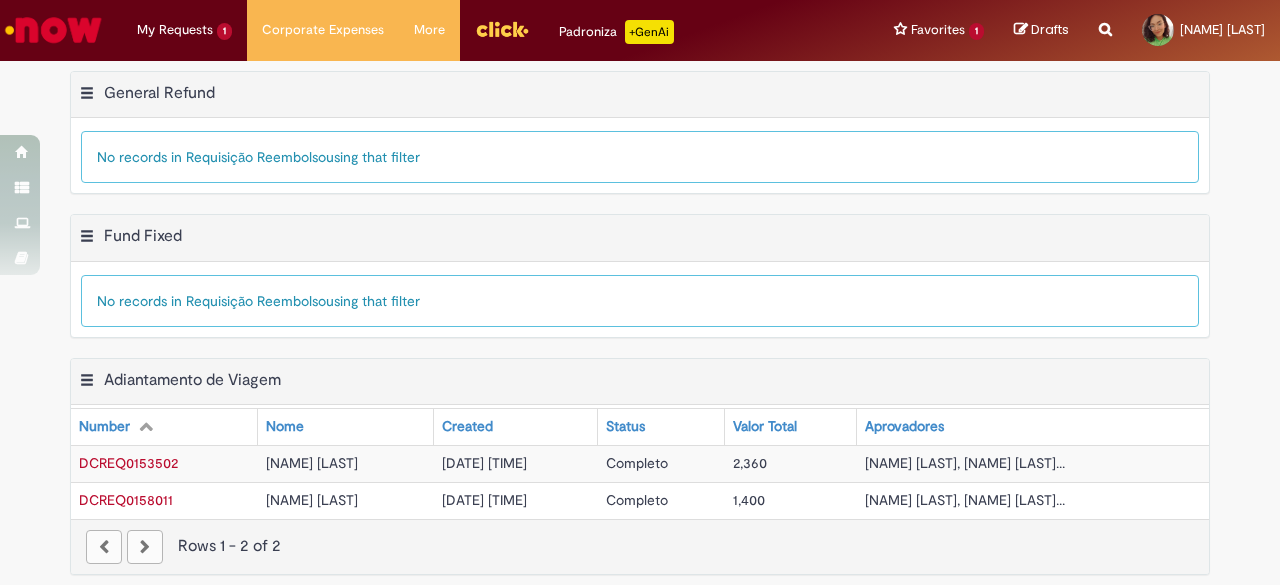scroll, scrollTop: 0, scrollLeft: 0, axis: both 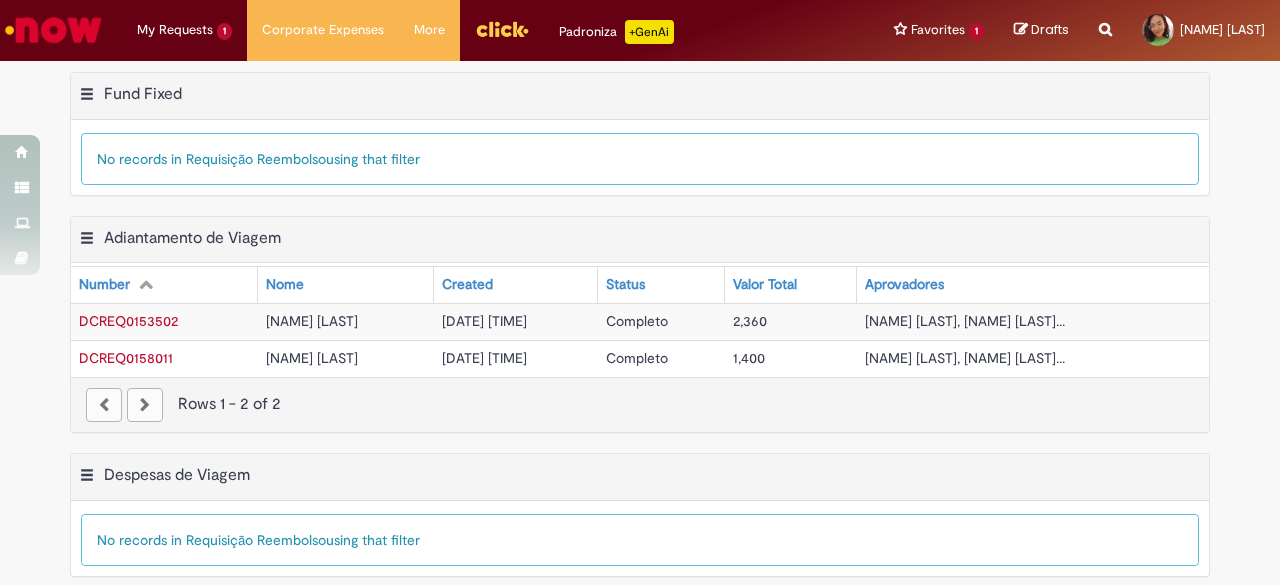 click on "[NAME] [LAST]" at bounding box center (312, 358) 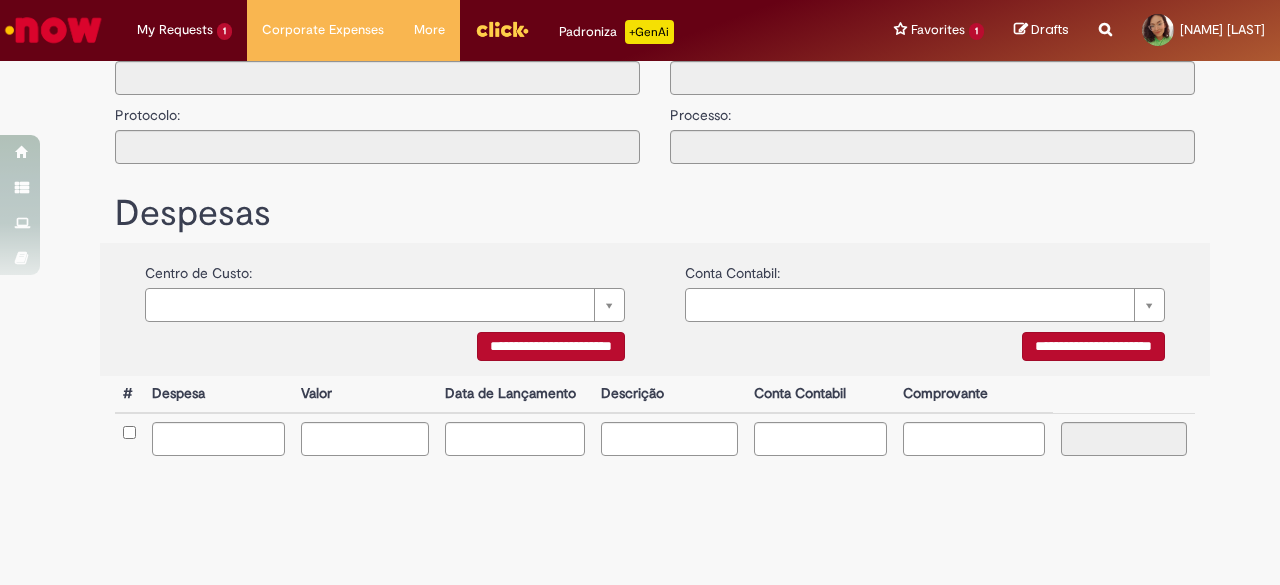 type on "**********" 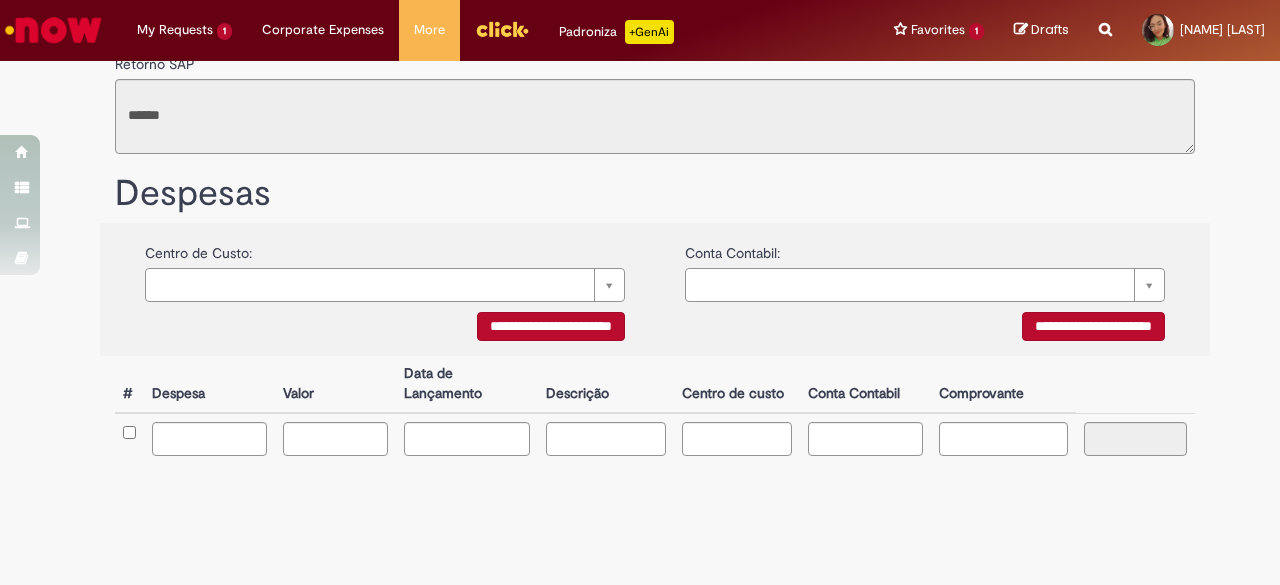 scroll, scrollTop: 0, scrollLeft: 0, axis: both 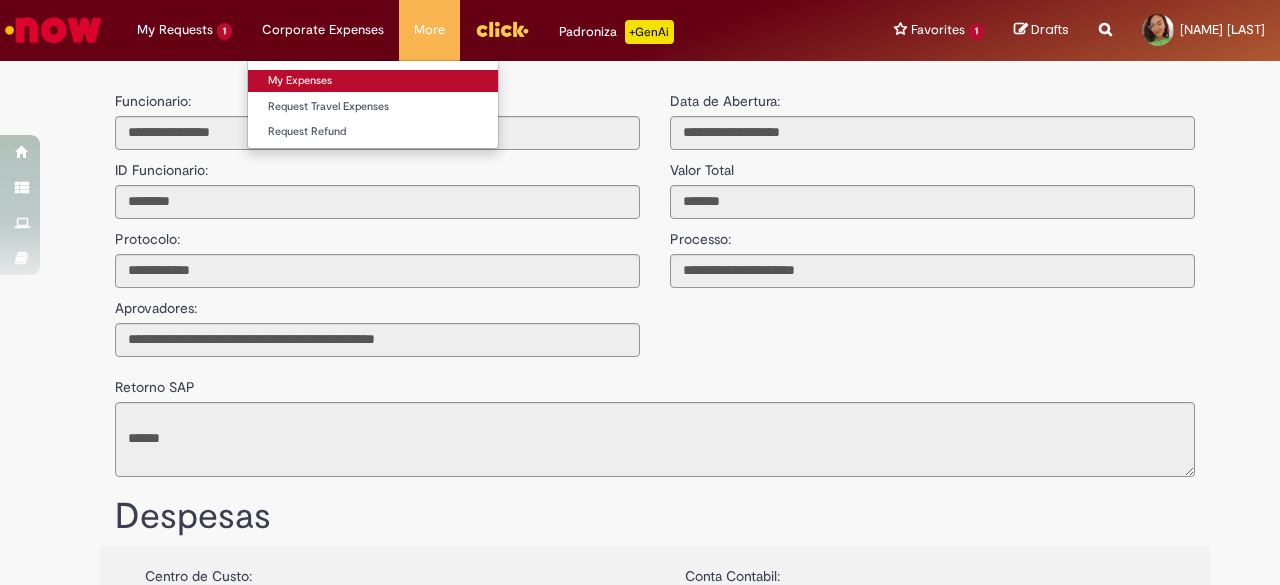click on "My Expenses" at bounding box center [373, 81] 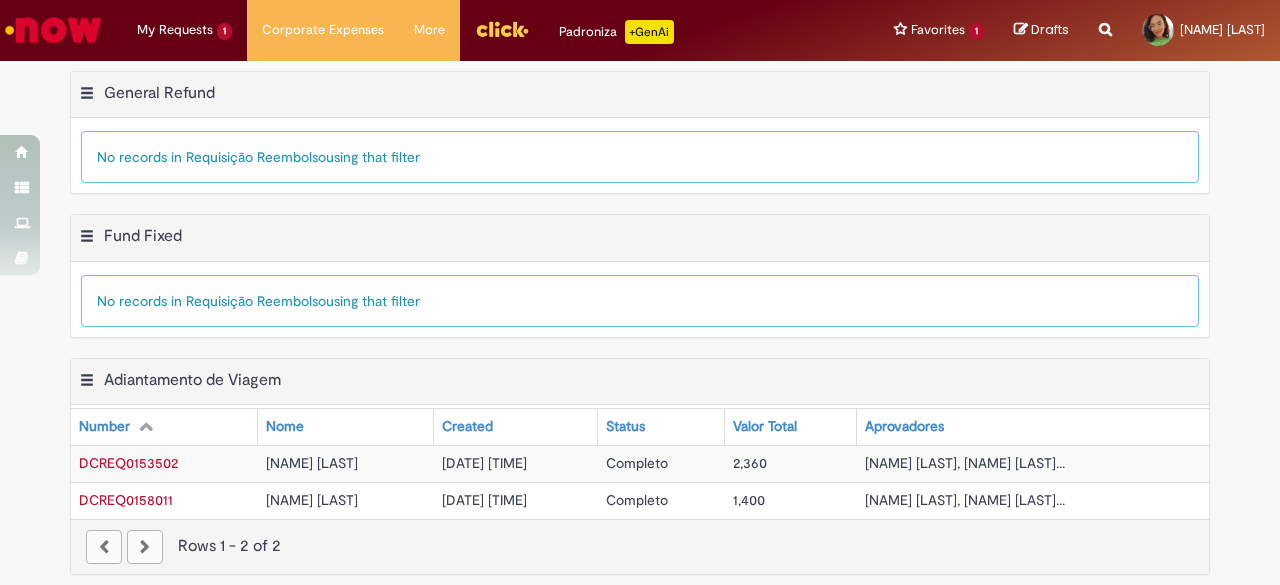 scroll, scrollTop: 142, scrollLeft: 0, axis: vertical 